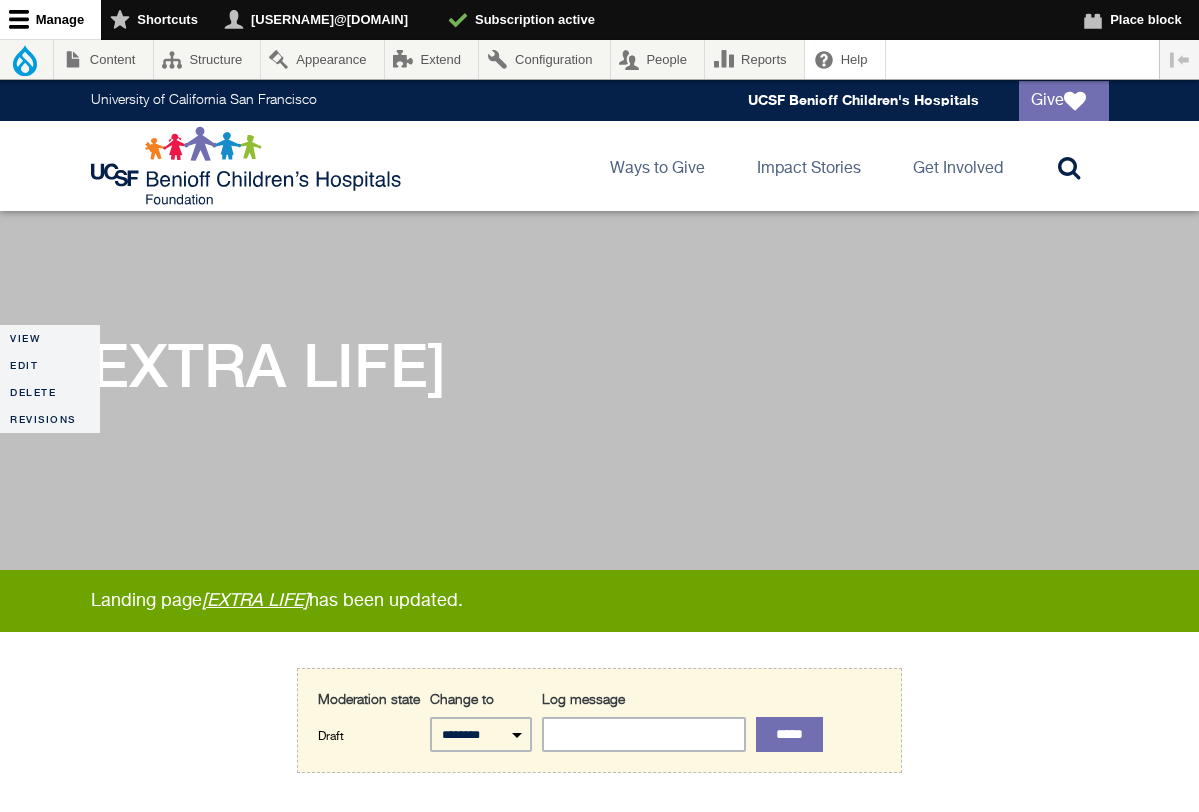 scroll, scrollTop: 157, scrollLeft: 0, axis: vertical 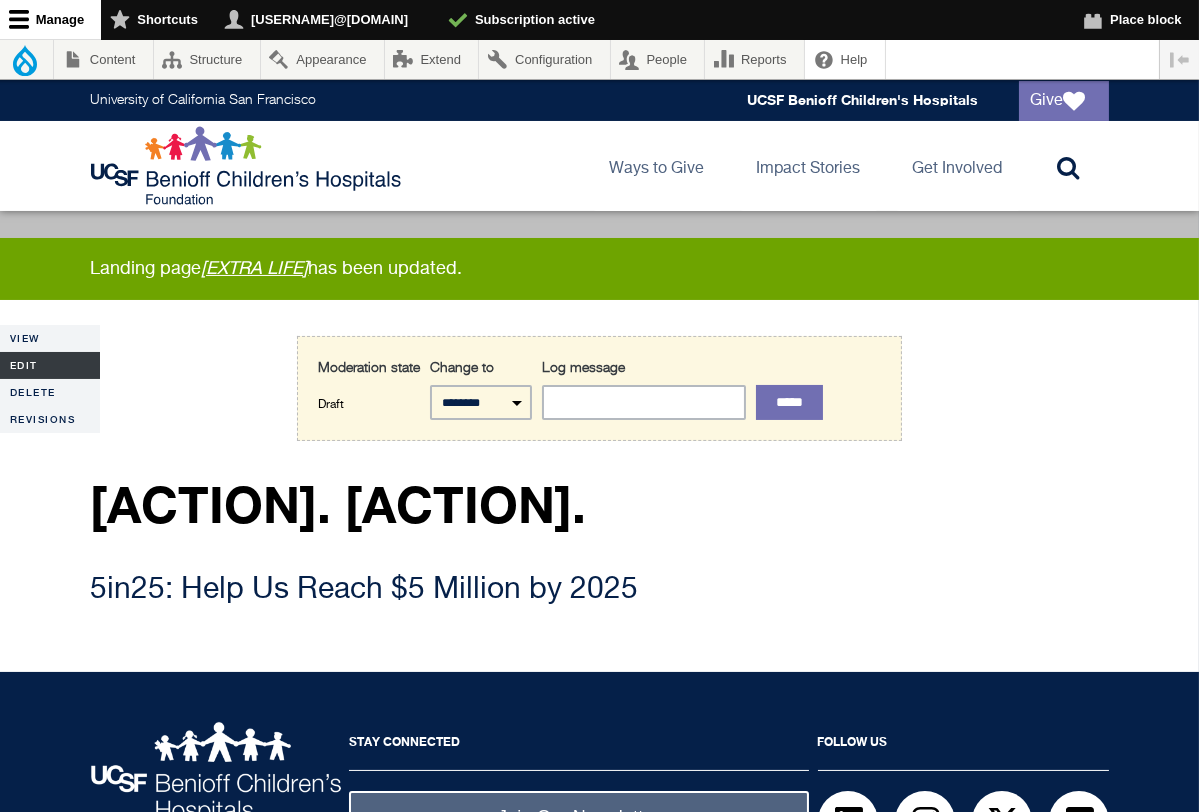 click on "Edit" at bounding box center (50, 365) 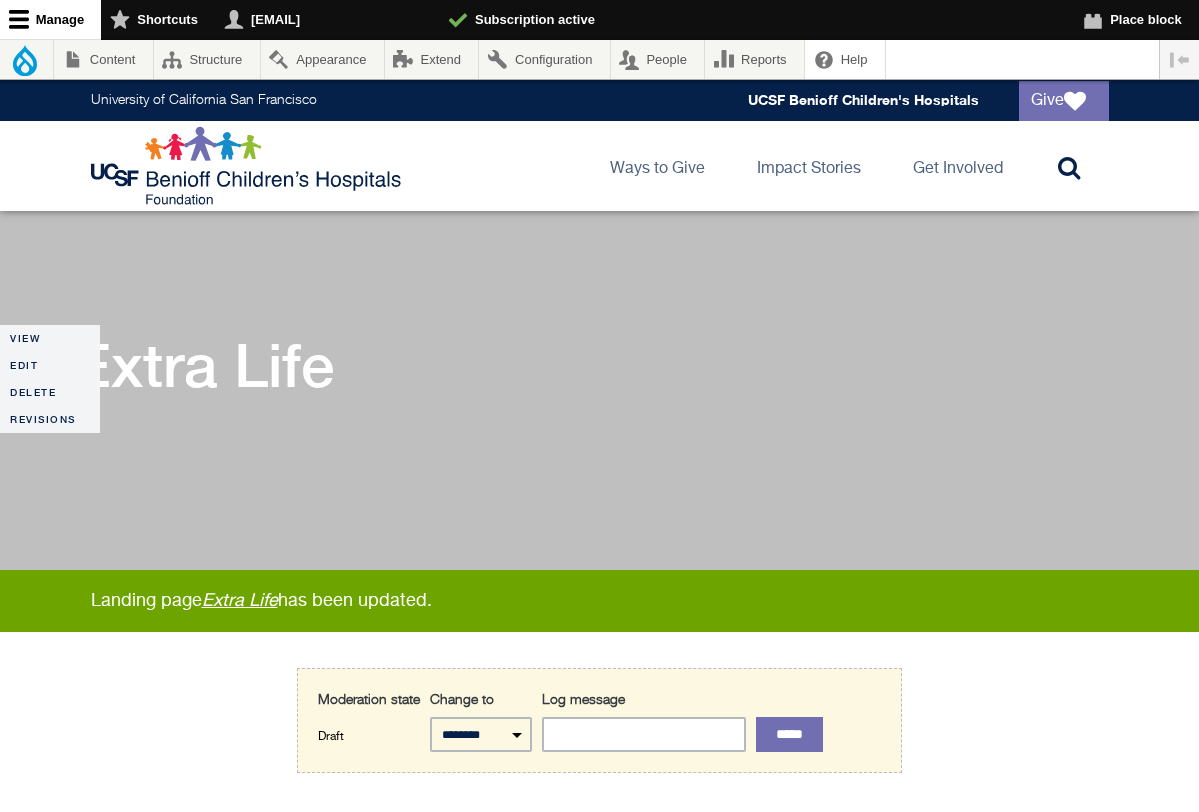 scroll, scrollTop: 440, scrollLeft: 0, axis: vertical 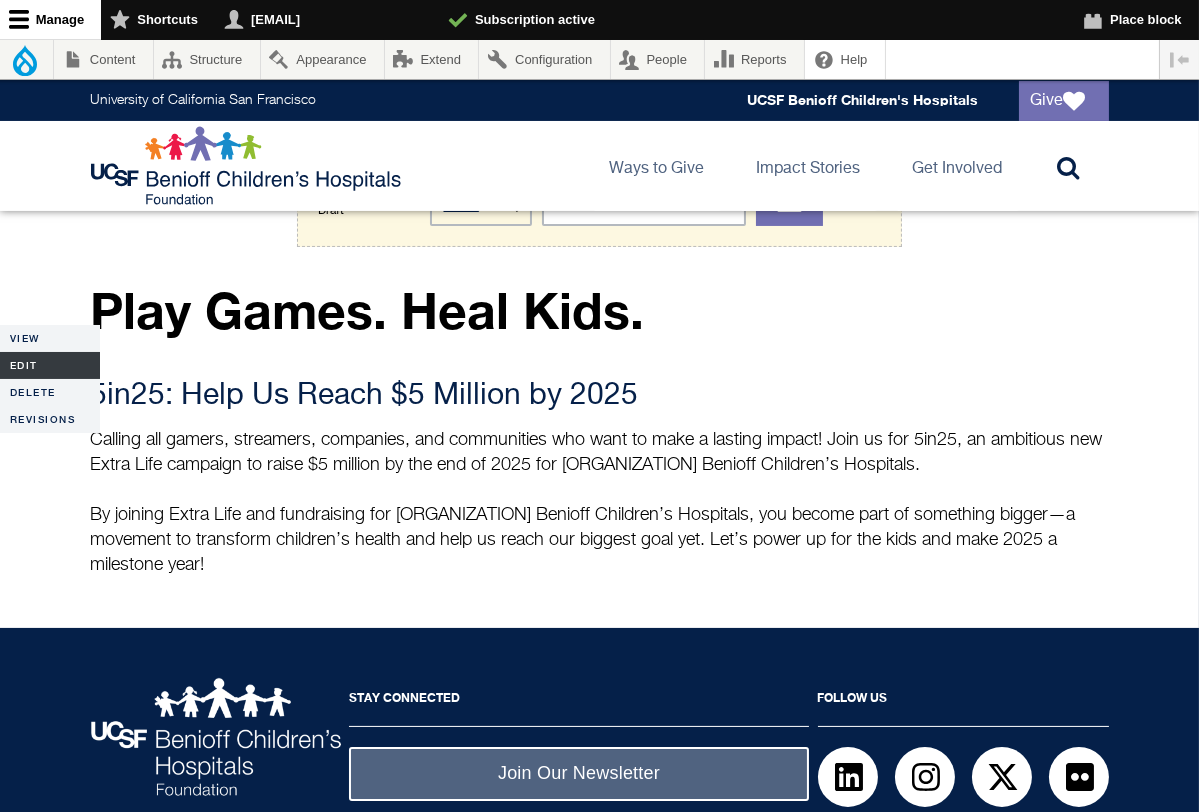 click on "Edit" at bounding box center (50, 365) 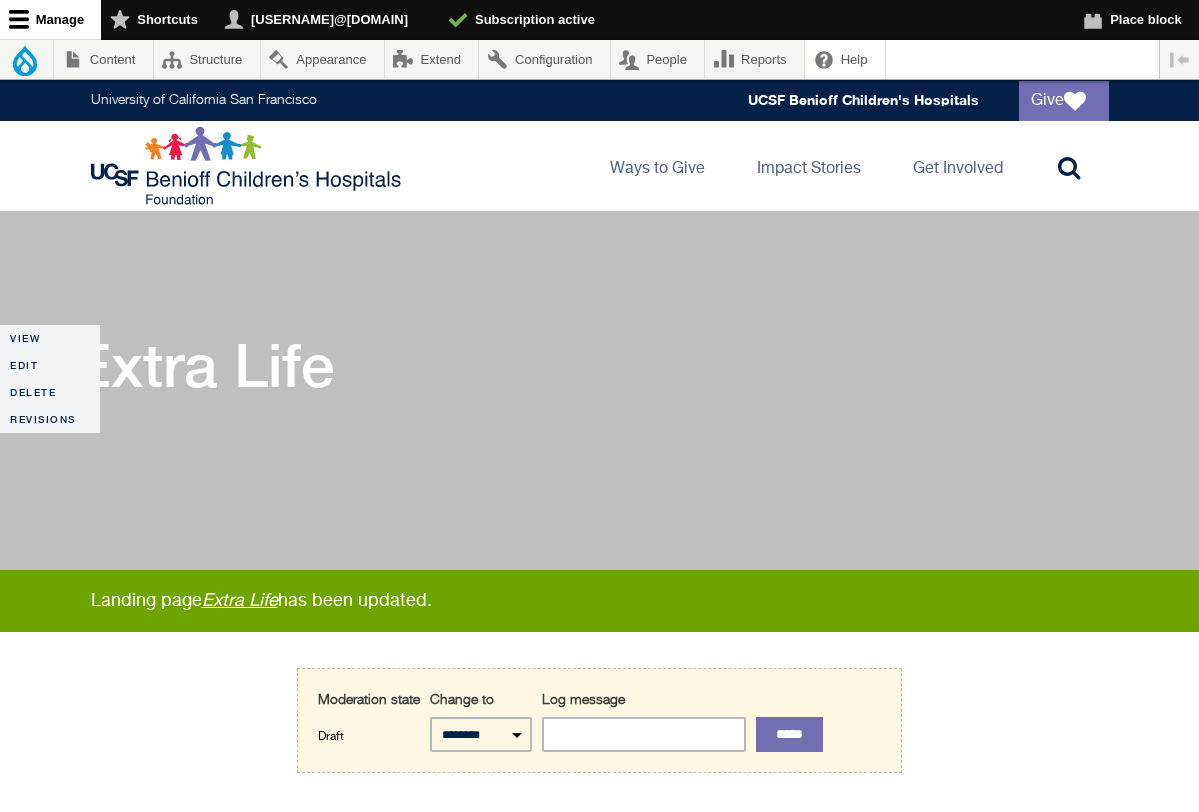 scroll, scrollTop: 0, scrollLeft: 0, axis: both 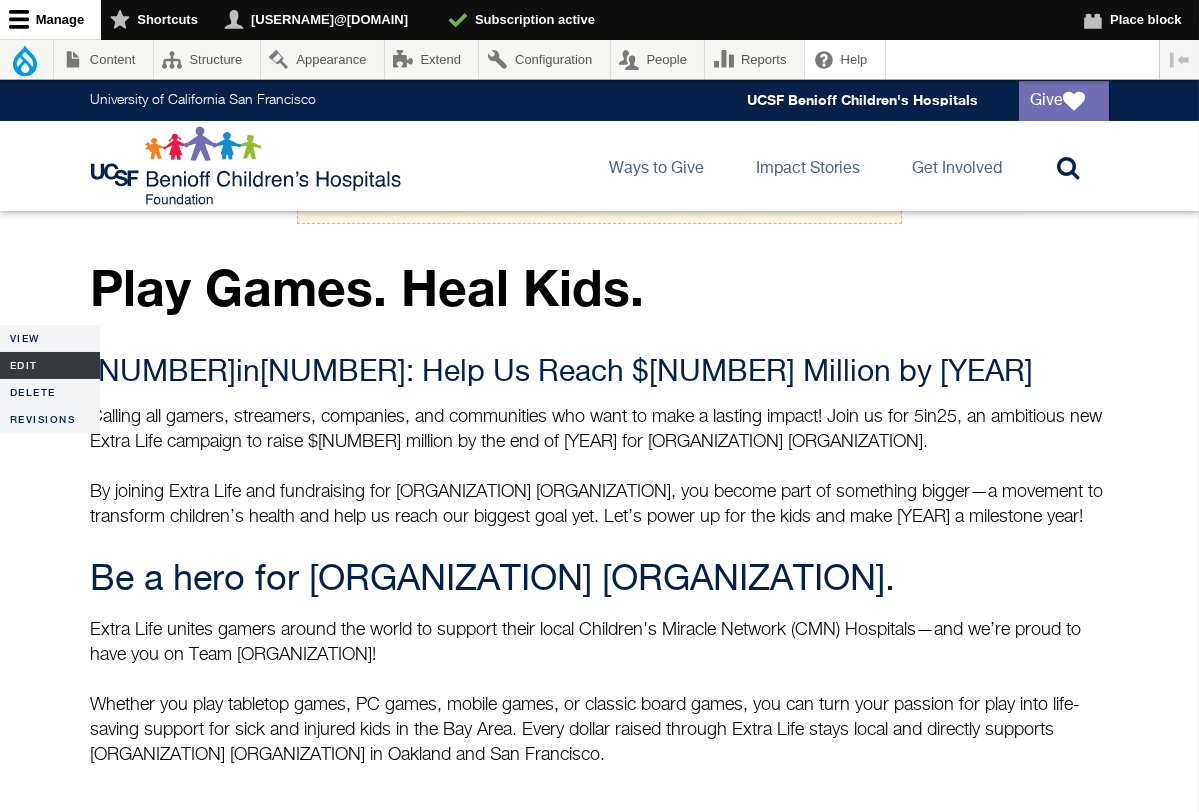 click on "Edit" at bounding box center [50, 365] 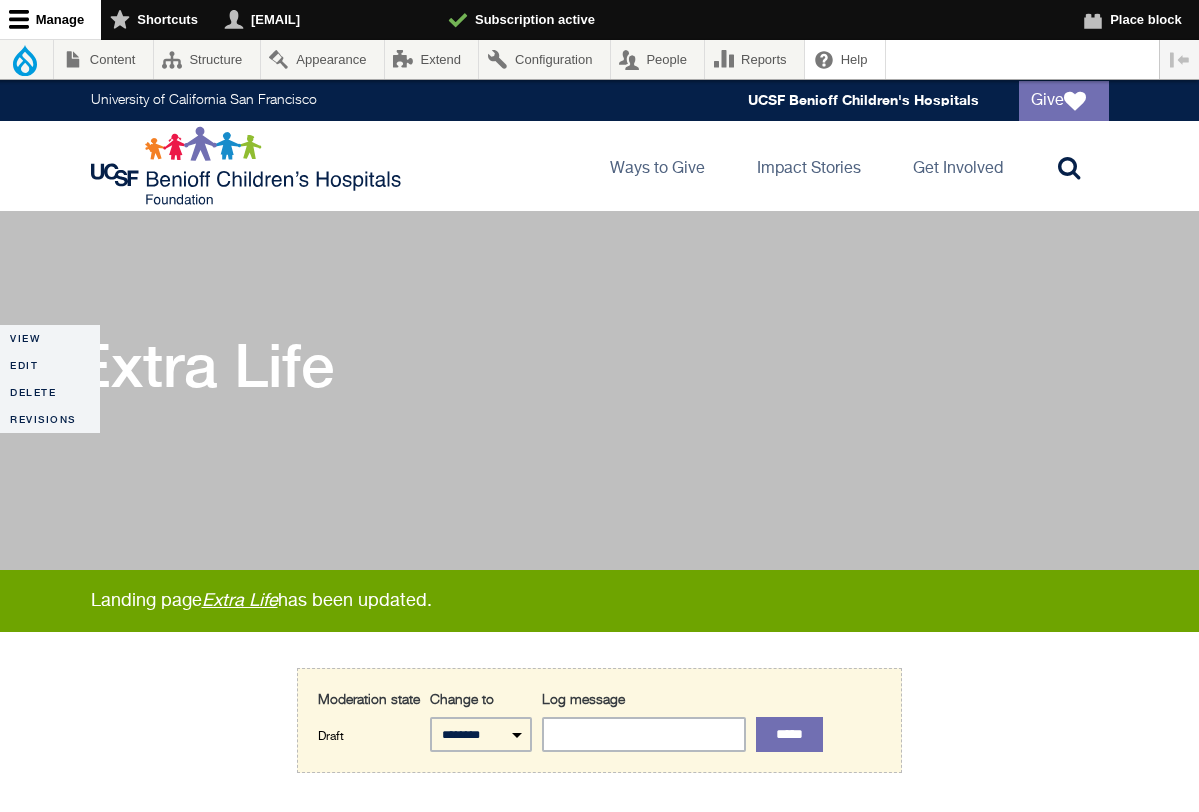 scroll, scrollTop: 0, scrollLeft: 0, axis: both 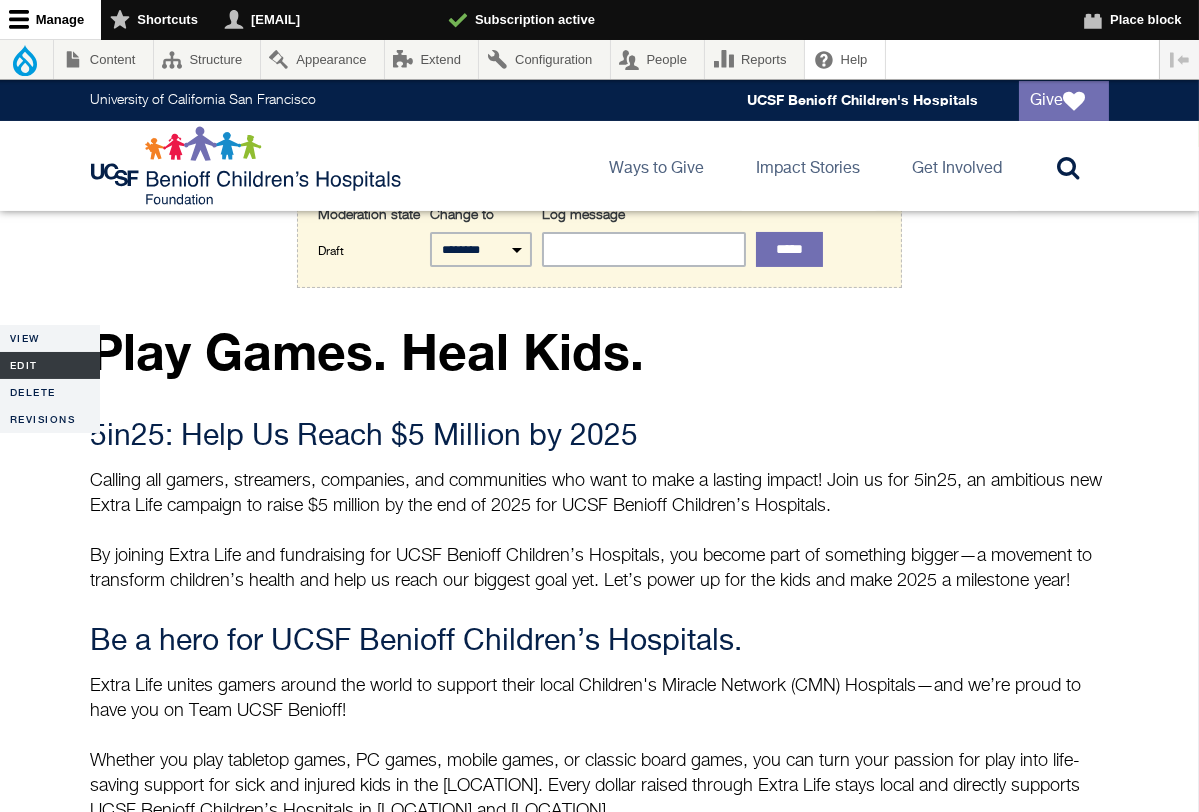 click on "Edit" at bounding box center [50, 365] 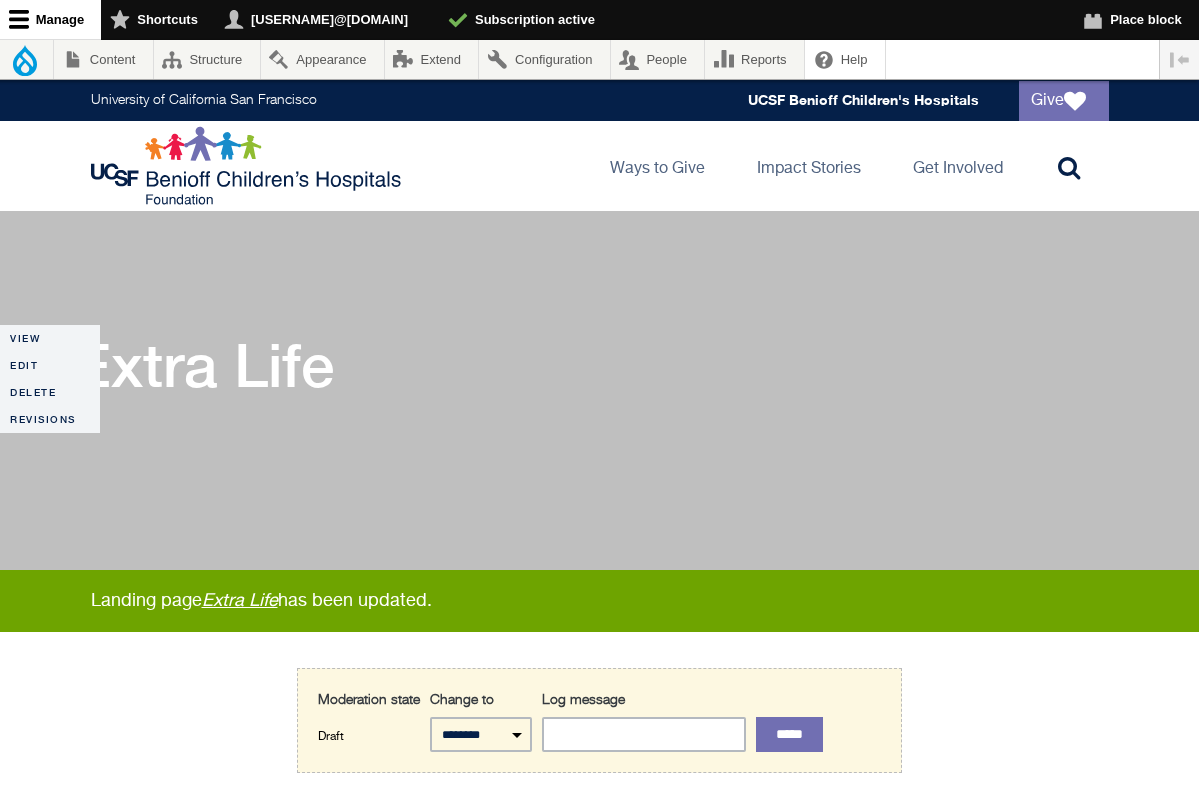 scroll, scrollTop: 0, scrollLeft: 0, axis: both 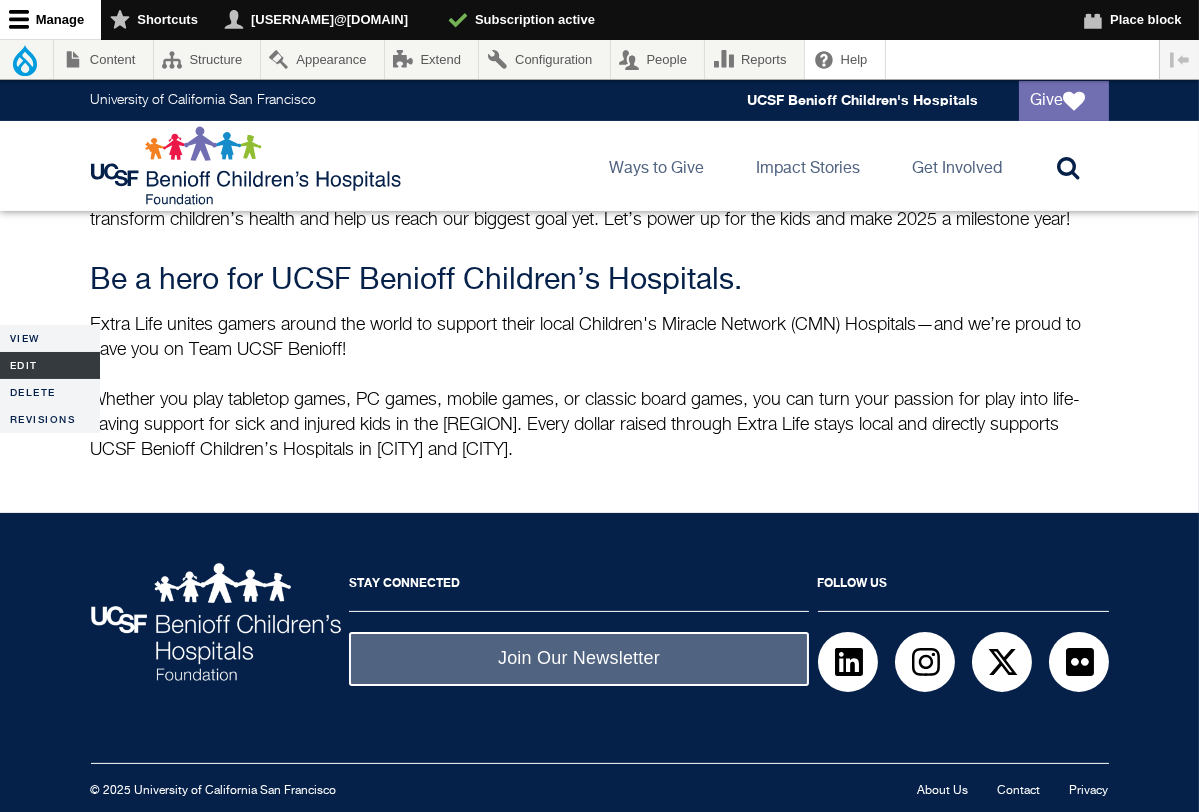 click on "Edit" at bounding box center (50, 365) 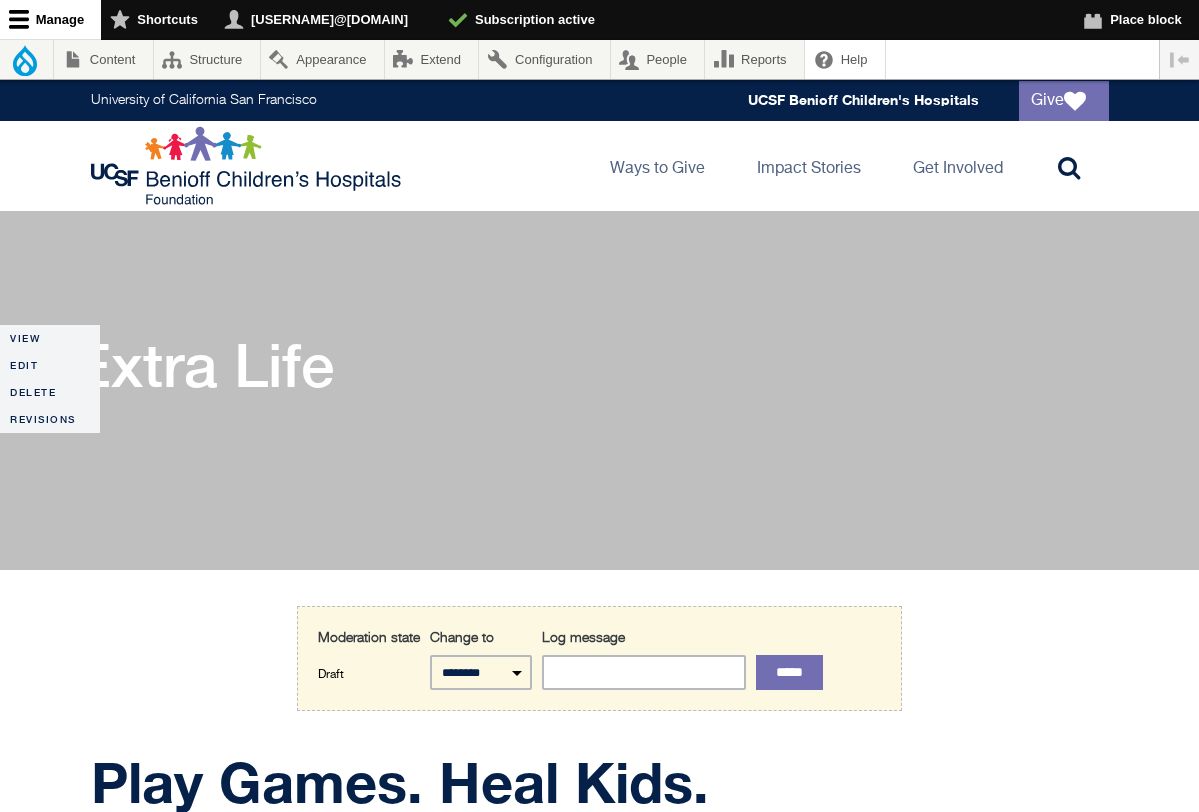 scroll, scrollTop: 81, scrollLeft: 0, axis: vertical 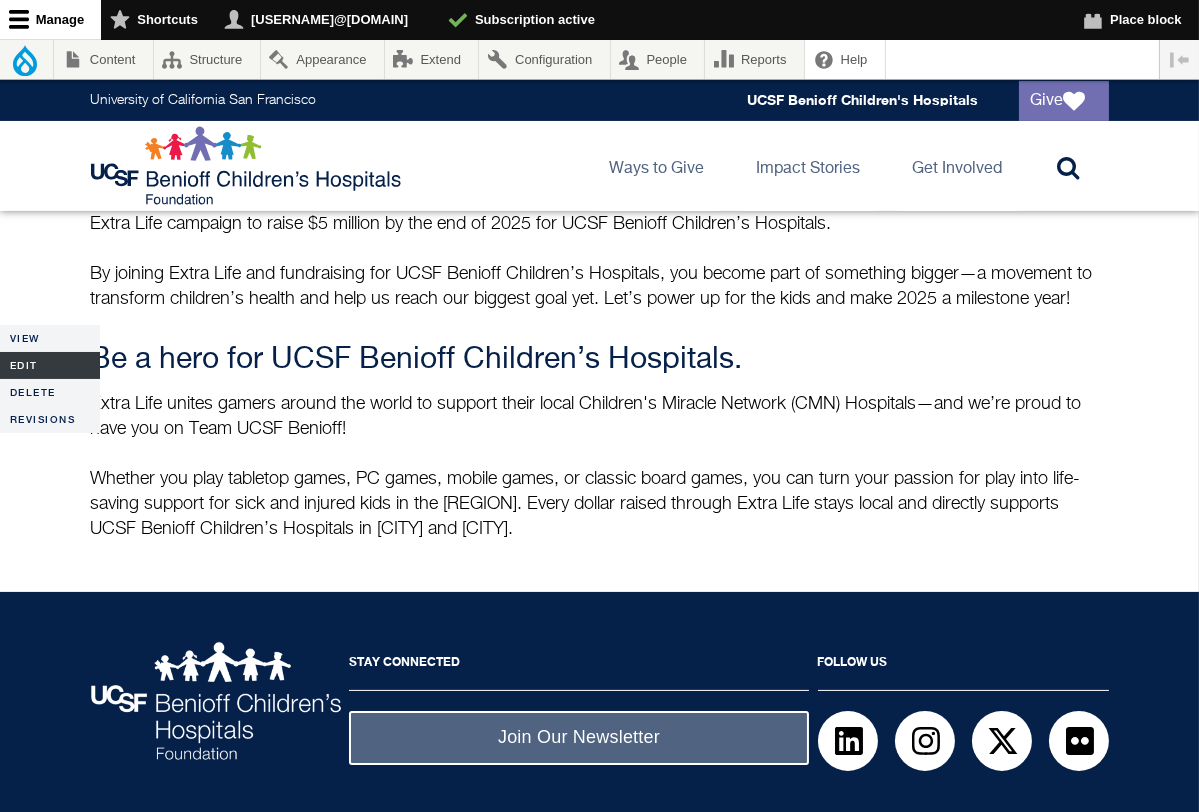 click on "Edit" at bounding box center (50, 365) 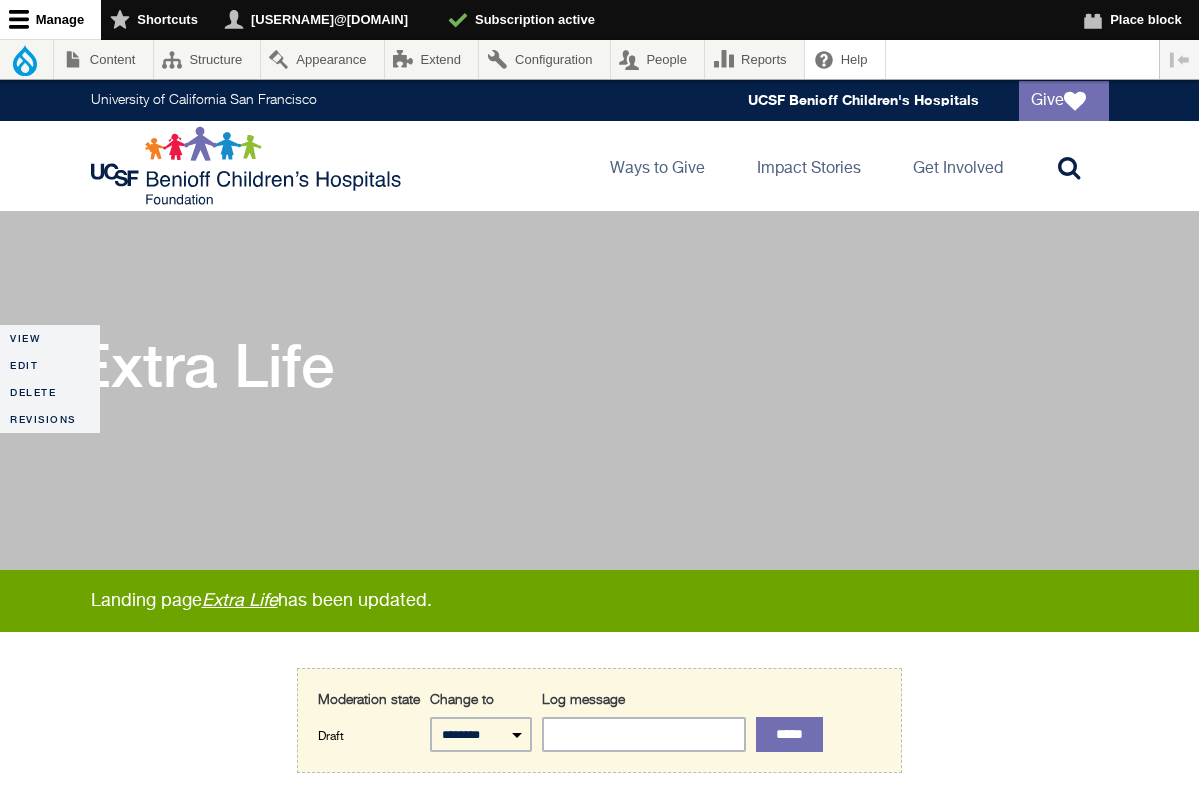 scroll, scrollTop: 0, scrollLeft: 0, axis: both 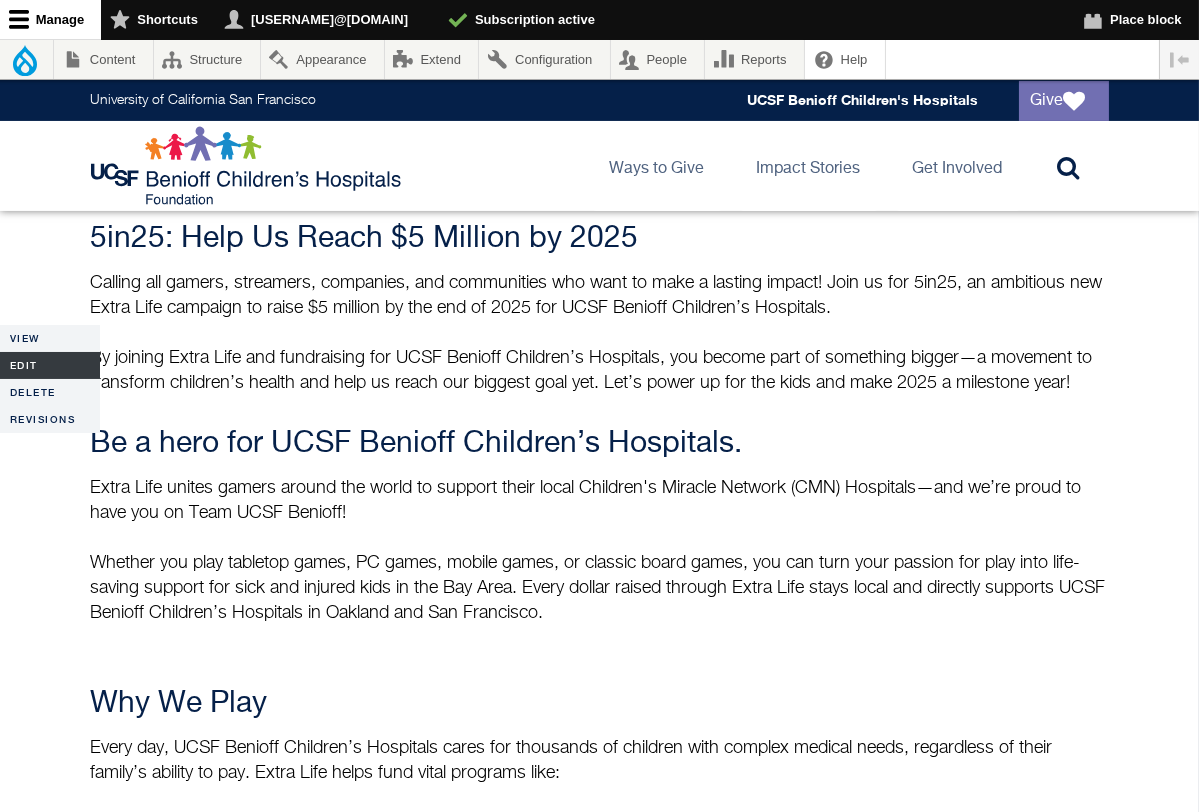 click on "Edit" at bounding box center [50, 365] 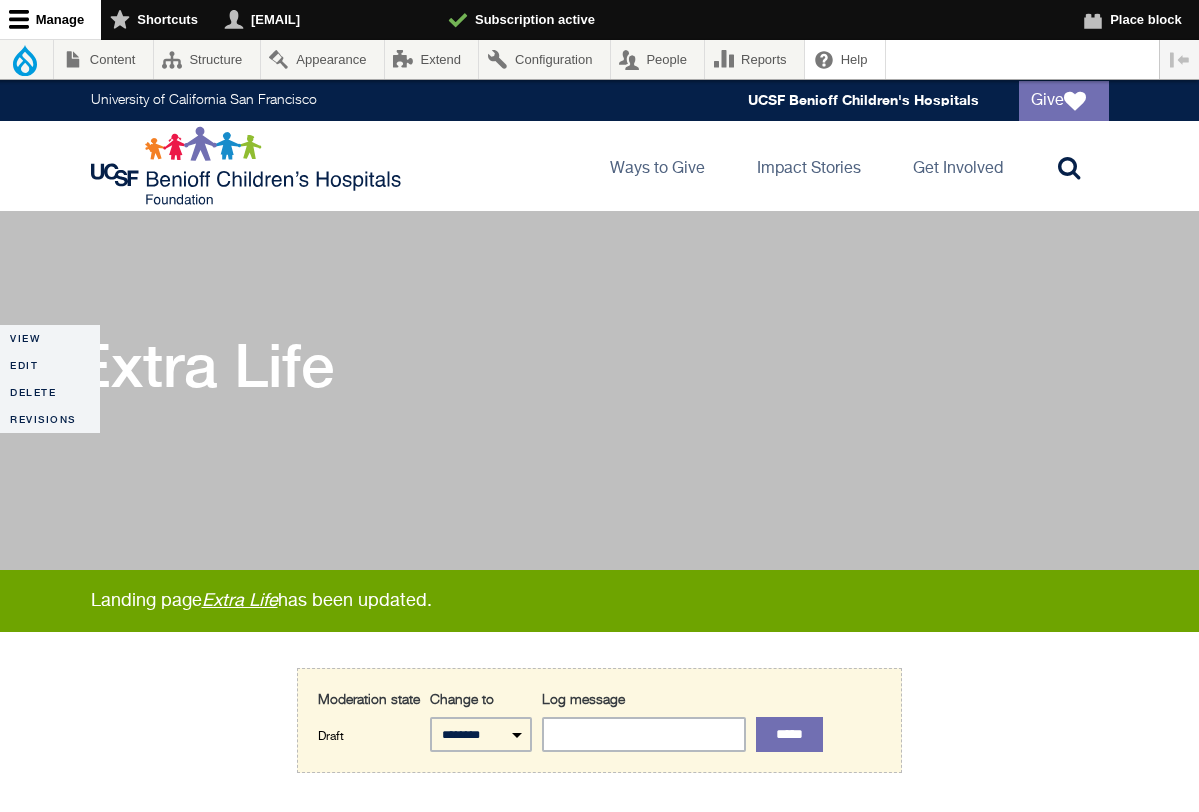 scroll, scrollTop: 0, scrollLeft: 0, axis: both 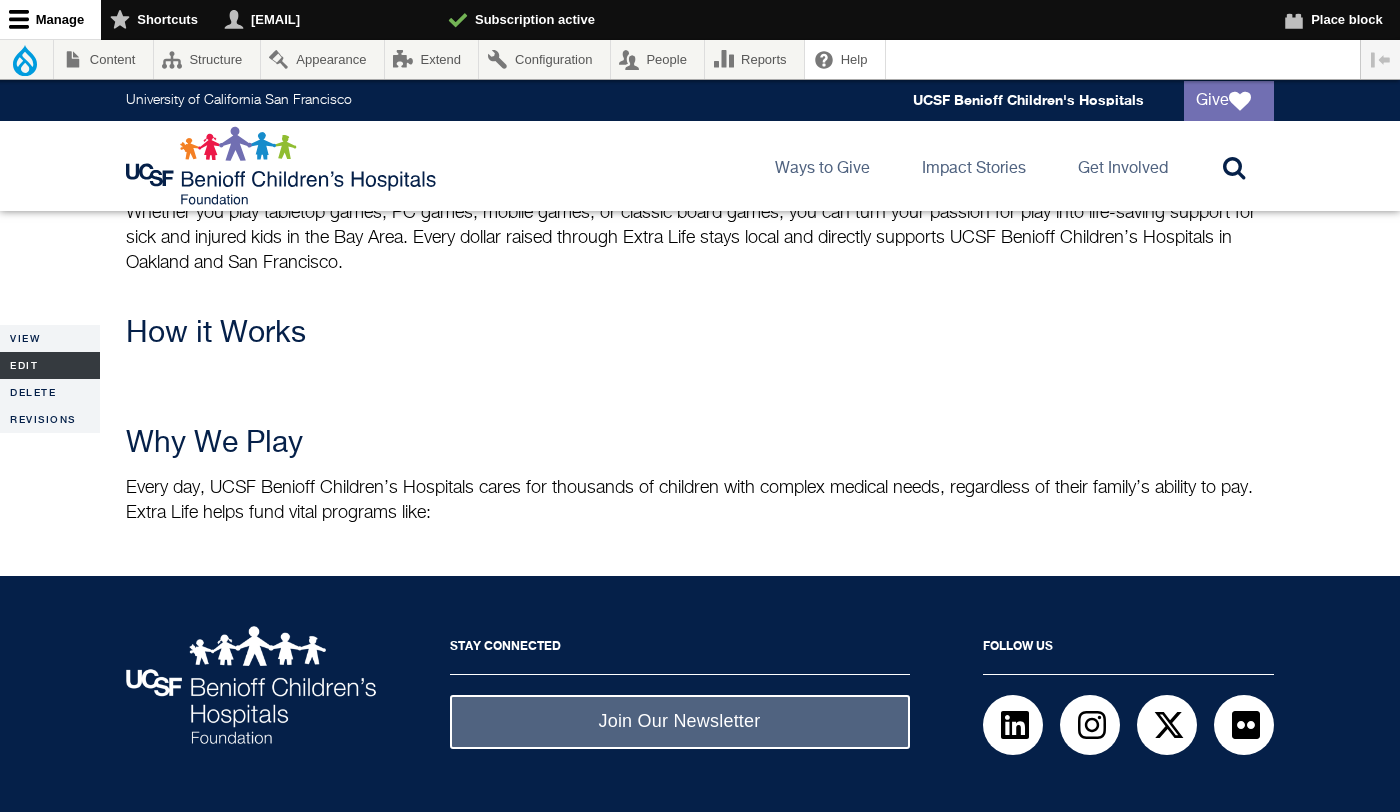 click on "Edit" at bounding box center [50, 365] 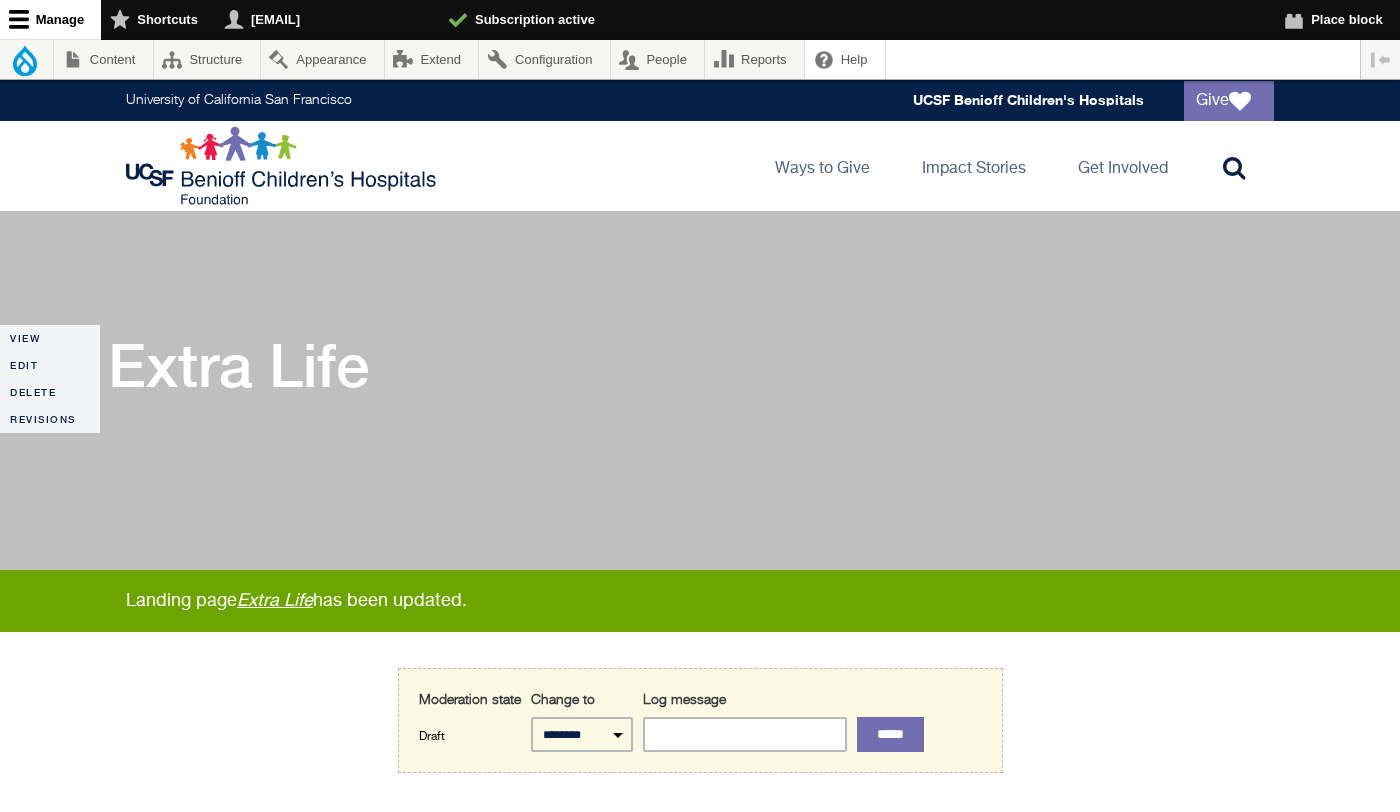 scroll, scrollTop: 0, scrollLeft: 0, axis: both 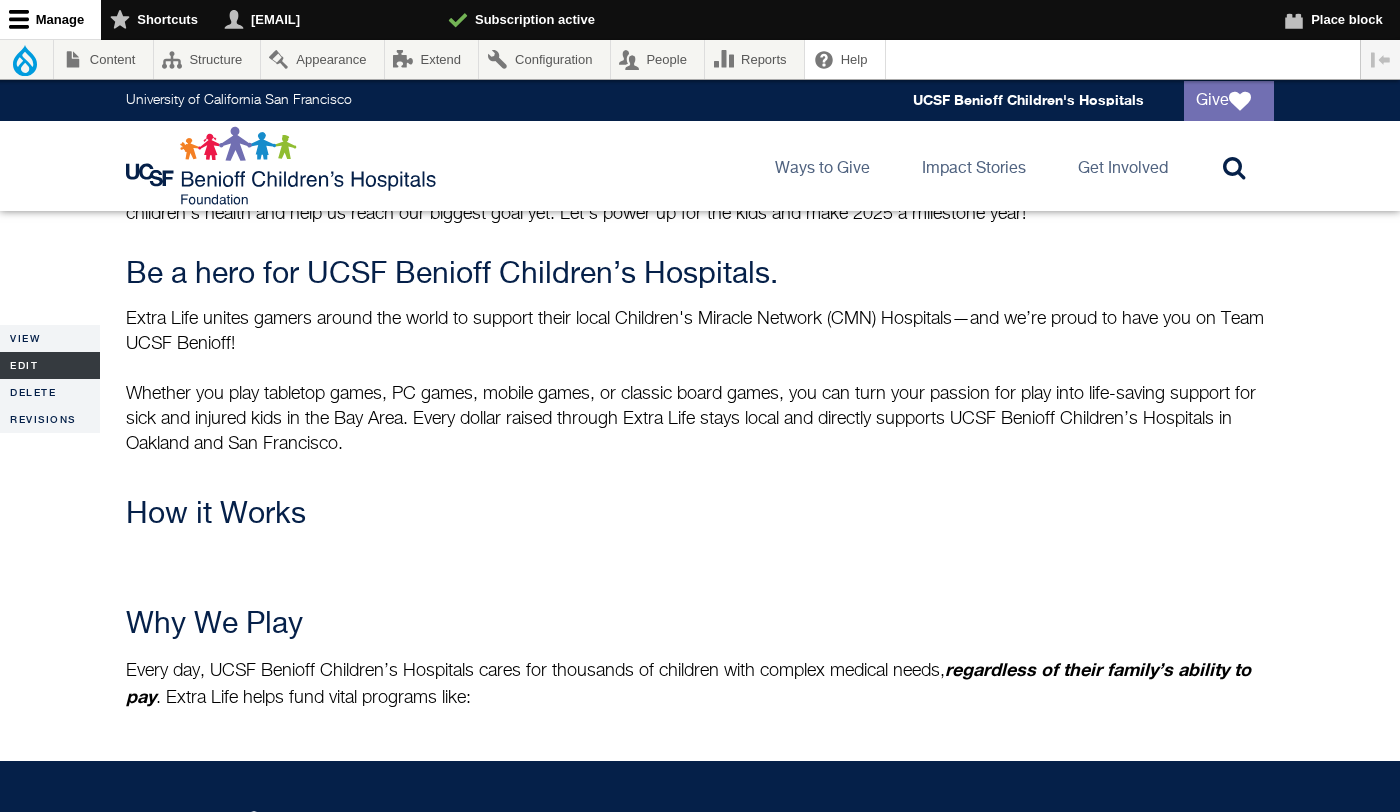 click on "Edit" at bounding box center (50, 365) 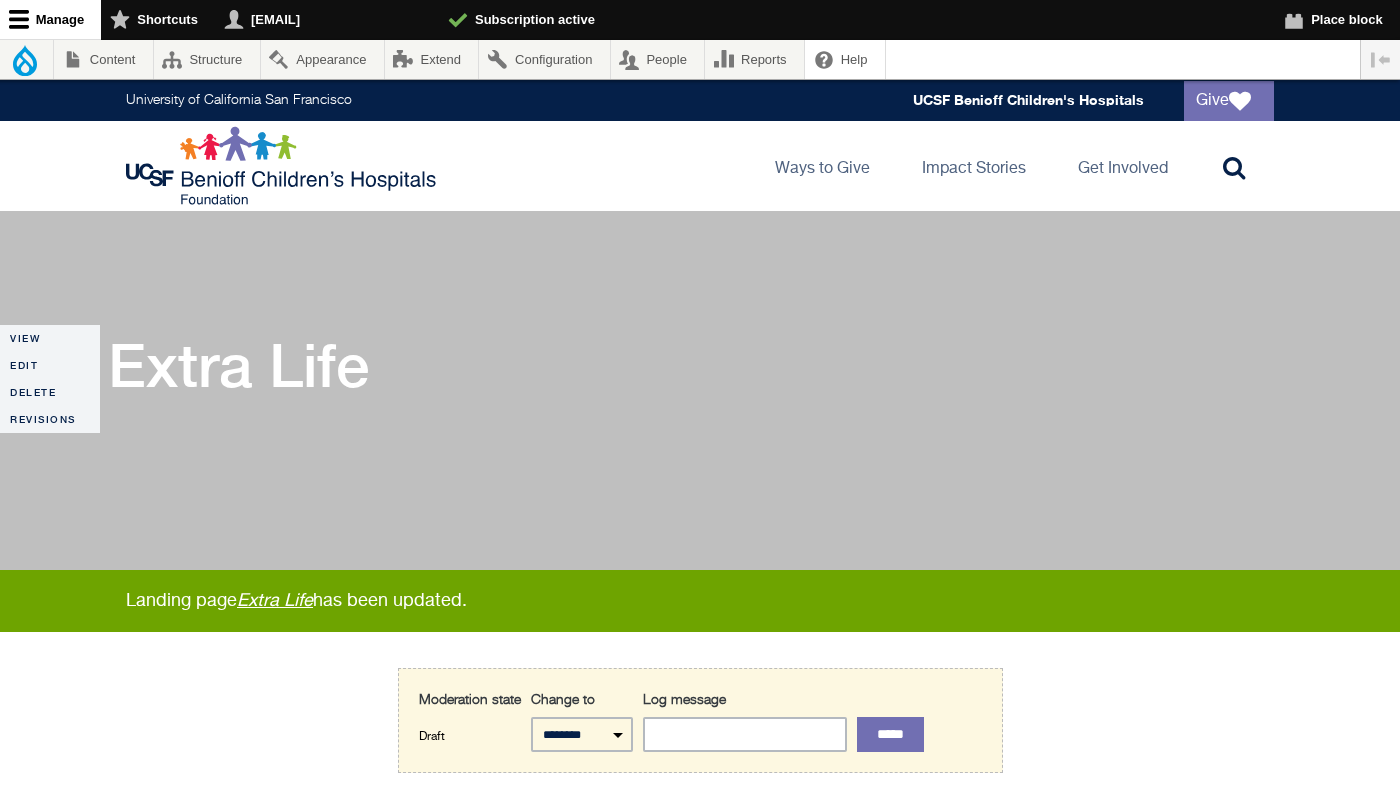 scroll, scrollTop: 0, scrollLeft: 0, axis: both 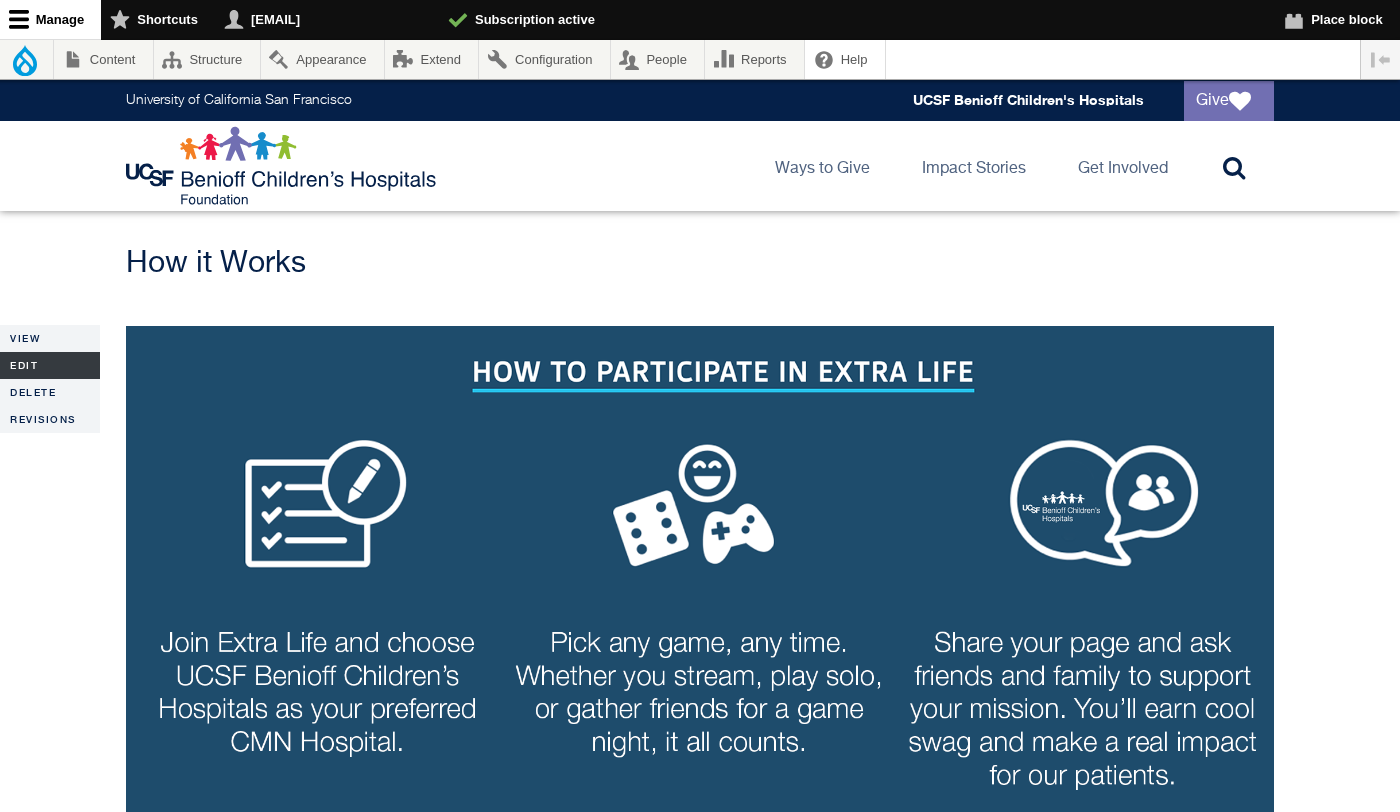 click on "Edit" at bounding box center [50, 365] 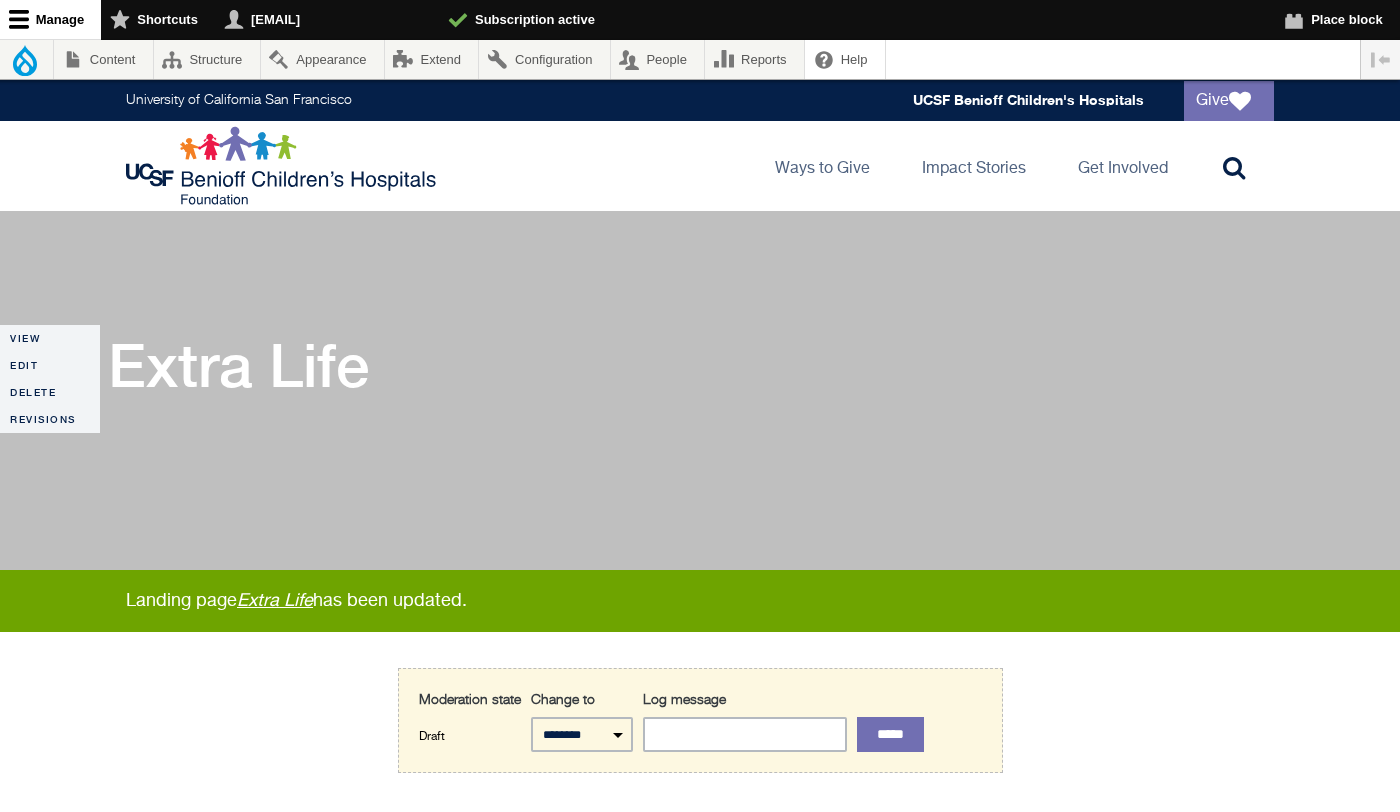 scroll, scrollTop: 0, scrollLeft: 0, axis: both 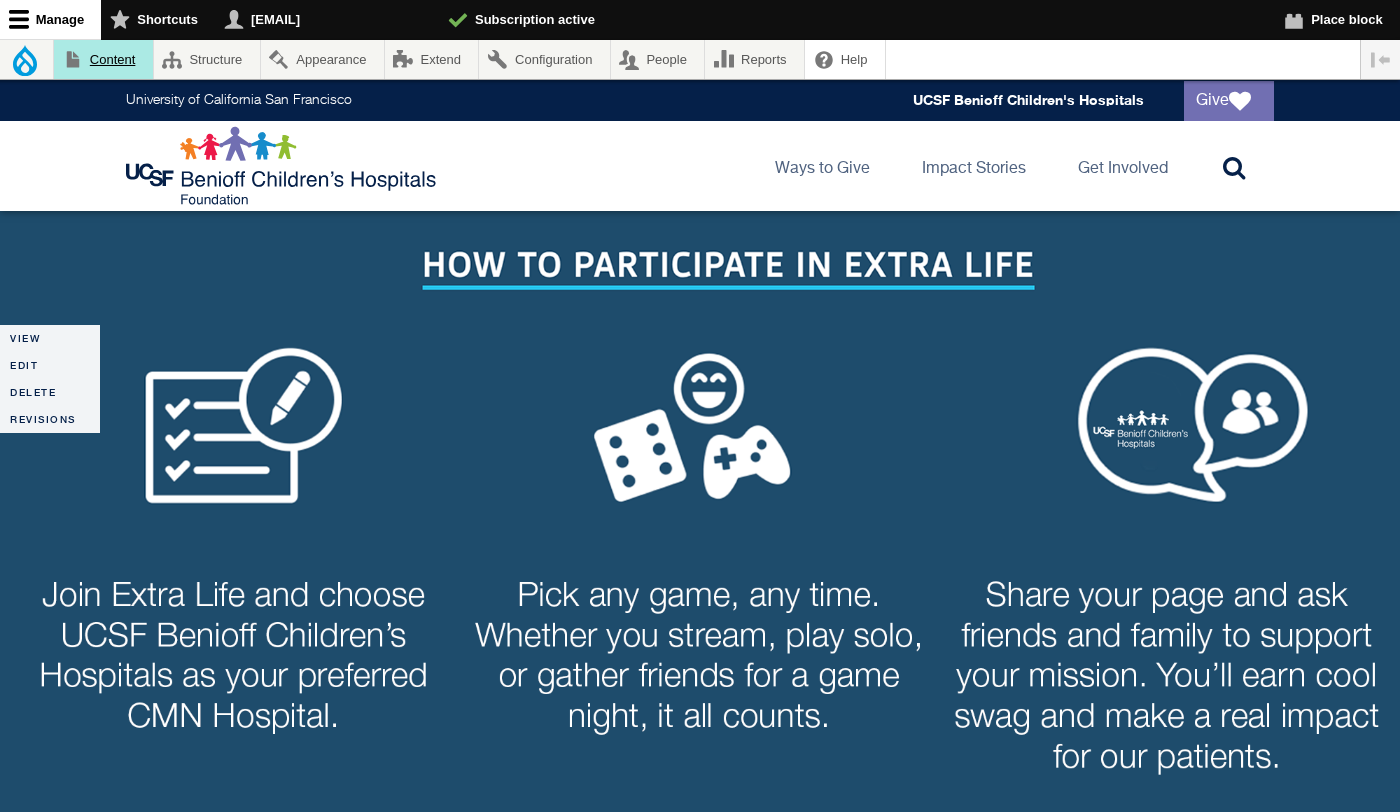 click on "Content" at bounding box center (103, 59) 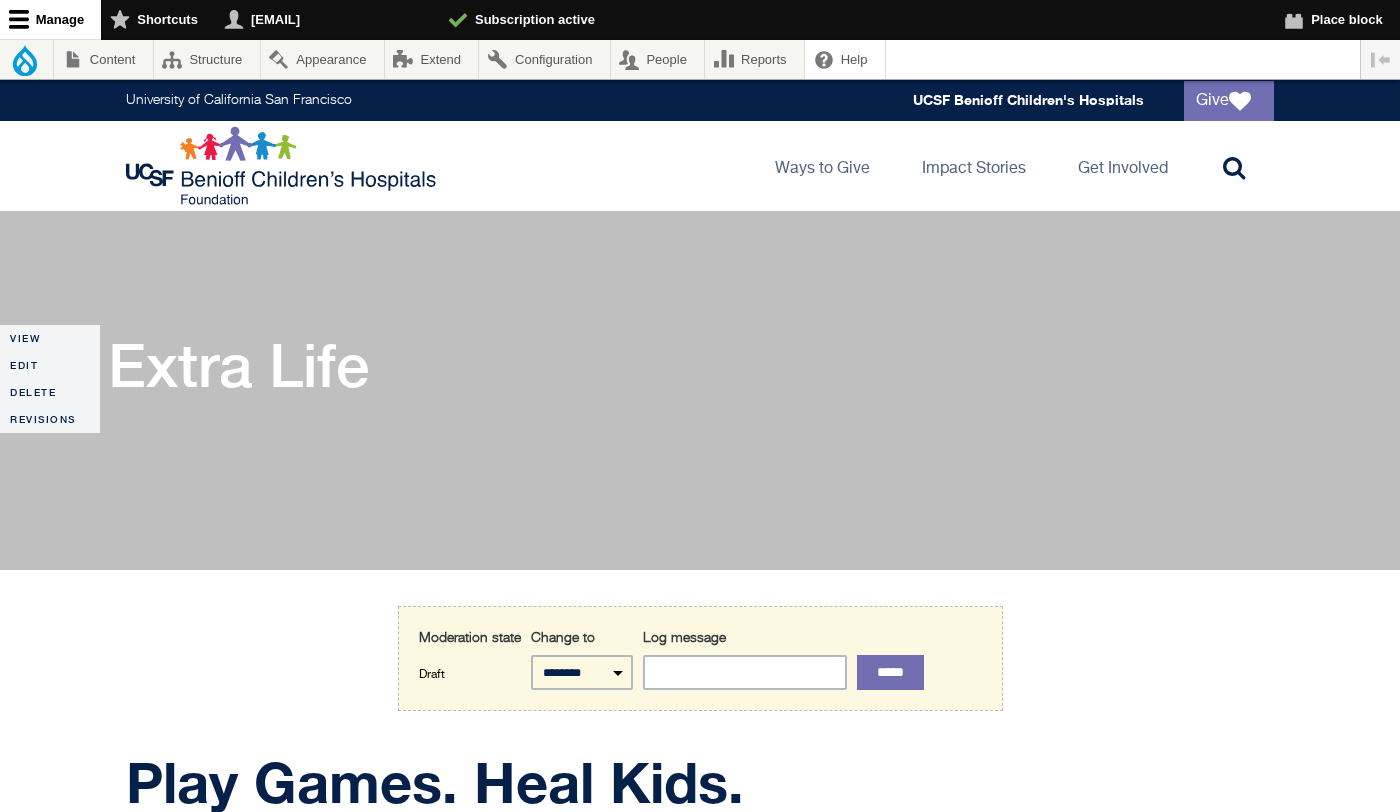 scroll, scrollTop: 144, scrollLeft: 0, axis: vertical 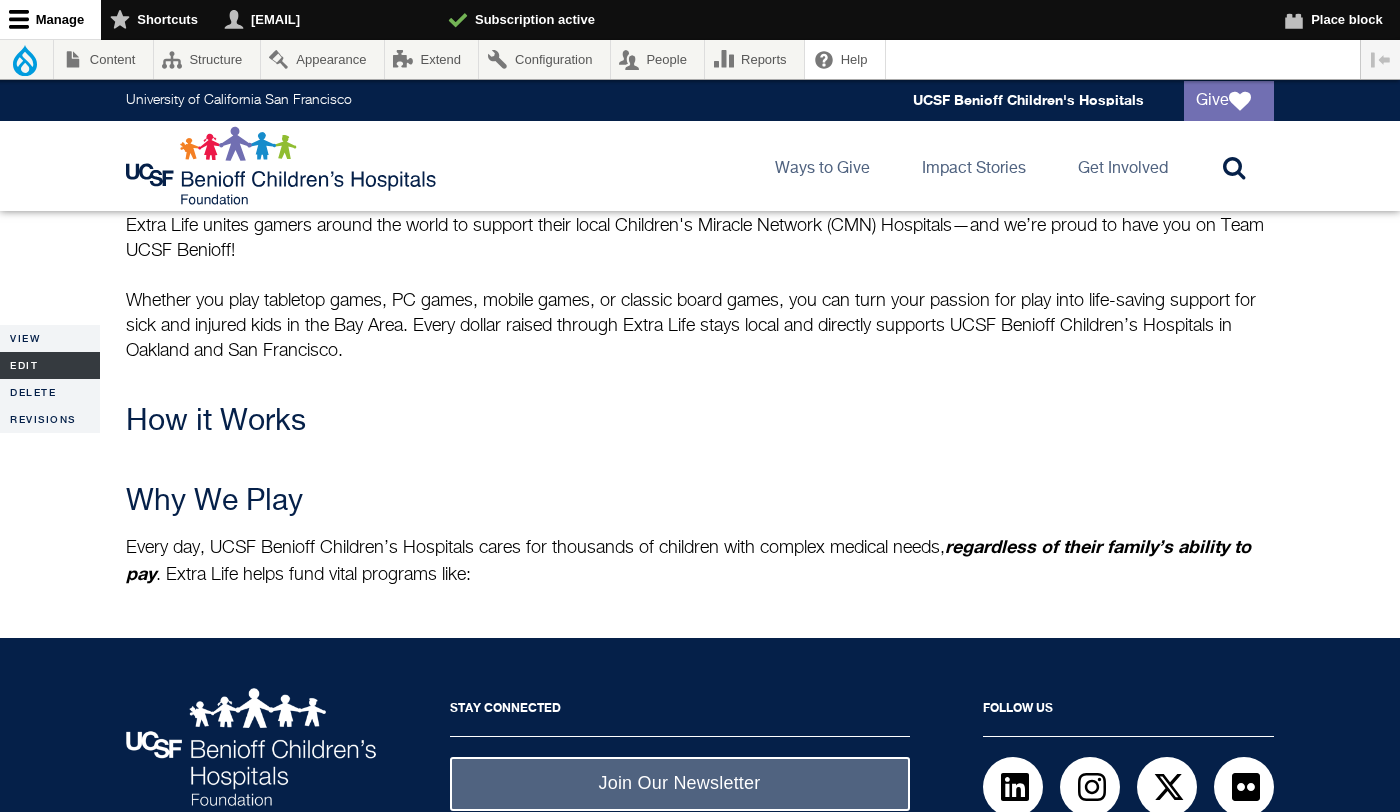 click on "Edit" at bounding box center [50, 365] 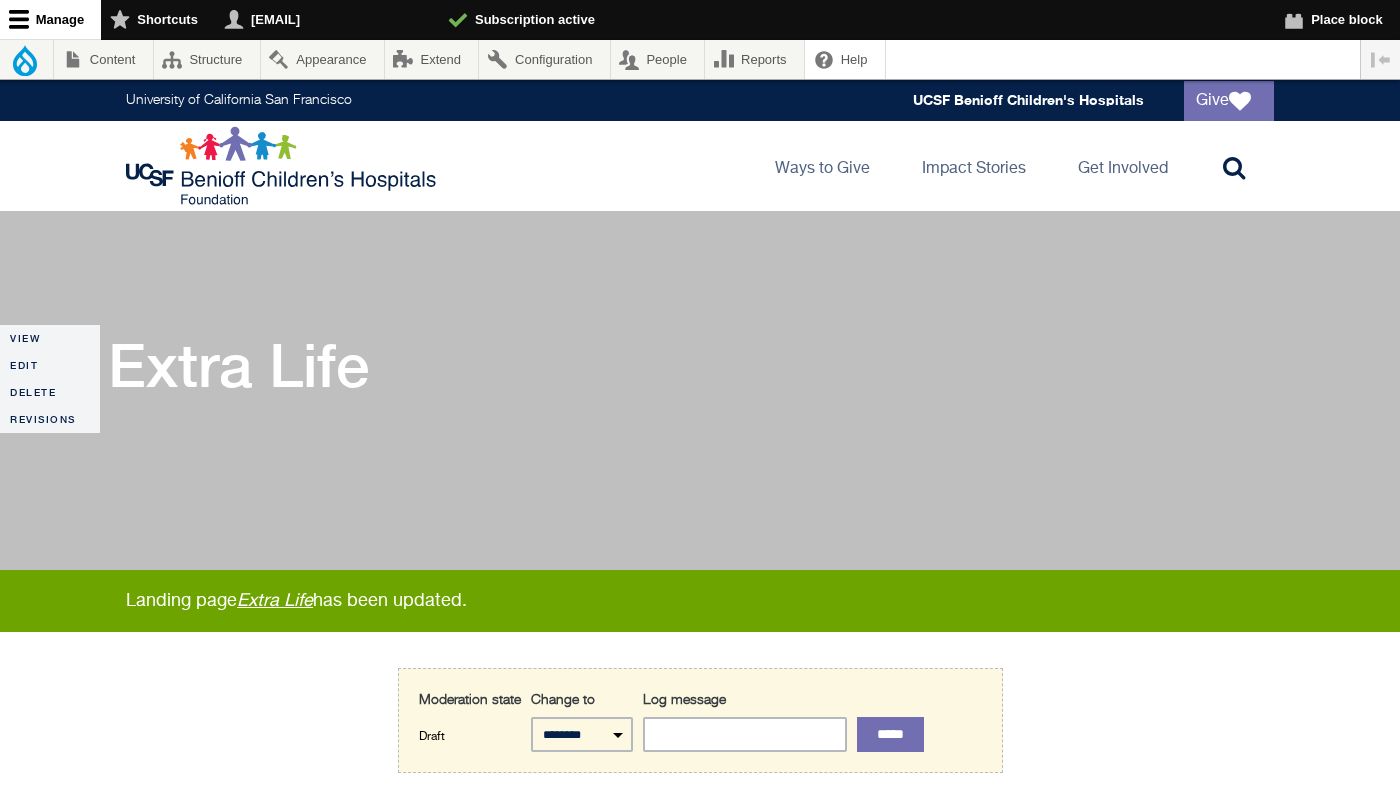 scroll, scrollTop: 0, scrollLeft: 0, axis: both 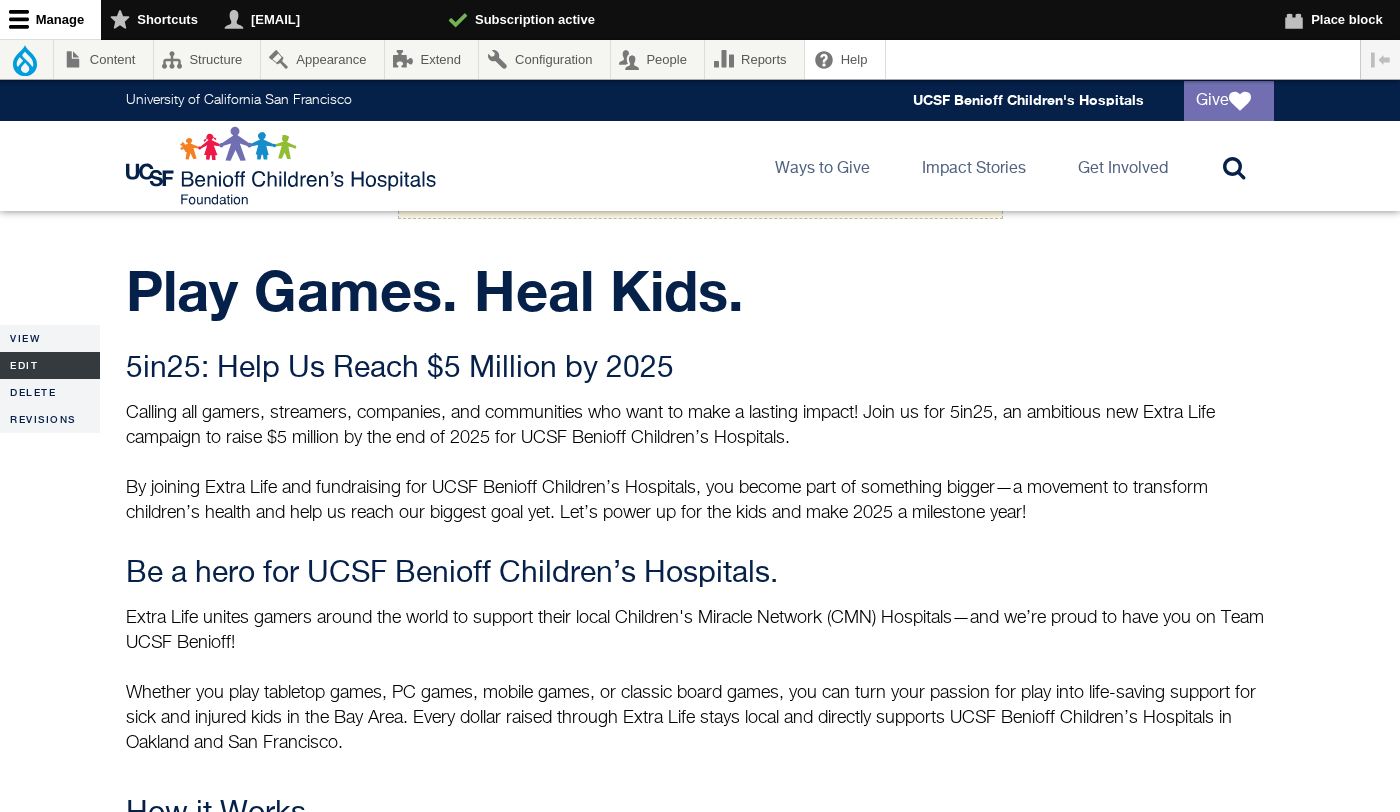 click on "Edit" at bounding box center (50, 365) 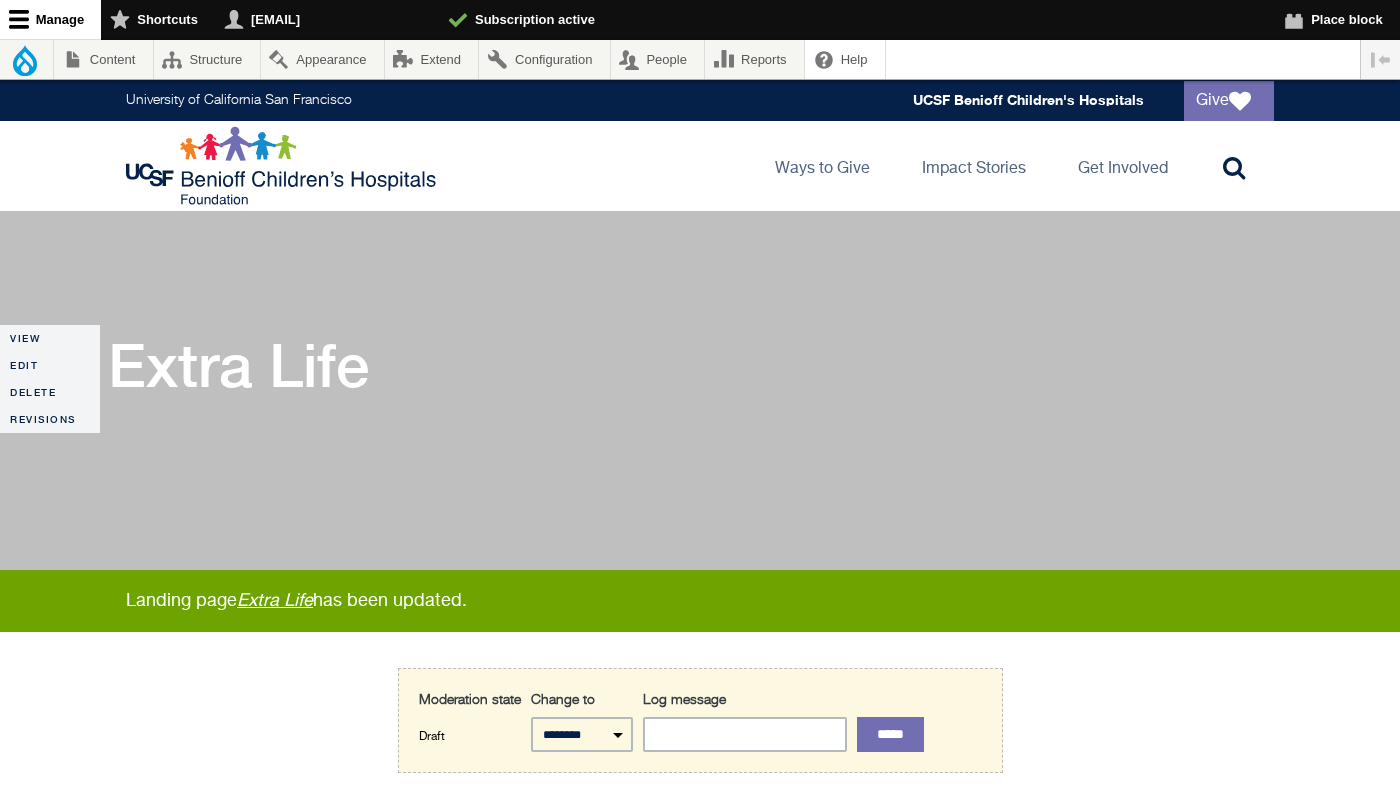 scroll, scrollTop: 0, scrollLeft: 0, axis: both 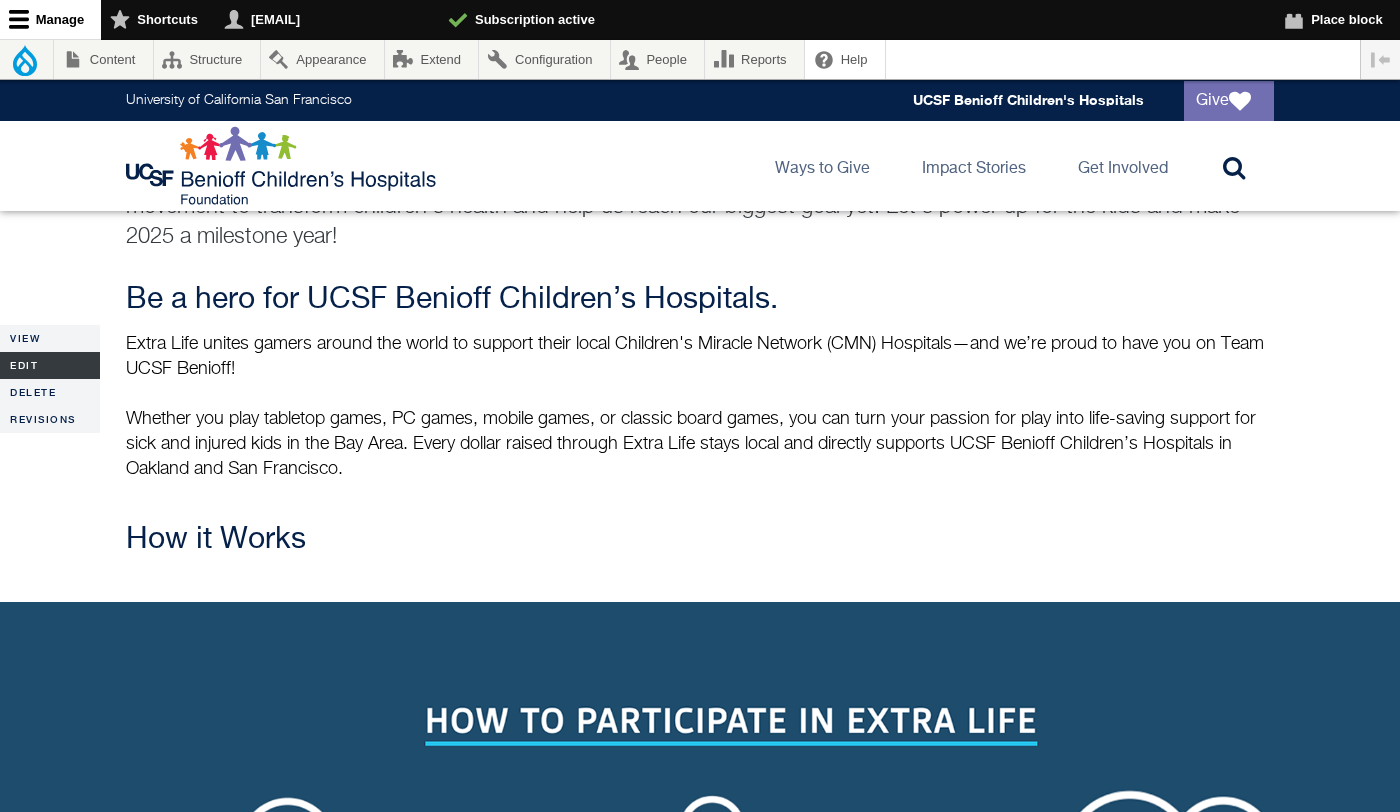 click on "Edit" at bounding box center (50, 365) 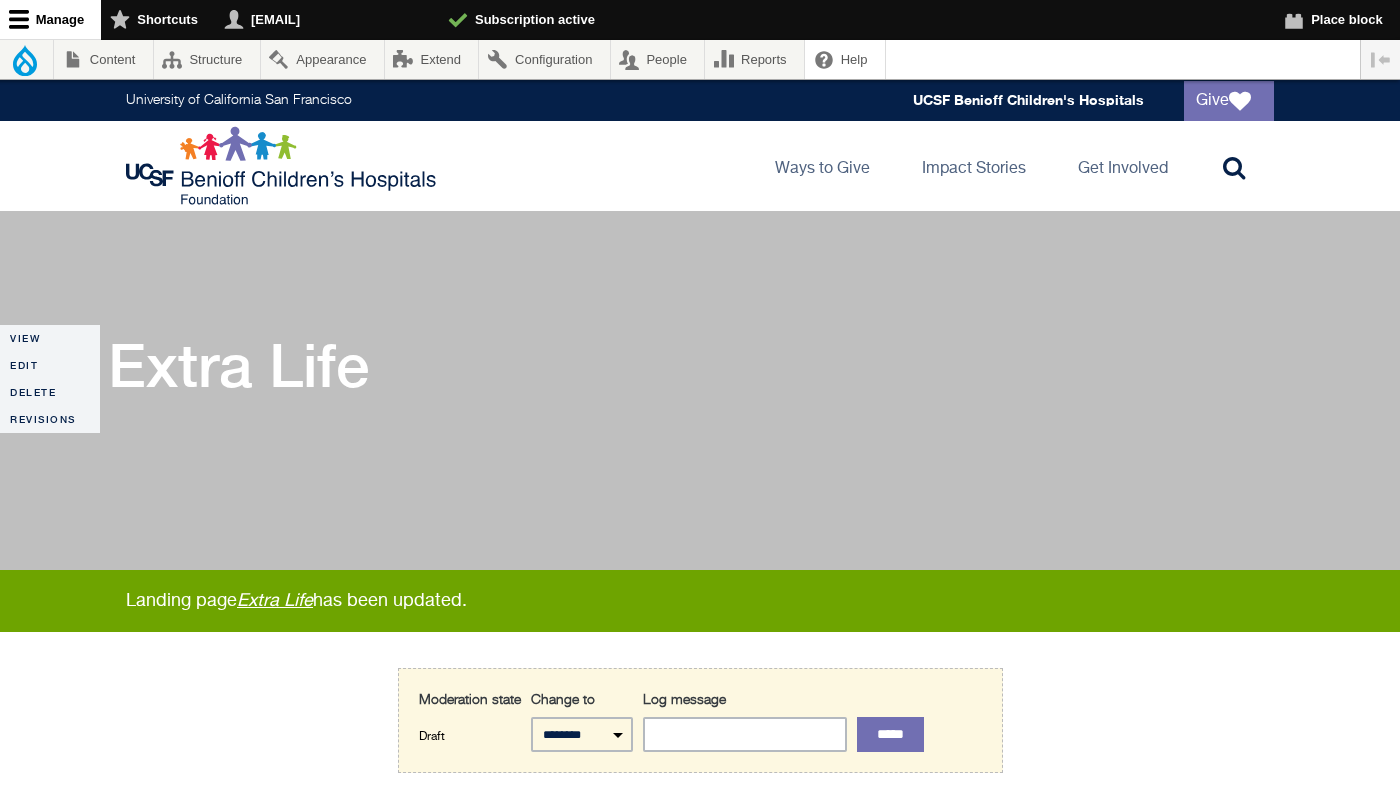 scroll, scrollTop: 0, scrollLeft: 0, axis: both 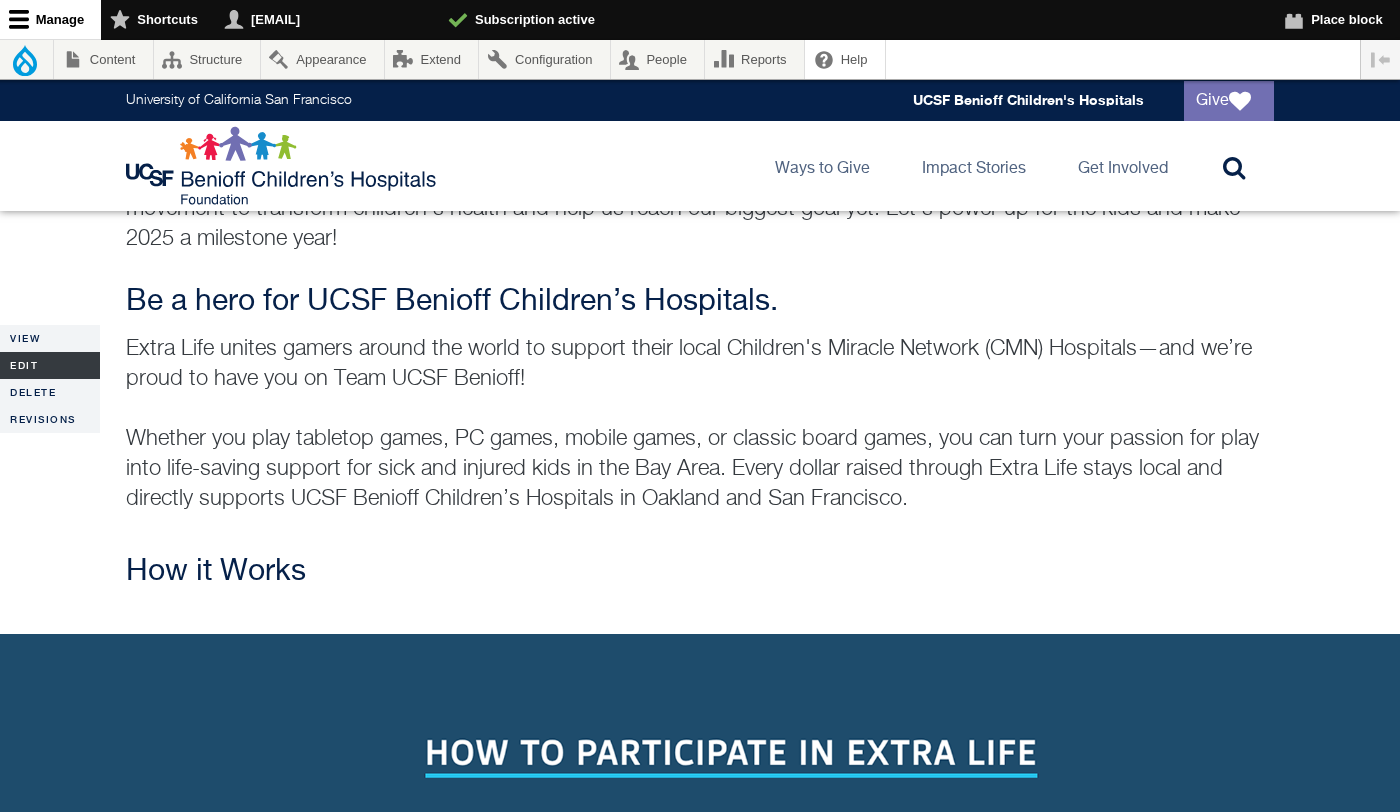 click on "Edit" at bounding box center (50, 365) 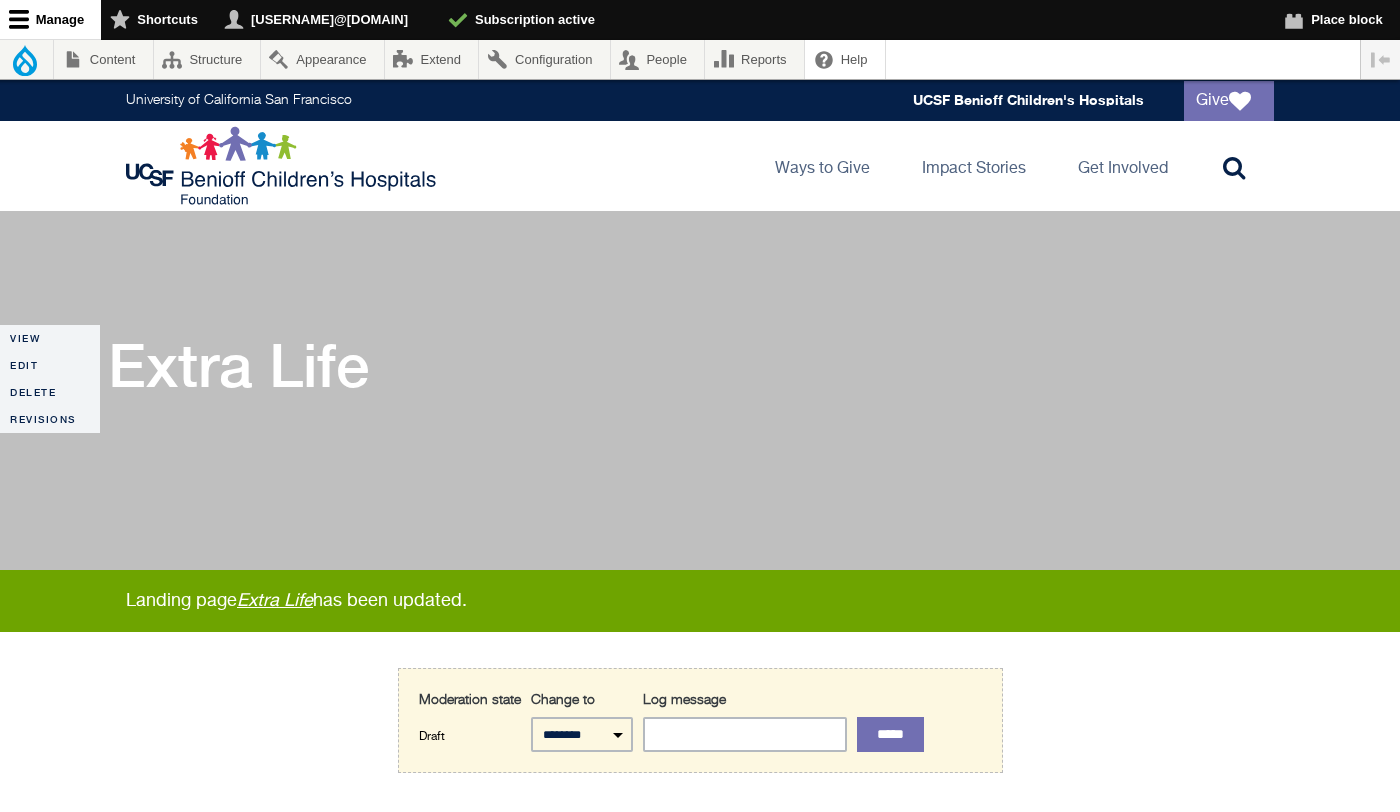 scroll, scrollTop: 0, scrollLeft: 0, axis: both 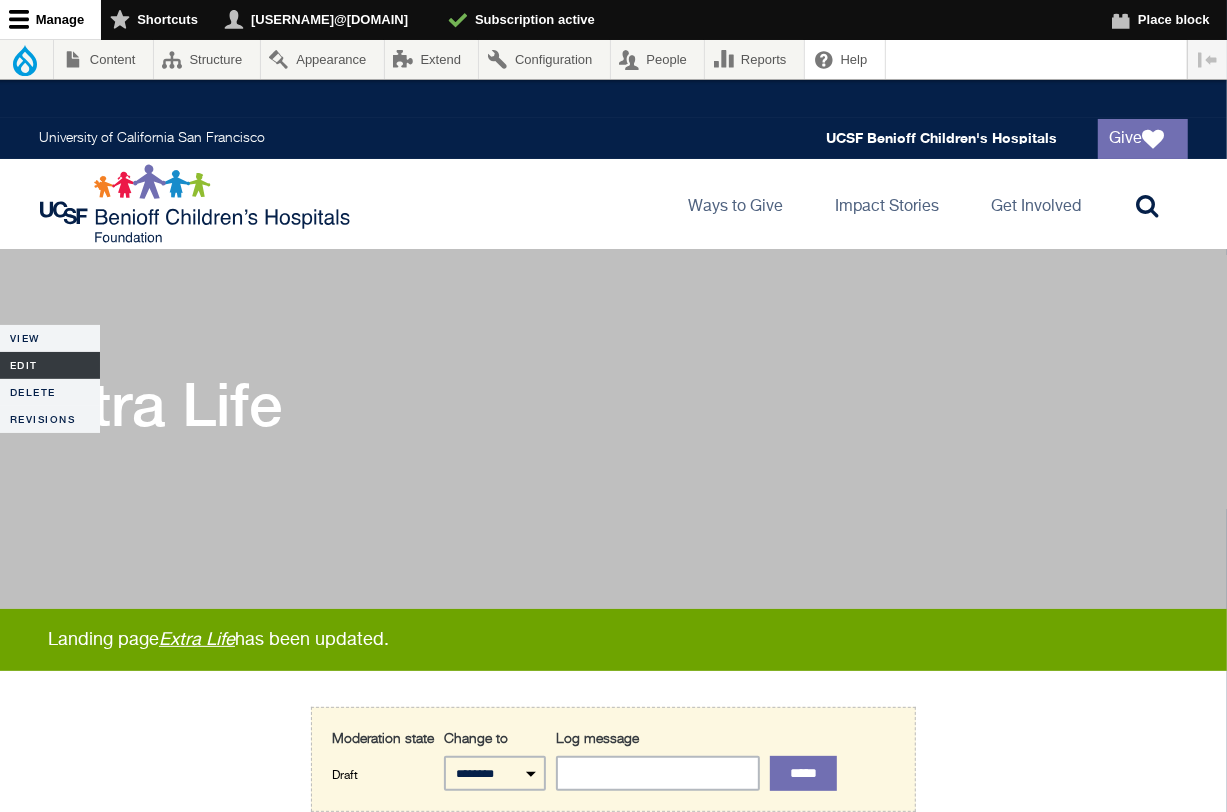 click on "Edit" at bounding box center (50, 365) 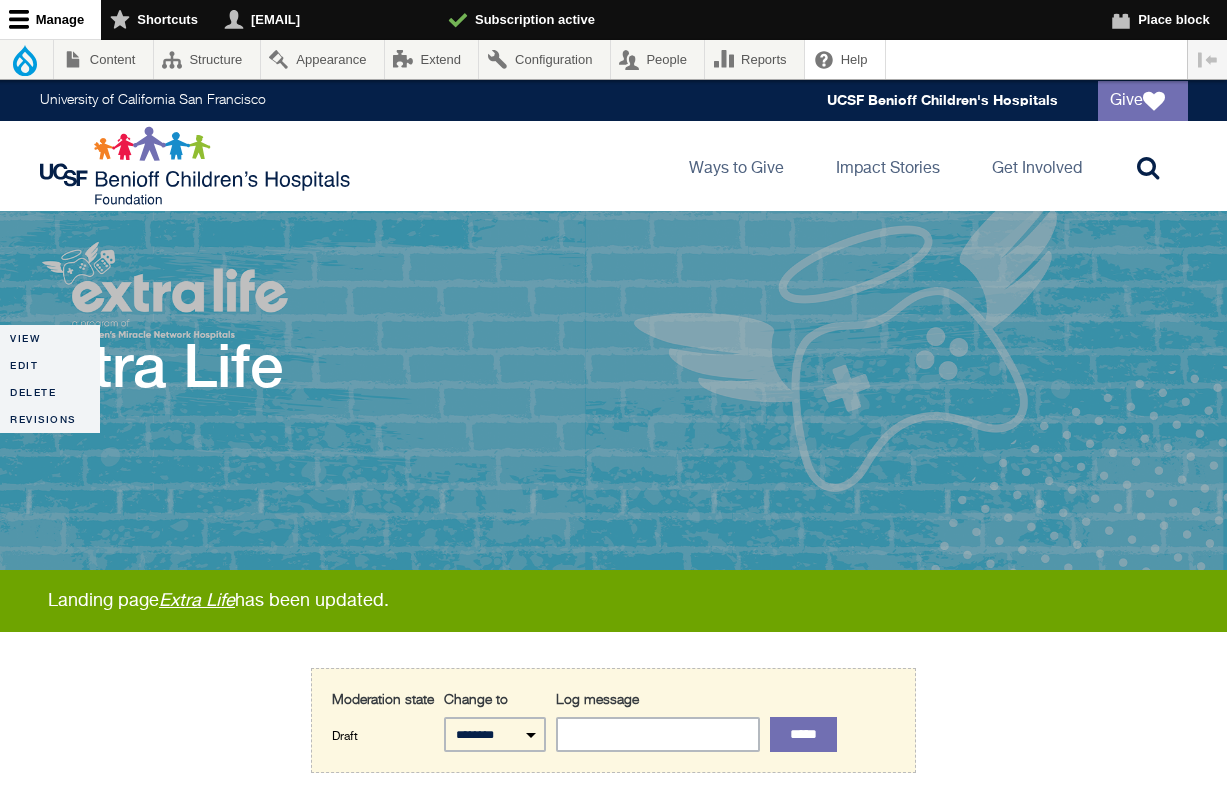 scroll, scrollTop: 0, scrollLeft: 0, axis: both 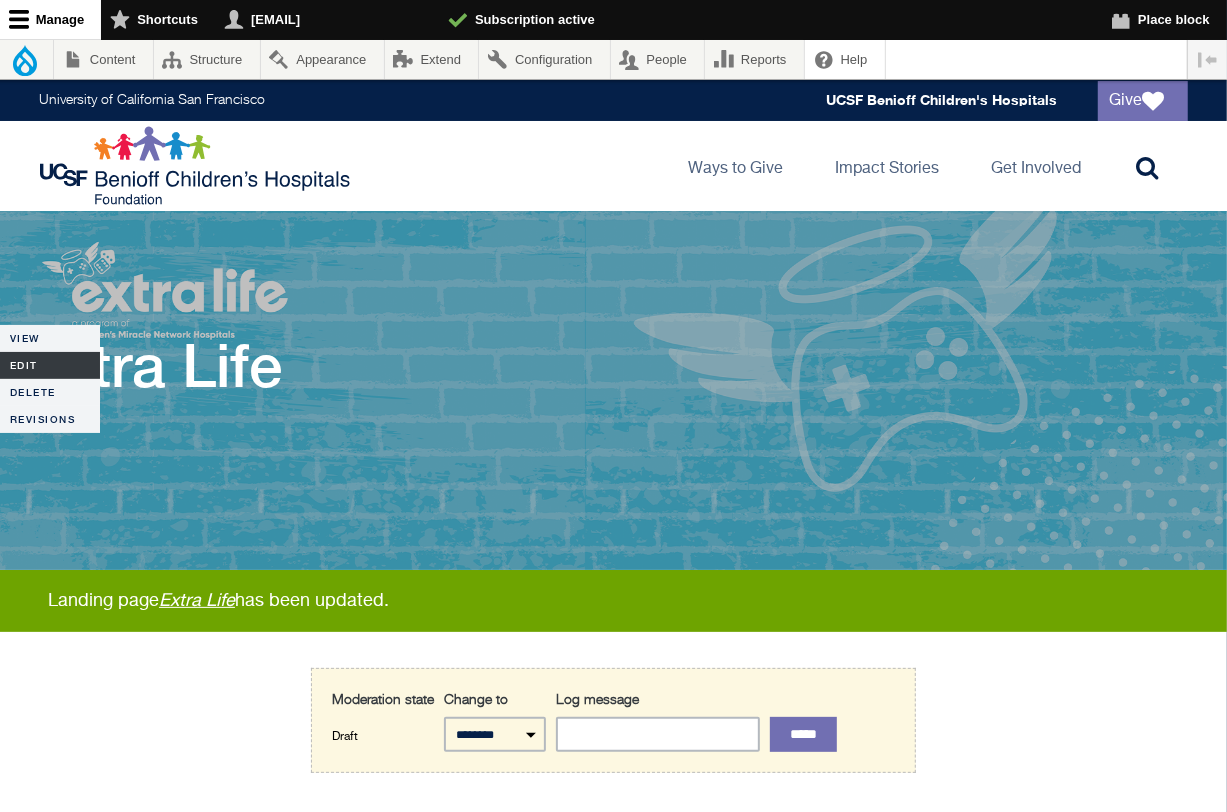 click on "Edit" at bounding box center (50, 365) 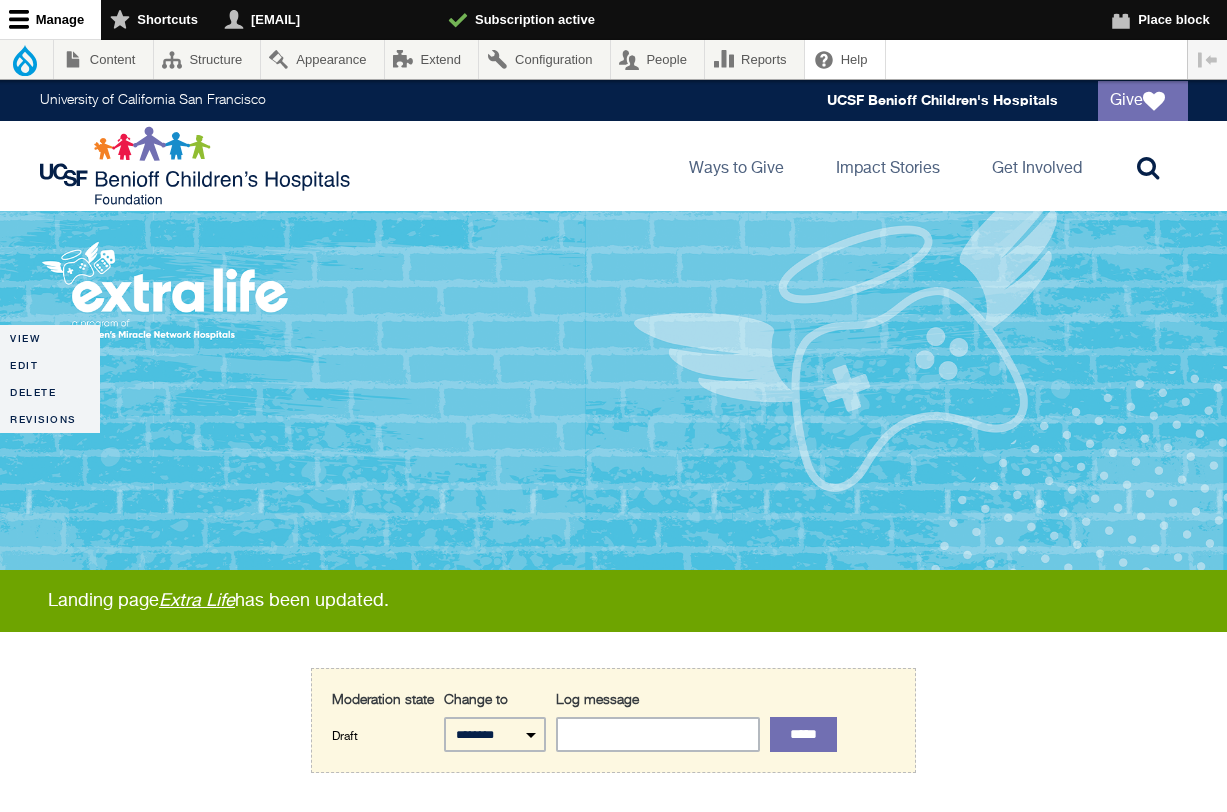 scroll, scrollTop: 0, scrollLeft: 0, axis: both 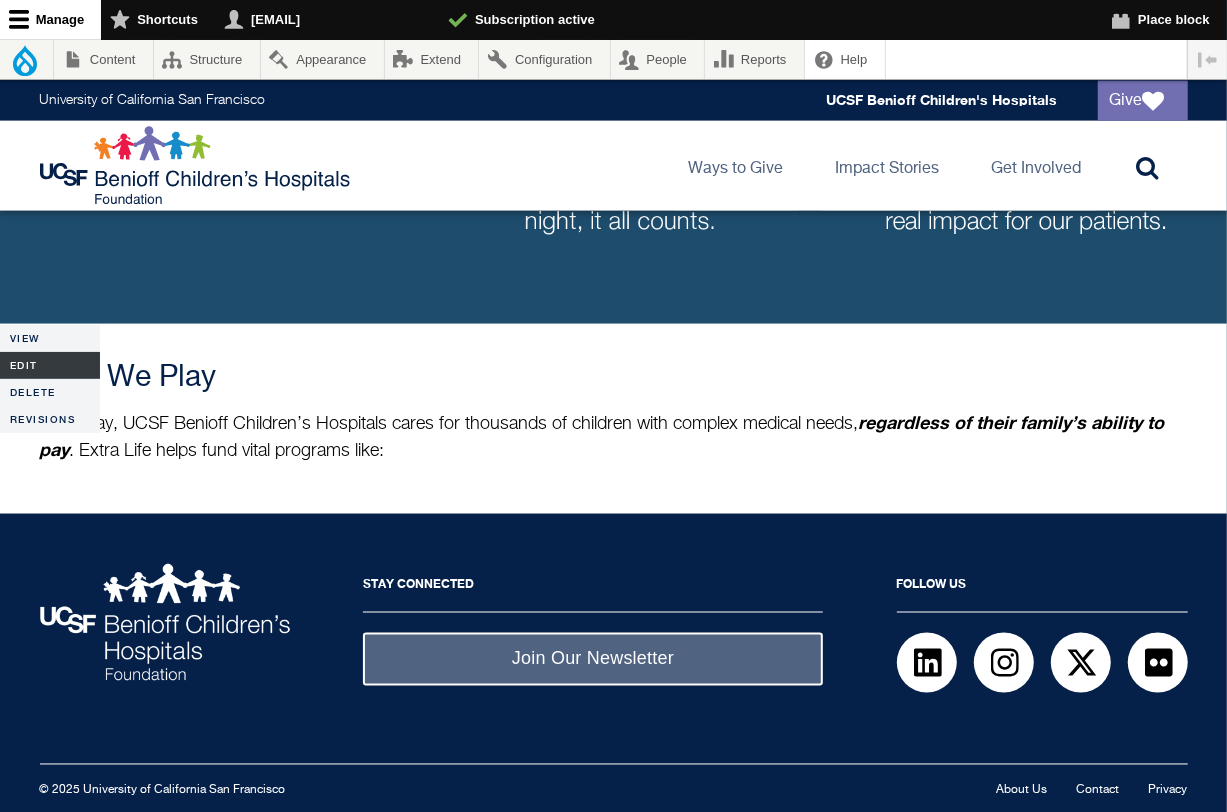 click on "Edit" at bounding box center (50, 365) 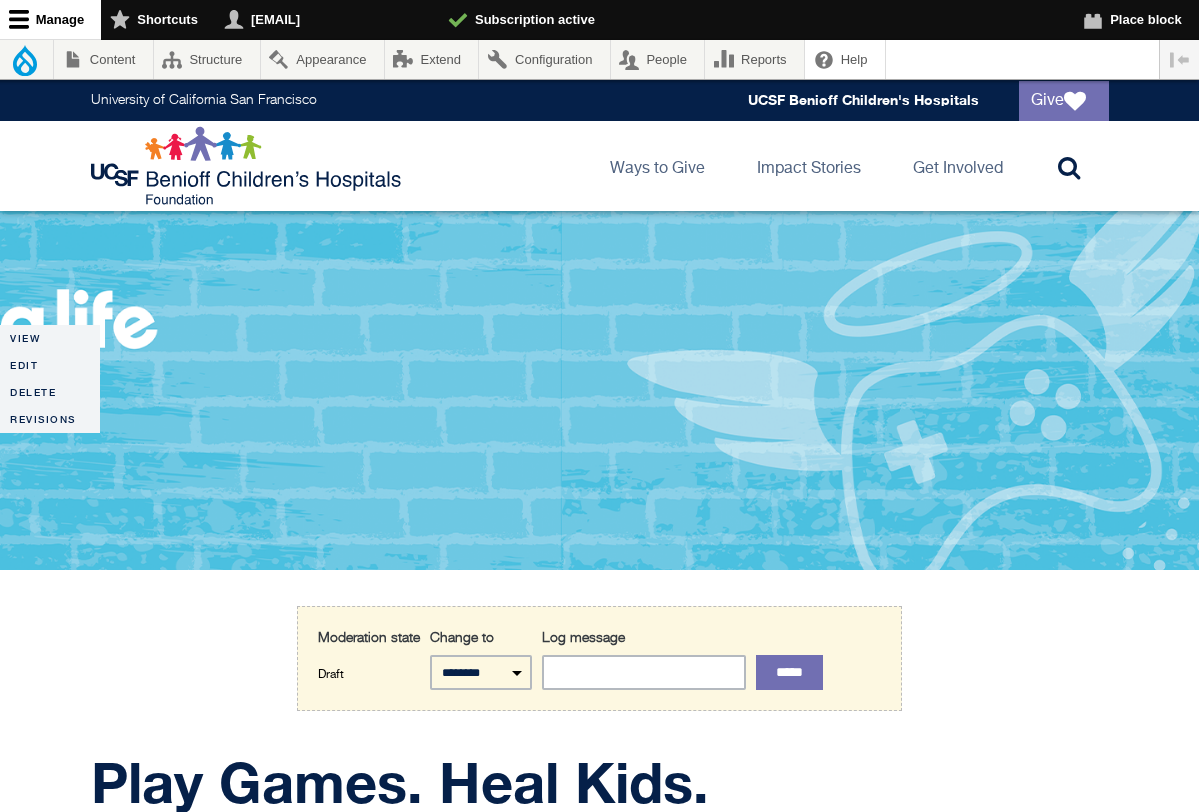 scroll, scrollTop: 1091, scrollLeft: 0, axis: vertical 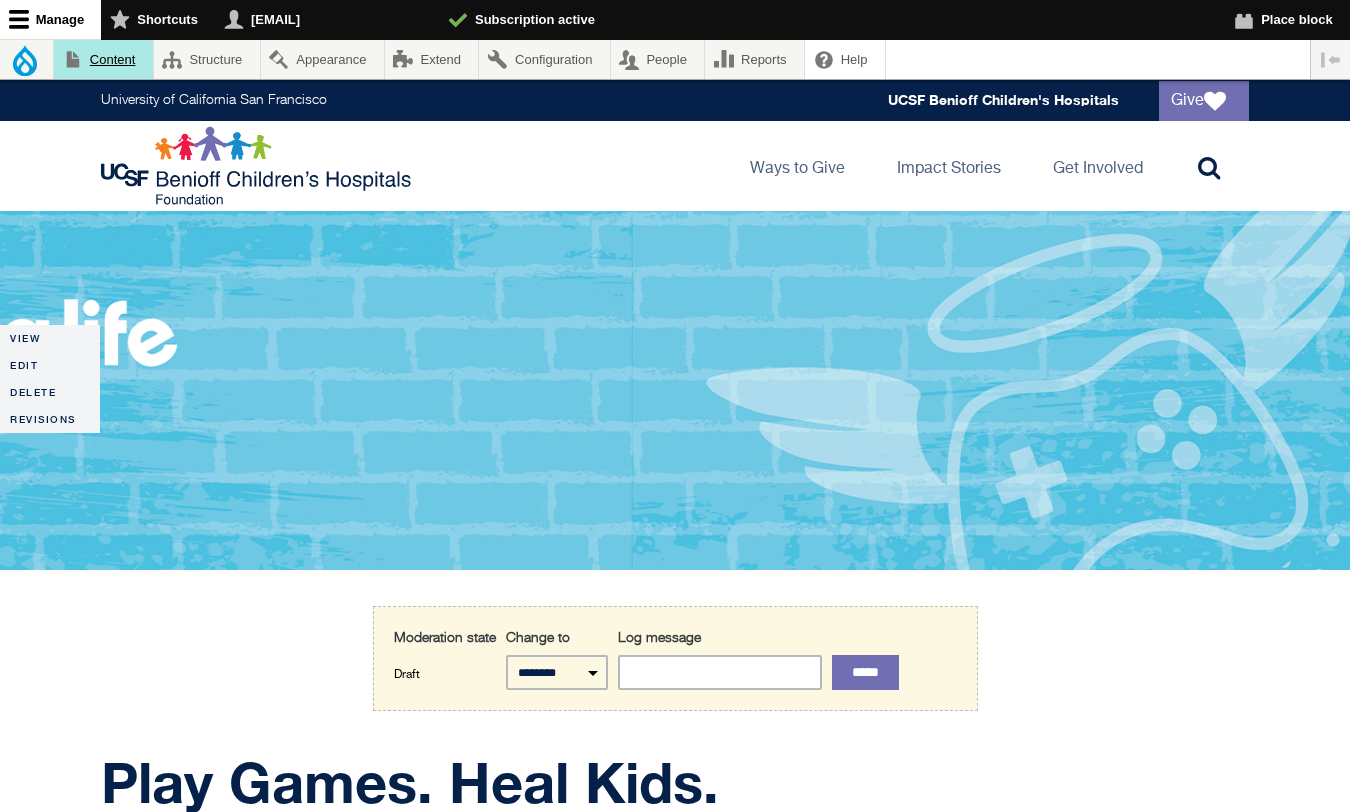 click on "Content" at bounding box center (103, 59) 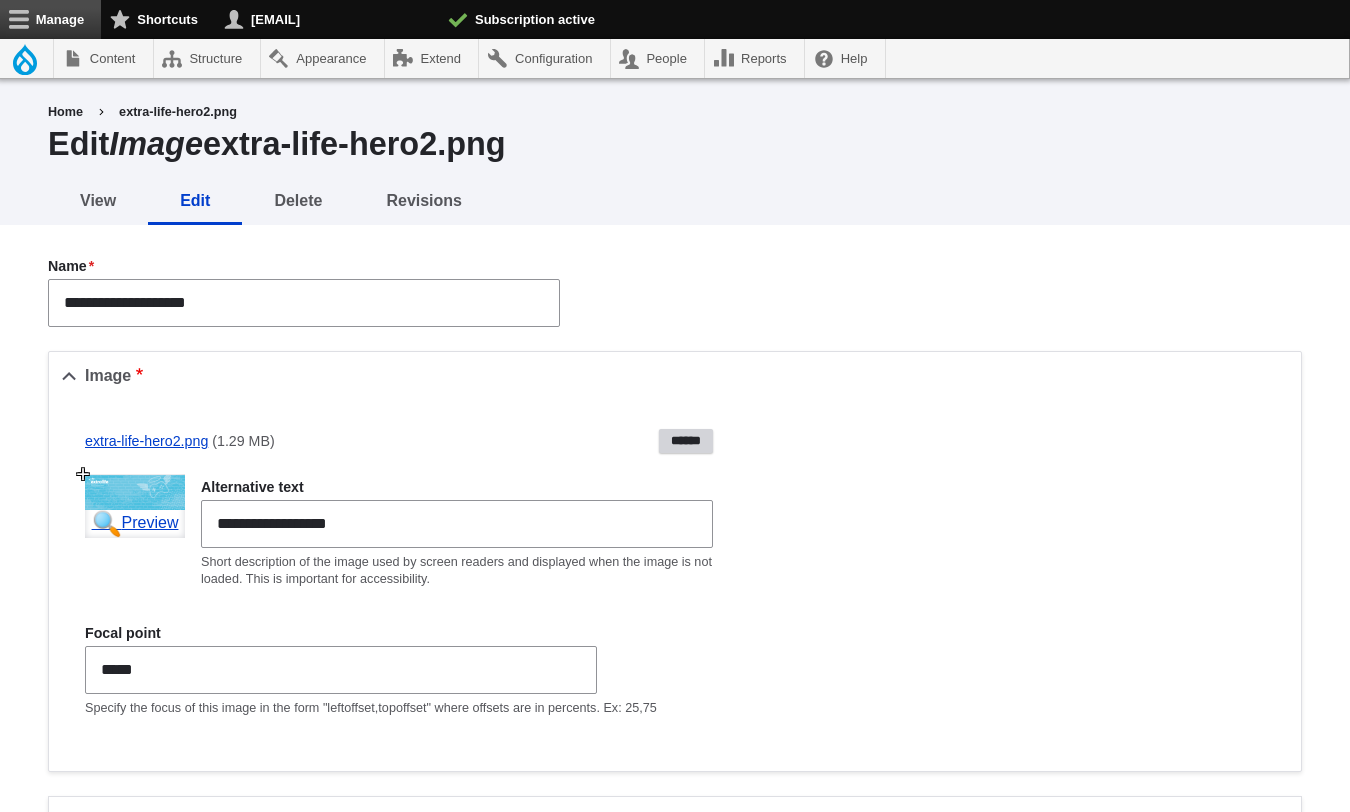 scroll, scrollTop: 0, scrollLeft: 0, axis: both 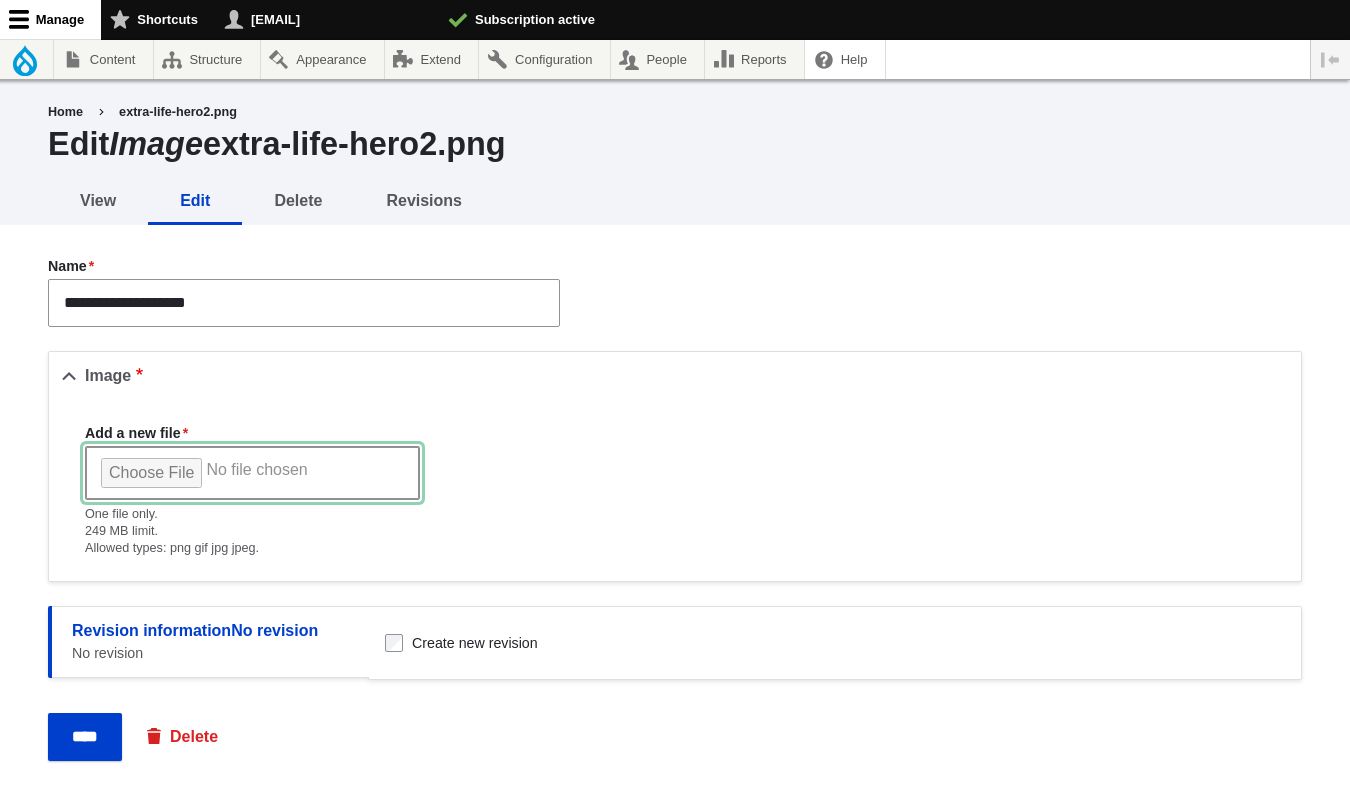 click on "Add a new file" at bounding box center [252, 473] 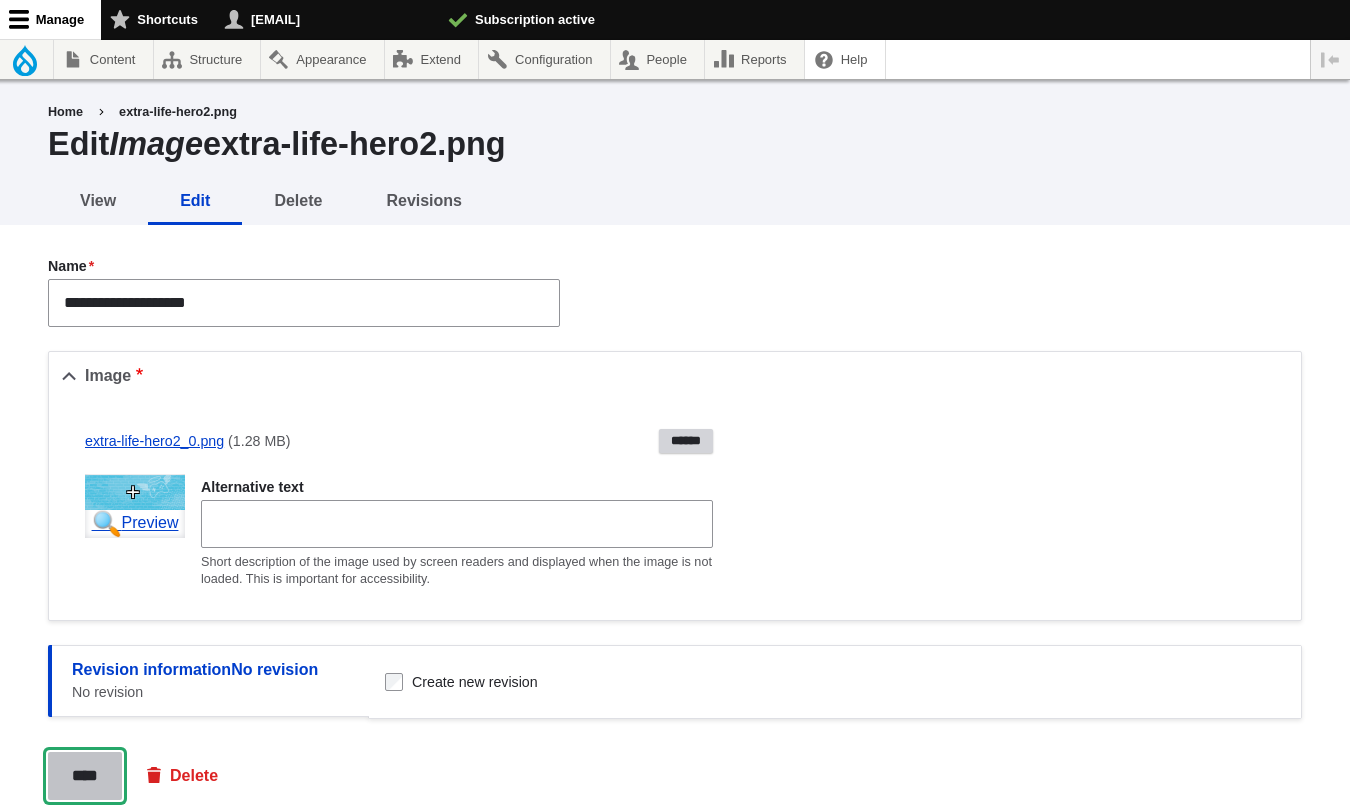 click on "****" at bounding box center (85, 776) 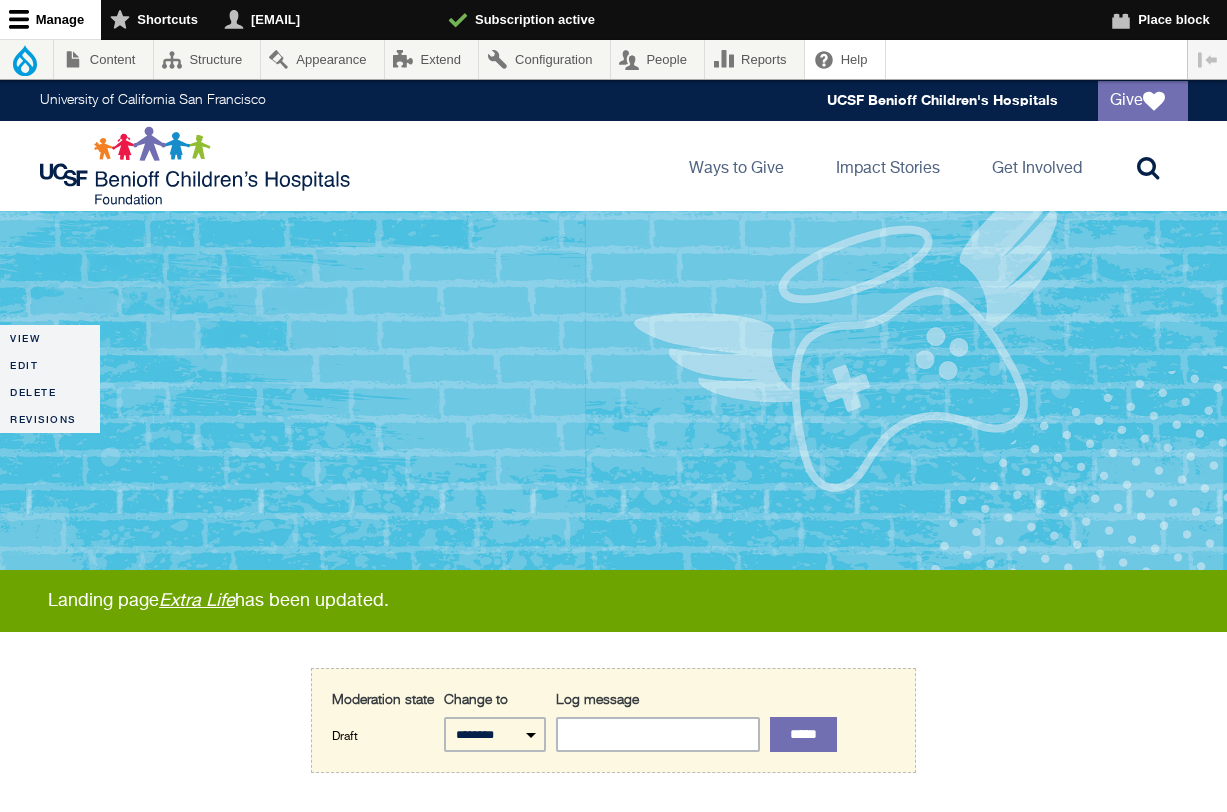 scroll, scrollTop: 700, scrollLeft: 0, axis: vertical 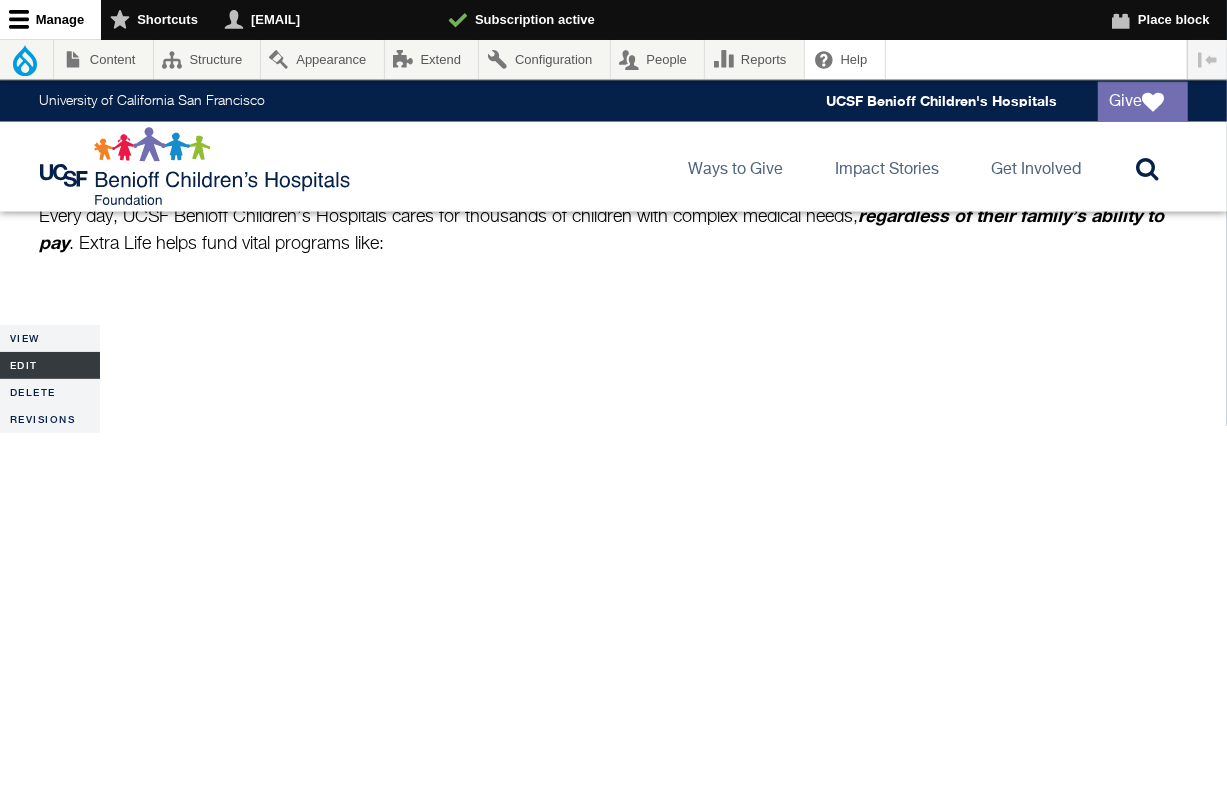 click on "Edit" at bounding box center [50, 365] 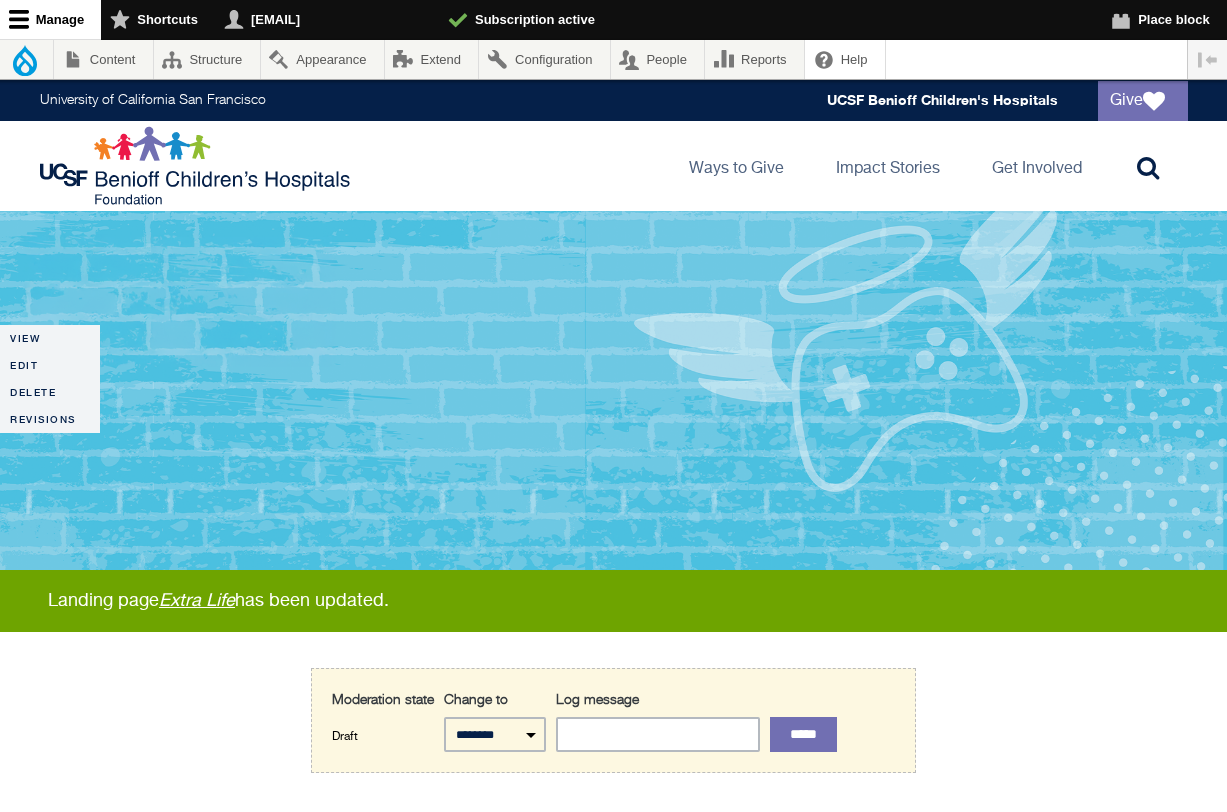 scroll, scrollTop: 0, scrollLeft: 0, axis: both 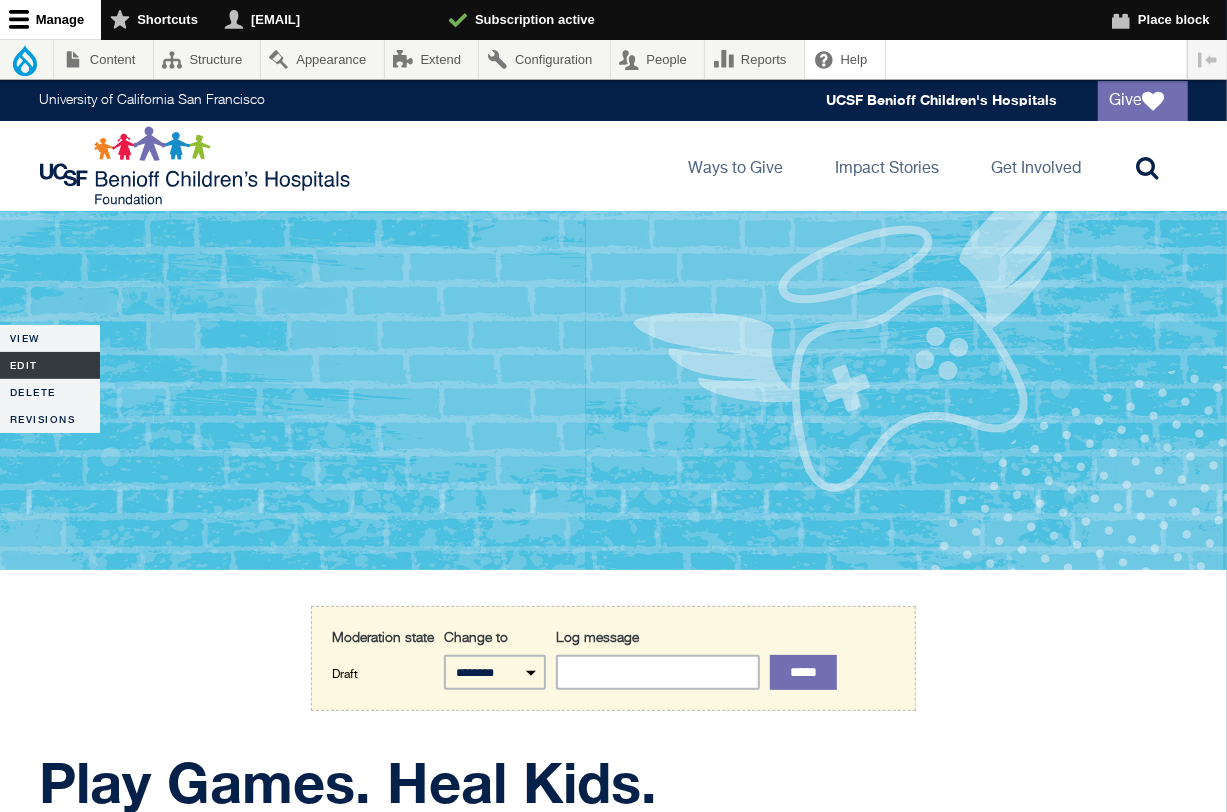 click on "Edit" at bounding box center [50, 365] 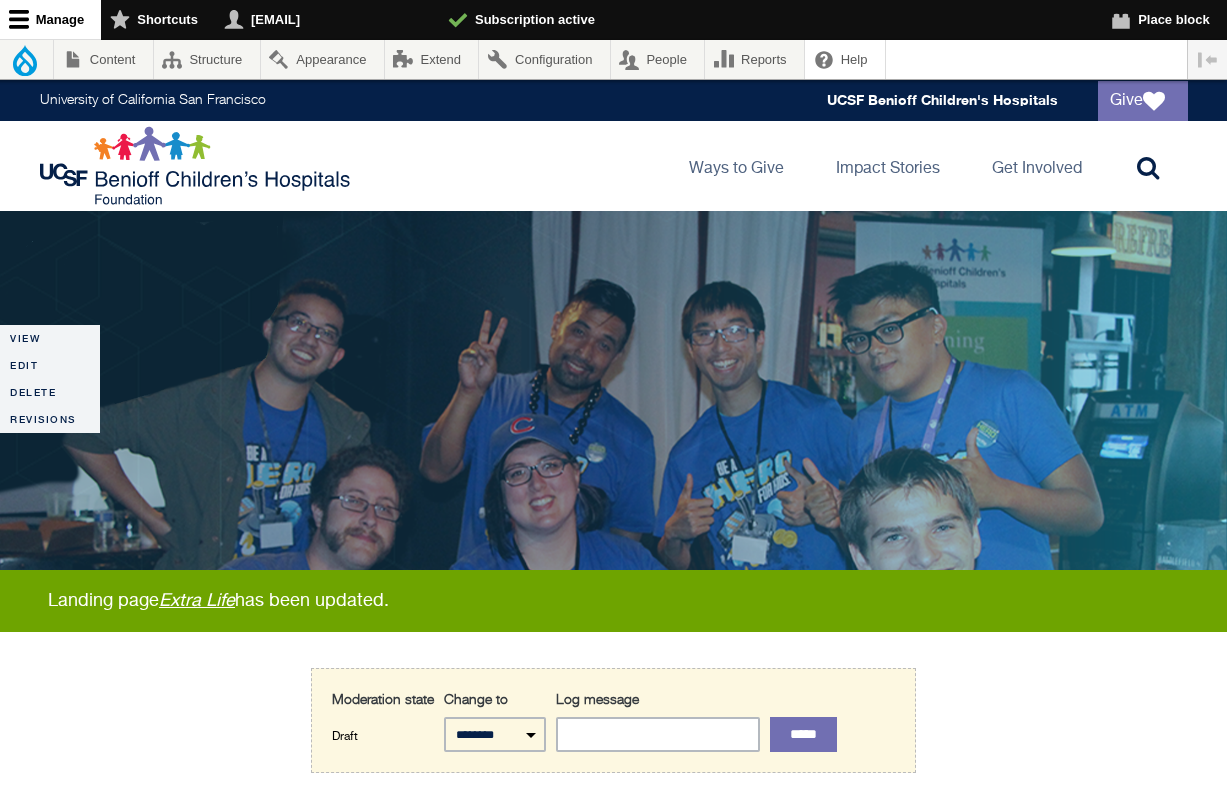 scroll, scrollTop: 0, scrollLeft: 0, axis: both 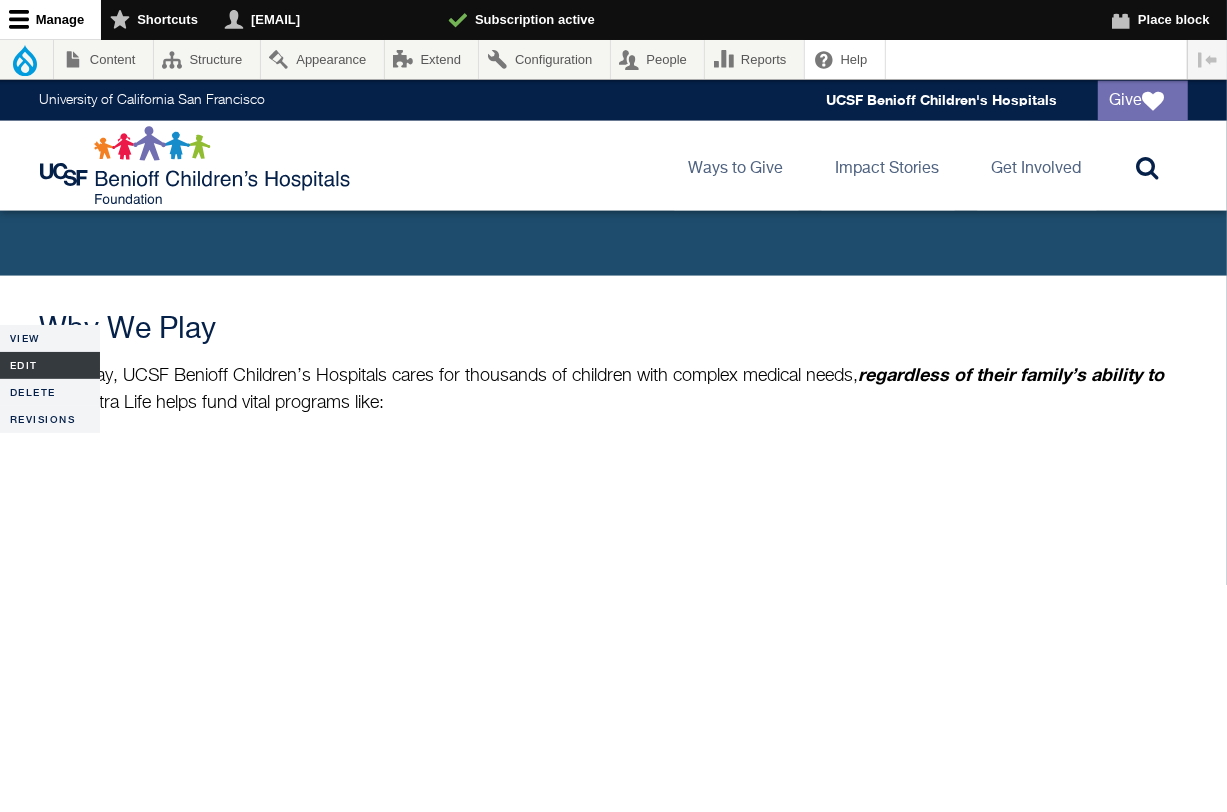 click on "Edit" at bounding box center (50, 365) 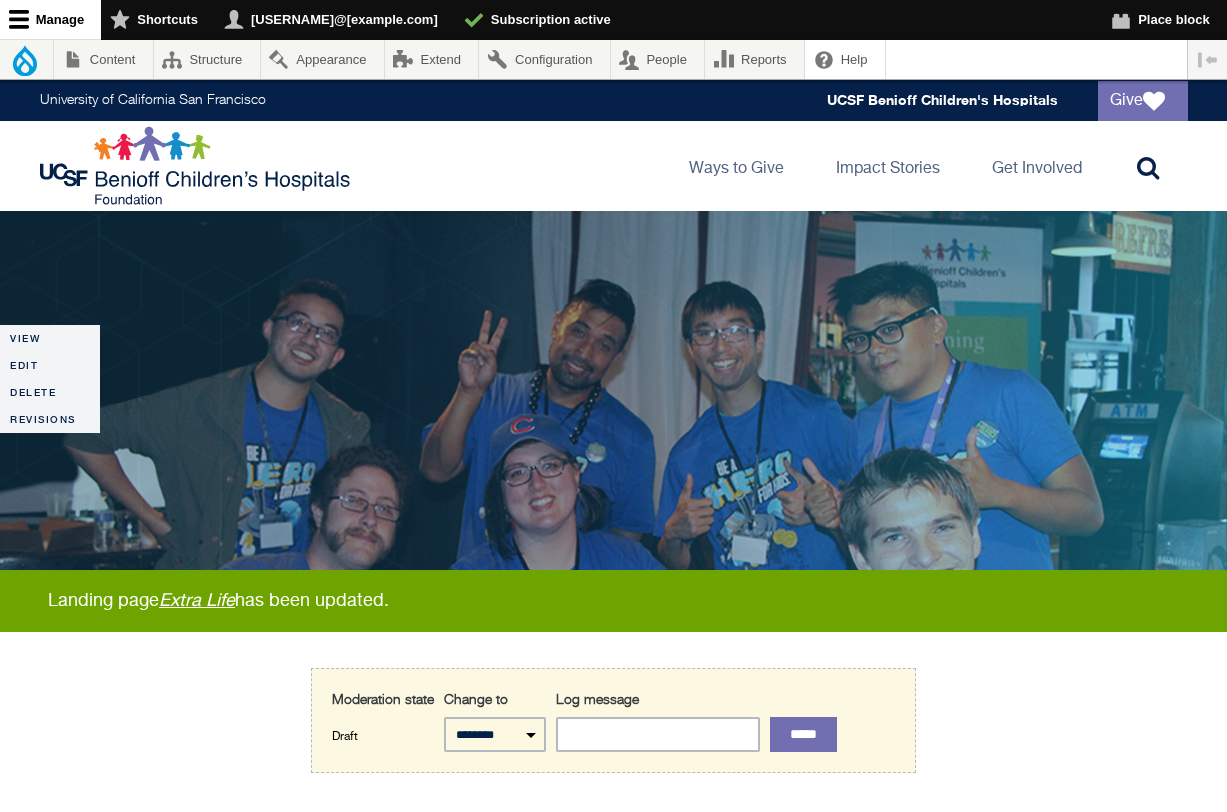 scroll, scrollTop: 0, scrollLeft: 0, axis: both 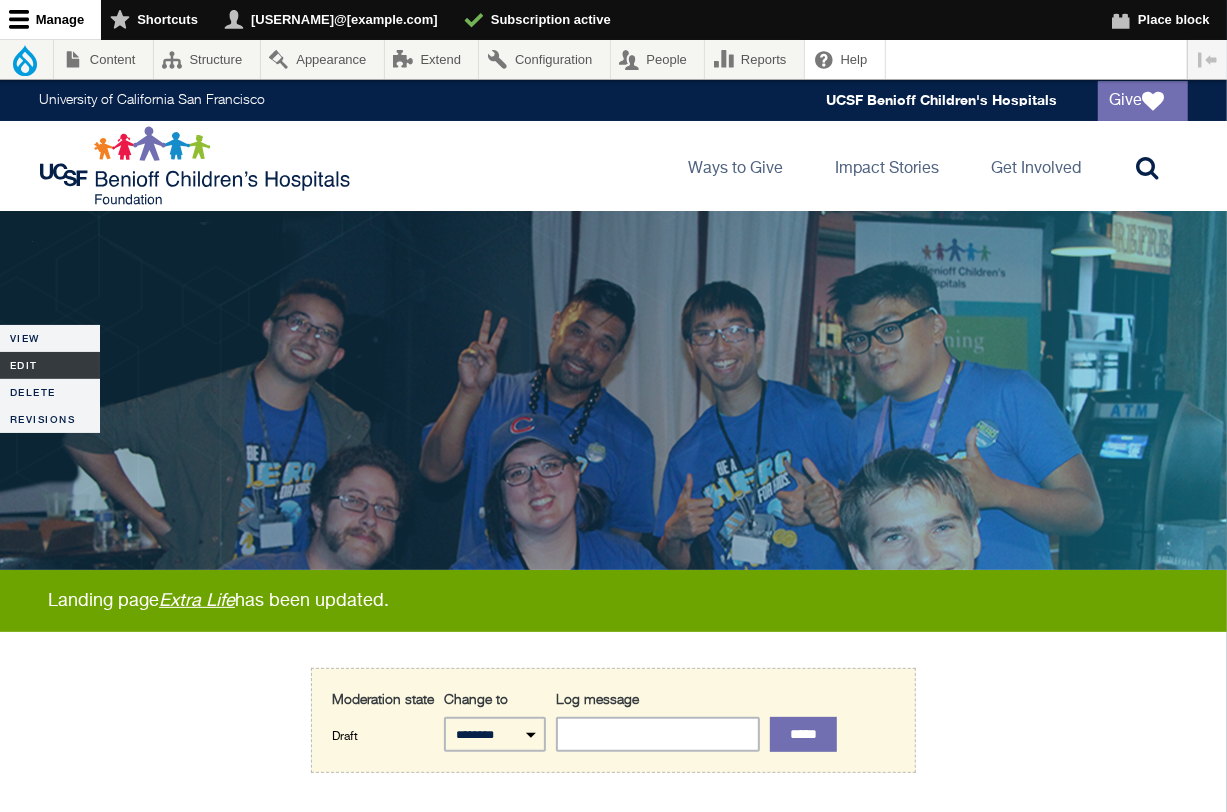 click on "Edit" at bounding box center (50, 365) 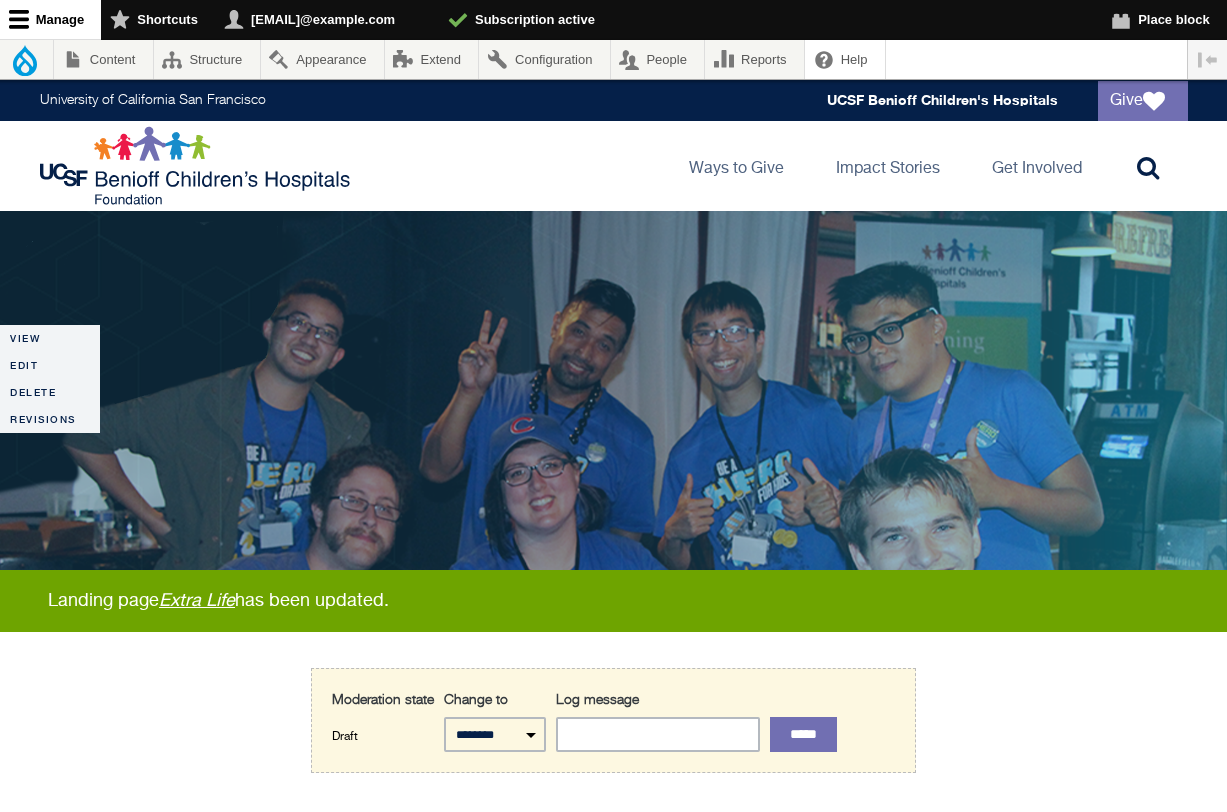 scroll, scrollTop: 0, scrollLeft: 0, axis: both 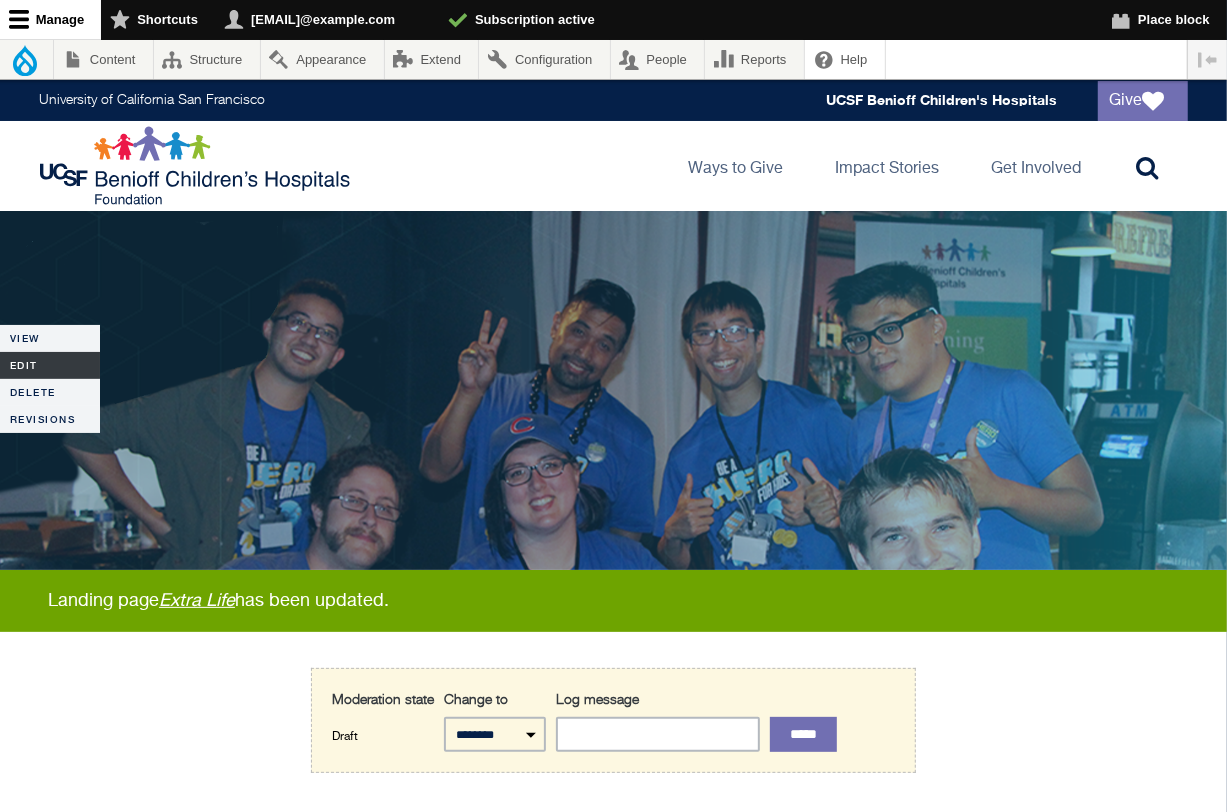 click on "Edit" at bounding box center [50, 365] 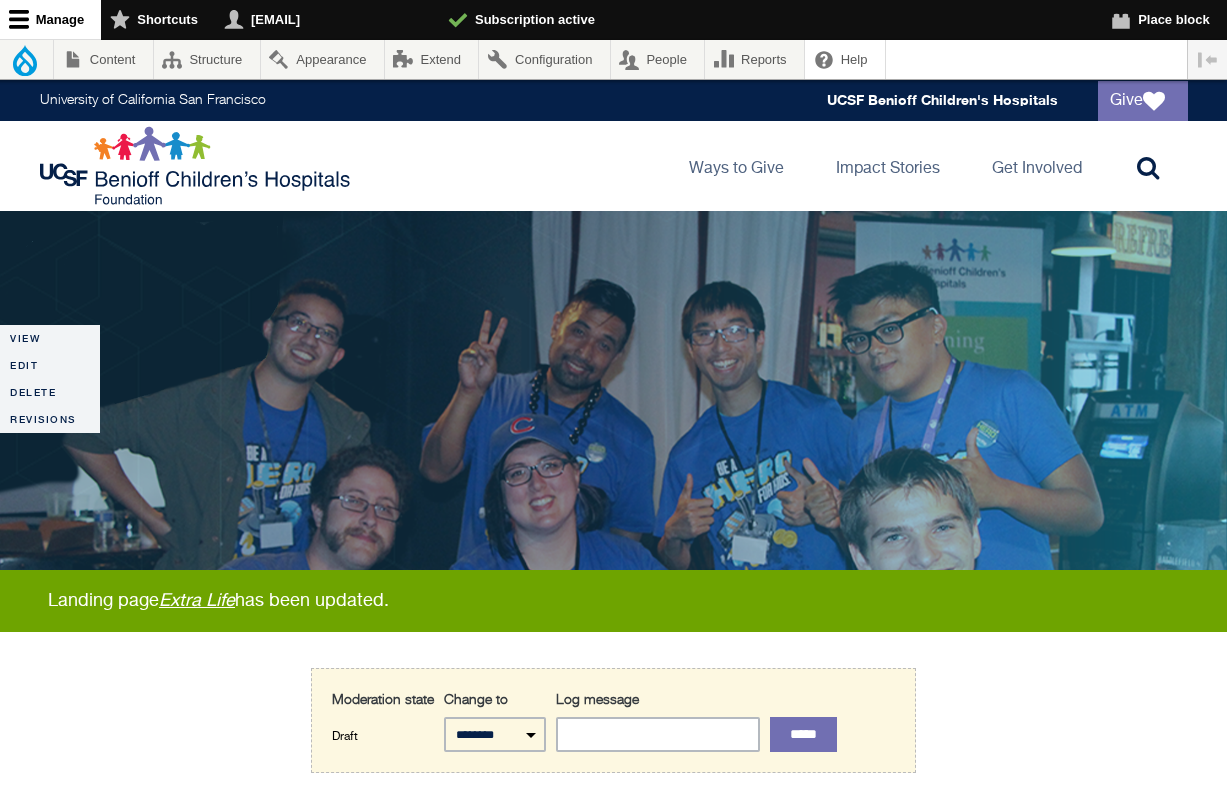 scroll, scrollTop: 252, scrollLeft: 0, axis: vertical 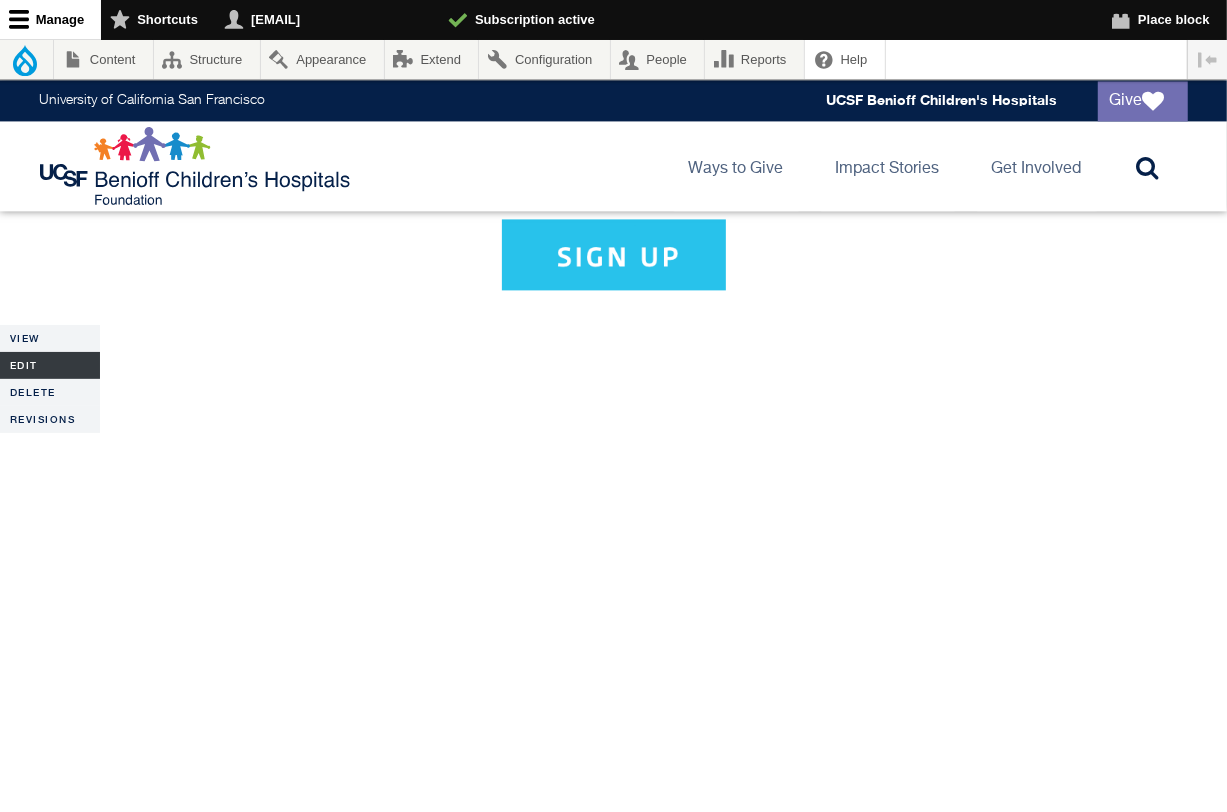 click on "Edit" at bounding box center (50, 365) 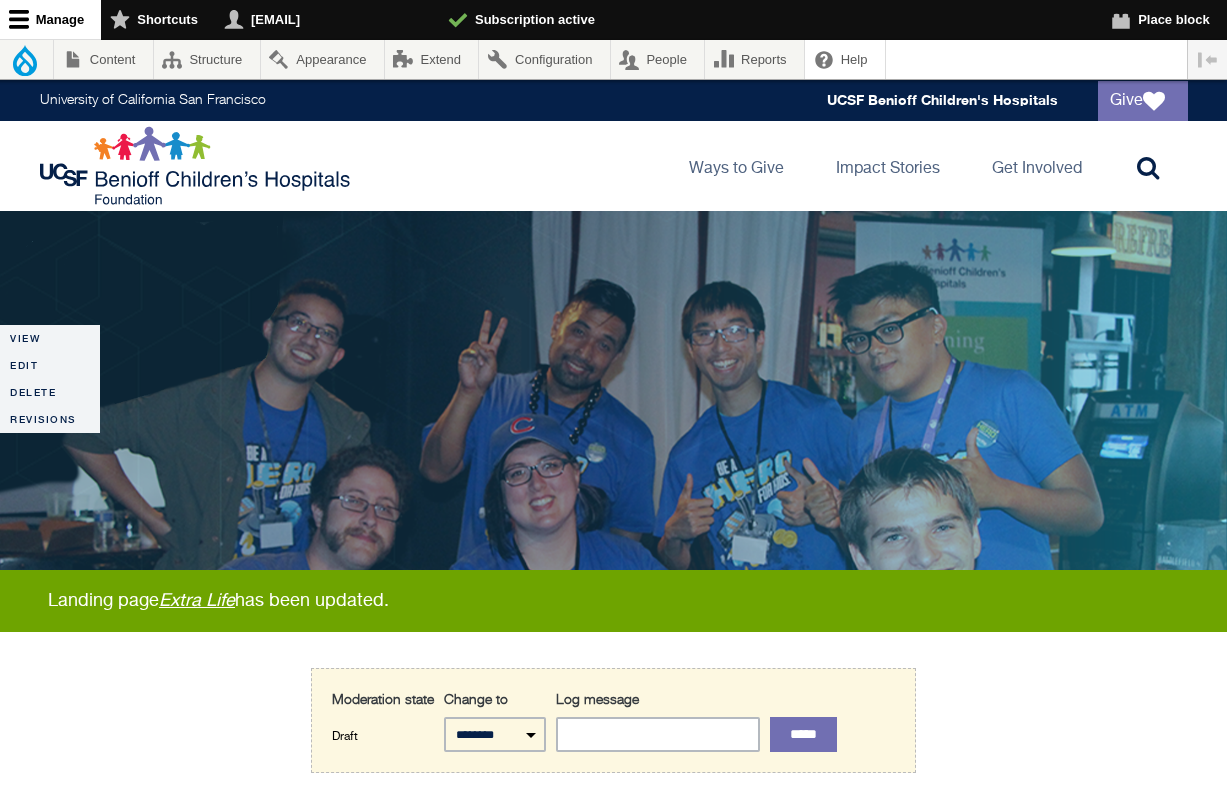 scroll, scrollTop: 0, scrollLeft: 0, axis: both 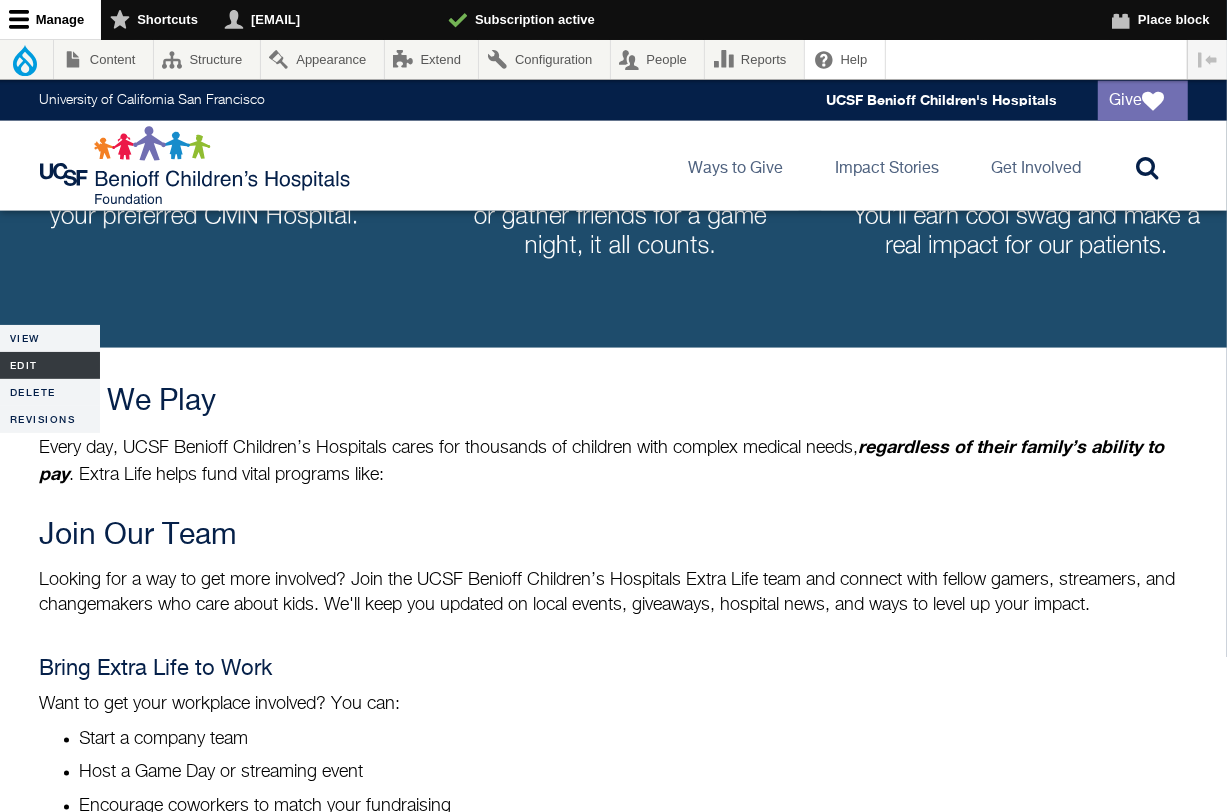 click on "Edit" at bounding box center (50, 365) 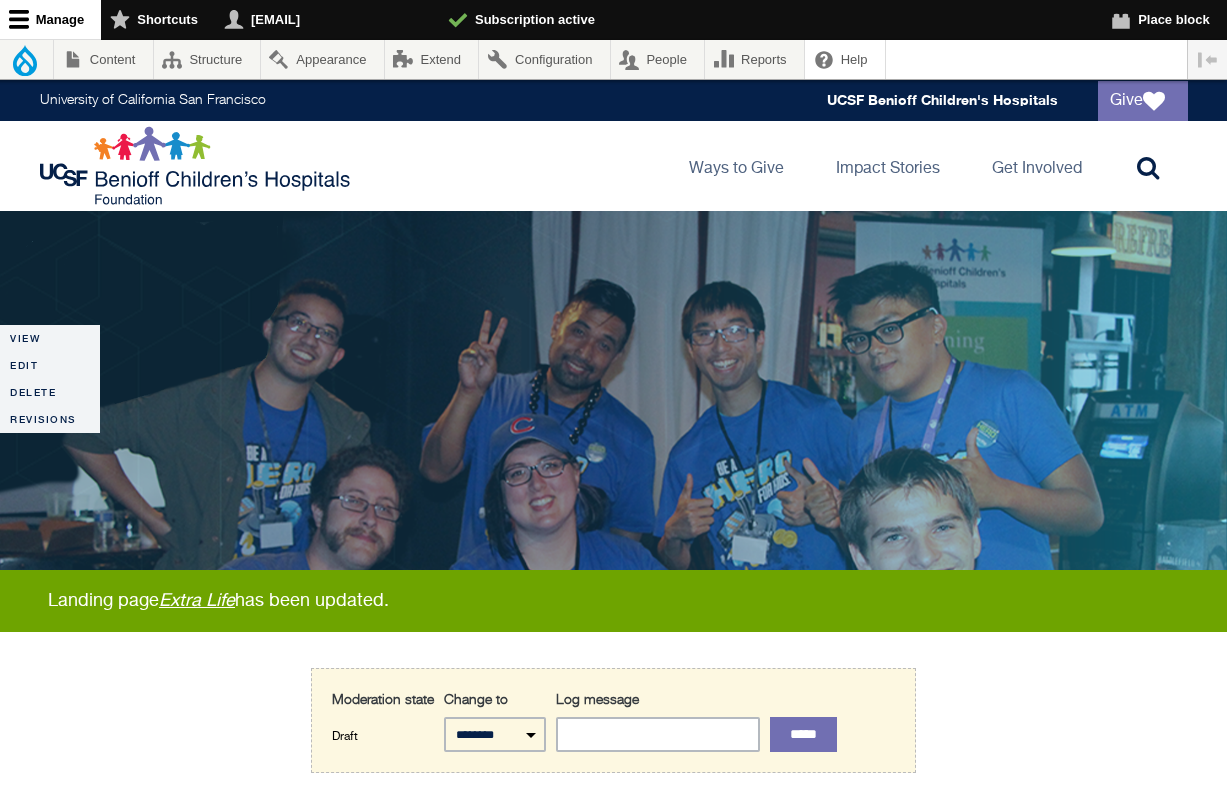 scroll, scrollTop: 263, scrollLeft: 0, axis: vertical 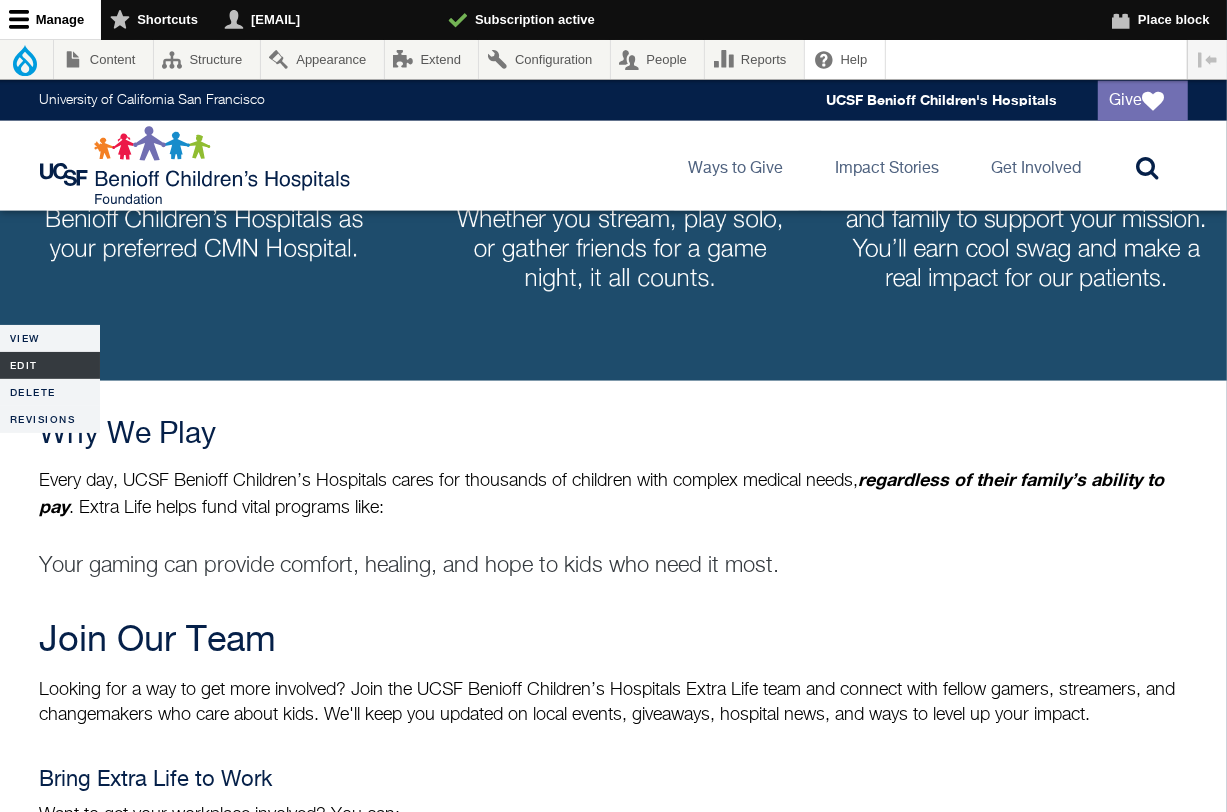 click on "Edit" at bounding box center [50, 365] 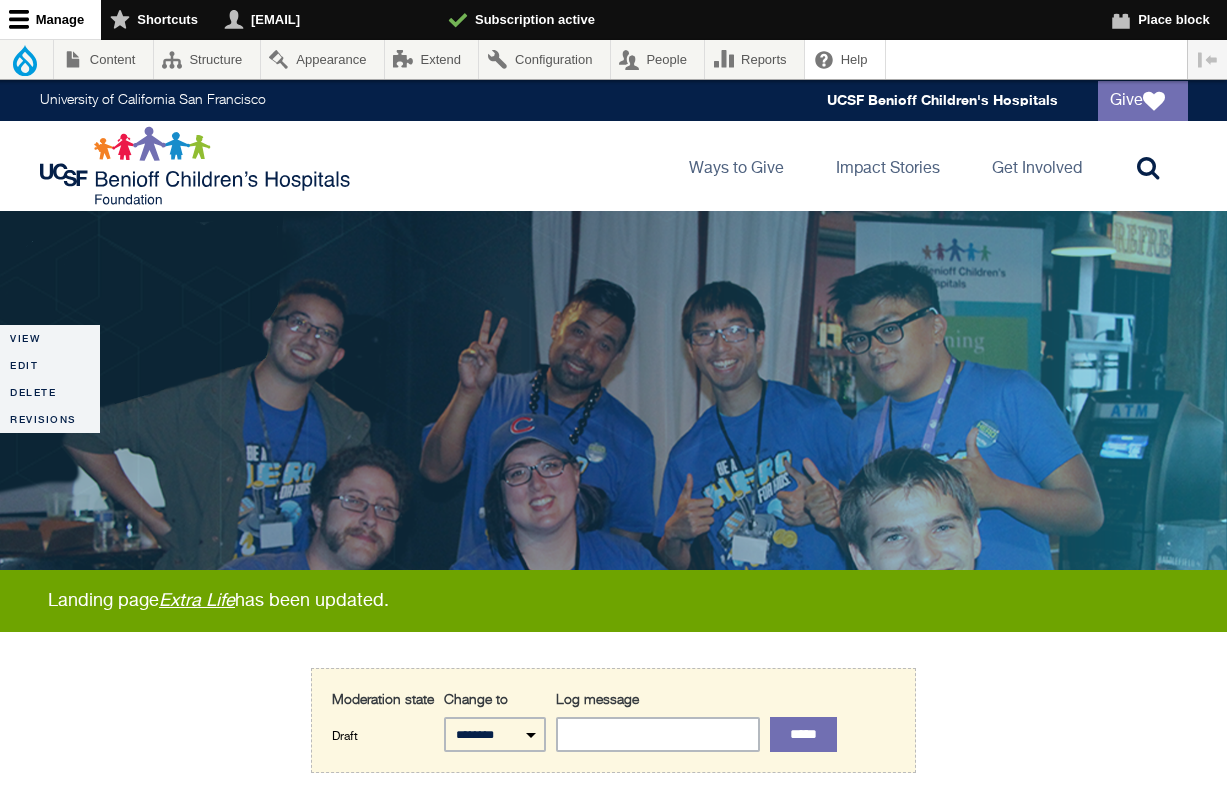 scroll, scrollTop: 0, scrollLeft: 0, axis: both 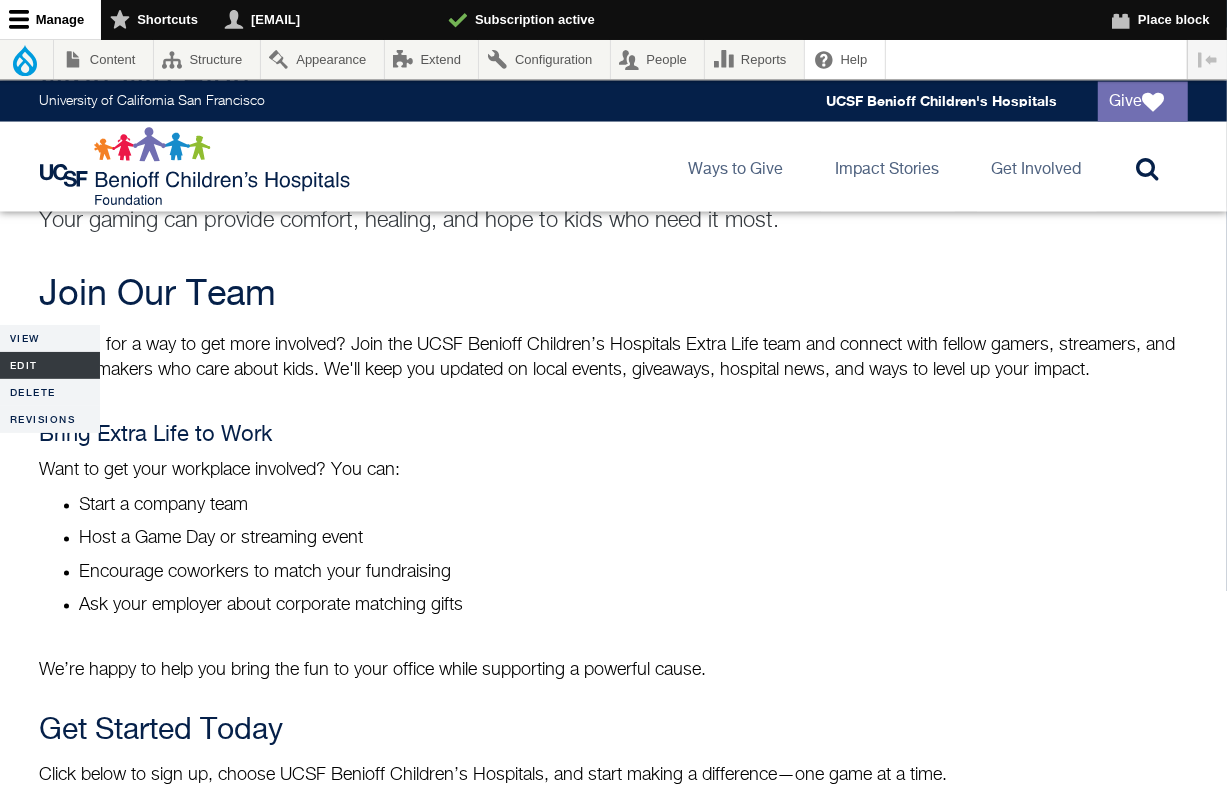 click on "Edit" at bounding box center [50, 365] 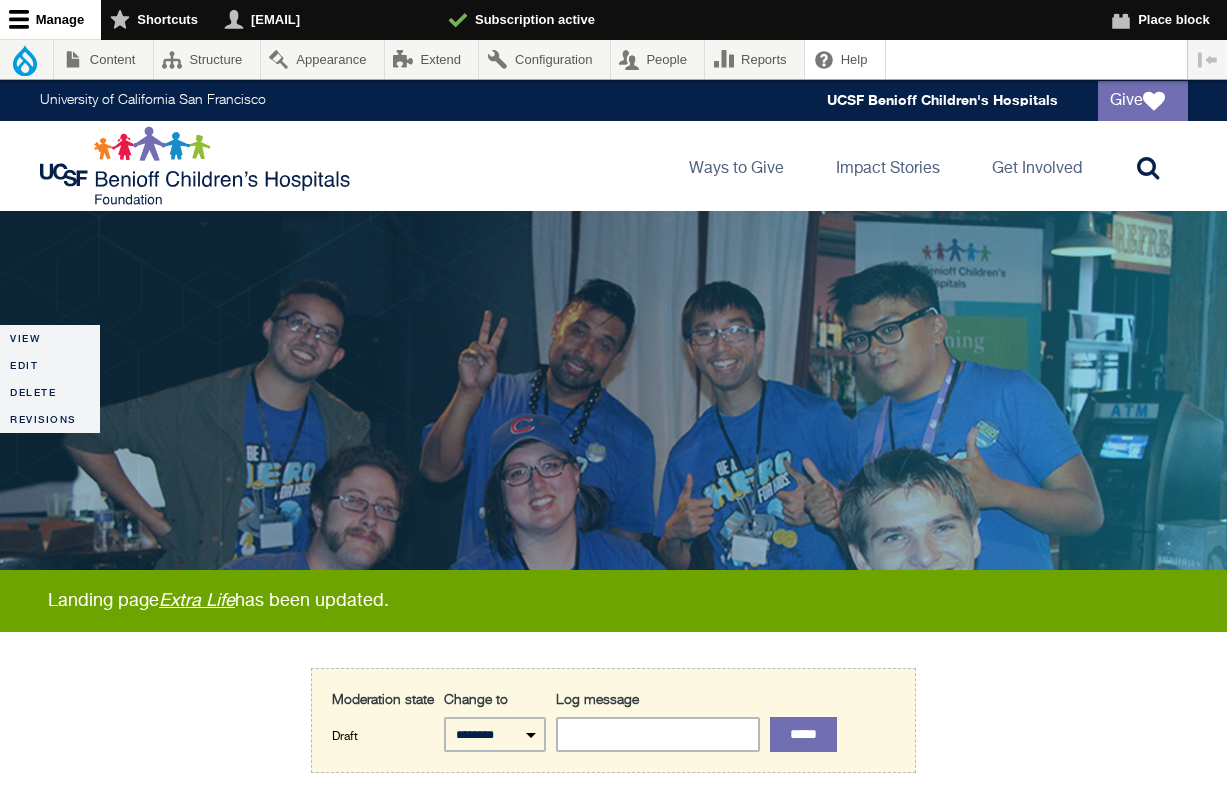 scroll, scrollTop: 0, scrollLeft: 0, axis: both 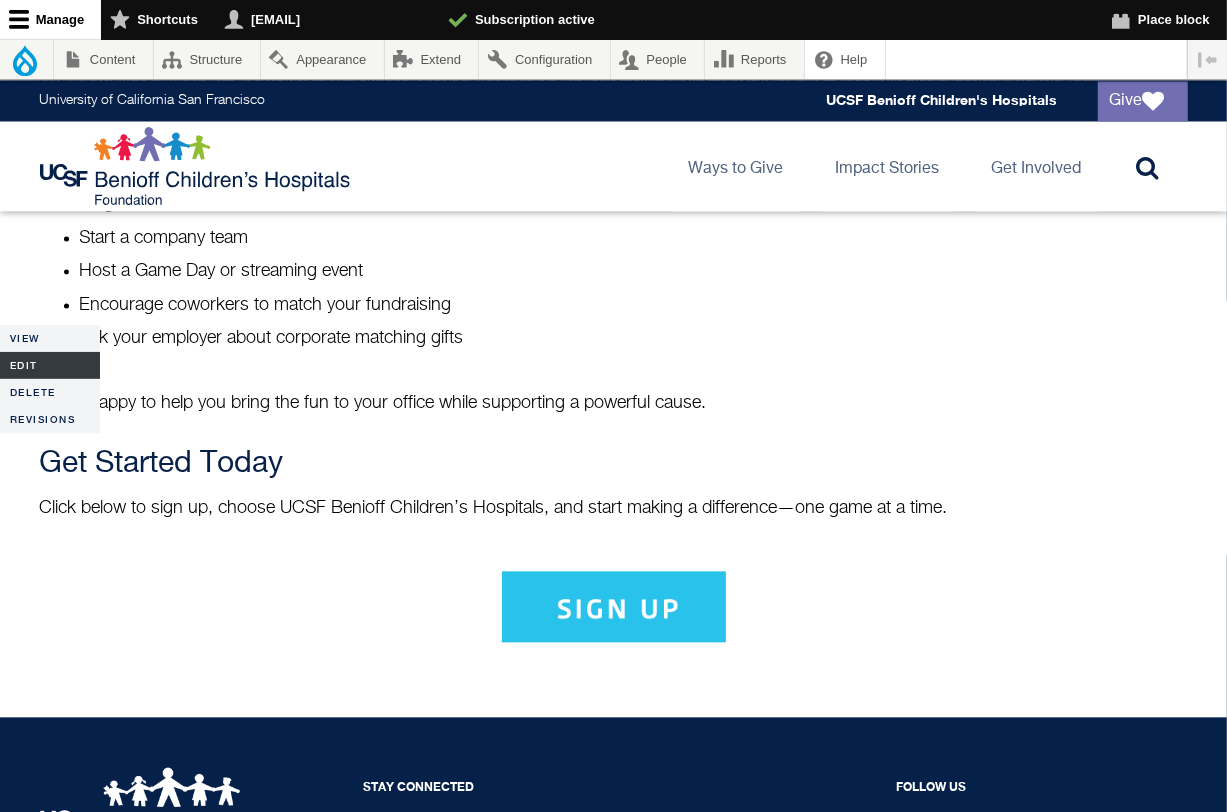 click on "Edit" at bounding box center [50, 365] 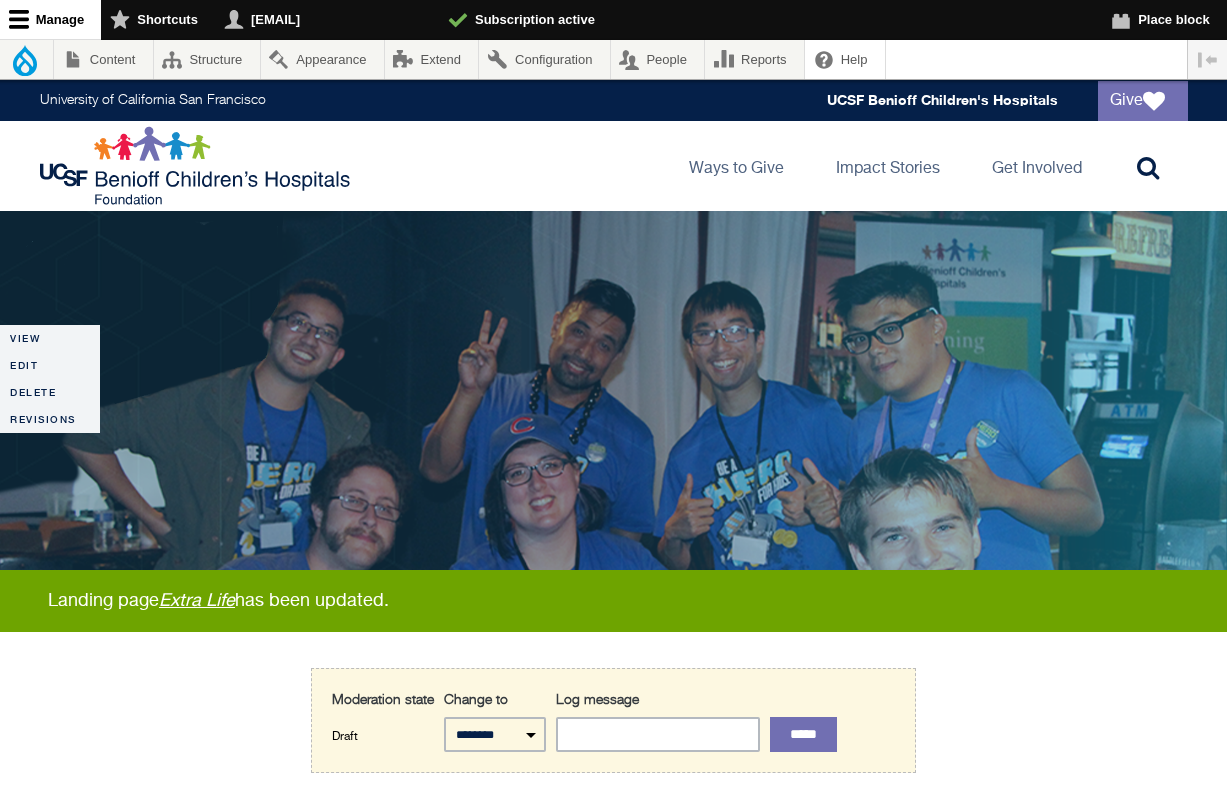scroll, scrollTop: 0, scrollLeft: 0, axis: both 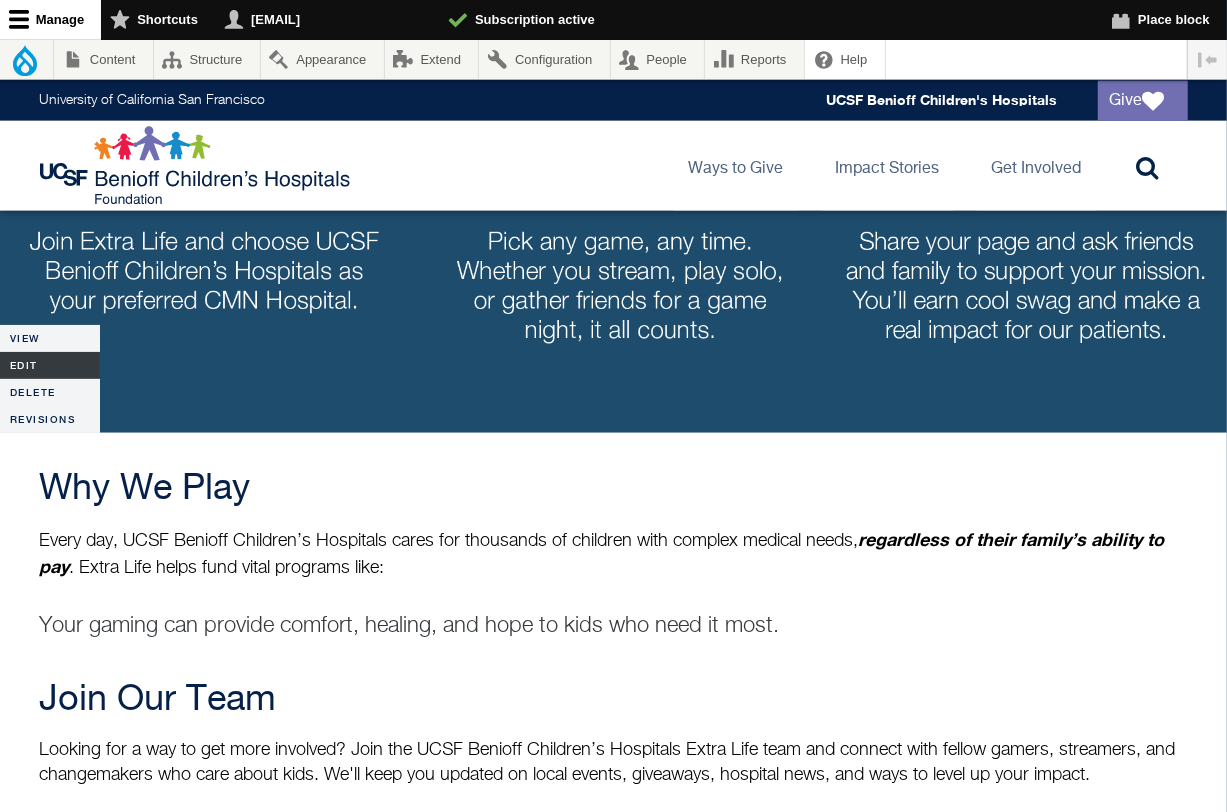 click on "Edit" at bounding box center (50, 365) 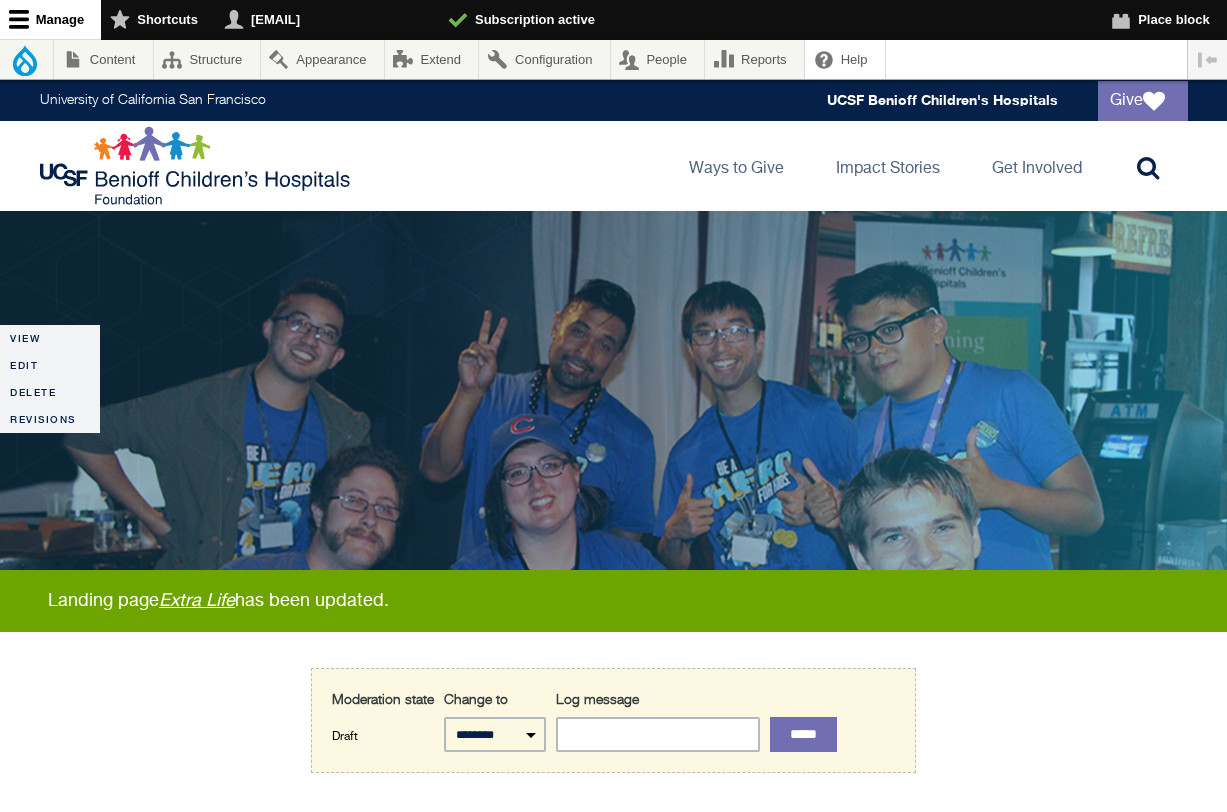 scroll, scrollTop: 0, scrollLeft: 0, axis: both 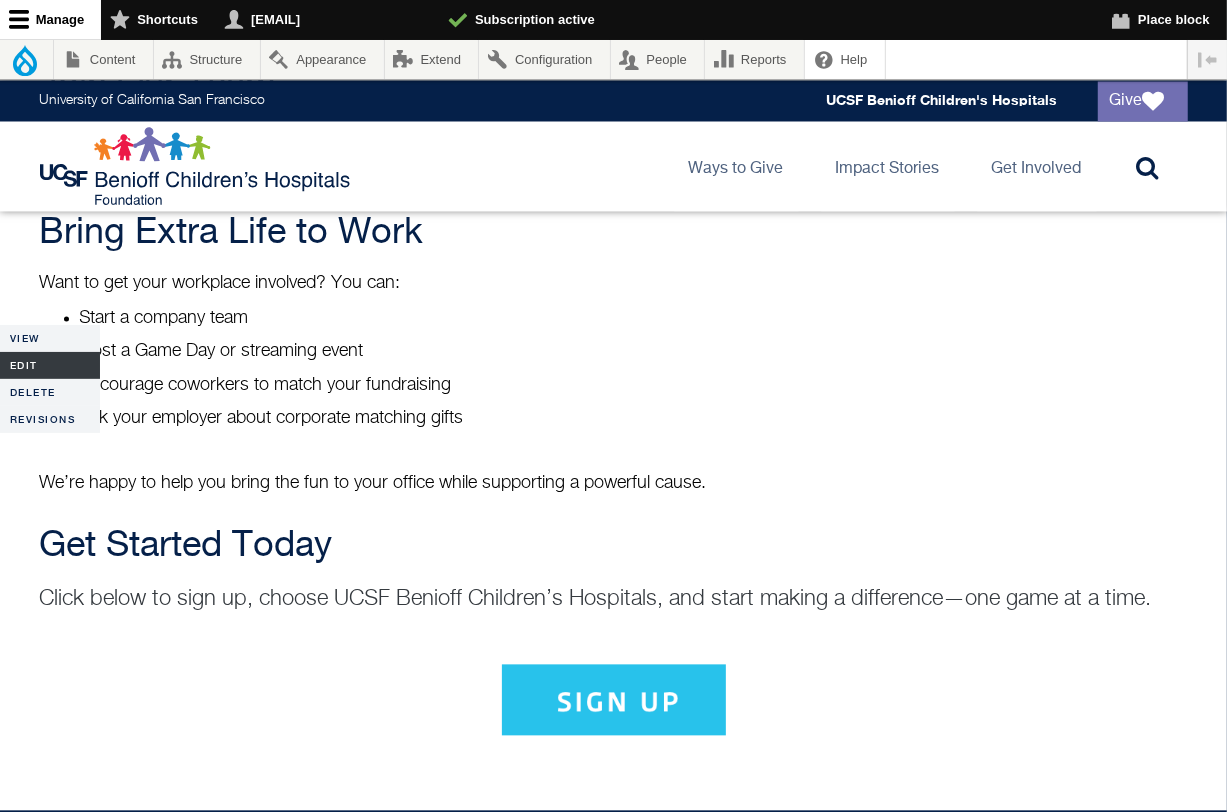 click on "Edit" at bounding box center [50, 365] 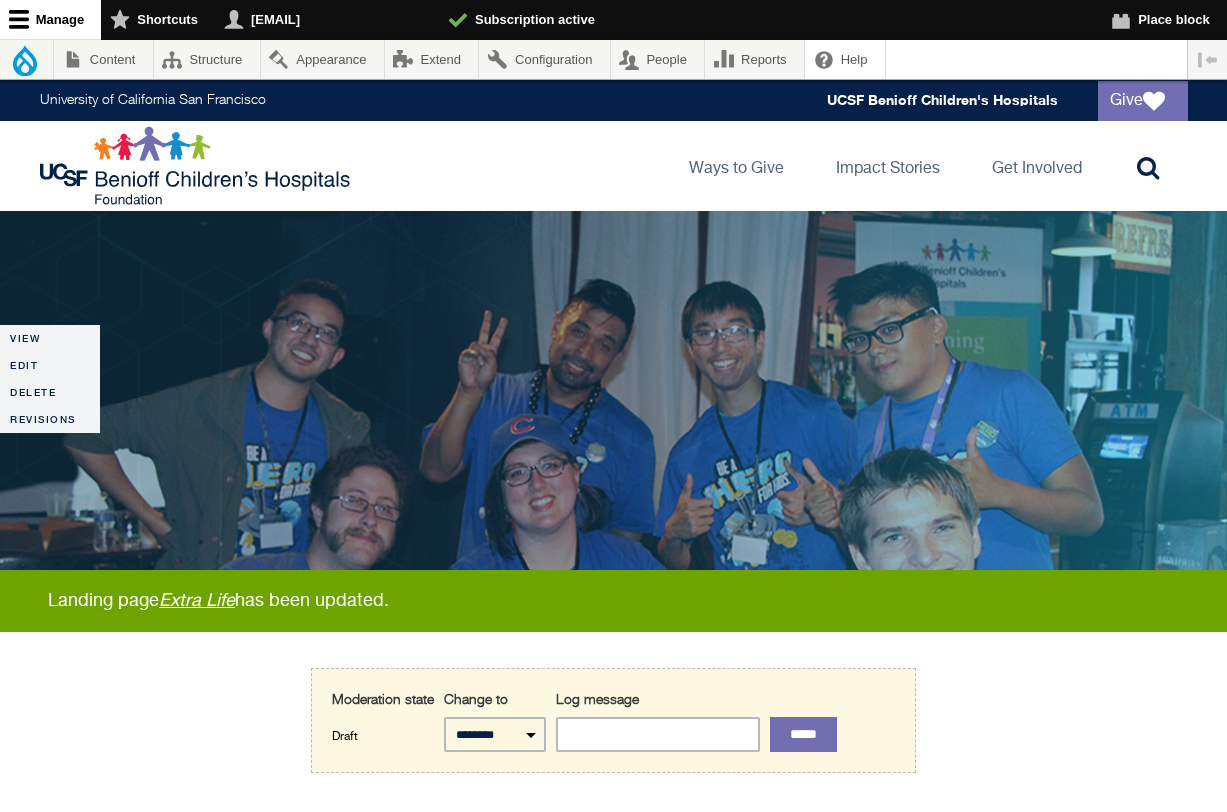 scroll, scrollTop: 0, scrollLeft: 0, axis: both 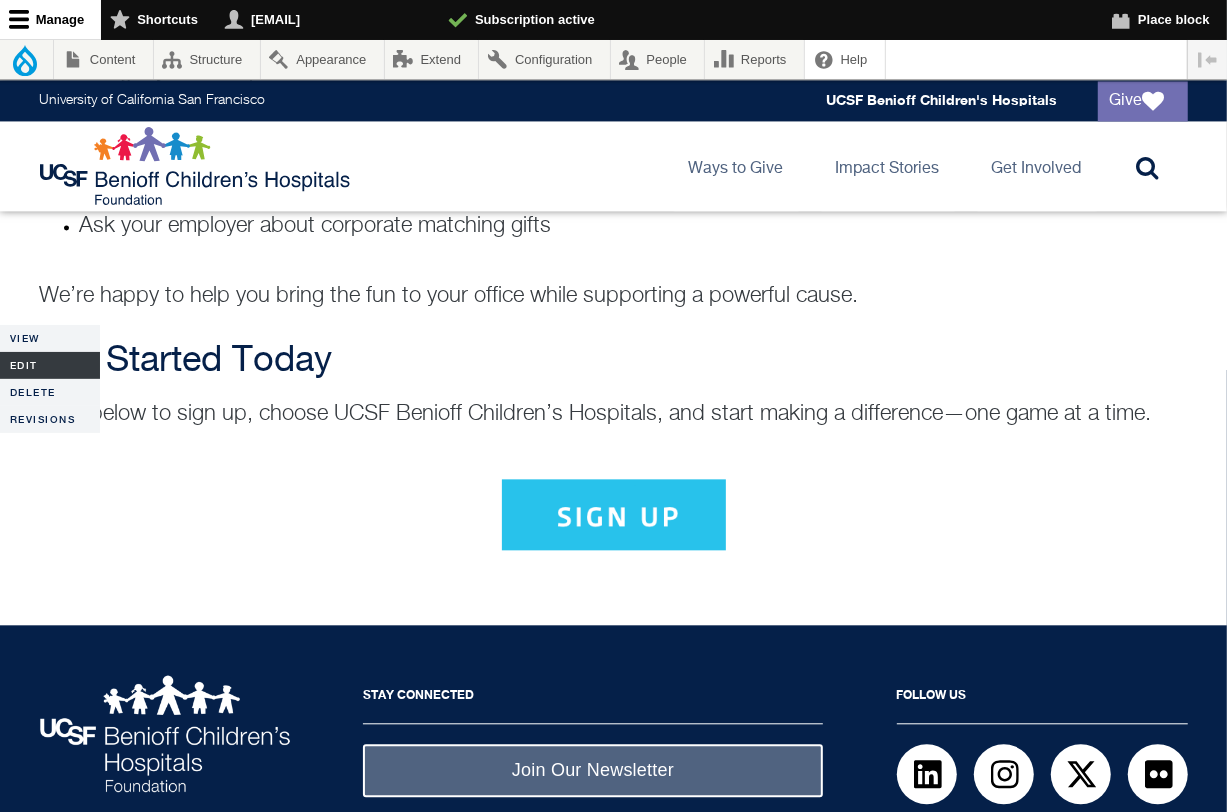 click on "Edit" at bounding box center (50, 365) 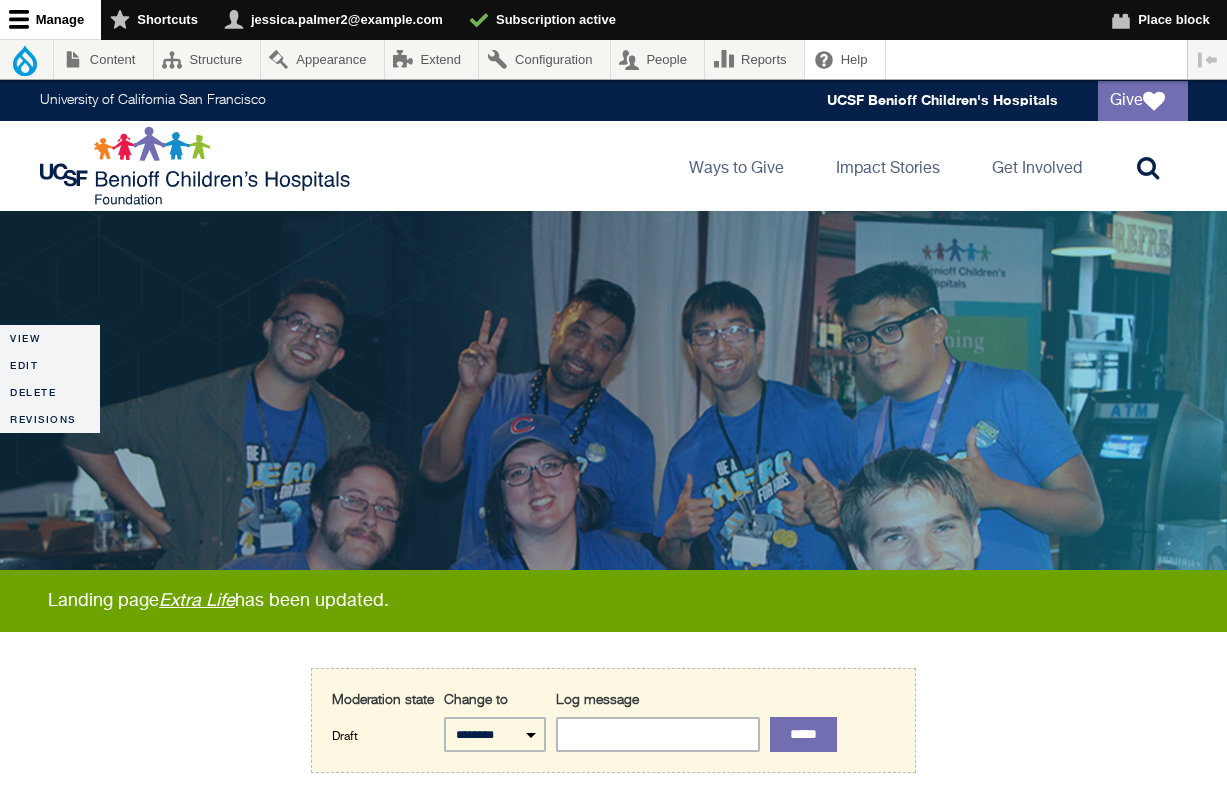 scroll, scrollTop: 82, scrollLeft: 0, axis: vertical 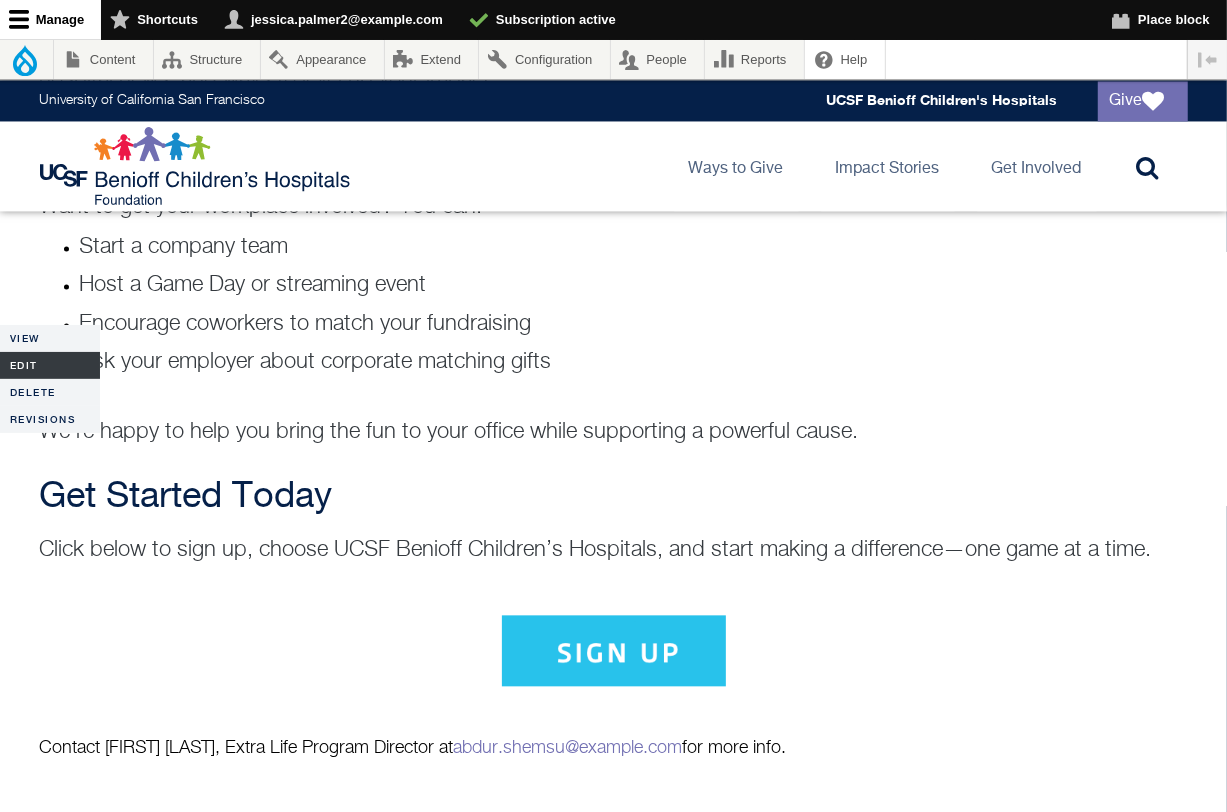 click on "Edit" at bounding box center [50, 365] 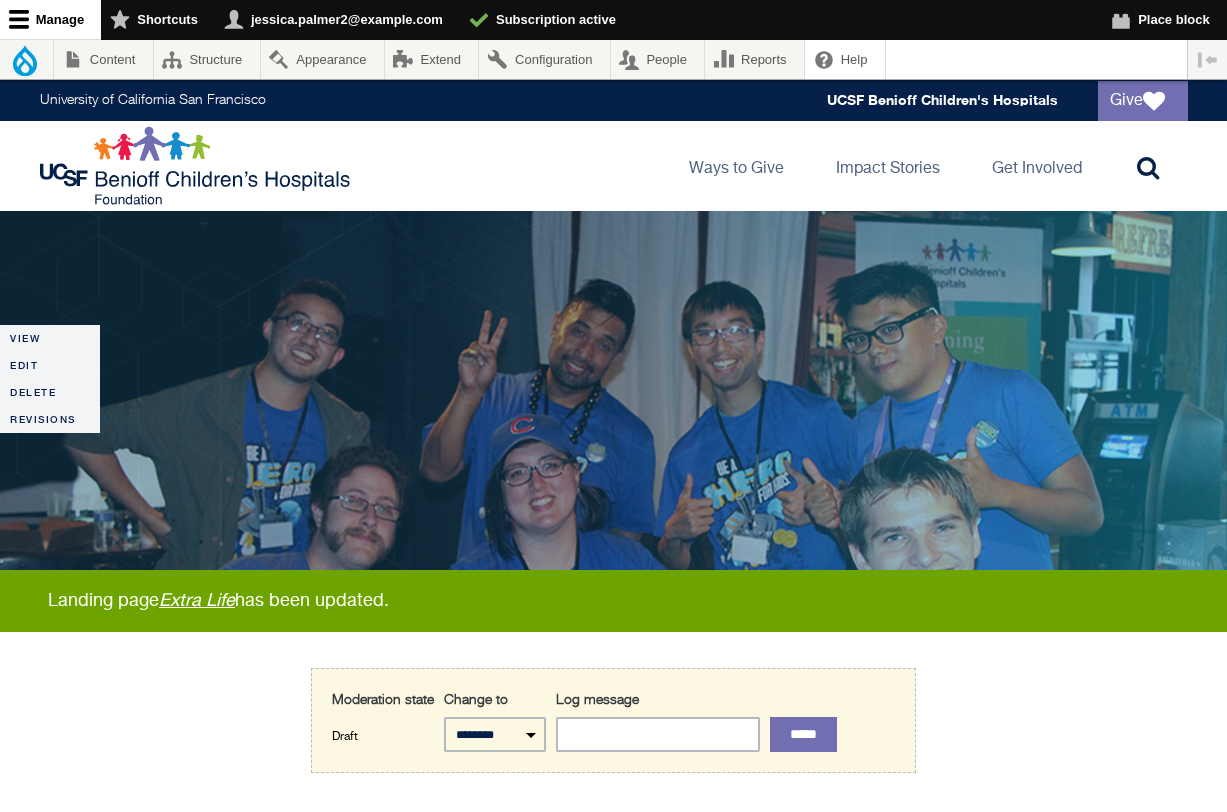 scroll, scrollTop: 0, scrollLeft: 0, axis: both 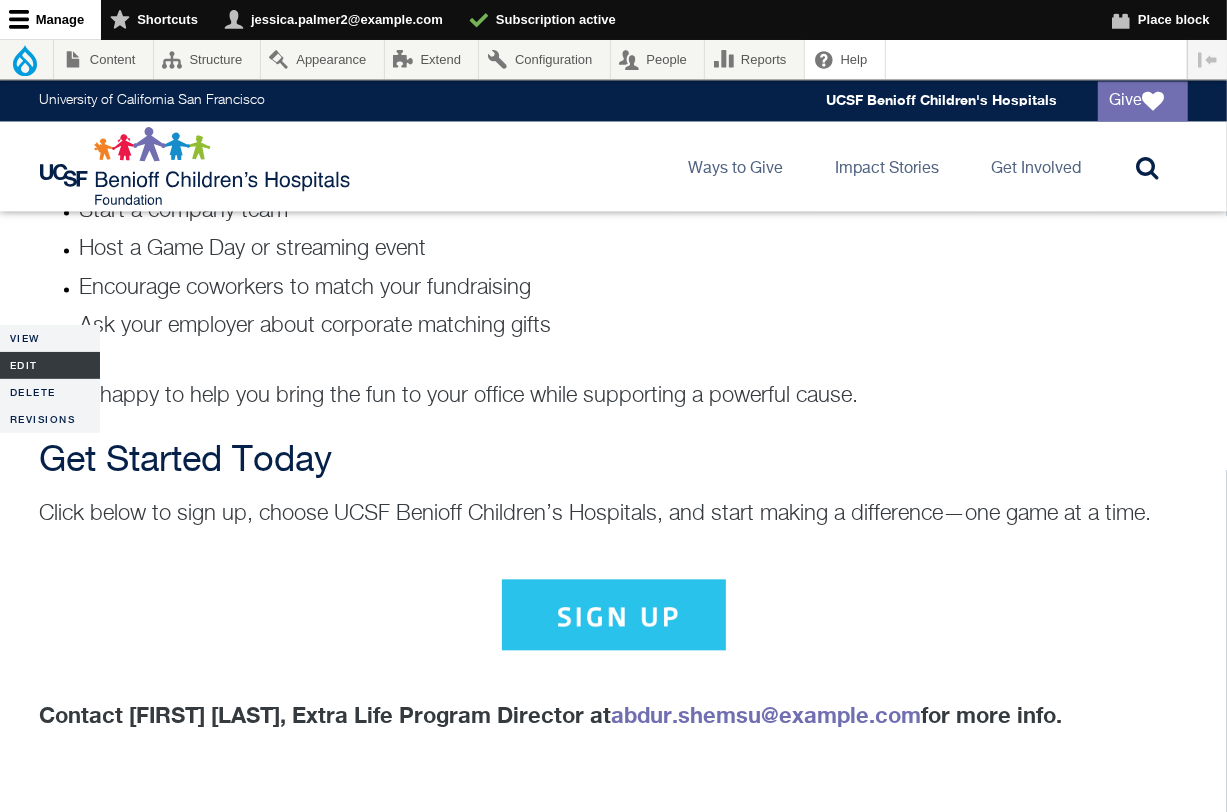 click on "Edit" at bounding box center [50, 365] 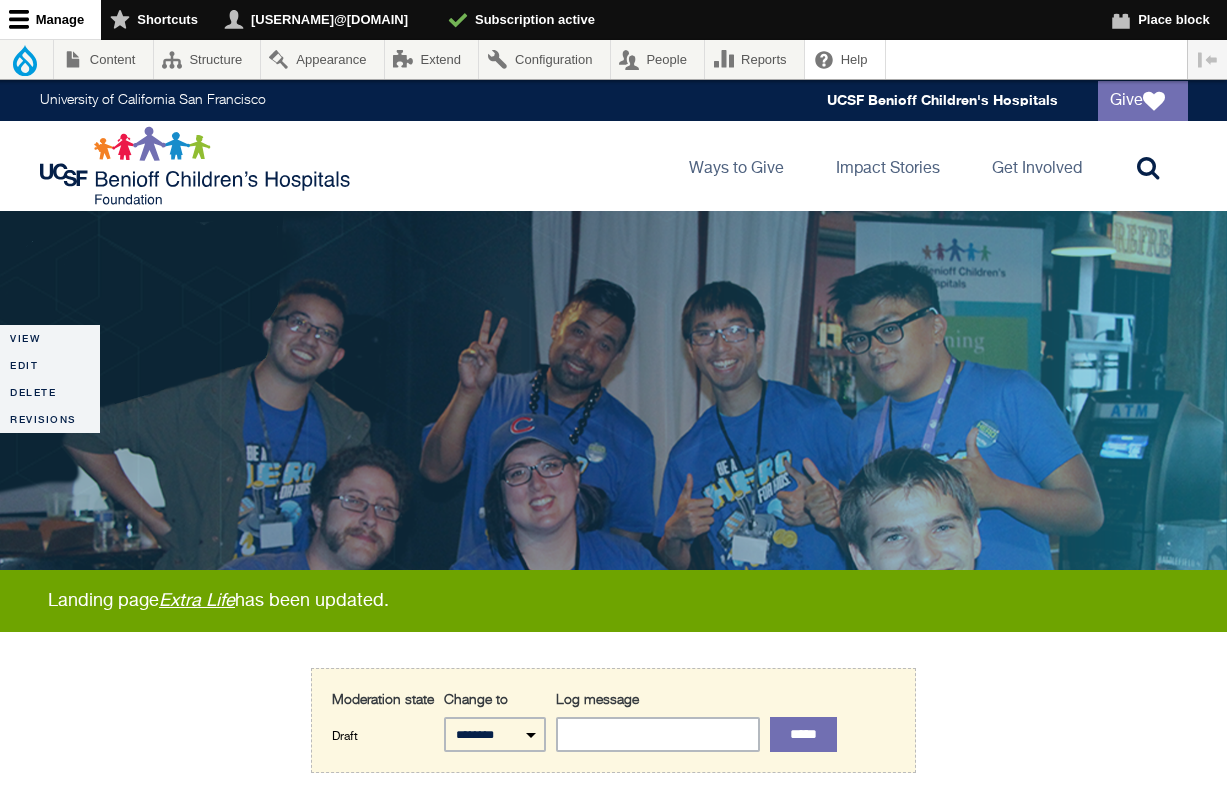 scroll, scrollTop: 151, scrollLeft: 0, axis: vertical 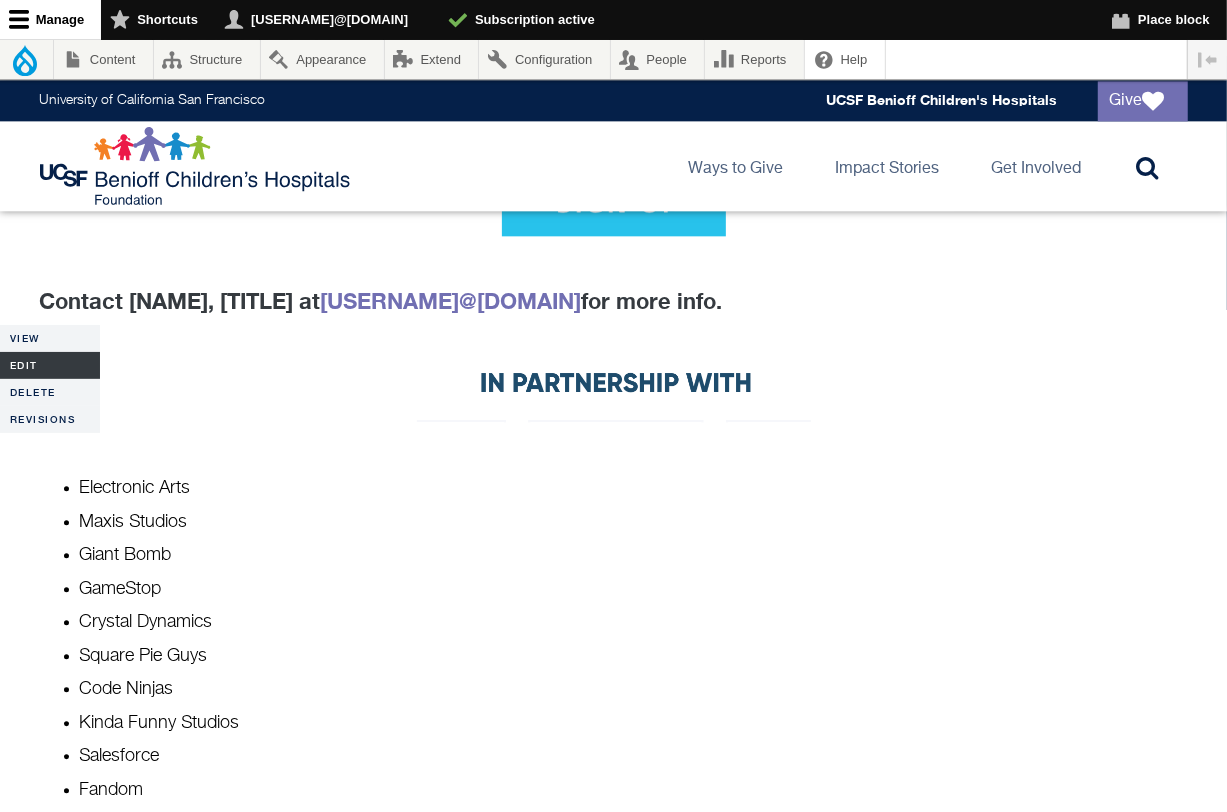 click on "Edit" at bounding box center (50, 365) 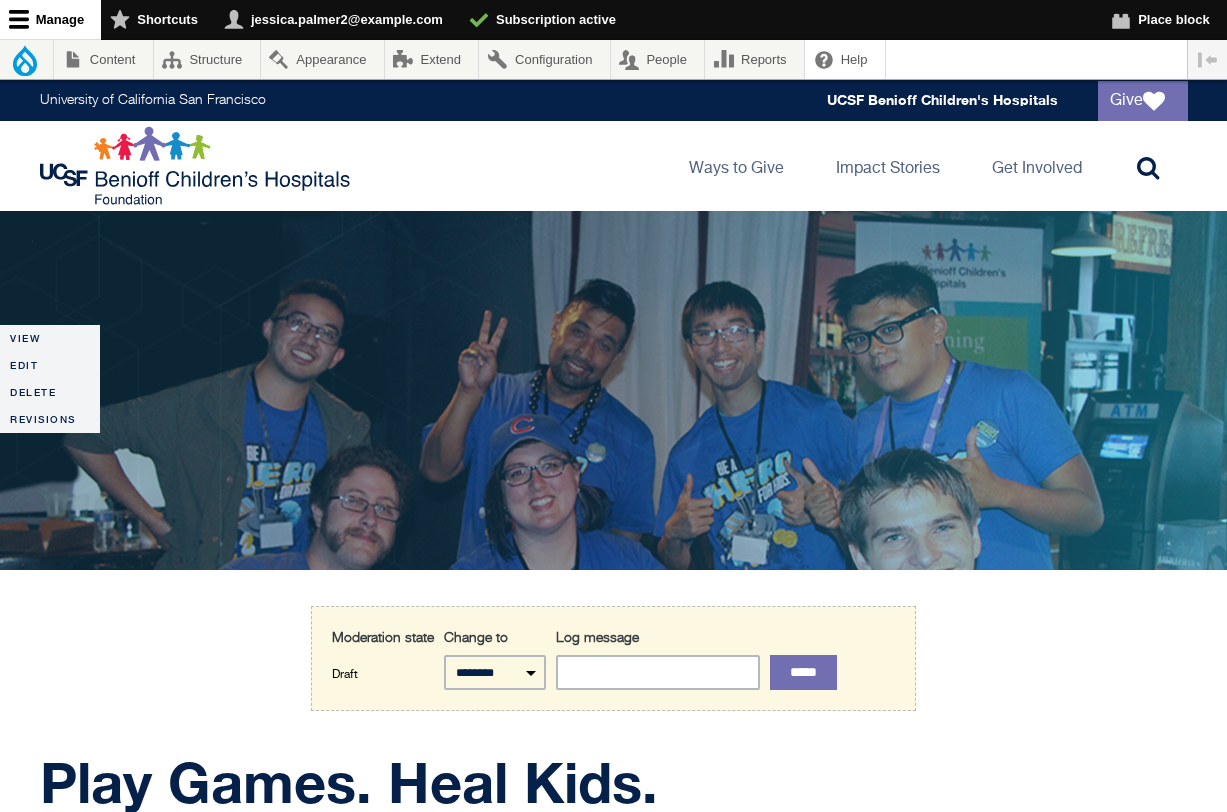 scroll, scrollTop: 165, scrollLeft: 0, axis: vertical 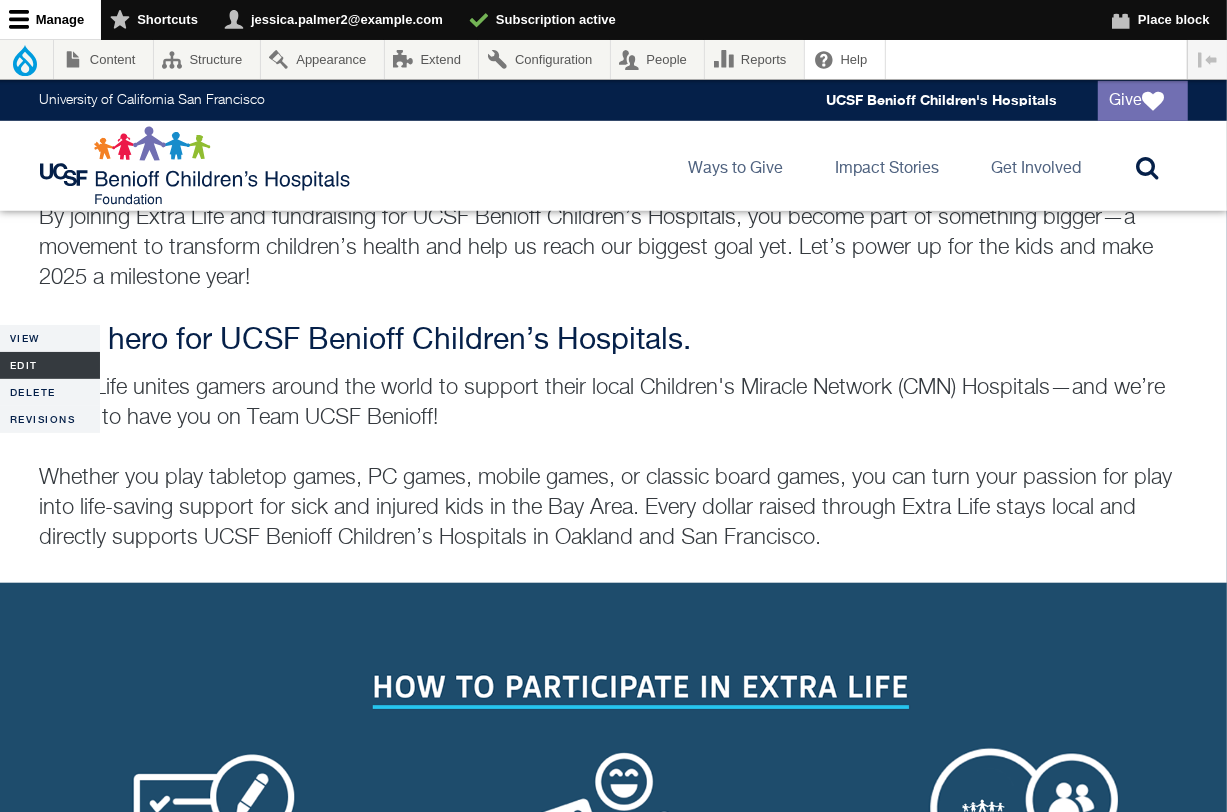 click on "Edit" at bounding box center [50, 365] 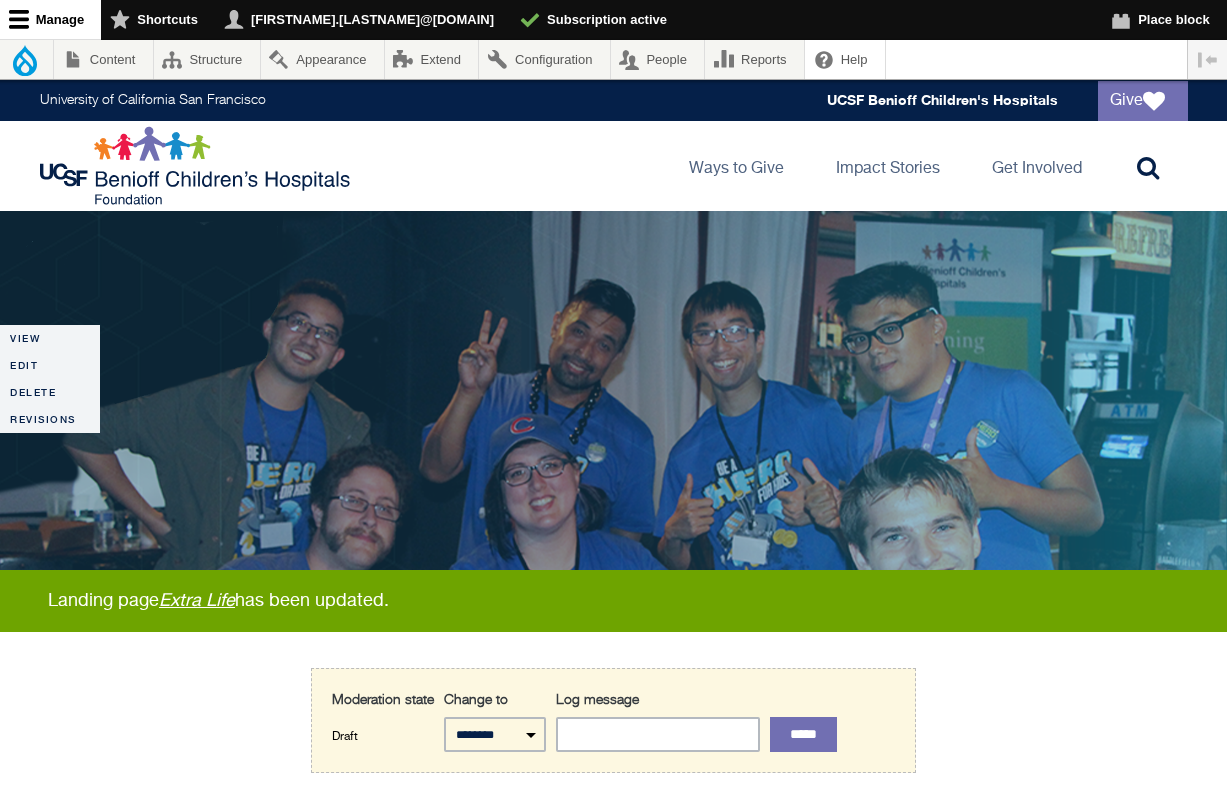 scroll, scrollTop: 88, scrollLeft: 0, axis: vertical 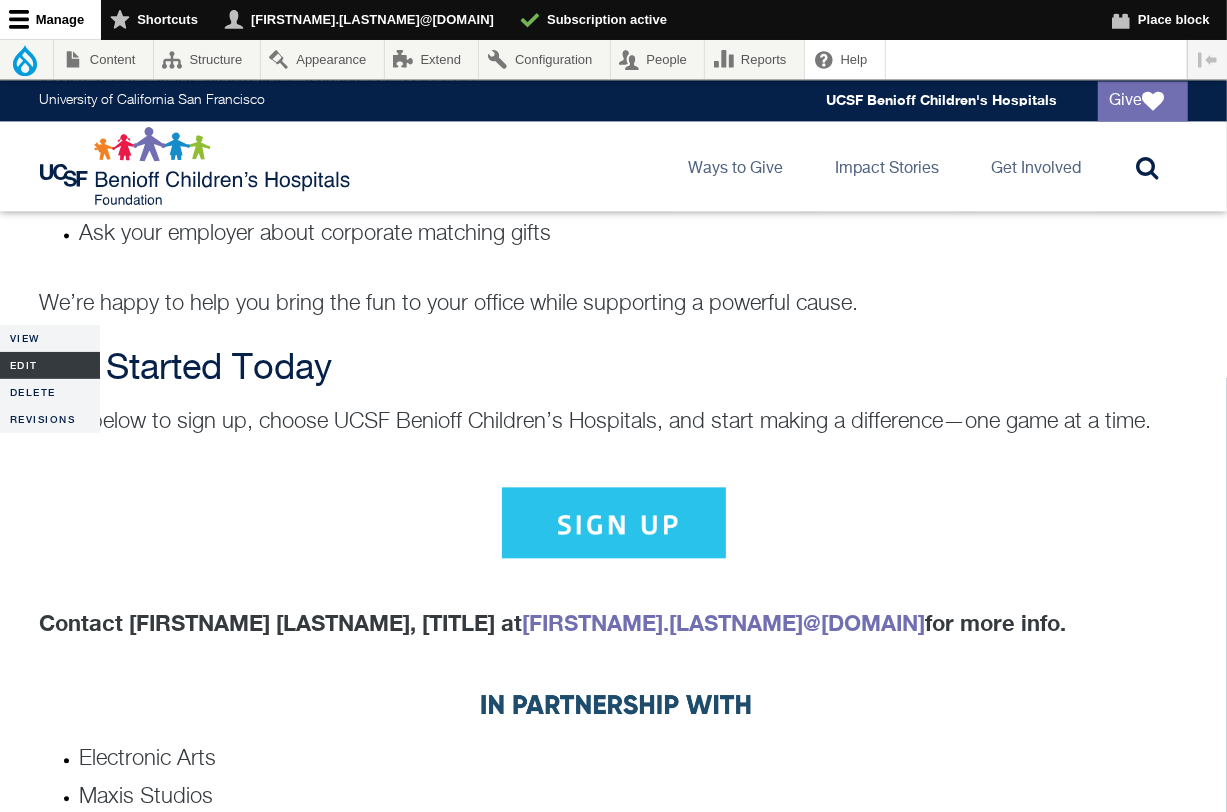 click on "Edit" at bounding box center [50, 365] 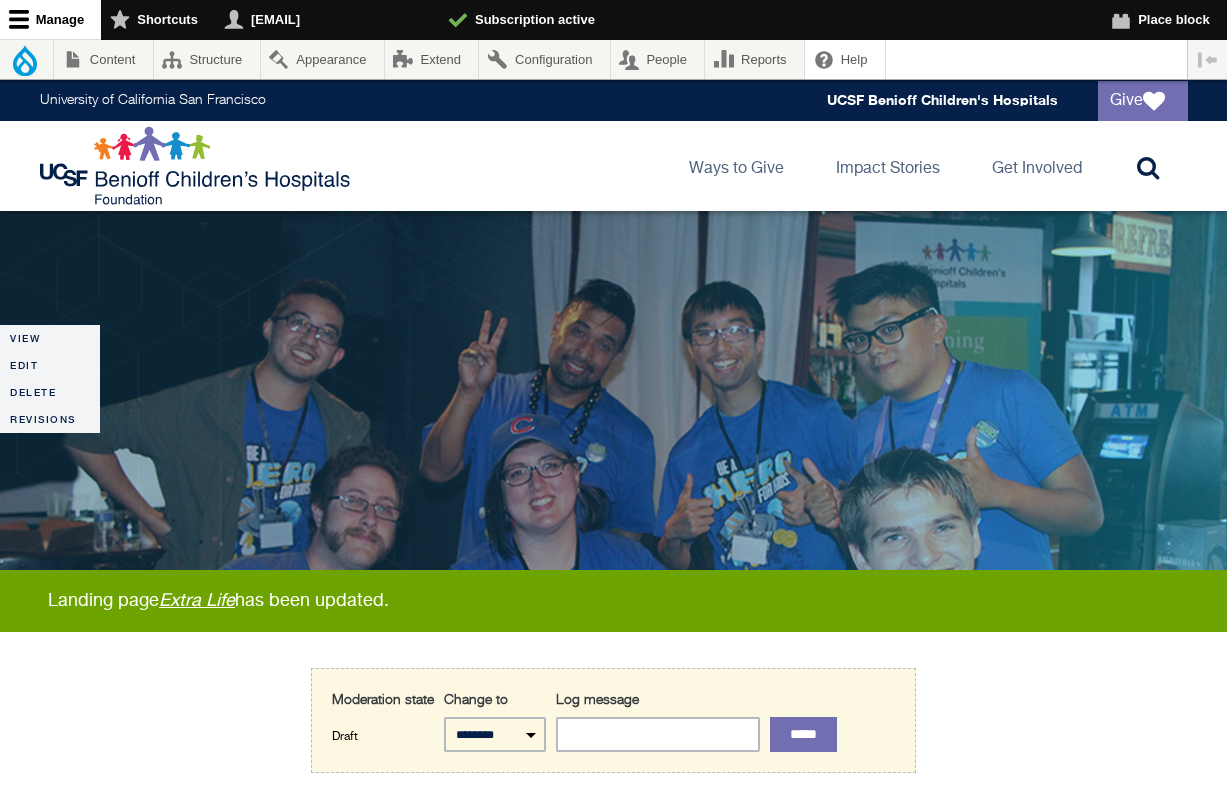 scroll, scrollTop: 680, scrollLeft: 0, axis: vertical 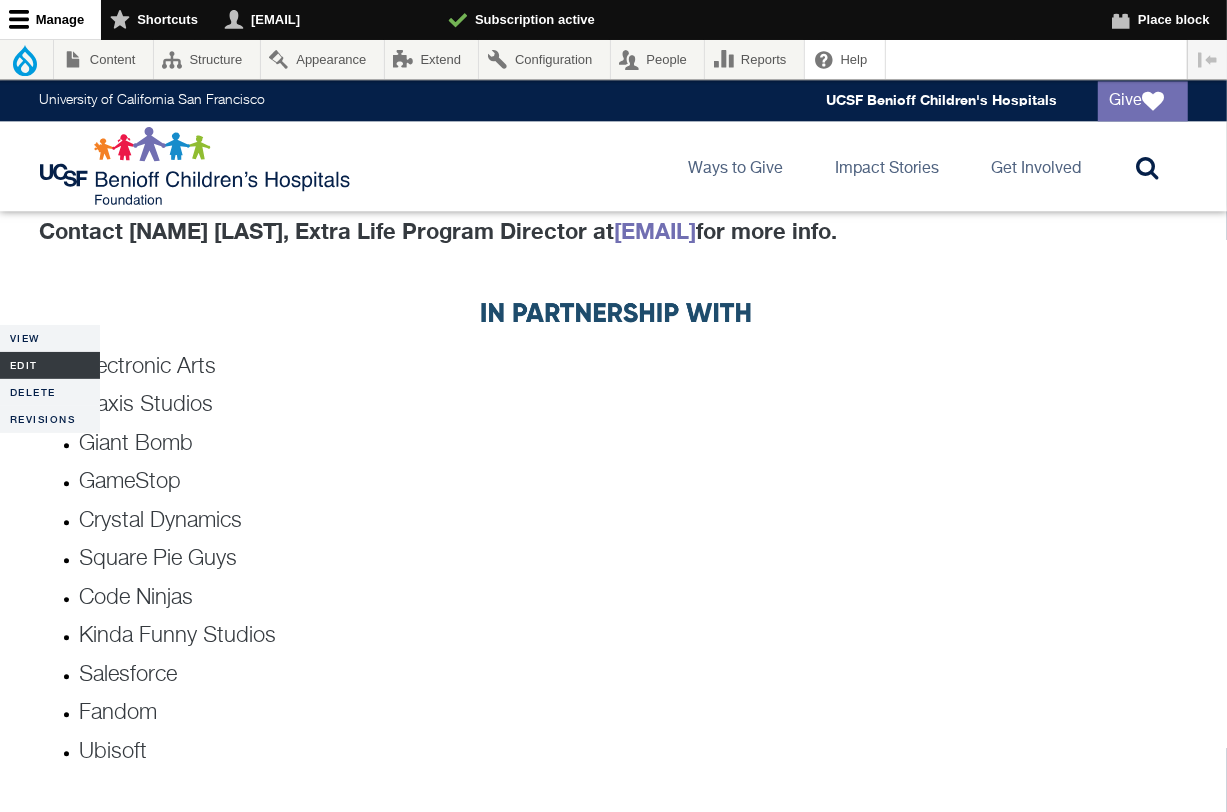click on "Edit" at bounding box center [50, 365] 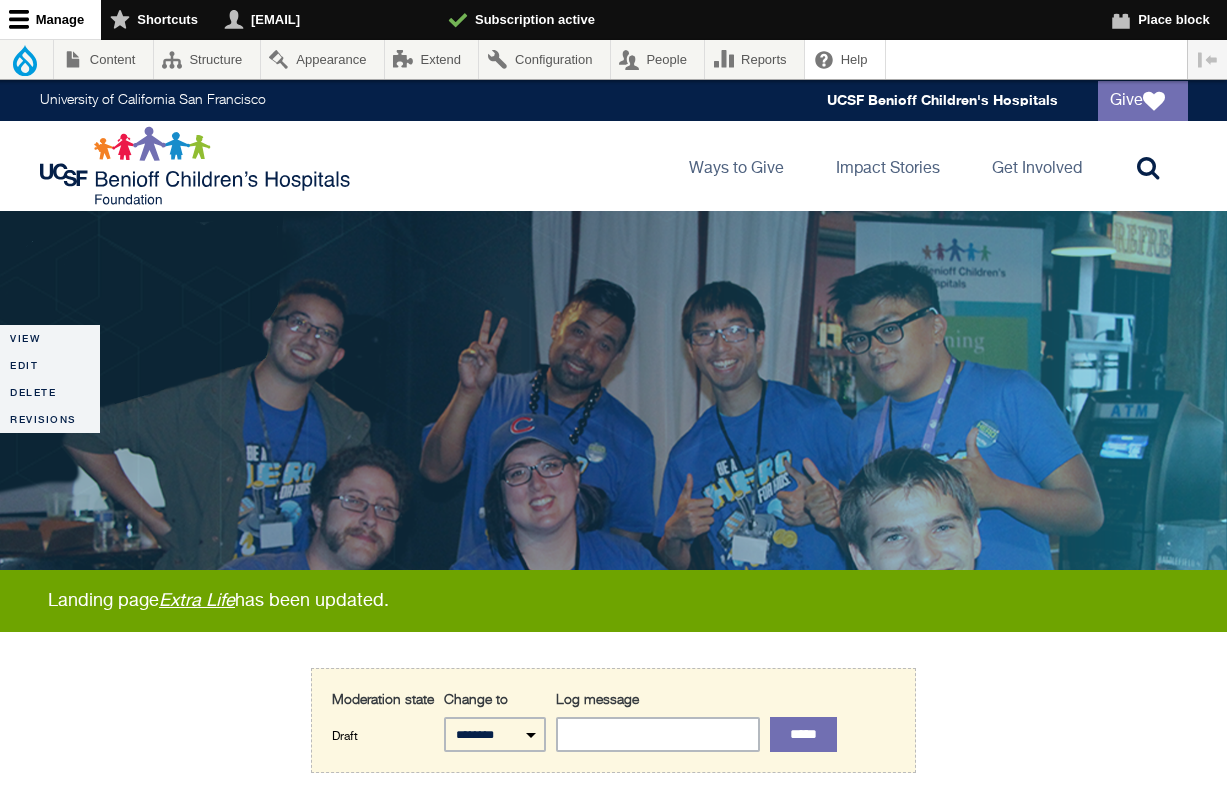 scroll, scrollTop: 0, scrollLeft: 0, axis: both 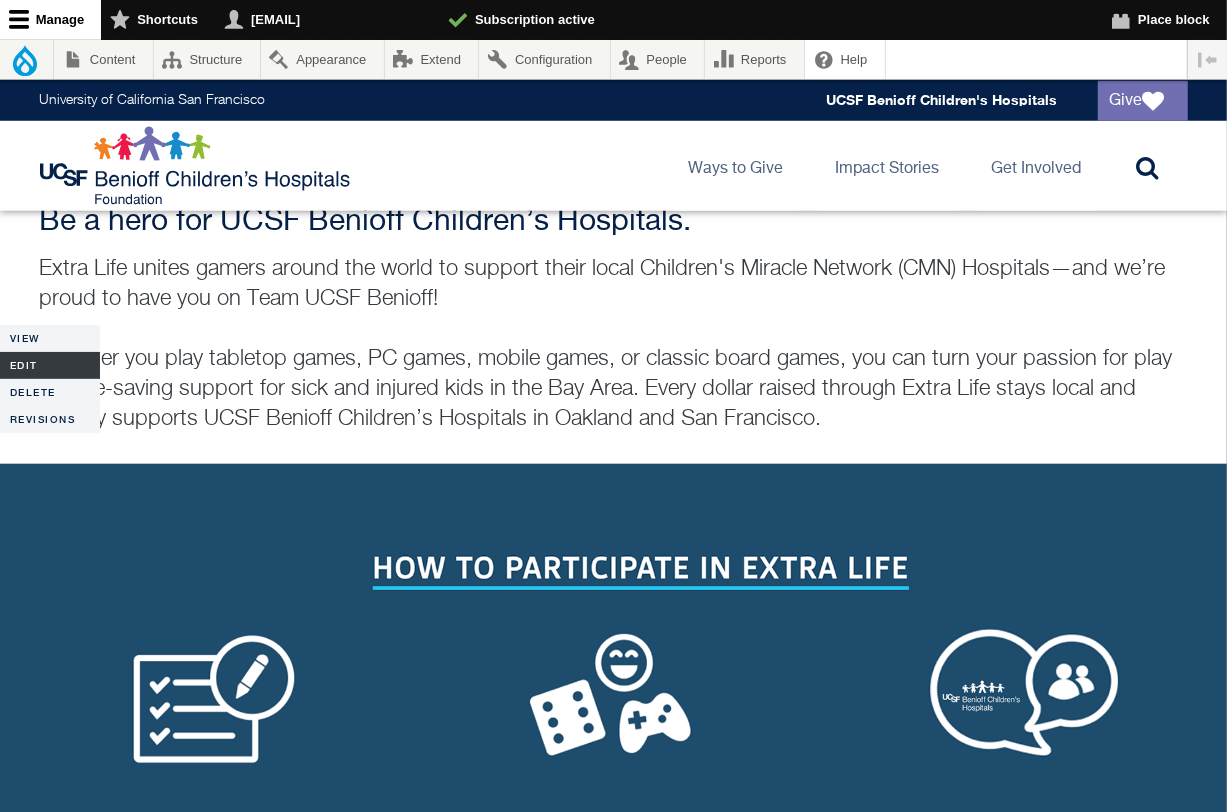 click on "Edit" at bounding box center [50, 365] 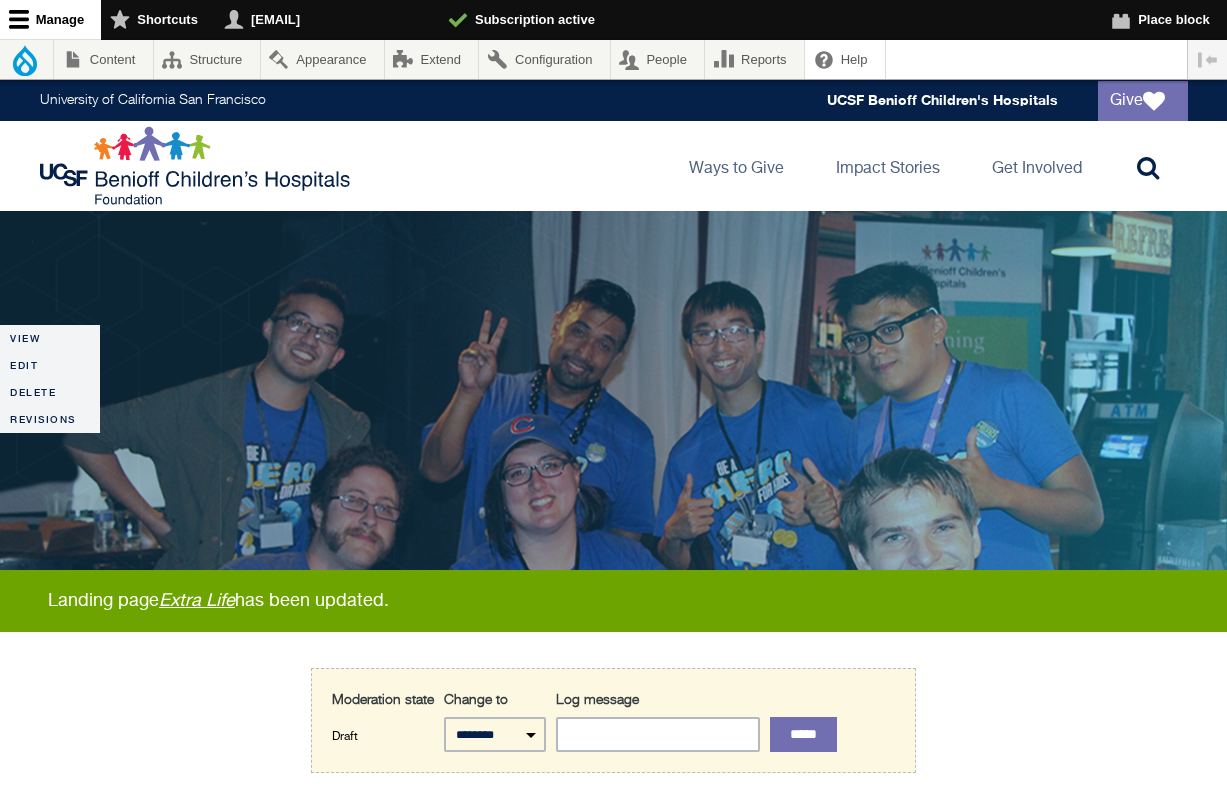 scroll, scrollTop: 0, scrollLeft: 0, axis: both 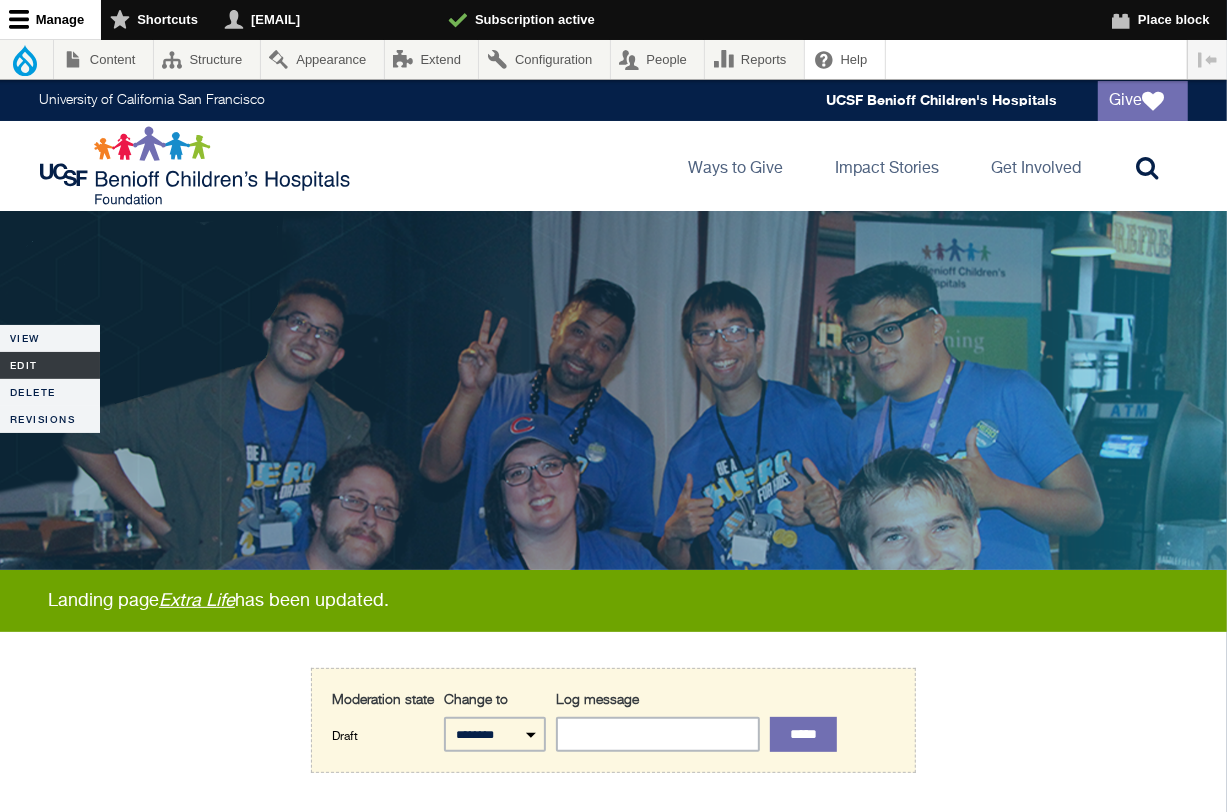 click on "Edit" at bounding box center (50, 365) 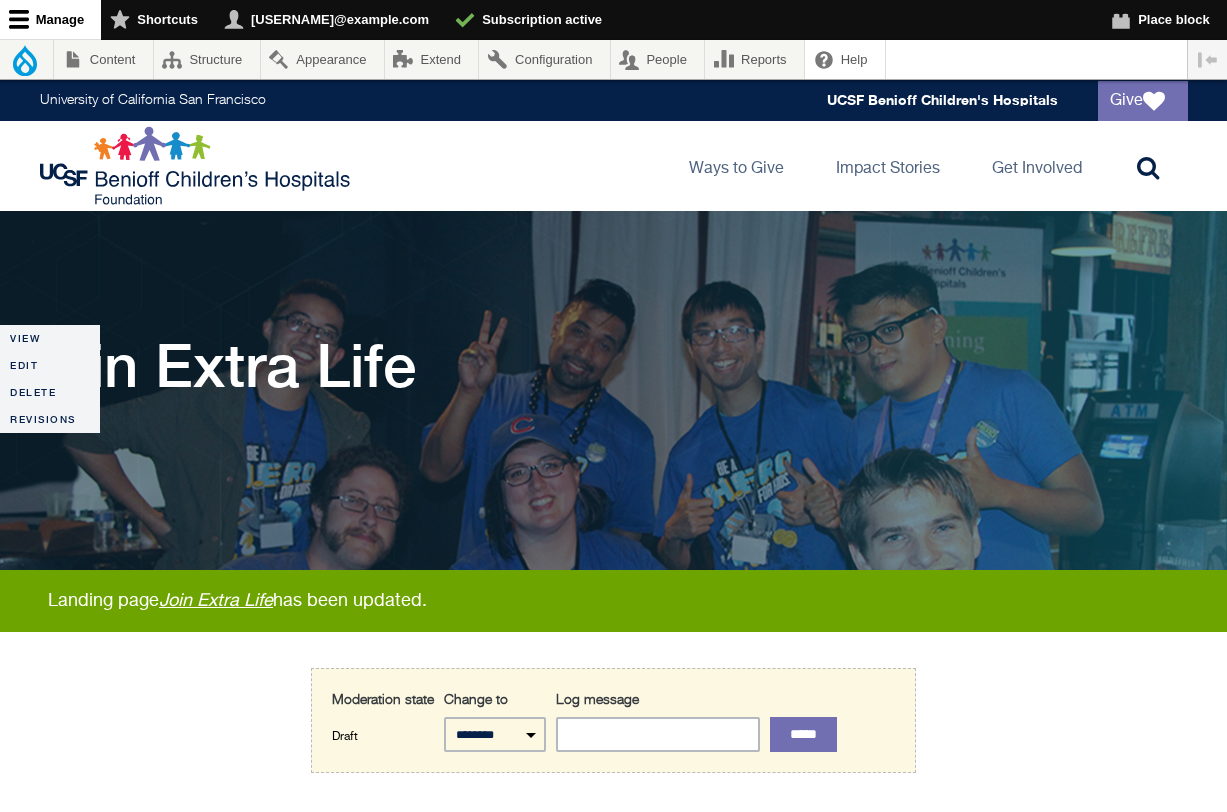 scroll, scrollTop: 0, scrollLeft: 0, axis: both 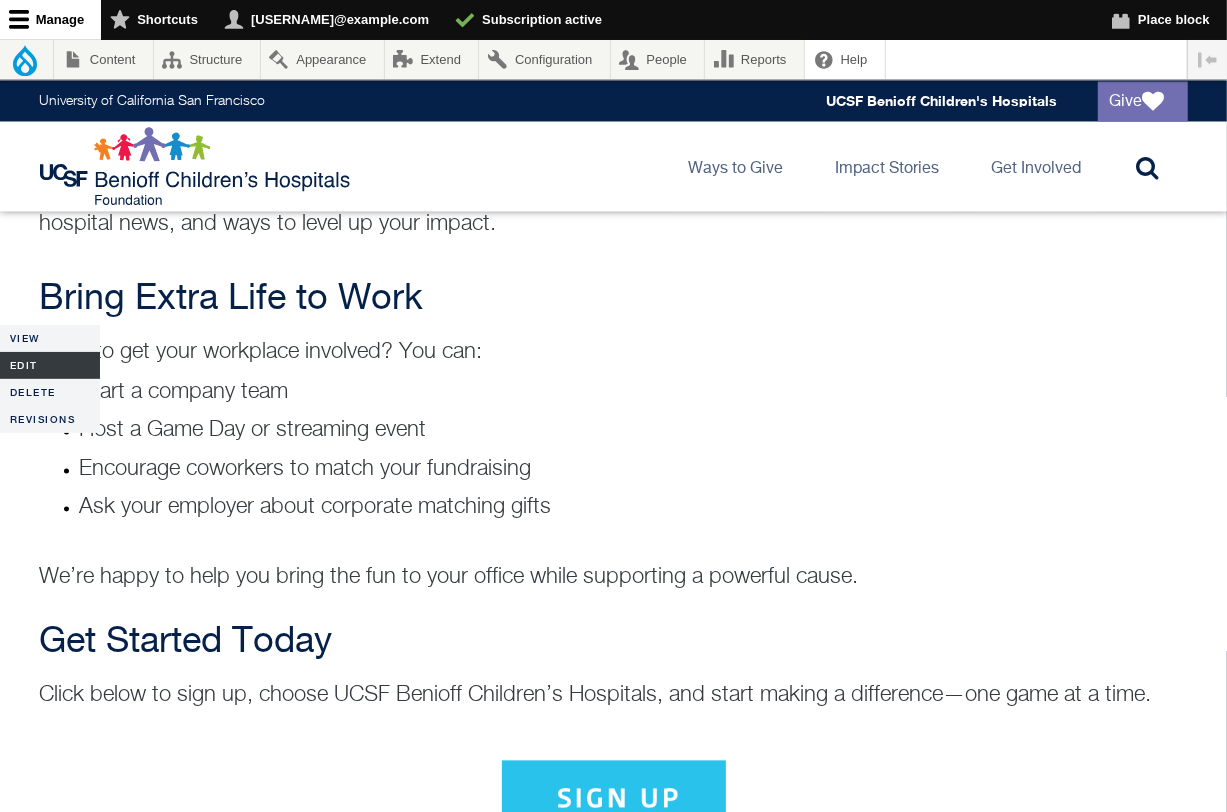 click on "Edit" at bounding box center (50, 365) 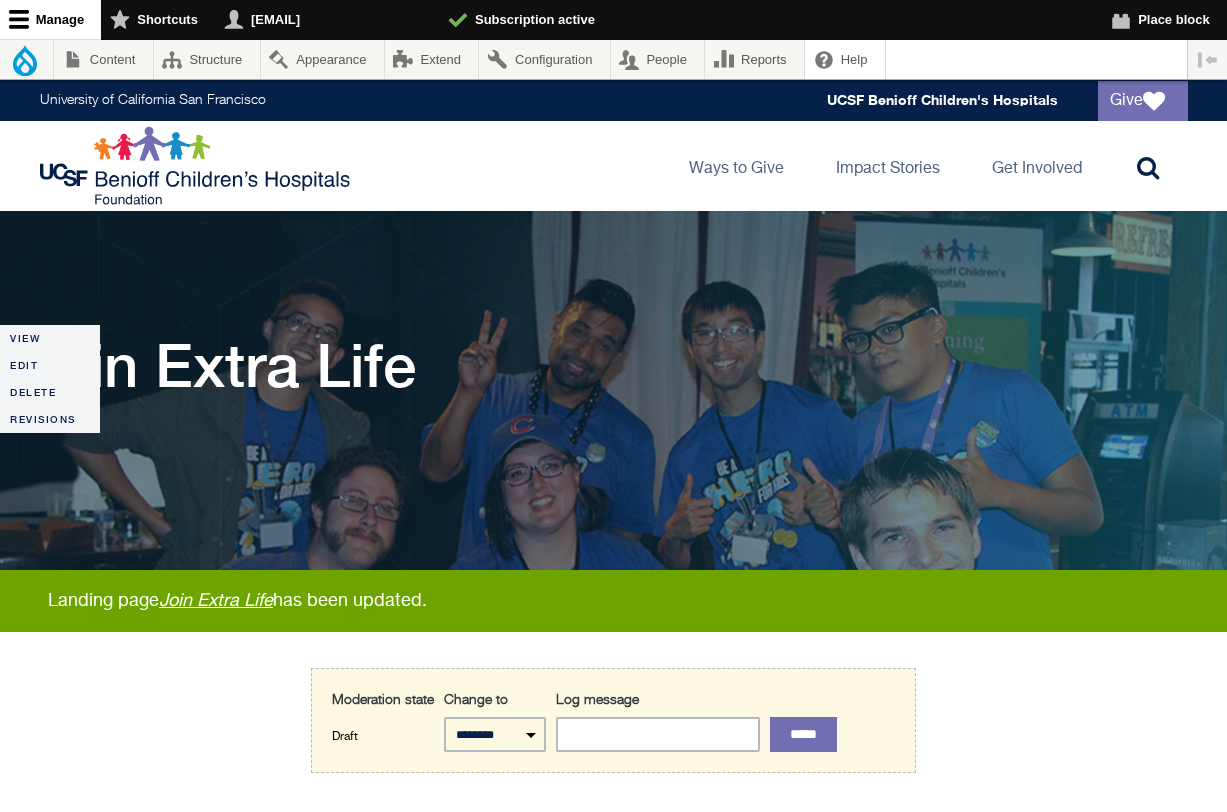 scroll, scrollTop: 0, scrollLeft: 0, axis: both 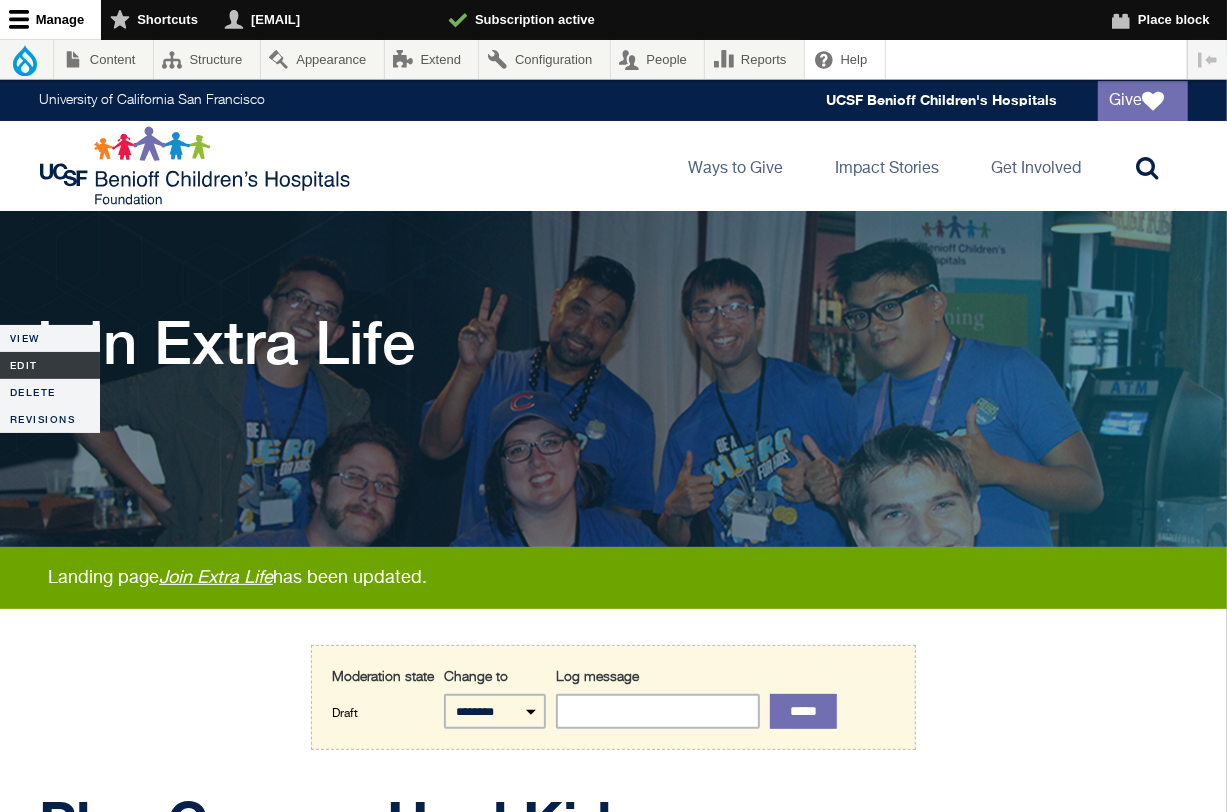 click on "Edit" at bounding box center (50, 365) 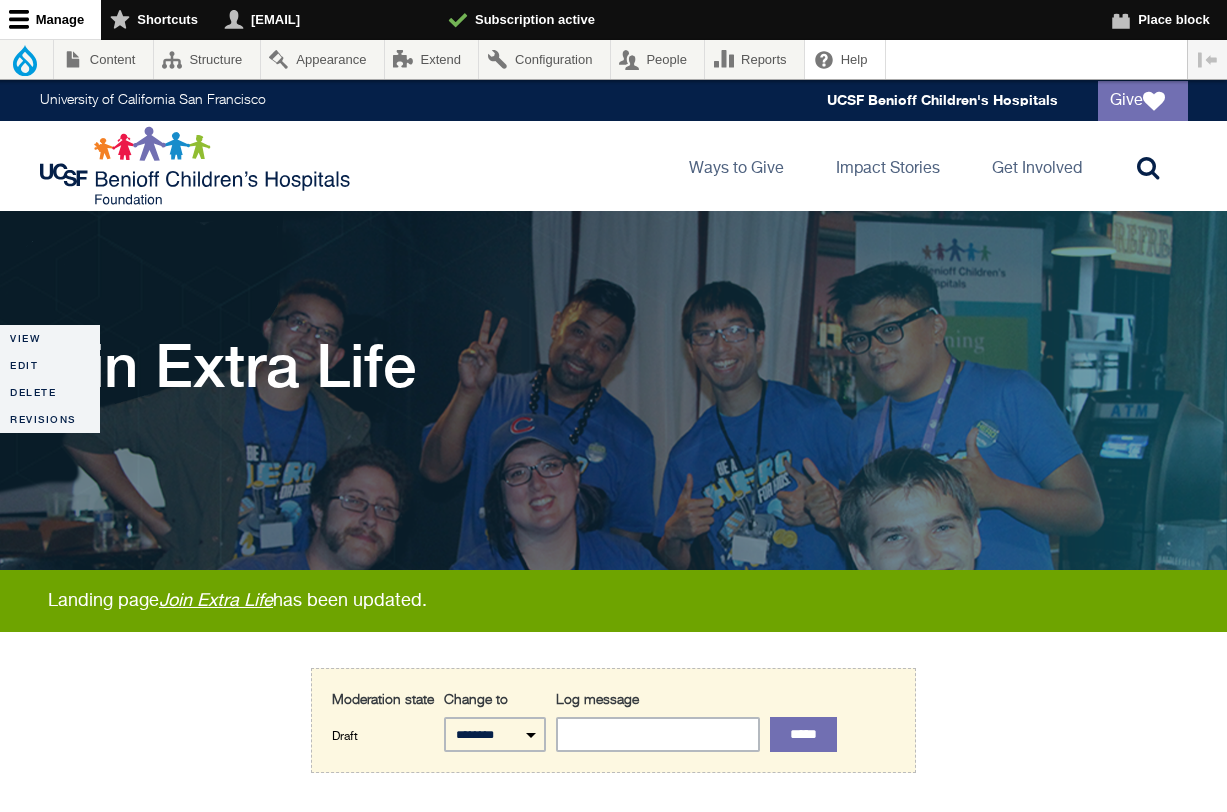 scroll, scrollTop: 0, scrollLeft: 0, axis: both 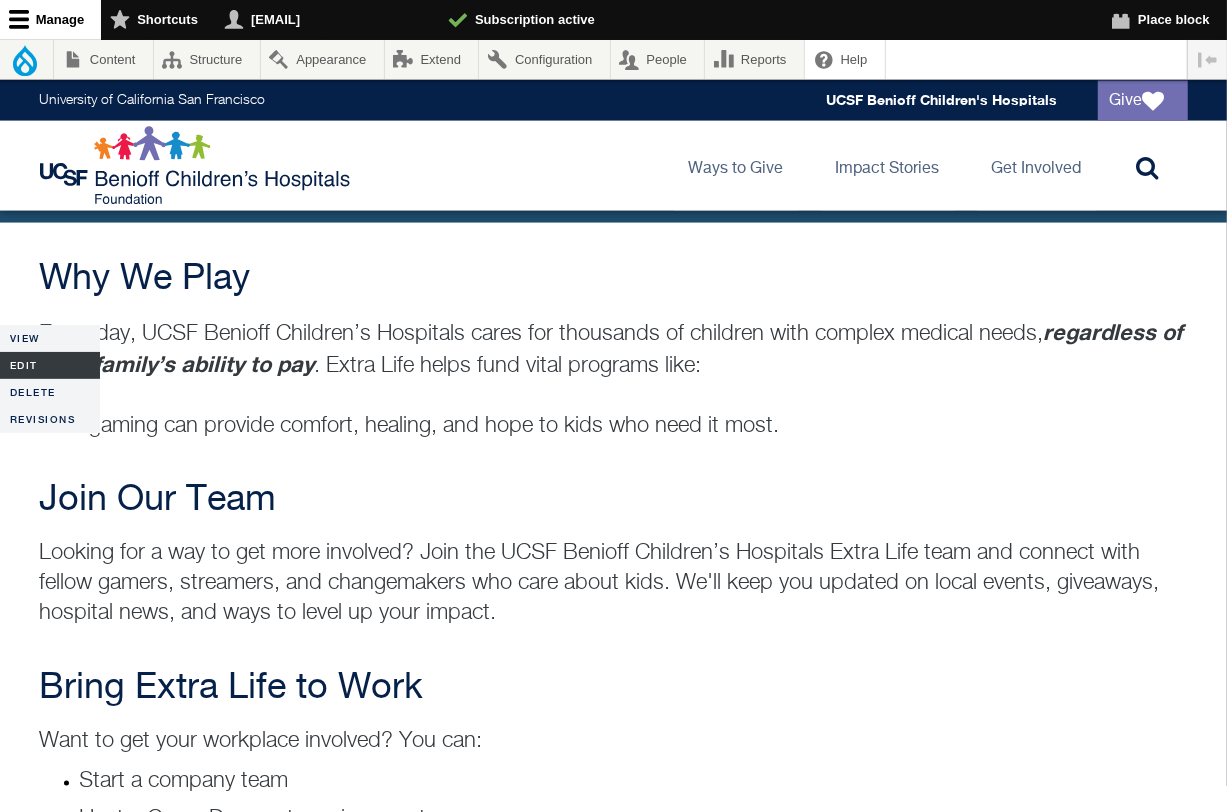 click on "Edit" at bounding box center [50, 365] 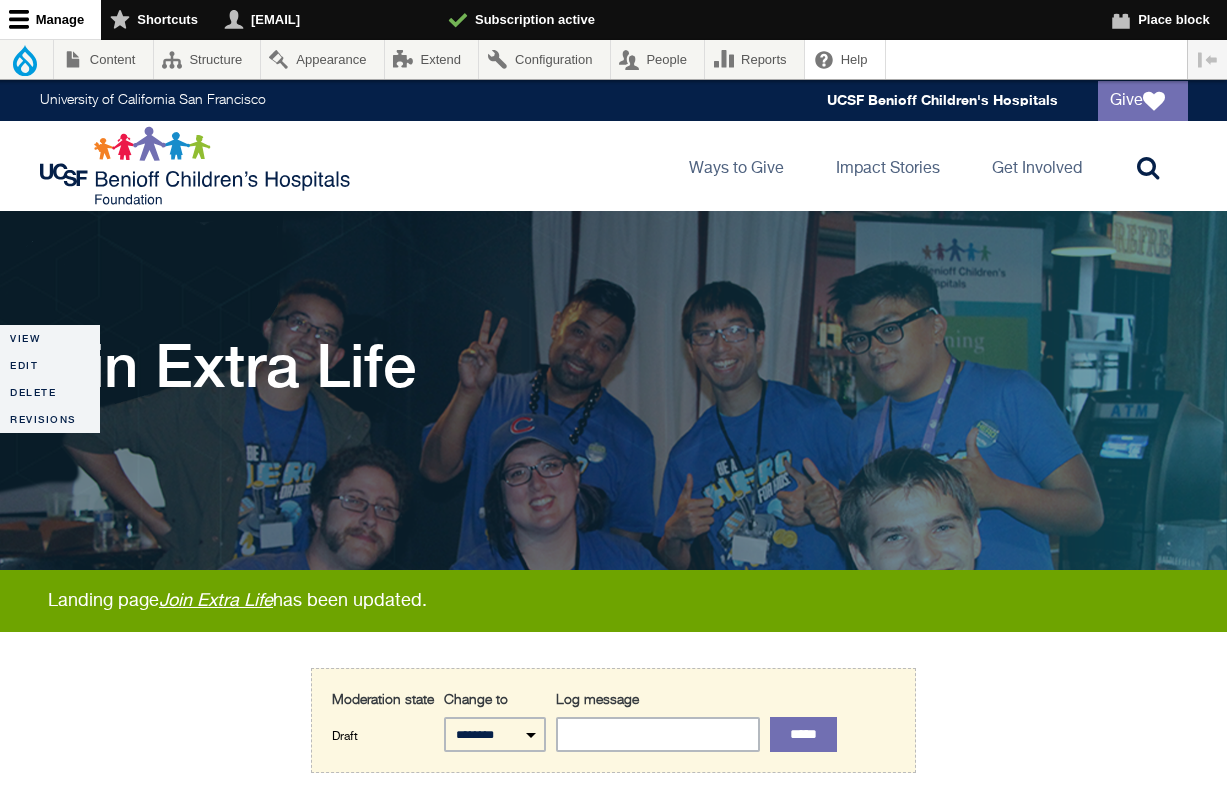 scroll, scrollTop: 0, scrollLeft: 0, axis: both 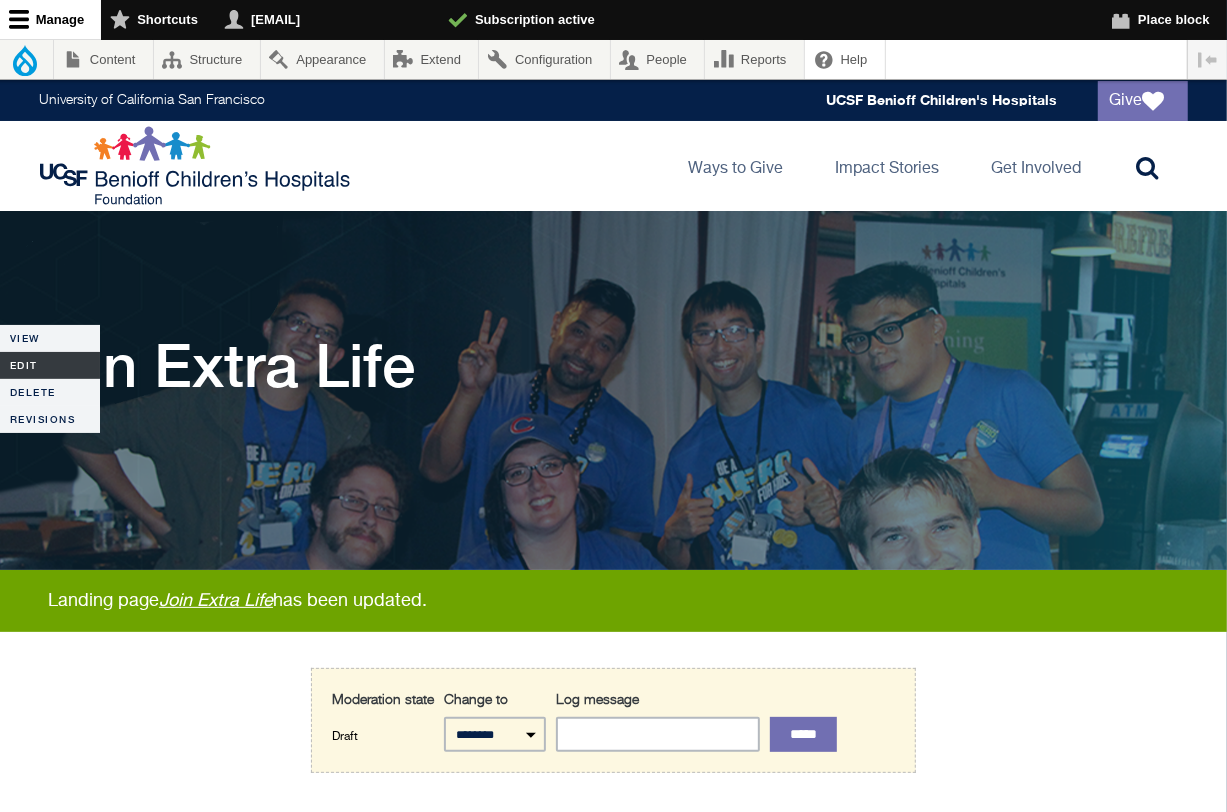 click on "Edit" at bounding box center (50, 365) 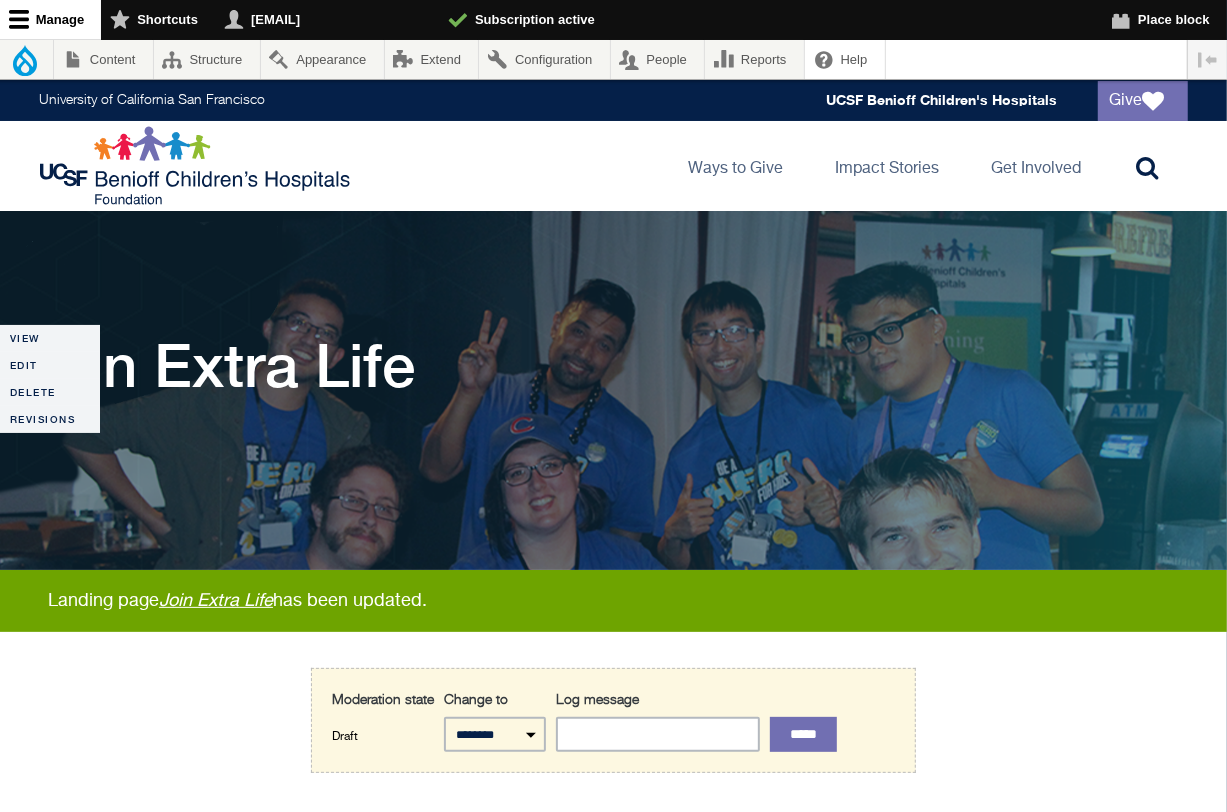 scroll, scrollTop: 30, scrollLeft: 0, axis: vertical 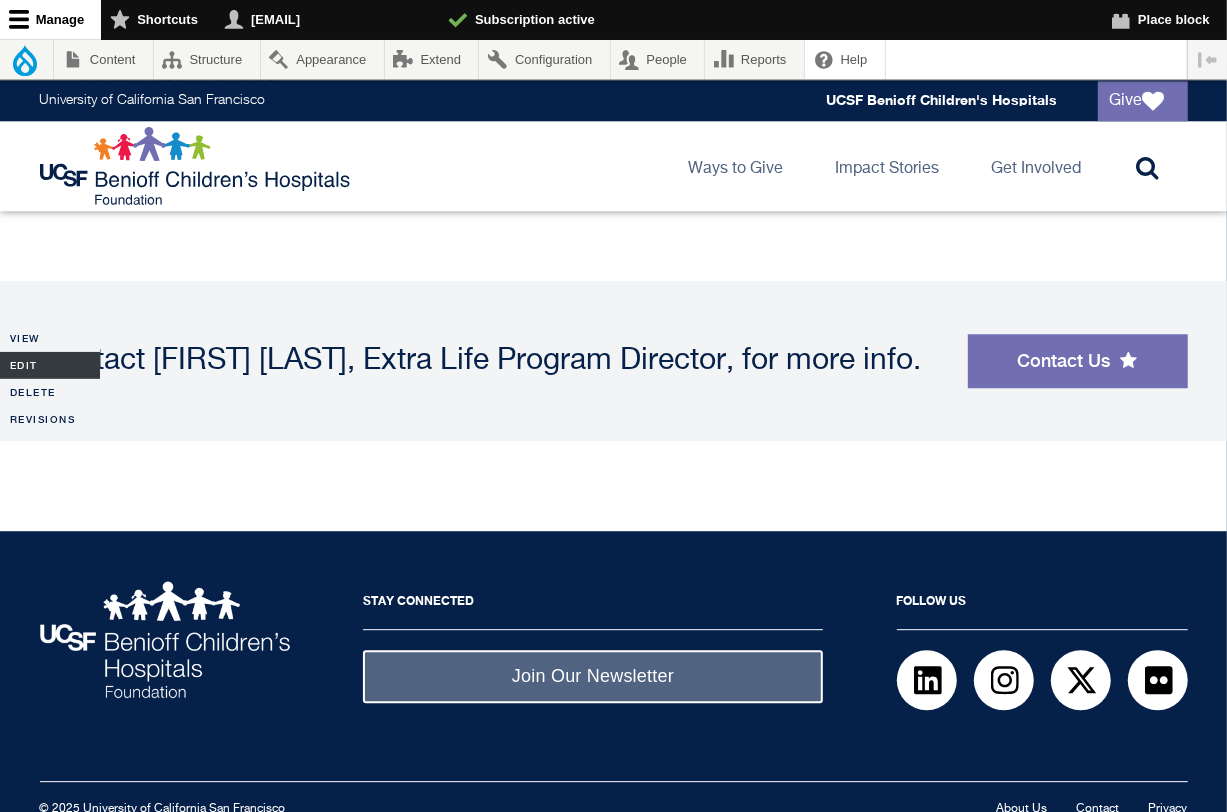 click on "Edit" at bounding box center [50, 365] 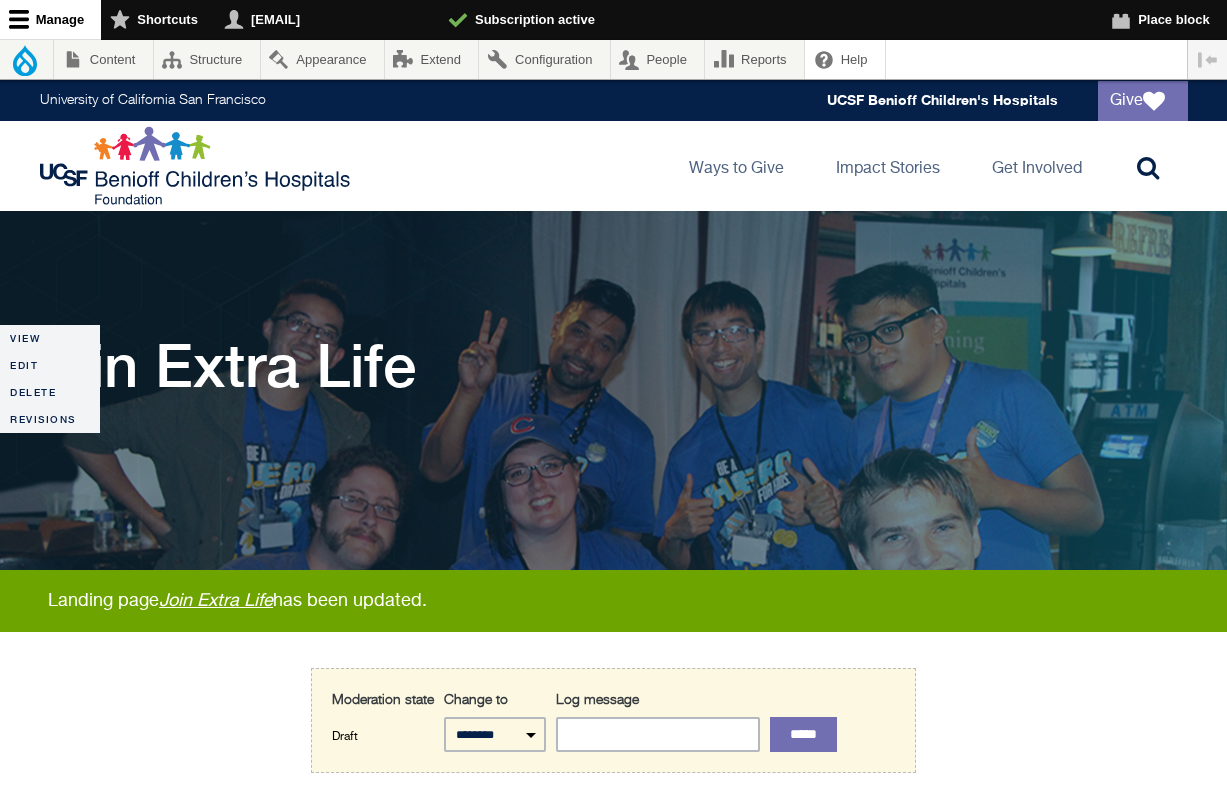 scroll, scrollTop: 0, scrollLeft: 0, axis: both 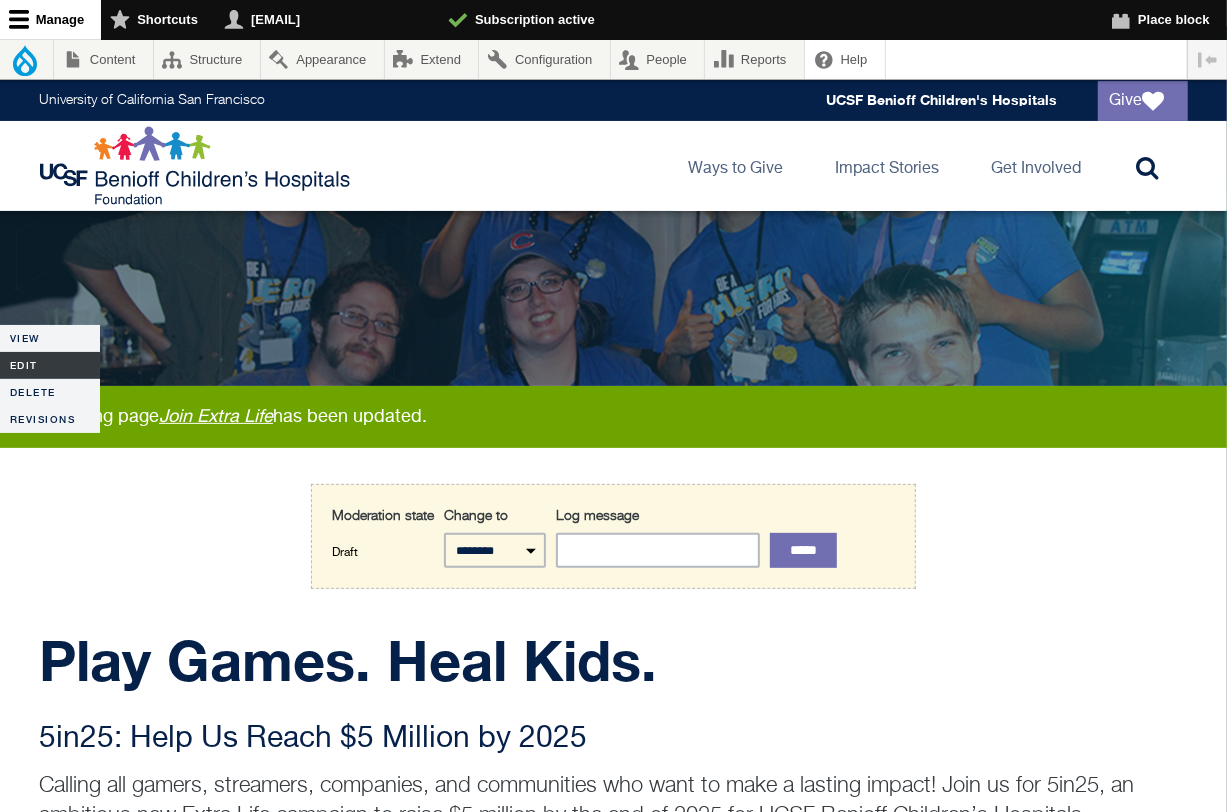click on "Edit" at bounding box center [50, 365] 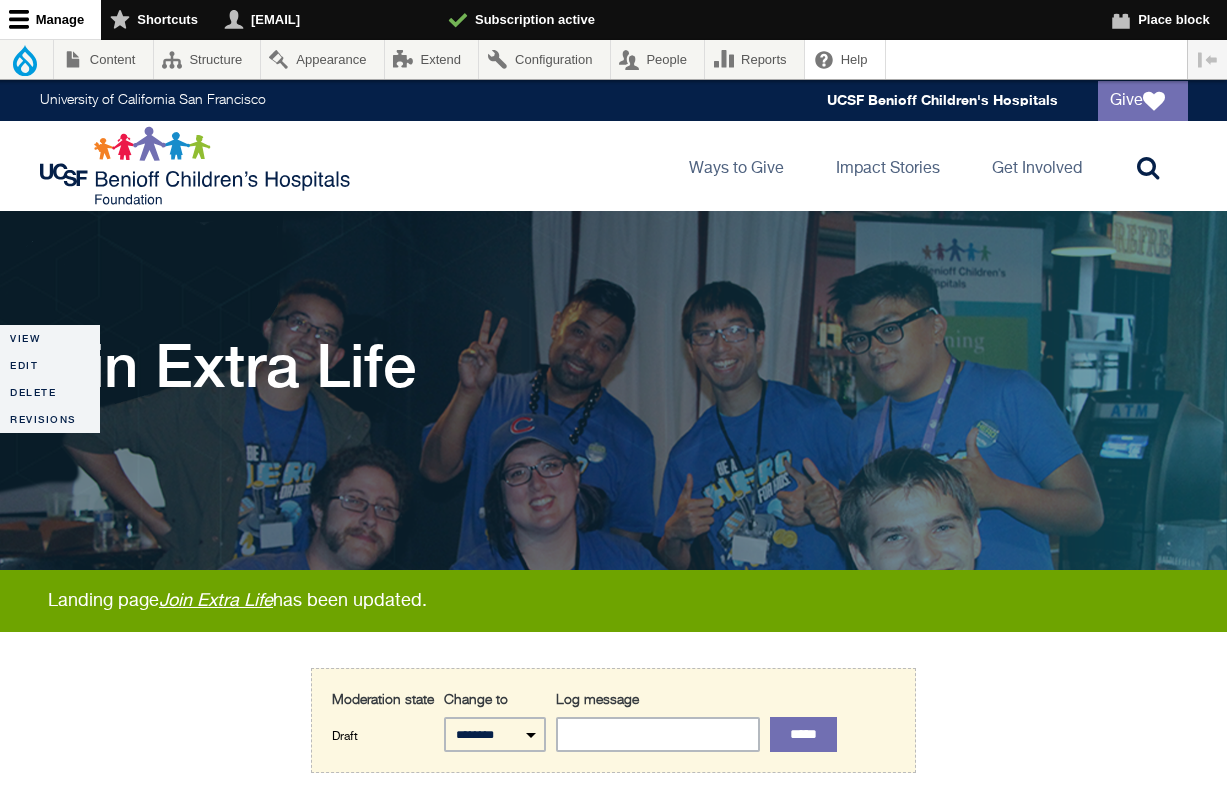 scroll, scrollTop: 0, scrollLeft: 0, axis: both 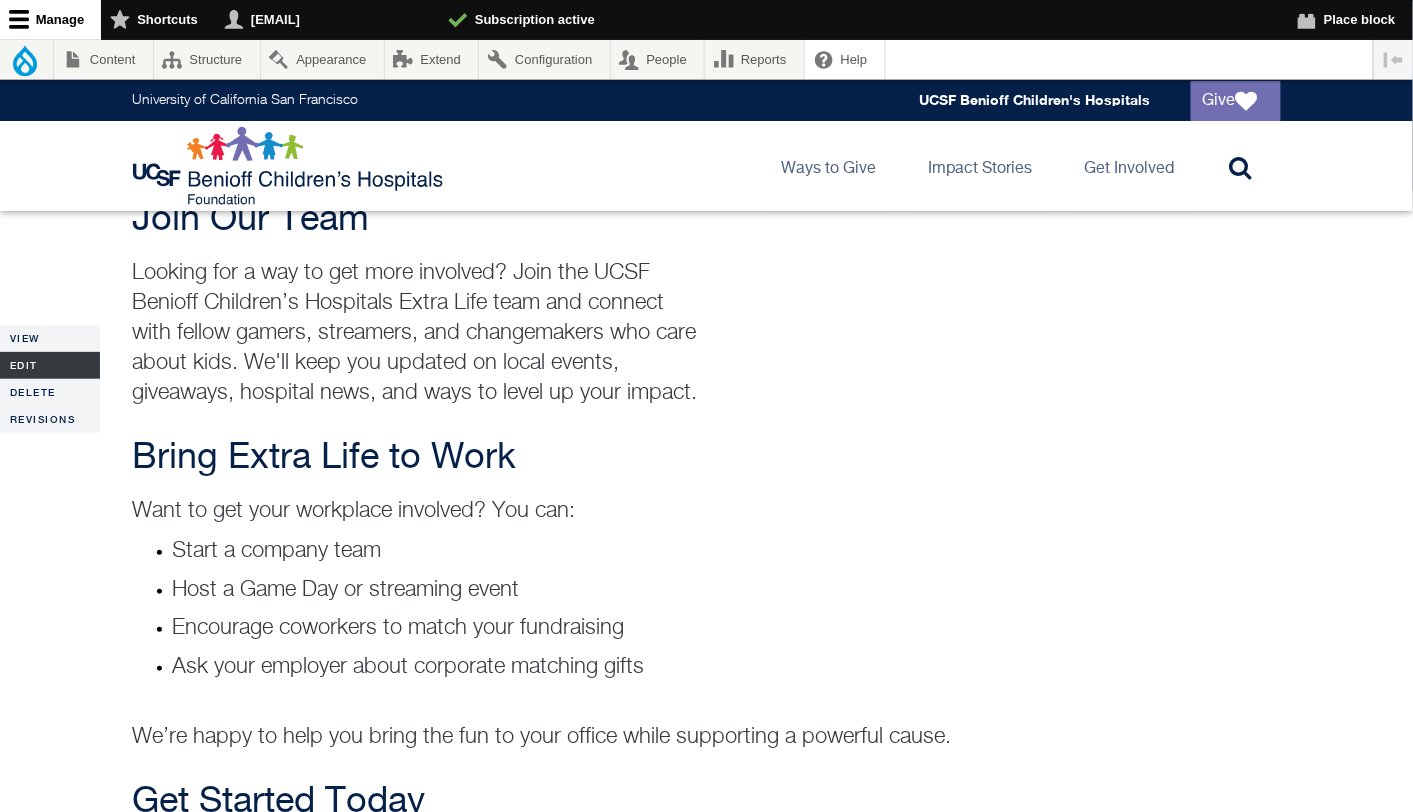 click on "Edit" at bounding box center [50, 365] 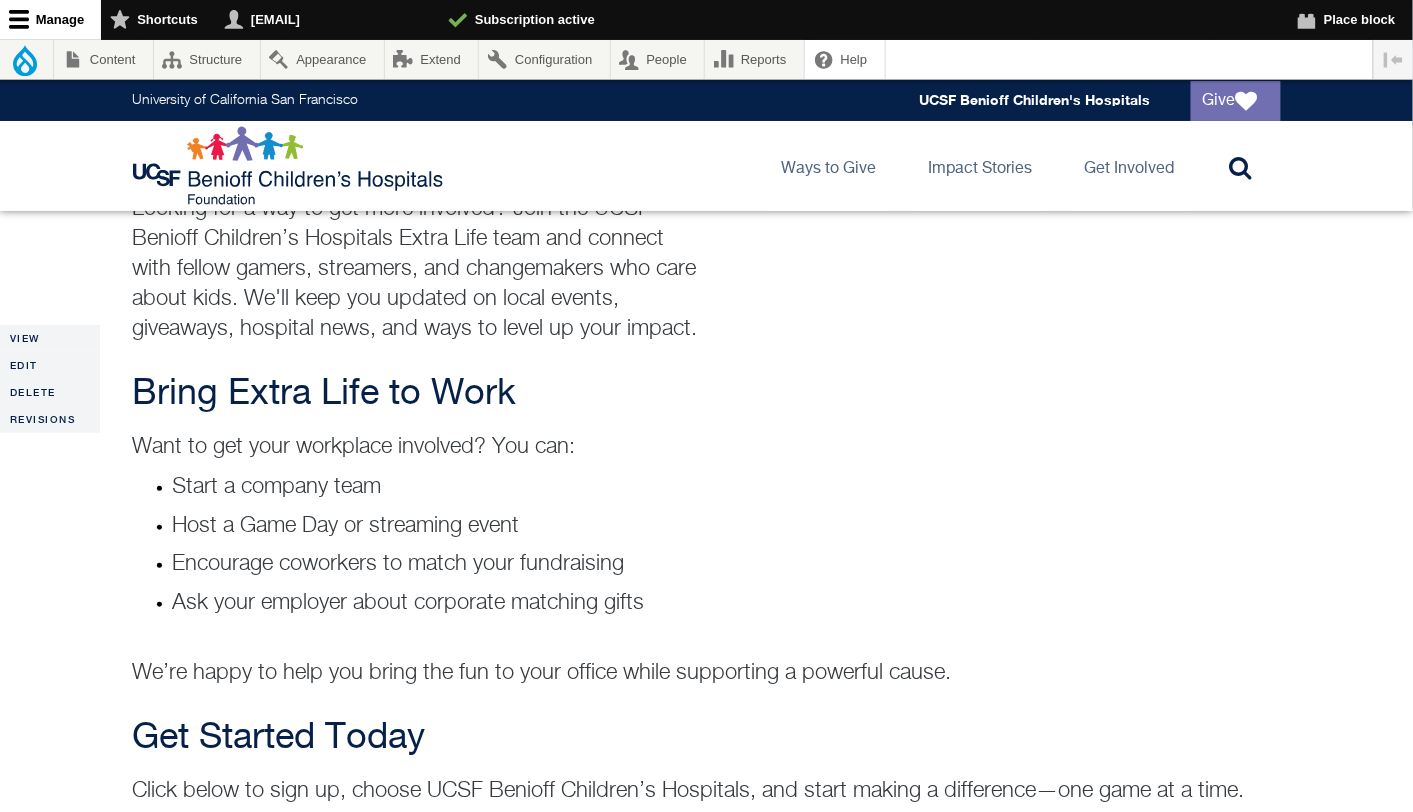 scroll, scrollTop: 2260, scrollLeft: 0, axis: vertical 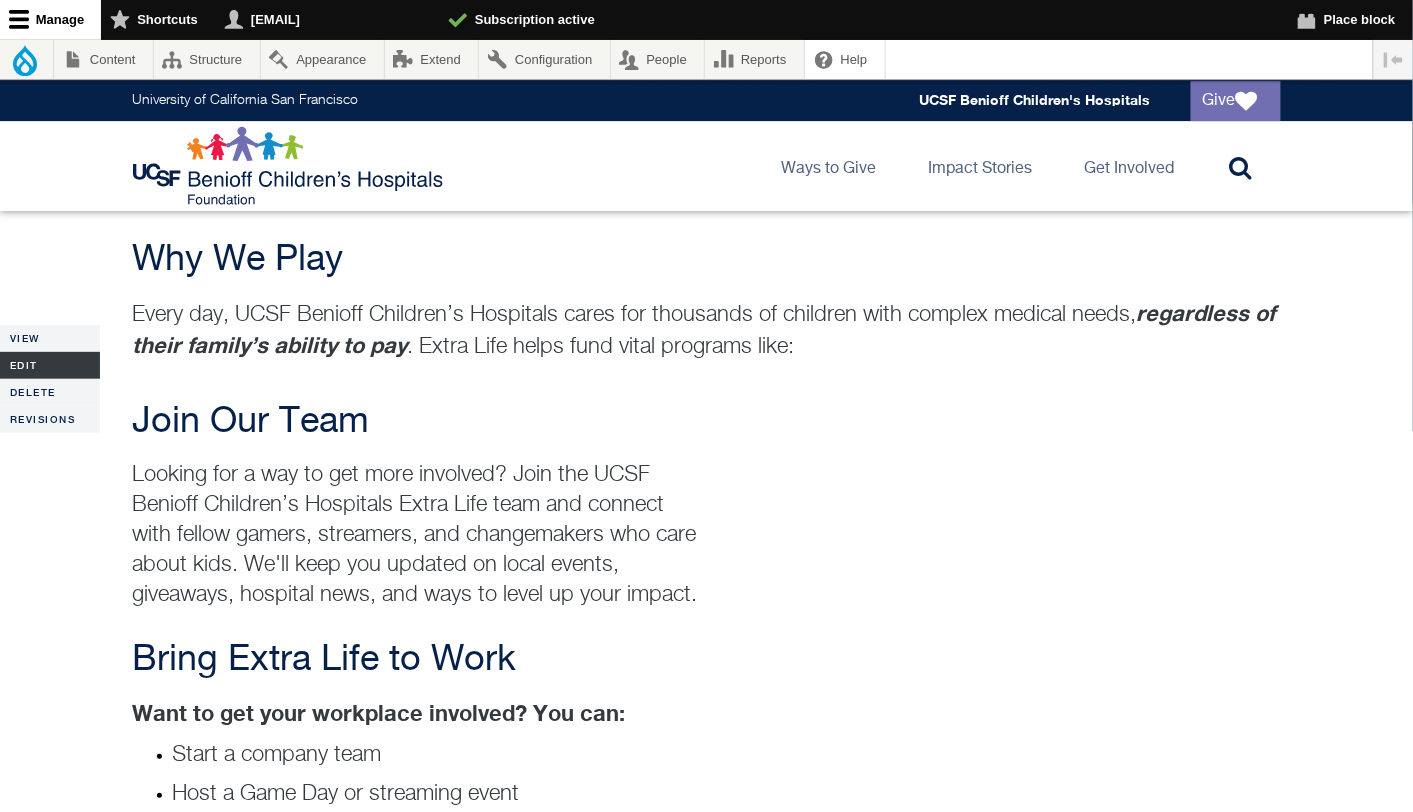 click on "Edit" at bounding box center [50, 365] 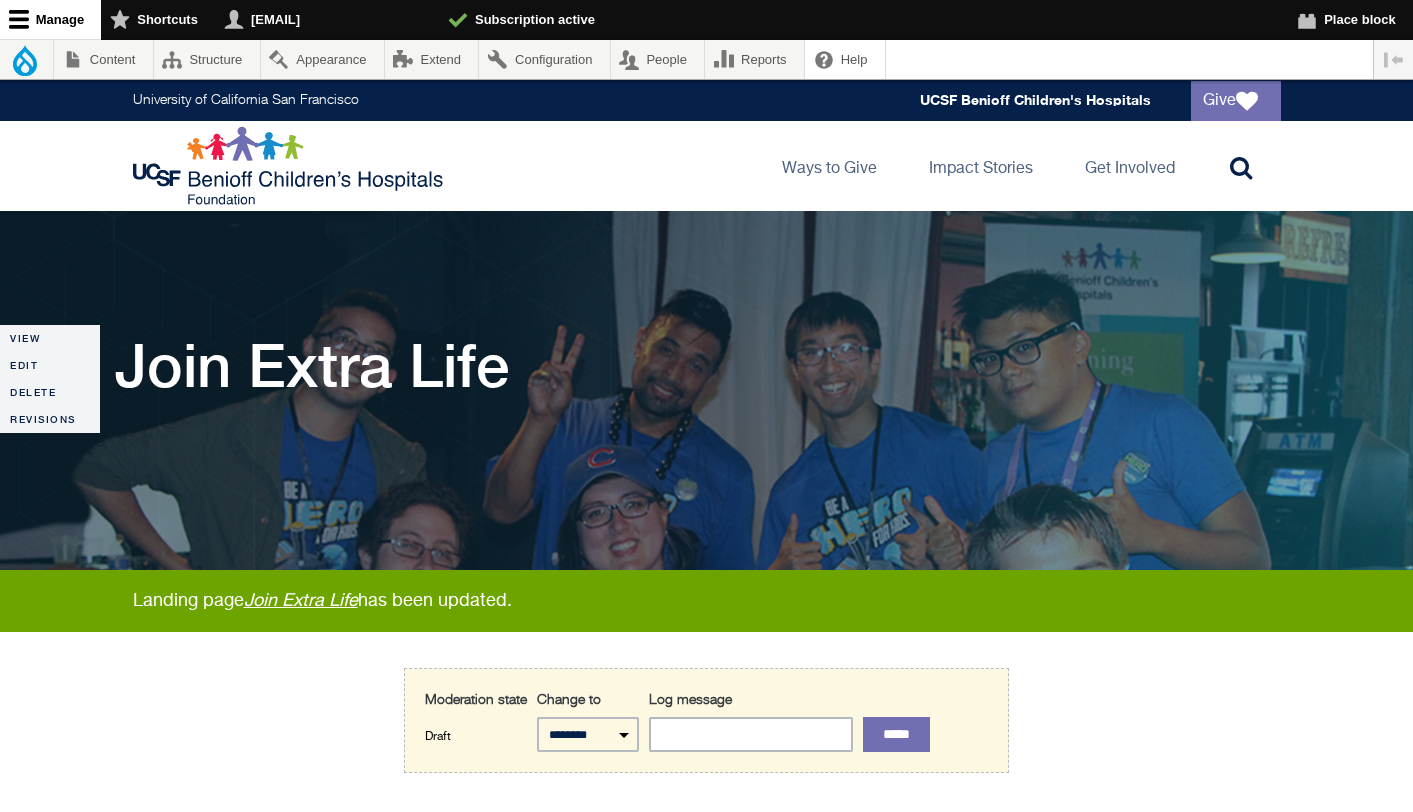 scroll, scrollTop: 212, scrollLeft: 0, axis: vertical 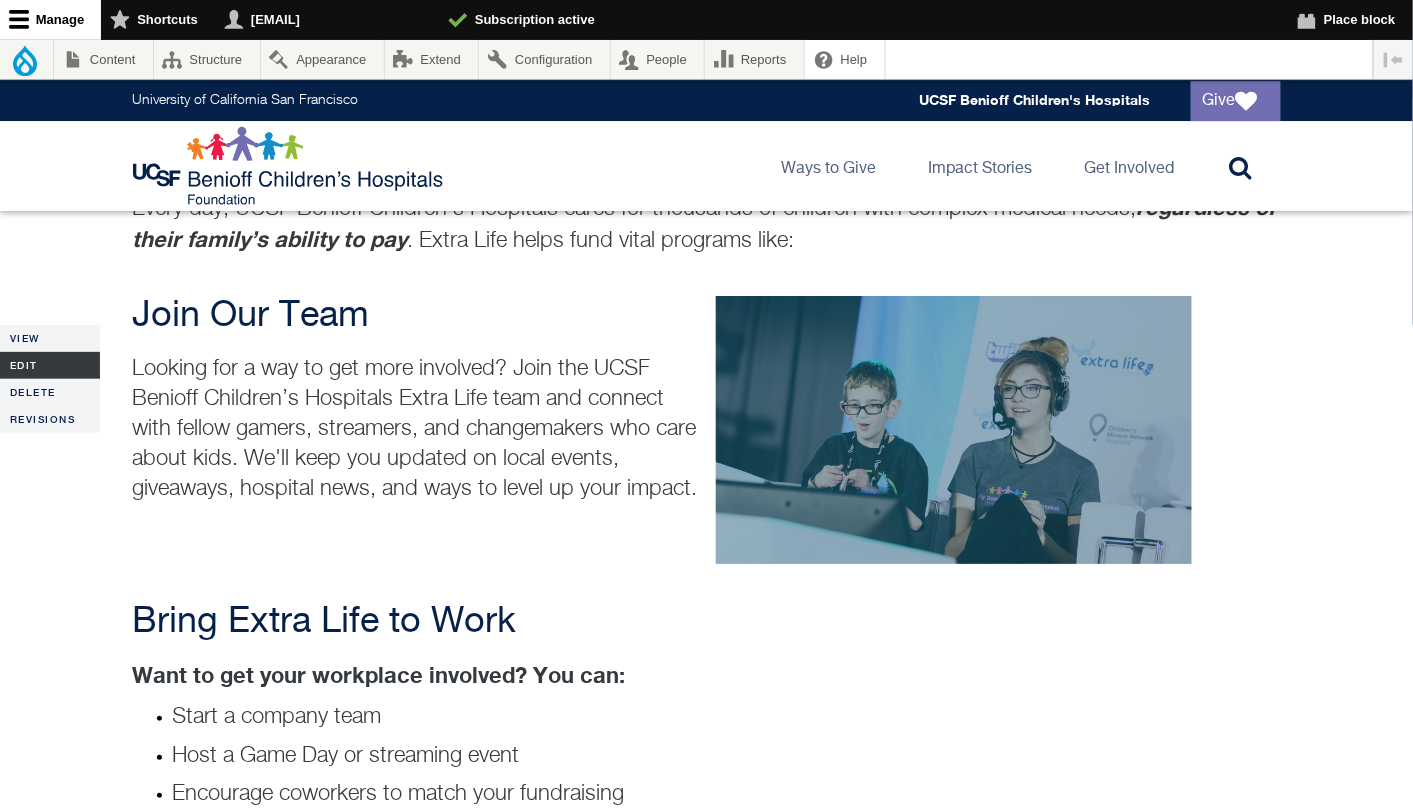 click on "Edit" at bounding box center (50, 365) 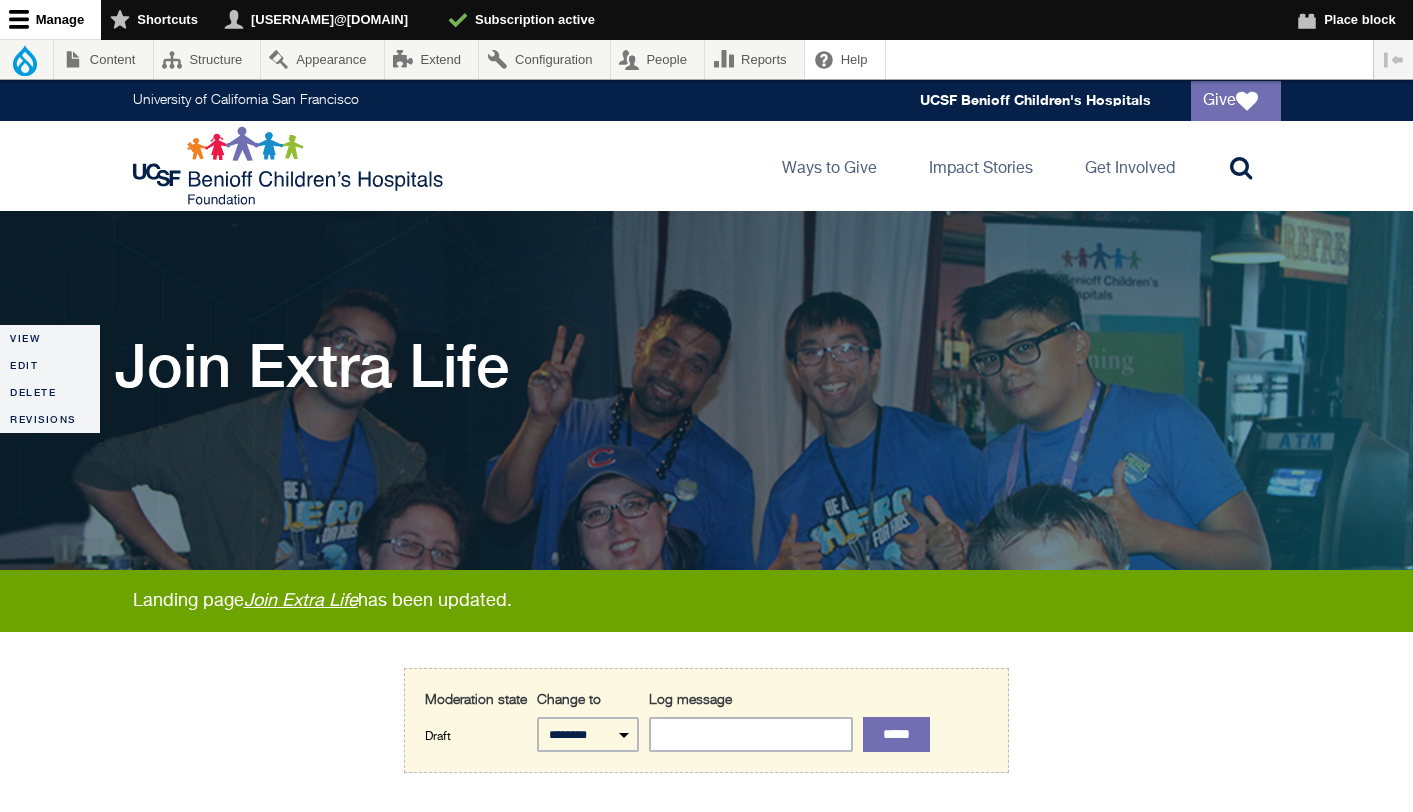 scroll, scrollTop: 0, scrollLeft: 0, axis: both 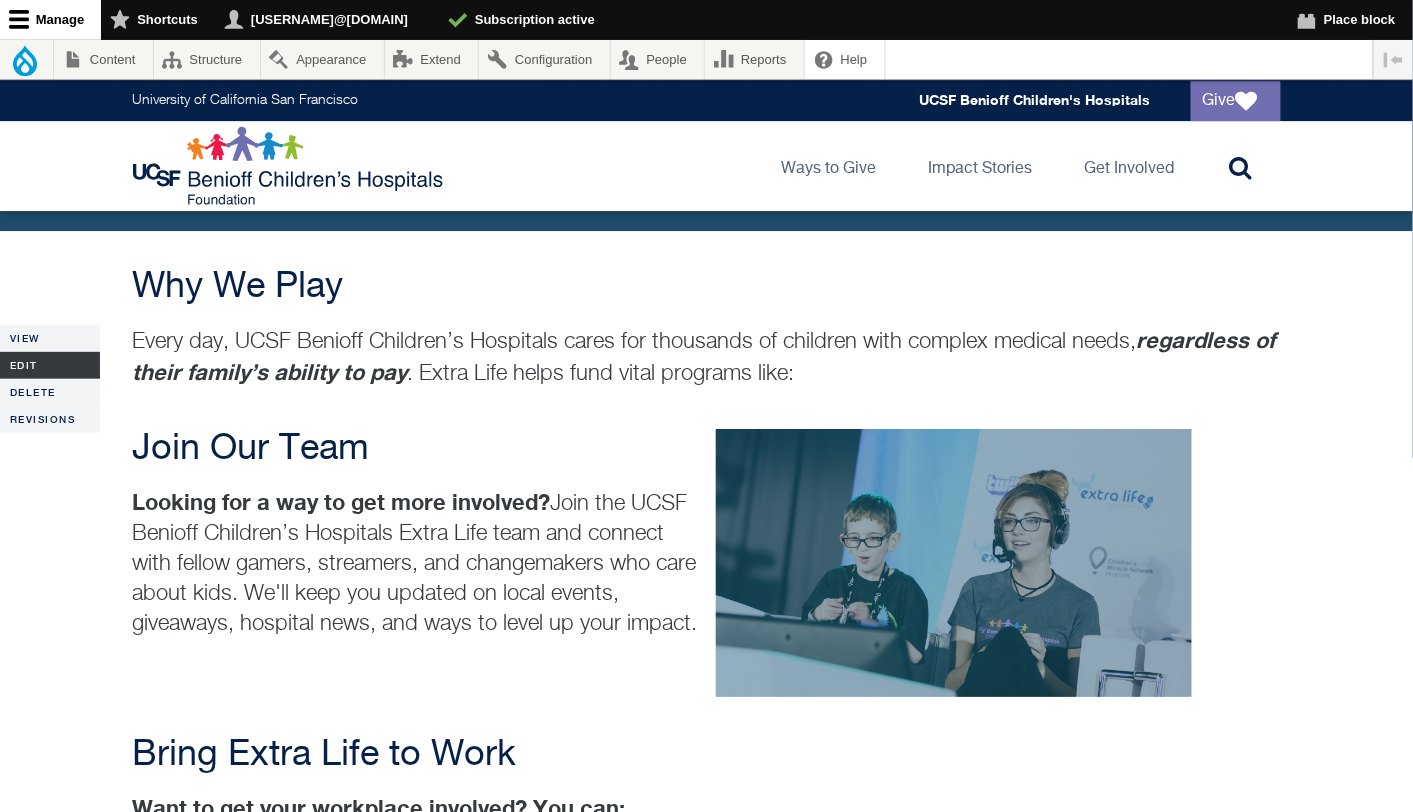 click on "Edit" at bounding box center (50, 365) 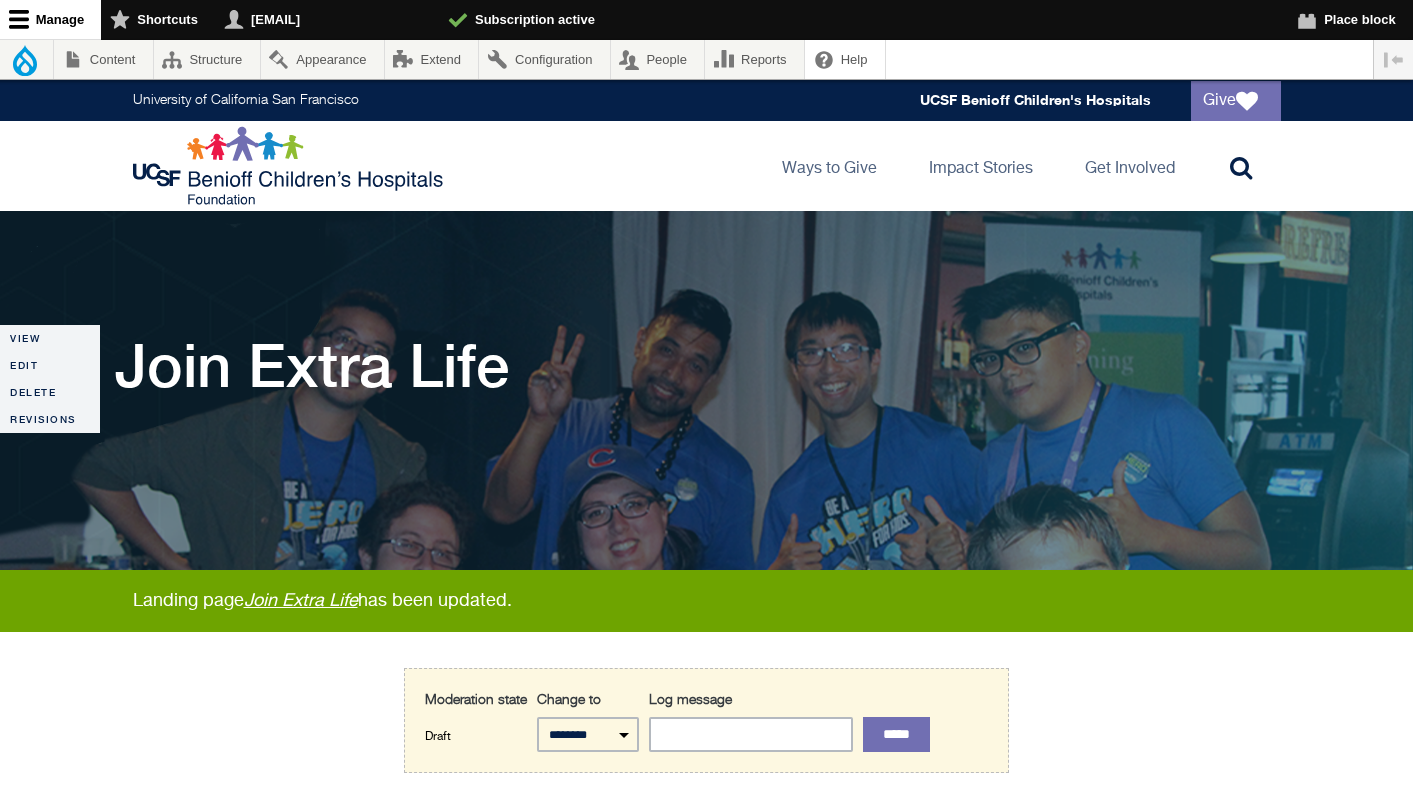 scroll, scrollTop: 0, scrollLeft: 0, axis: both 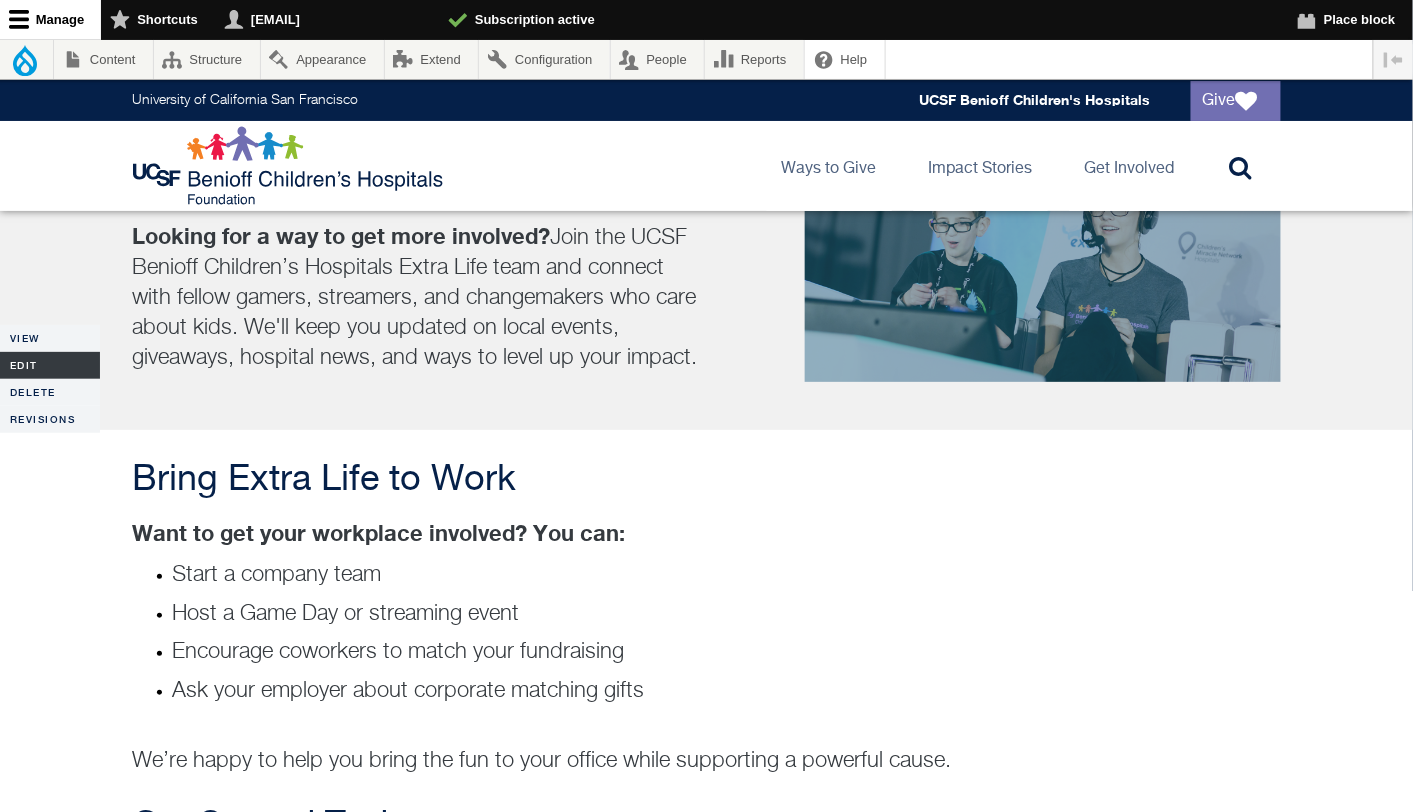 click on "Edit" at bounding box center [50, 365] 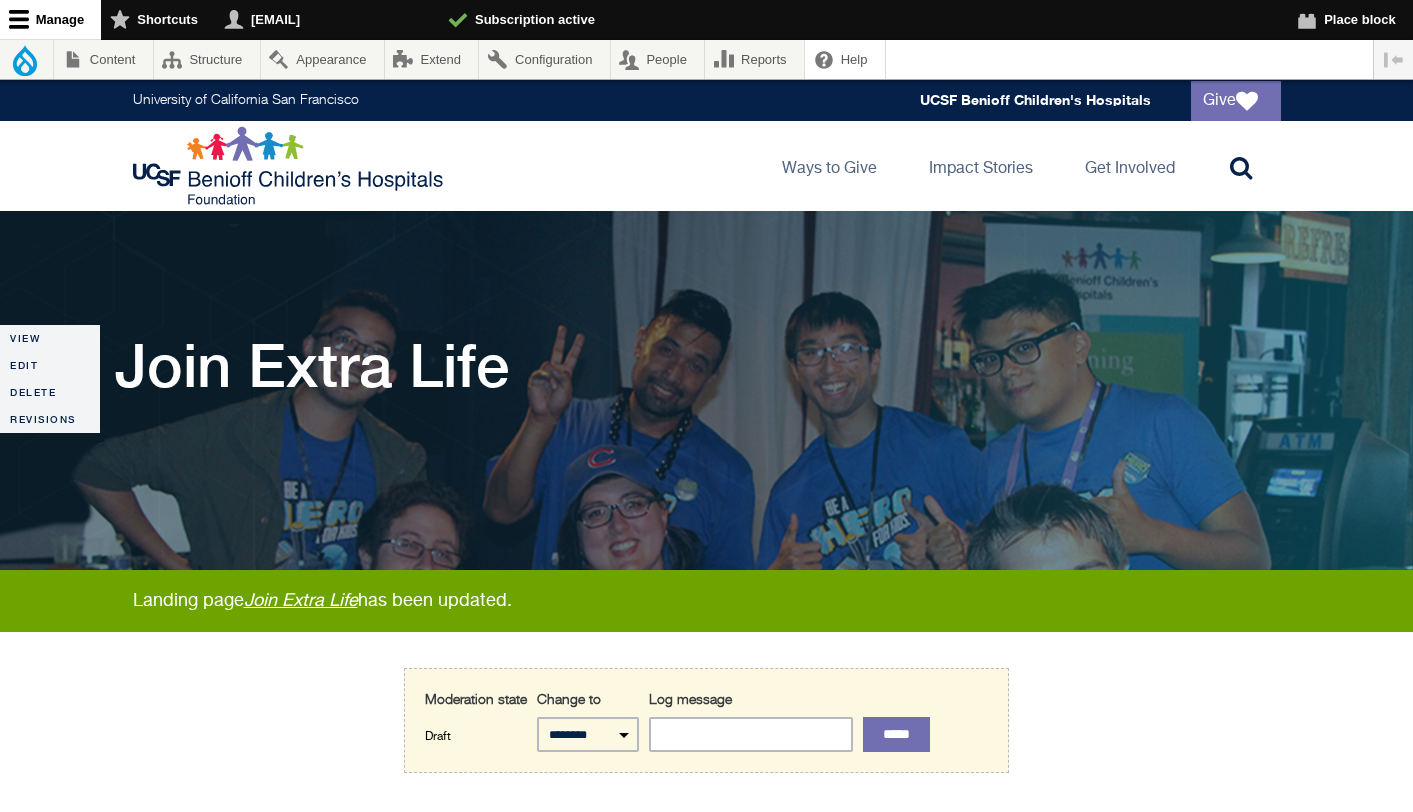 scroll, scrollTop: 0, scrollLeft: 0, axis: both 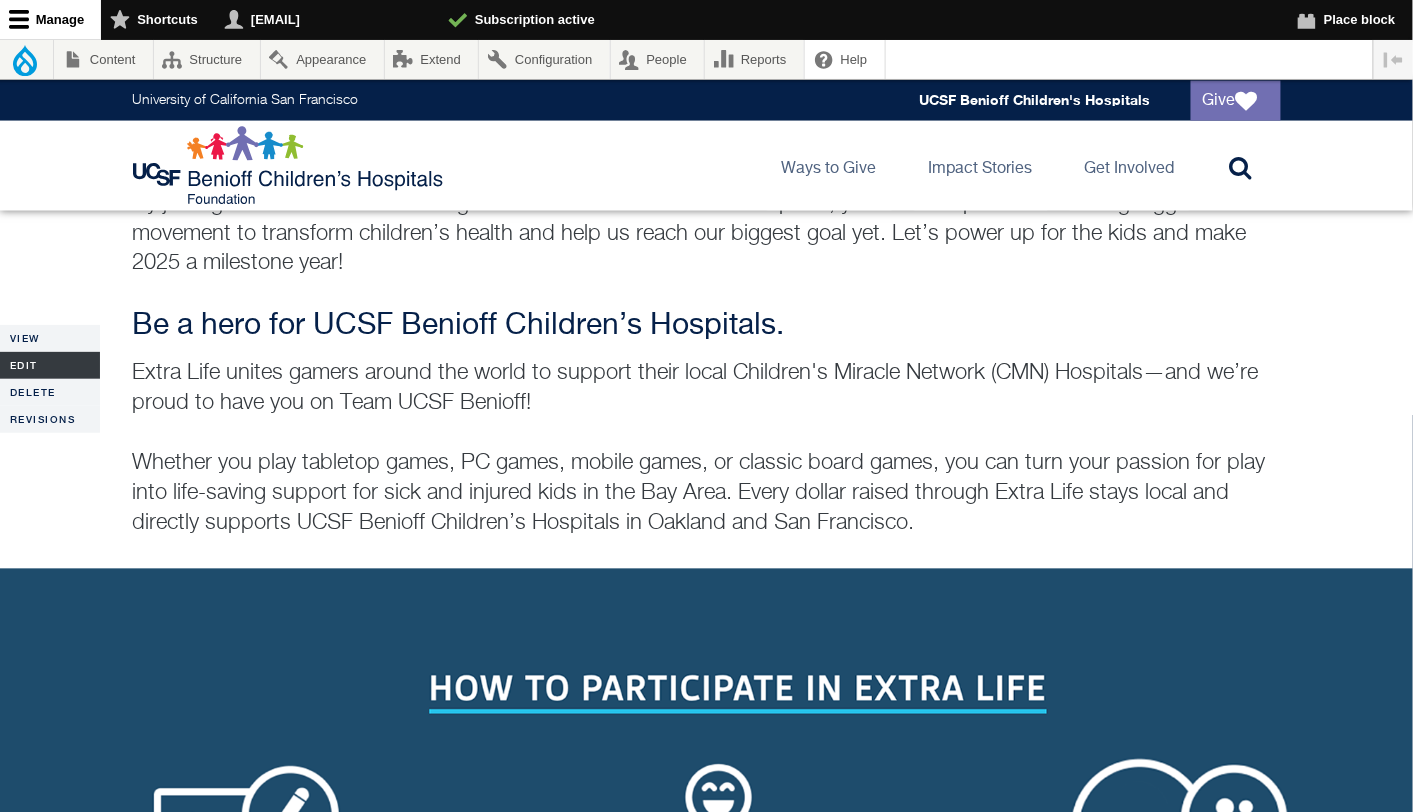 click on "Edit" at bounding box center [50, 365] 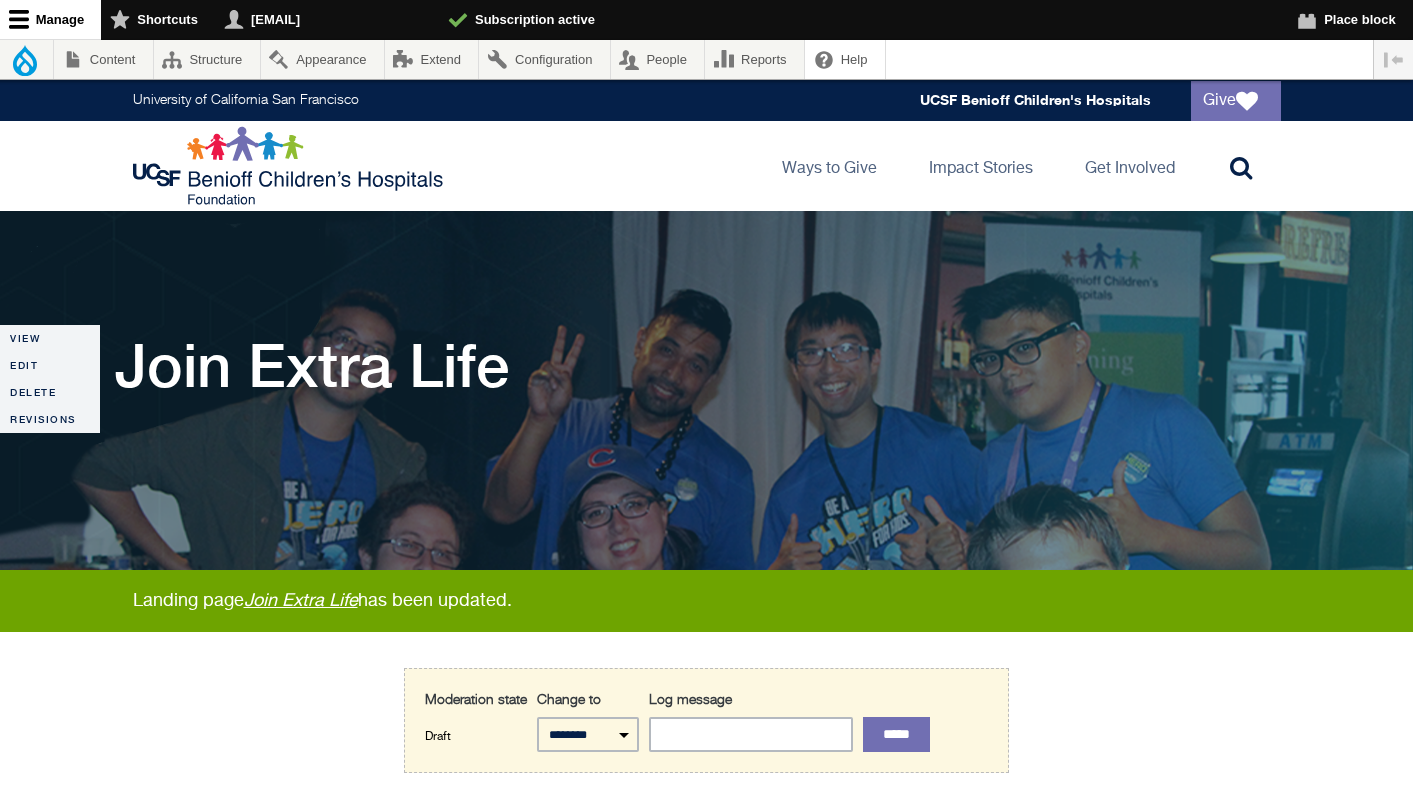scroll, scrollTop: 0, scrollLeft: 0, axis: both 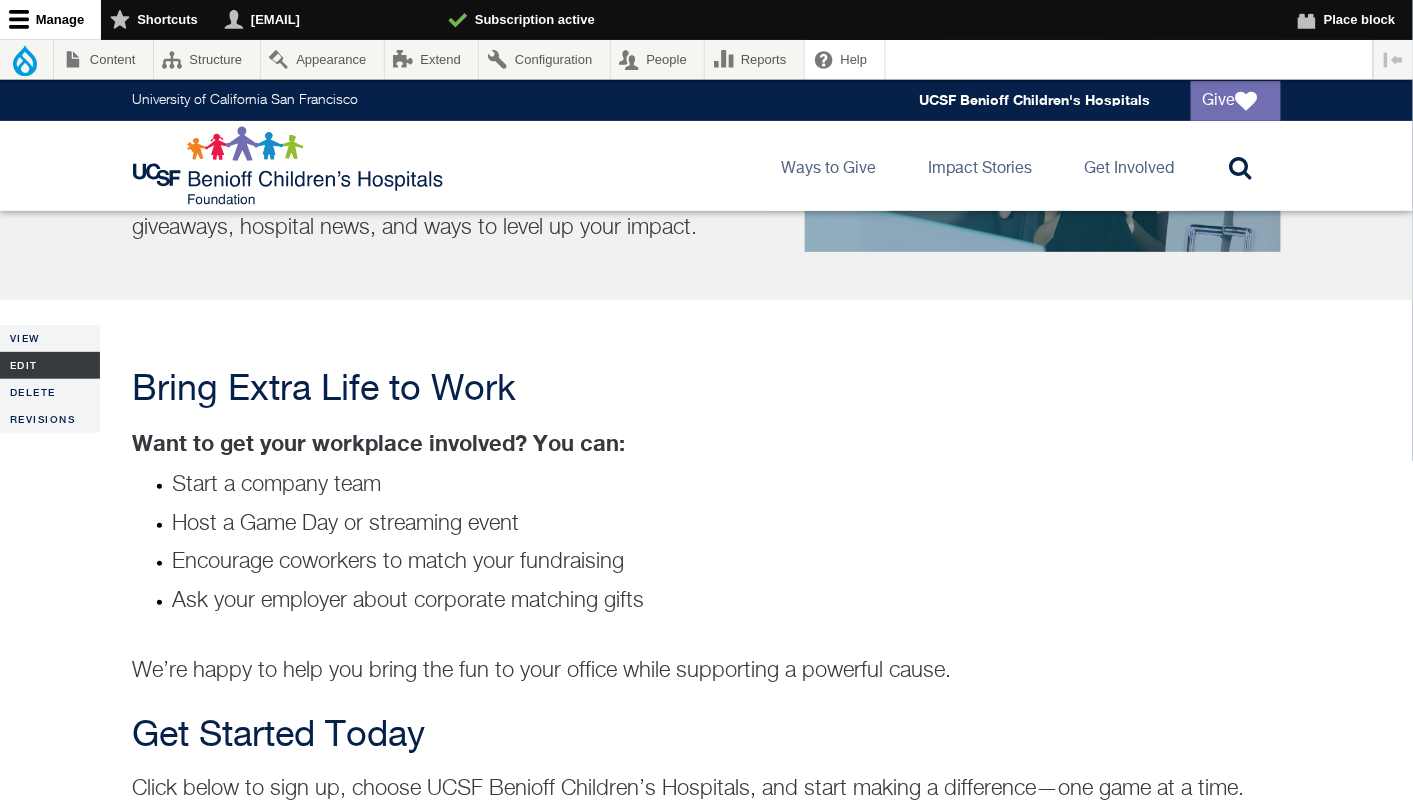 click on "Edit" at bounding box center [50, 365] 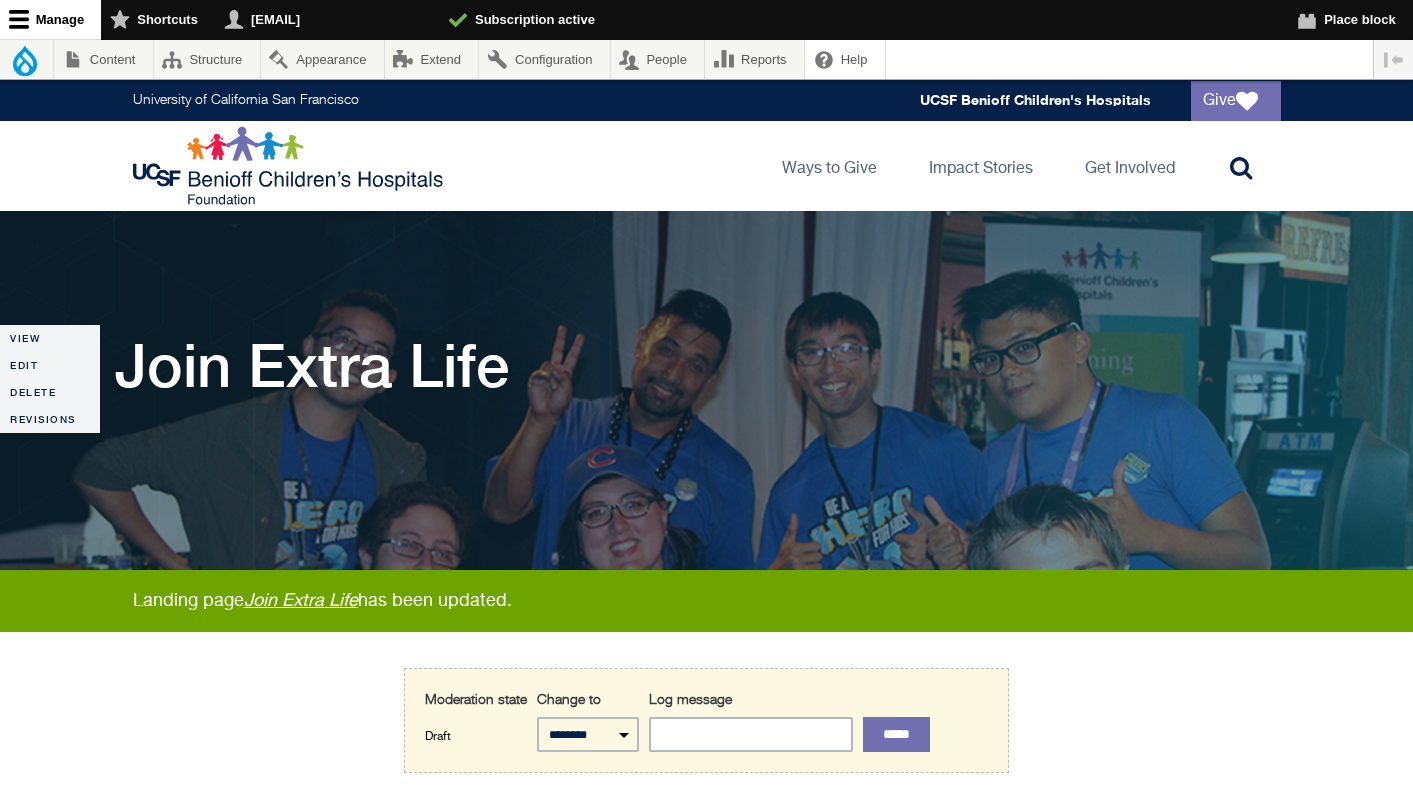 scroll, scrollTop: 142, scrollLeft: 0, axis: vertical 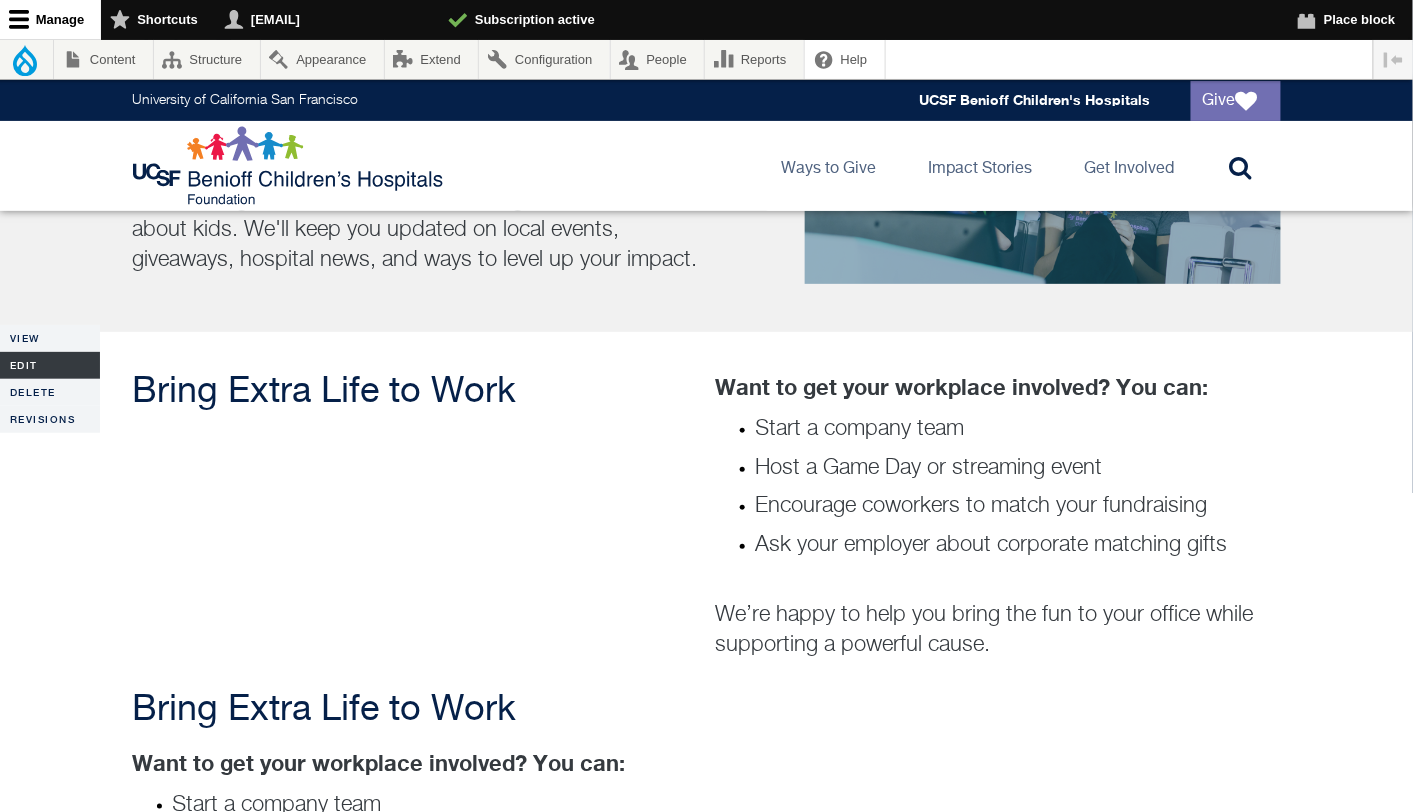 click on "Edit" at bounding box center [50, 365] 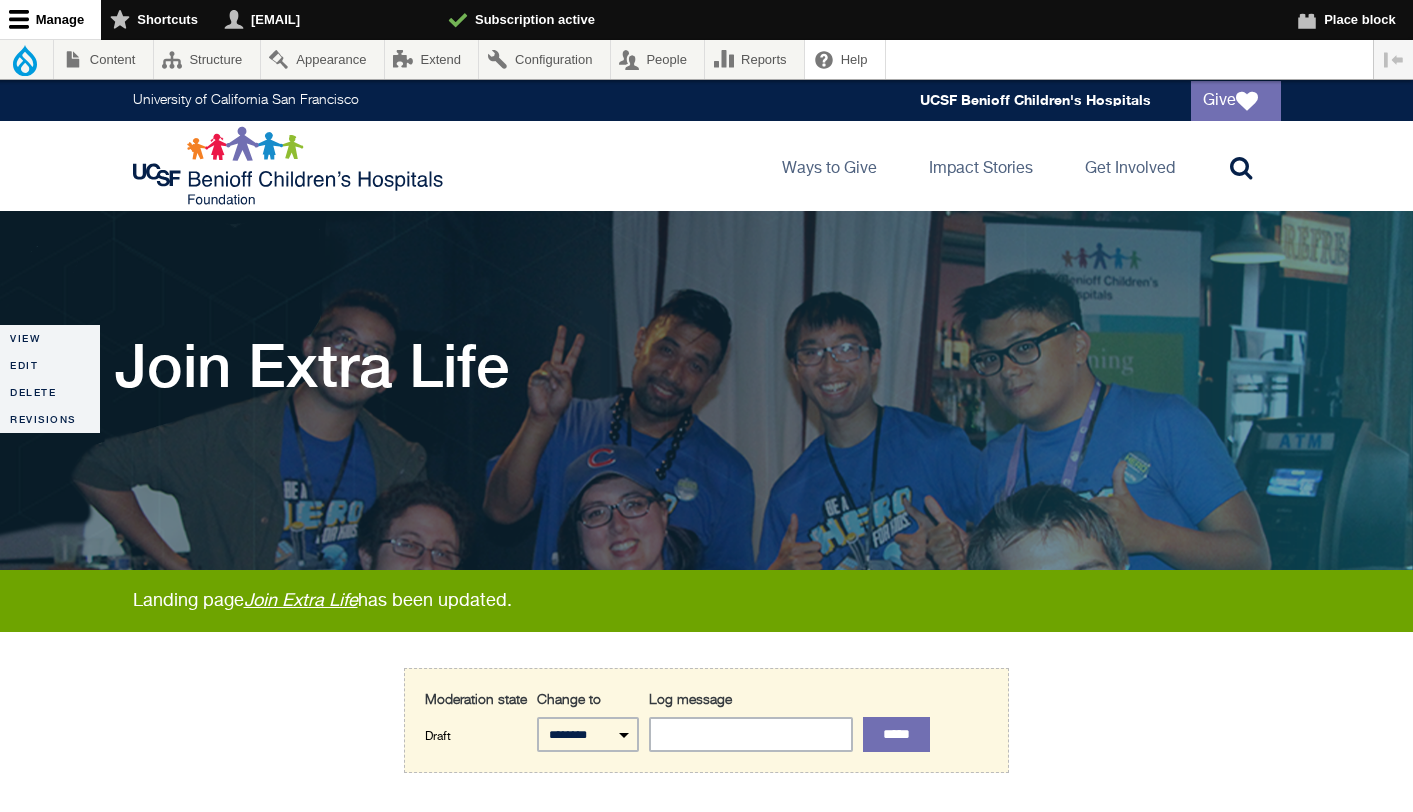 scroll, scrollTop: 0, scrollLeft: 0, axis: both 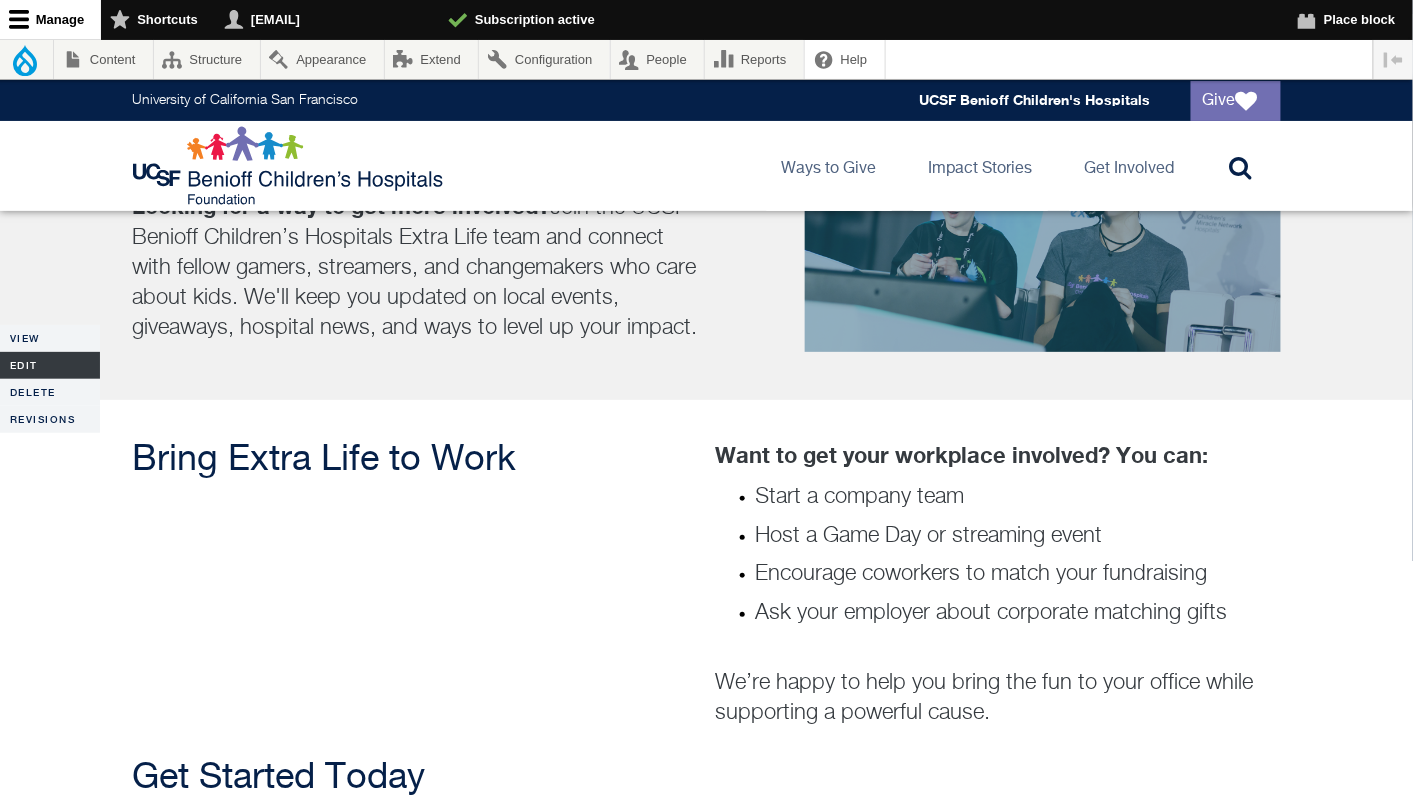 click on "Edit" at bounding box center (50, 365) 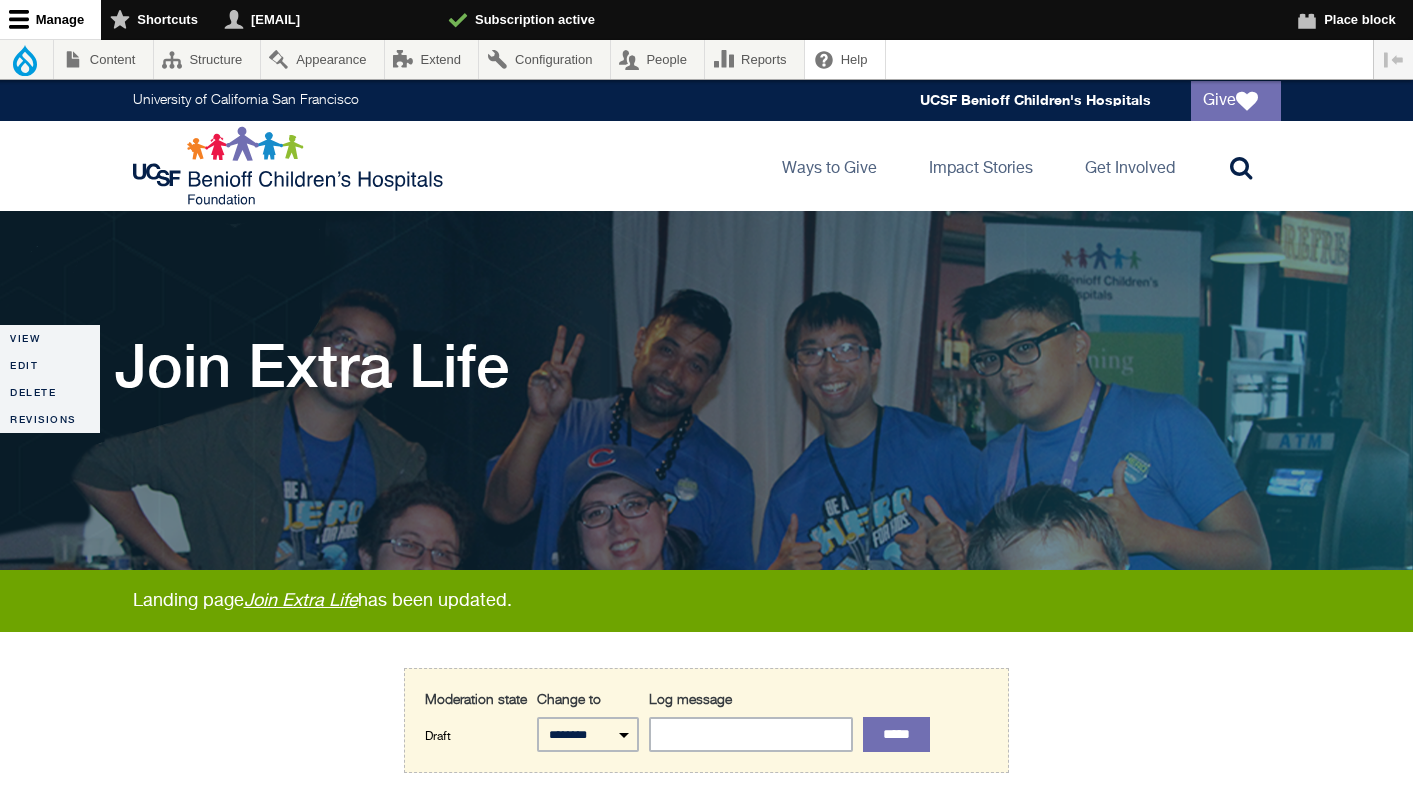scroll, scrollTop: 0, scrollLeft: 0, axis: both 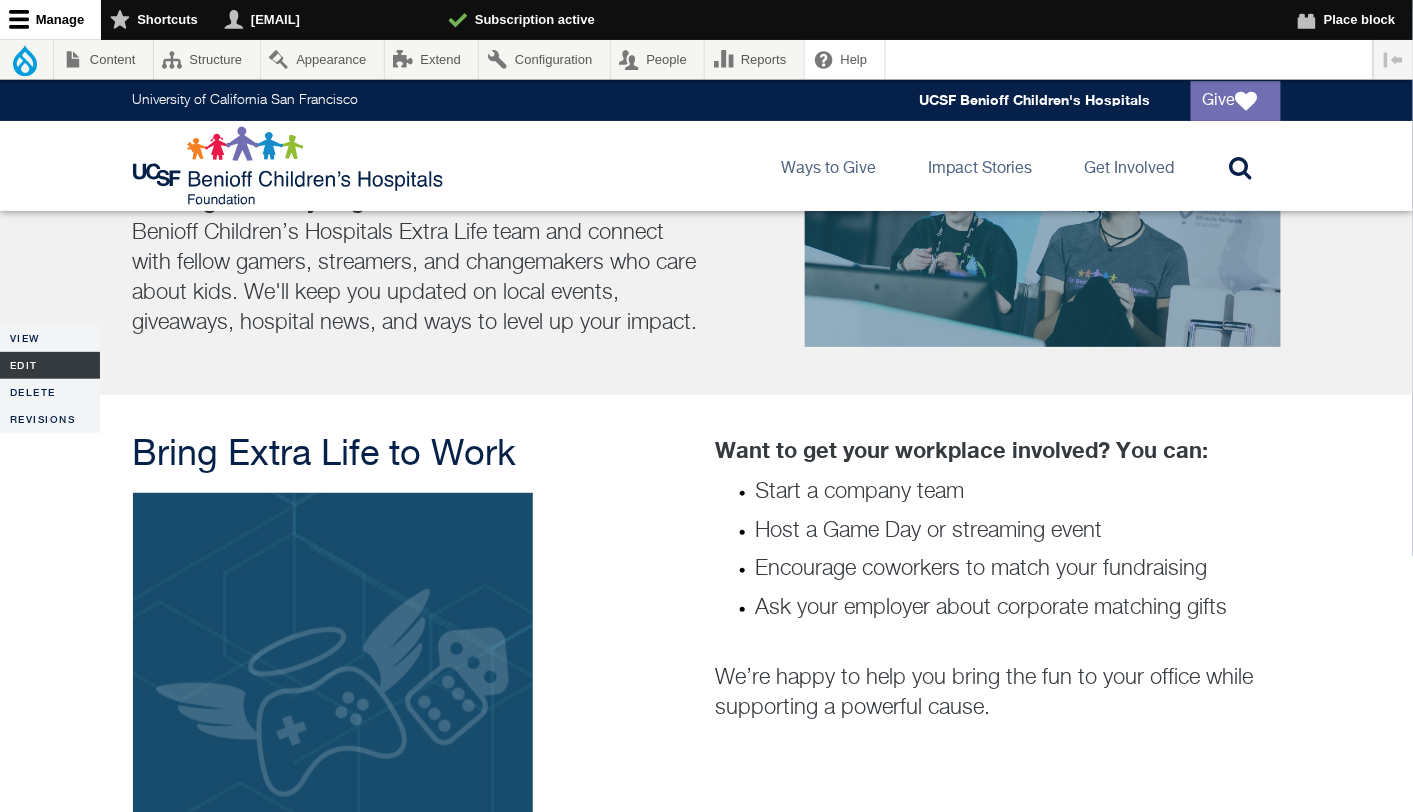 click on "Edit" at bounding box center (50, 365) 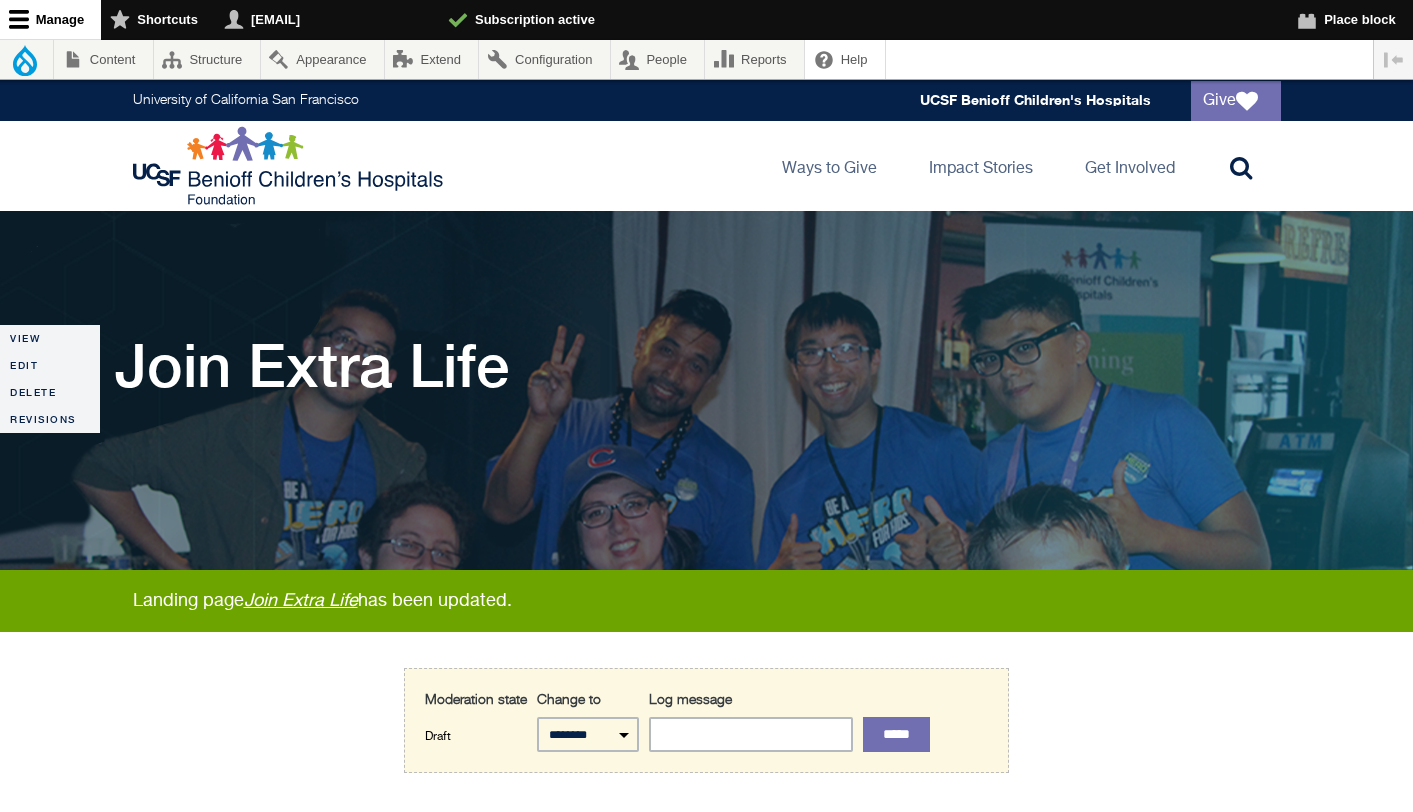 scroll, scrollTop: 0, scrollLeft: 0, axis: both 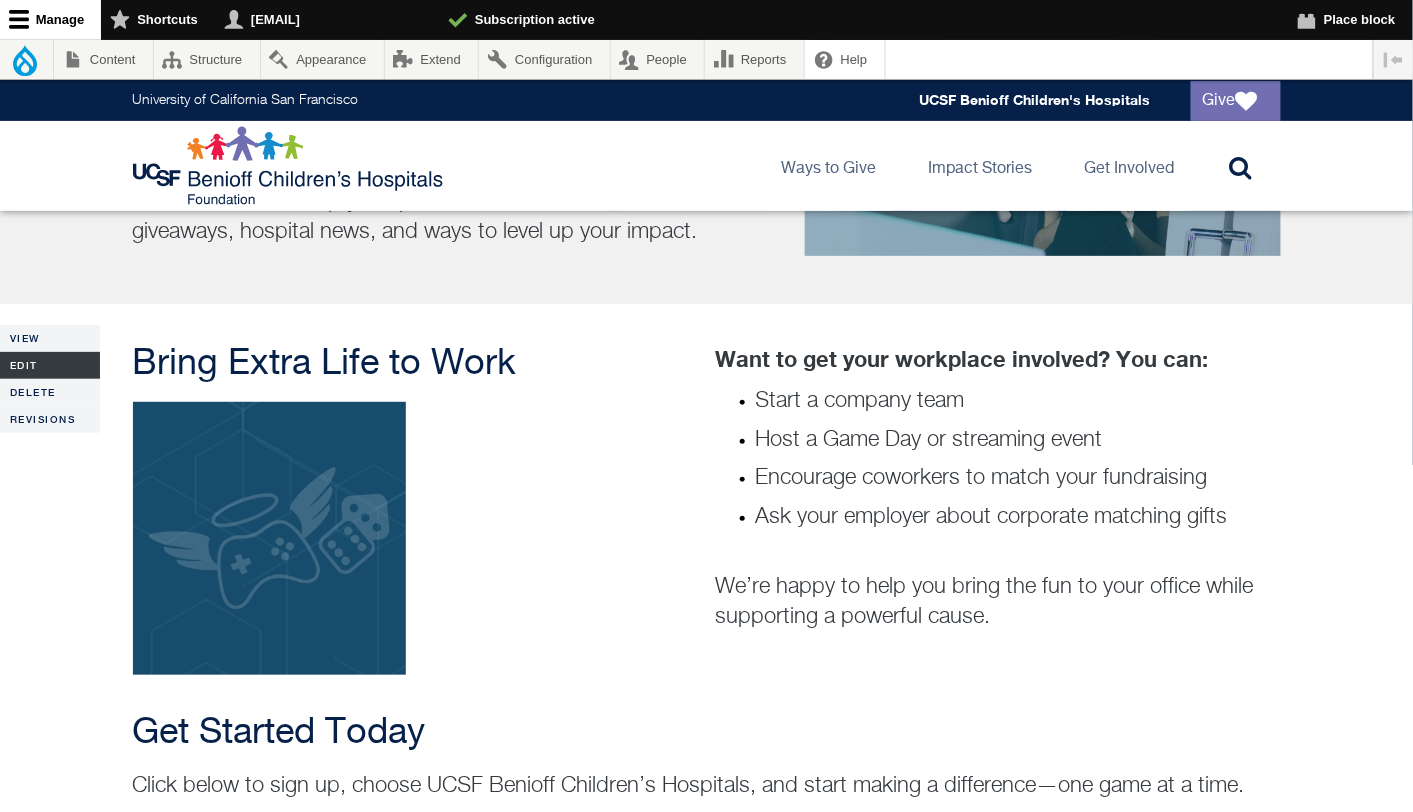 click on "Edit" at bounding box center (50, 365) 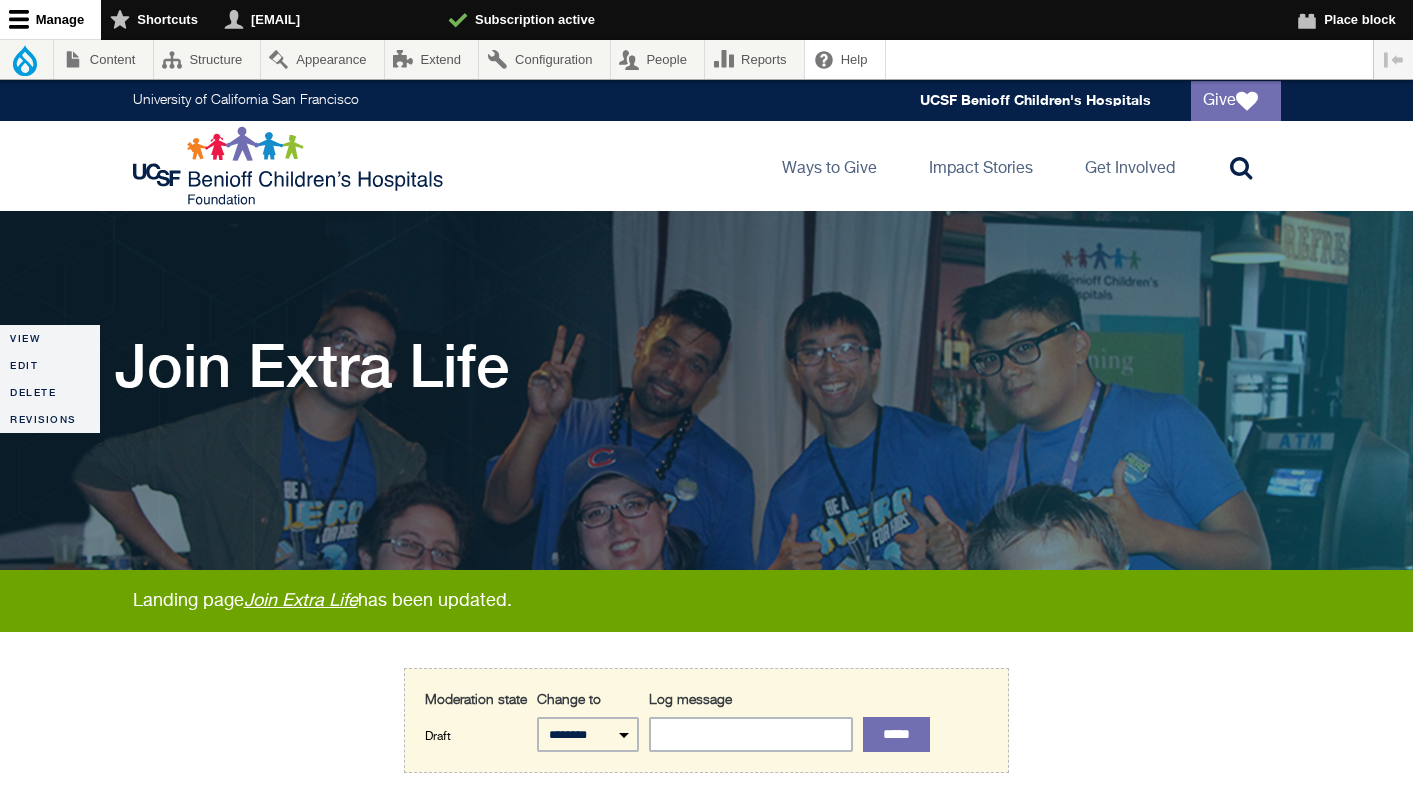 scroll, scrollTop: 0, scrollLeft: 0, axis: both 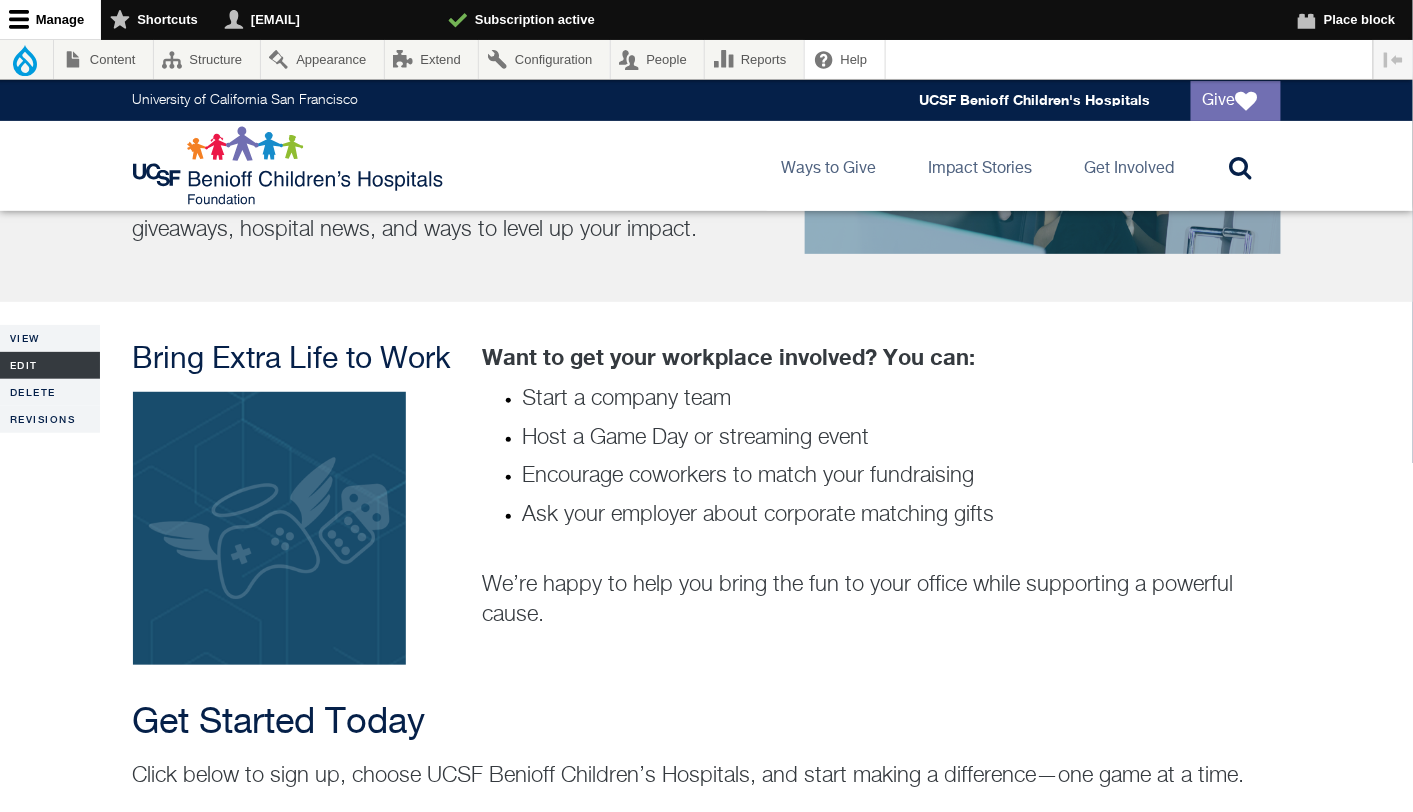 click on "Edit" at bounding box center [50, 365] 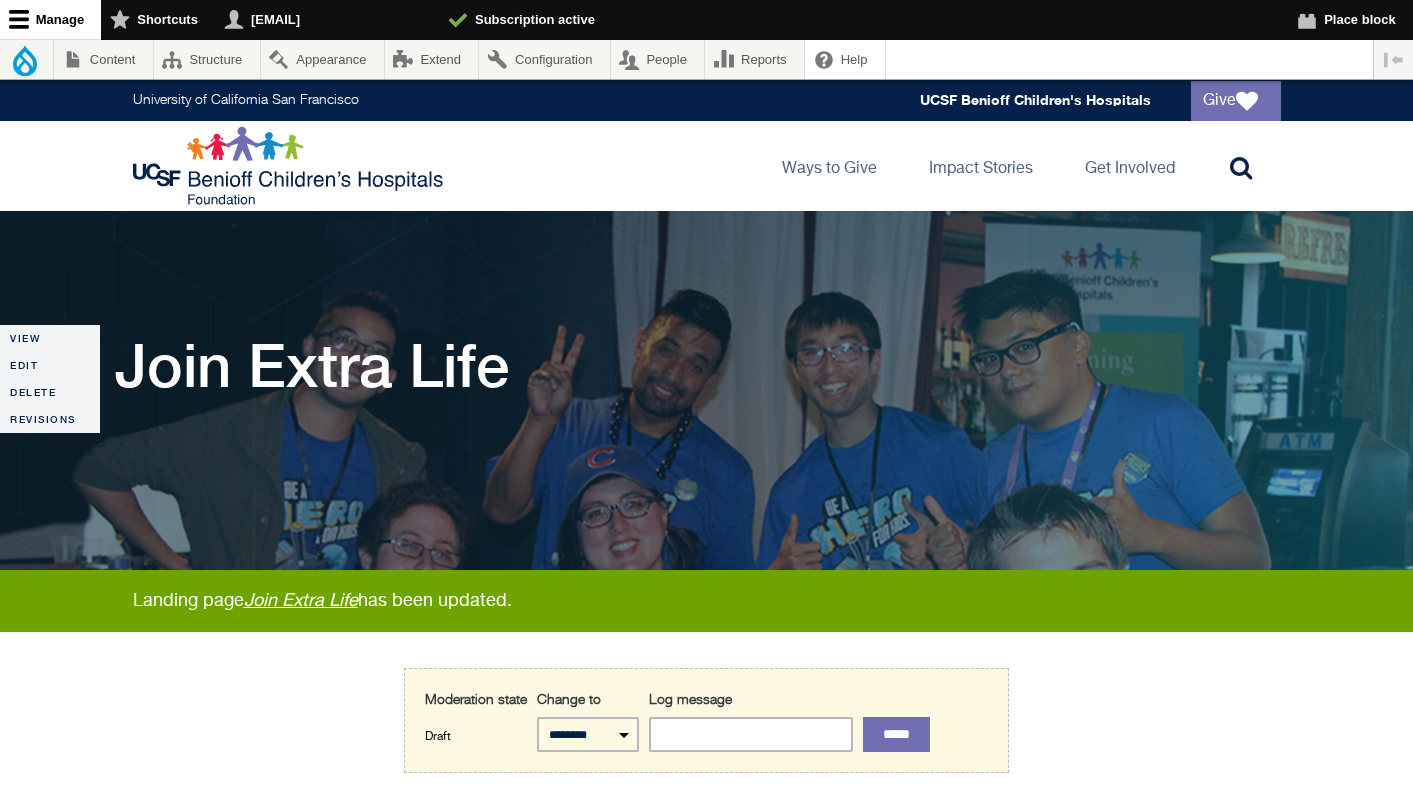 scroll, scrollTop: 0, scrollLeft: 0, axis: both 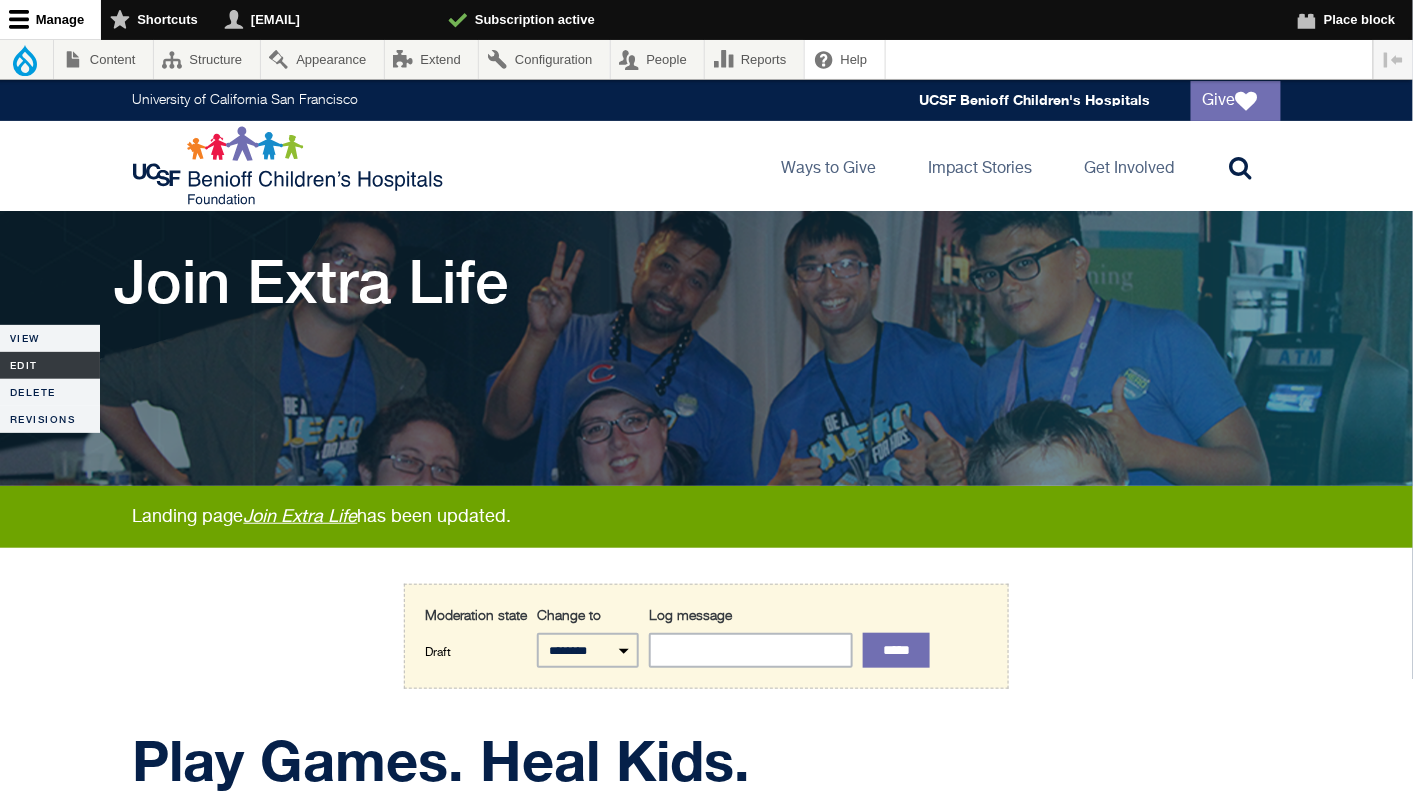 click on "Edit" at bounding box center [50, 365] 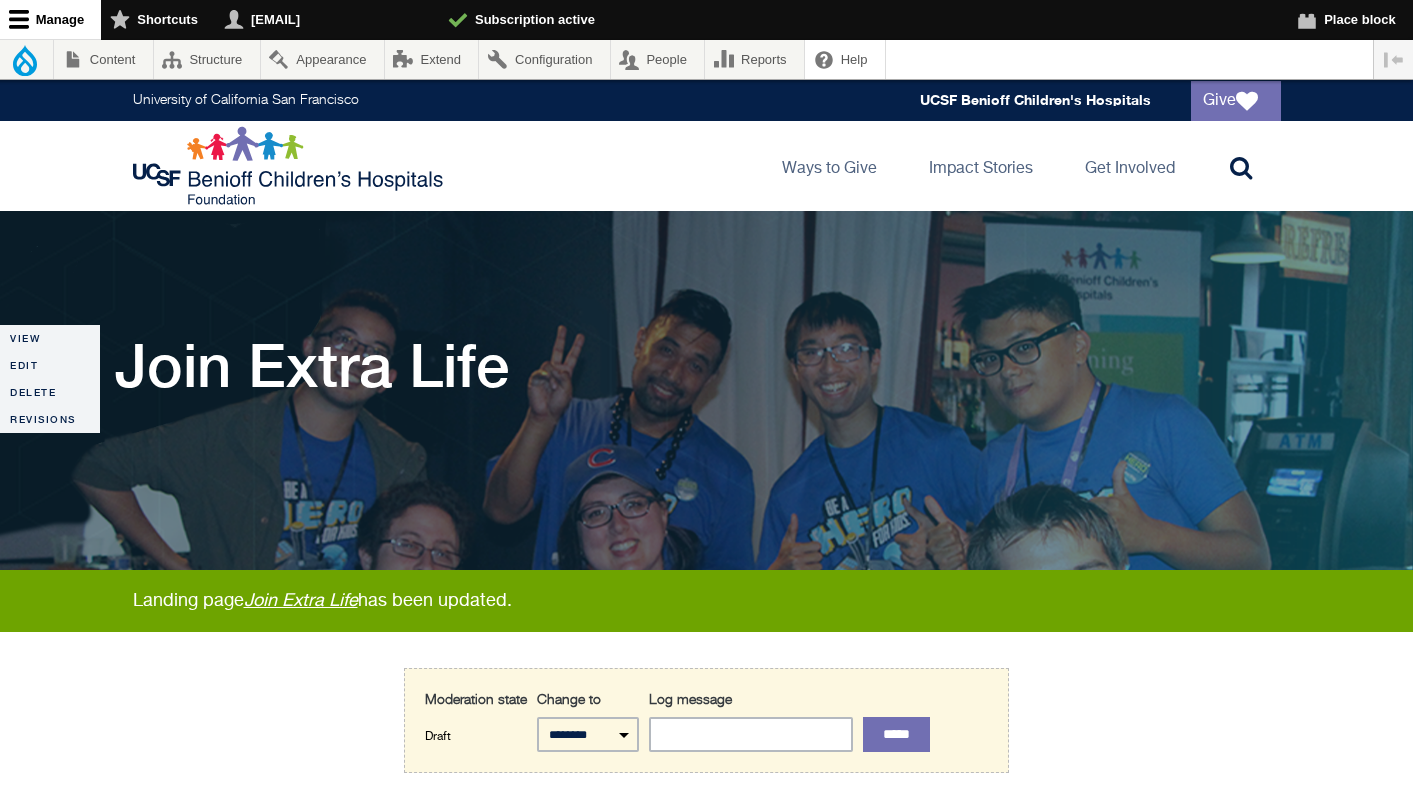 scroll, scrollTop: 0, scrollLeft: 0, axis: both 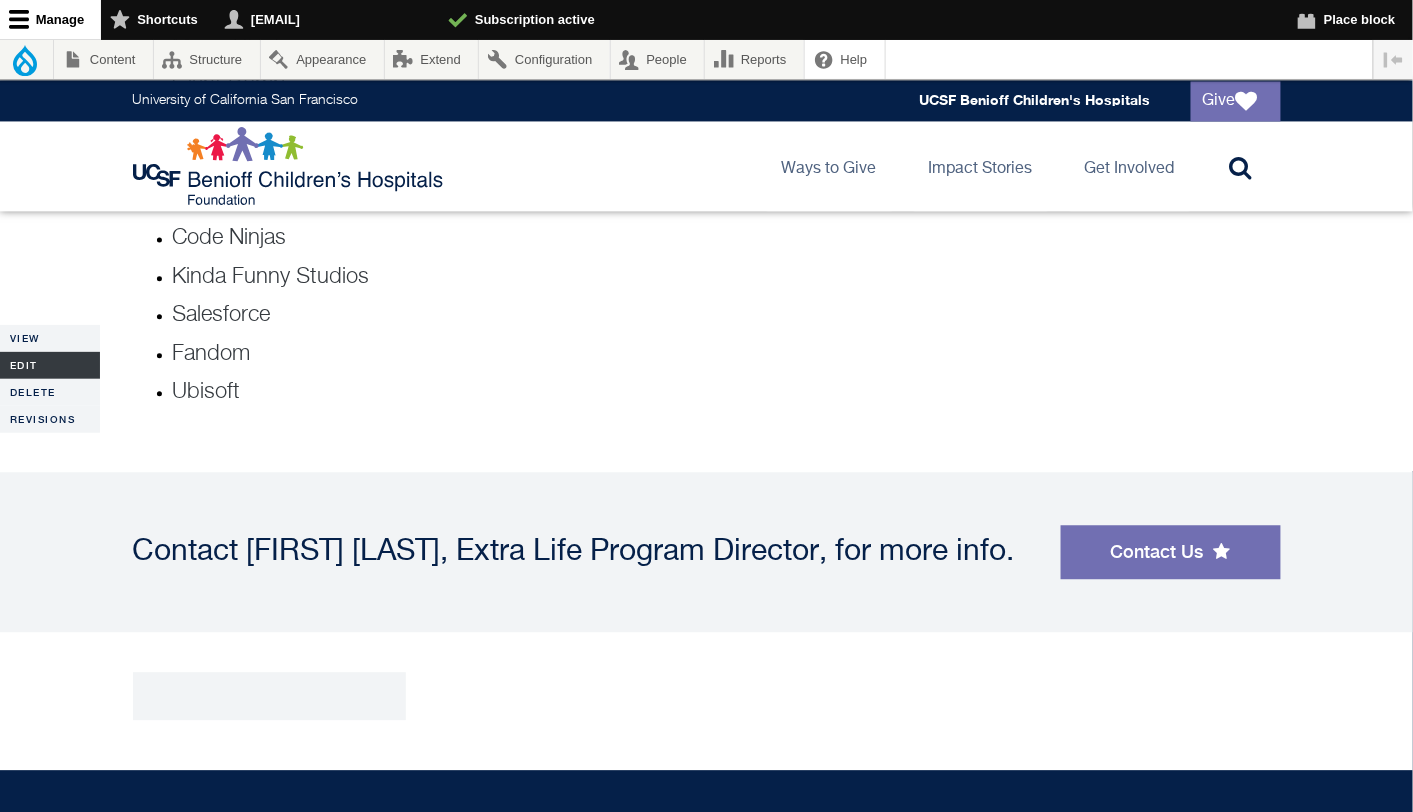 click on "Edit" at bounding box center (50, 365) 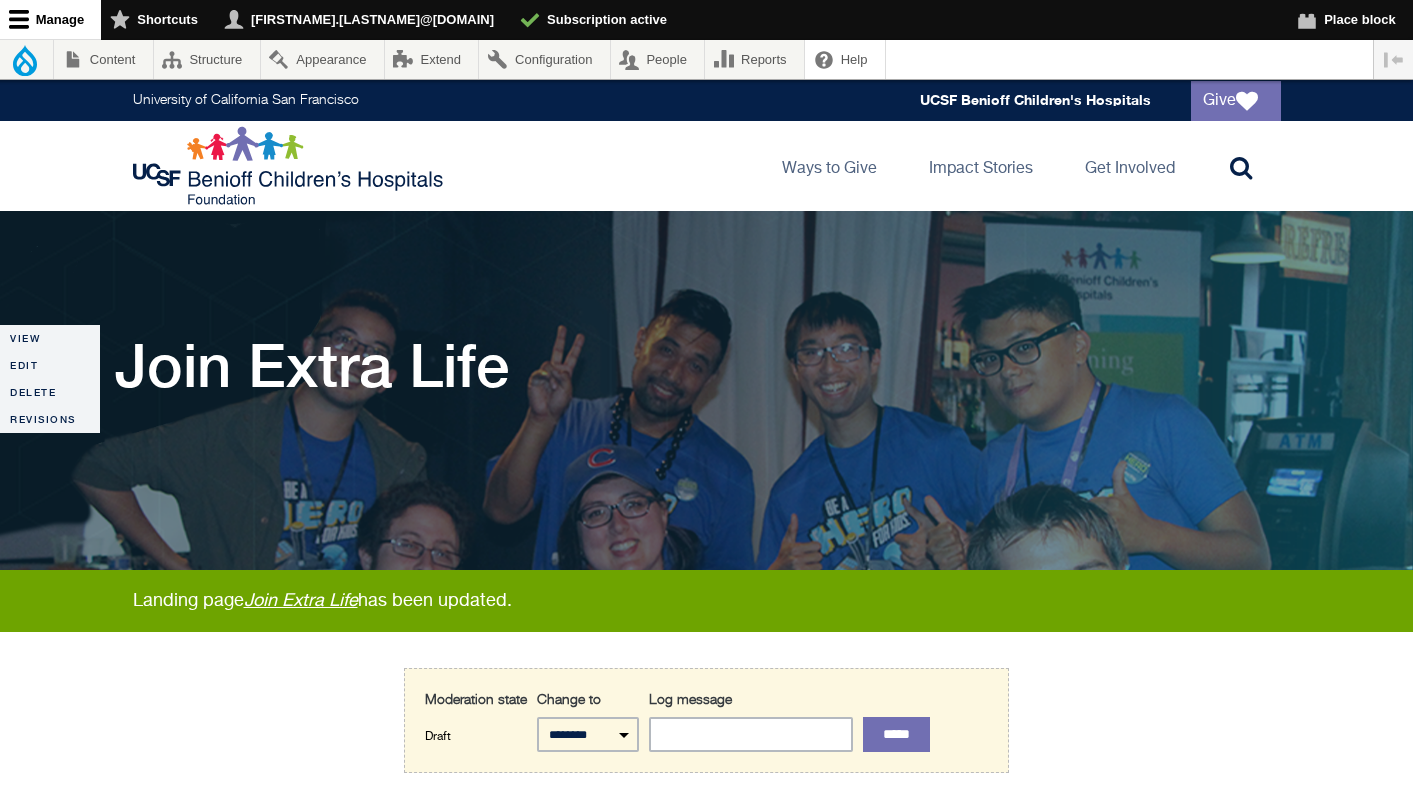 scroll, scrollTop: 0, scrollLeft: 0, axis: both 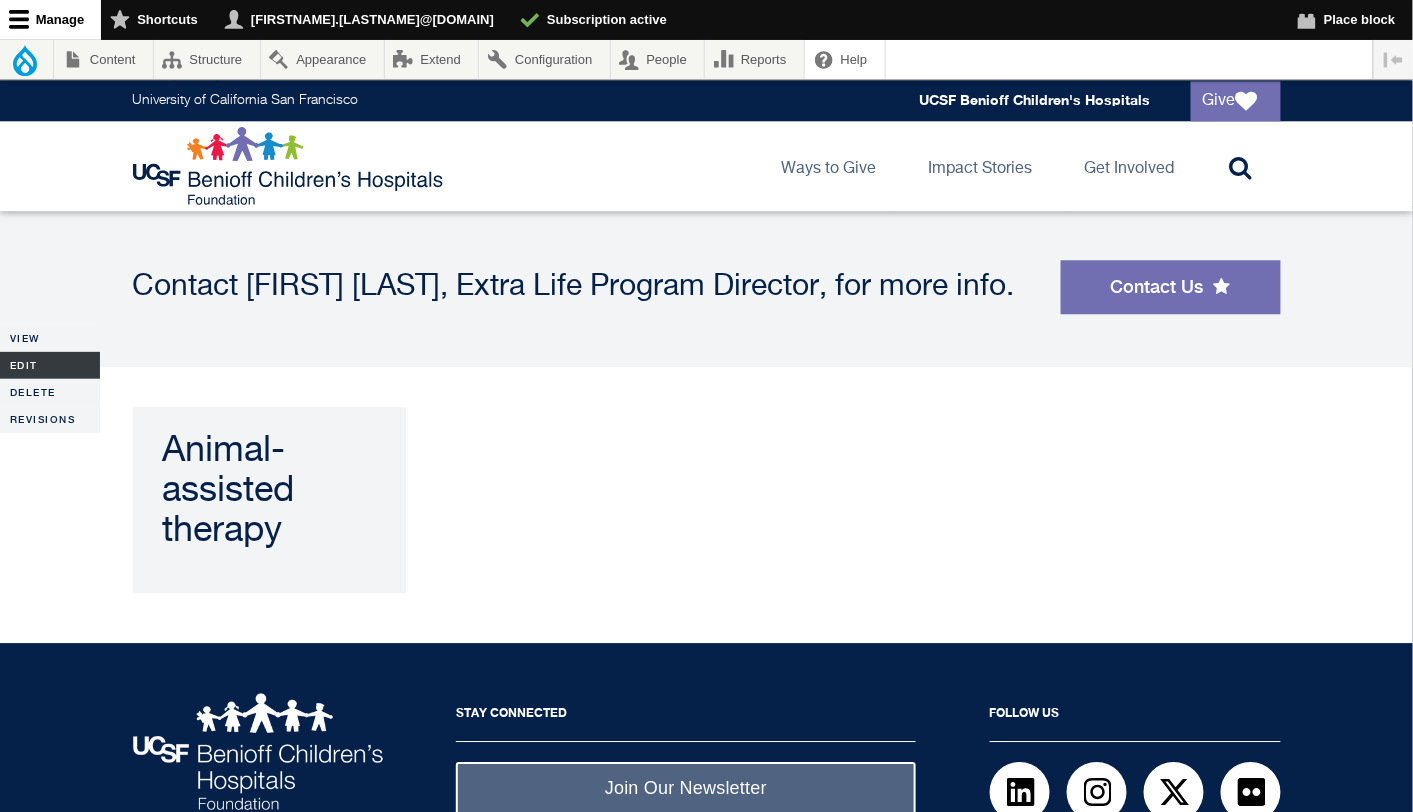 click on "Edit" at bounding box center [50, 365] 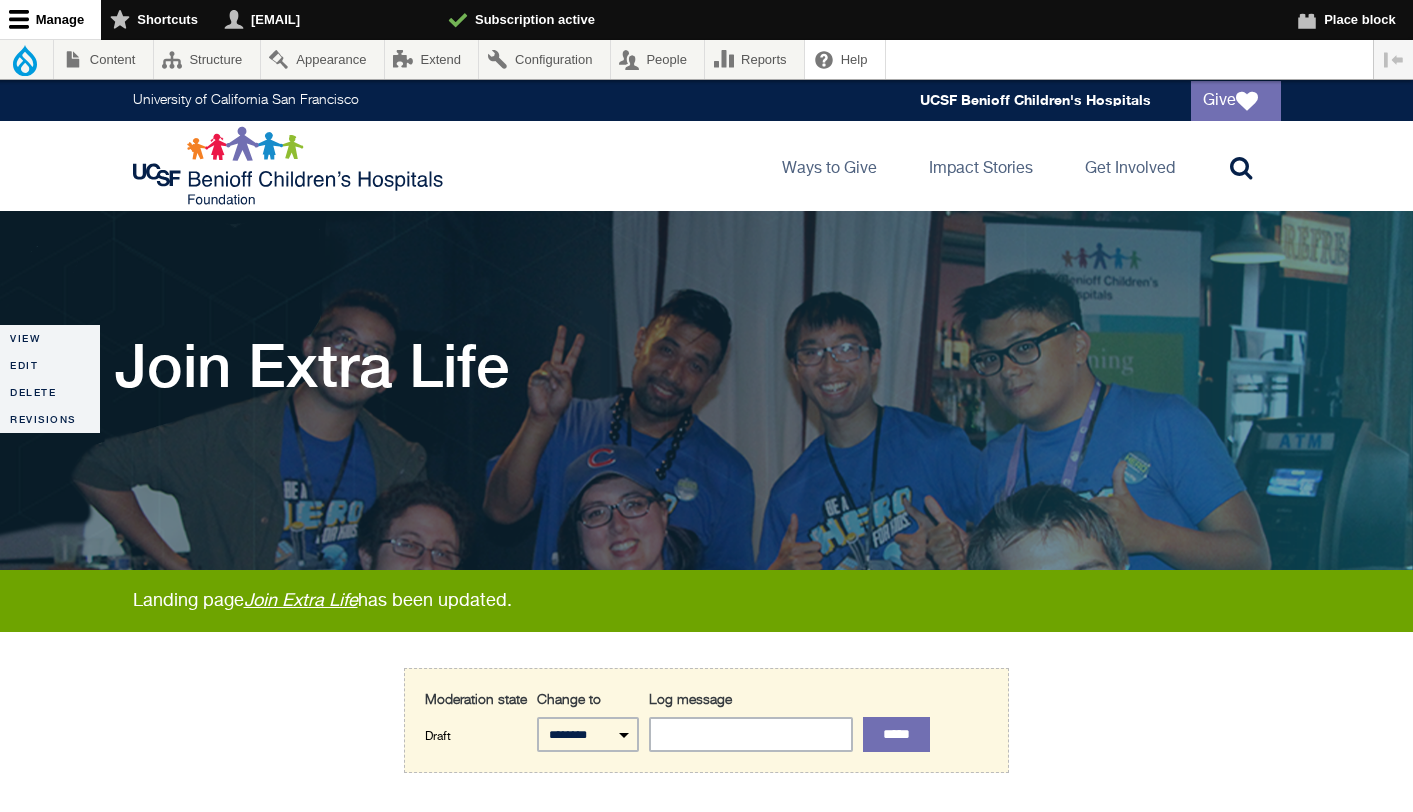 scroll, scrollTop: 0, scrollLeft: 0, axis: both 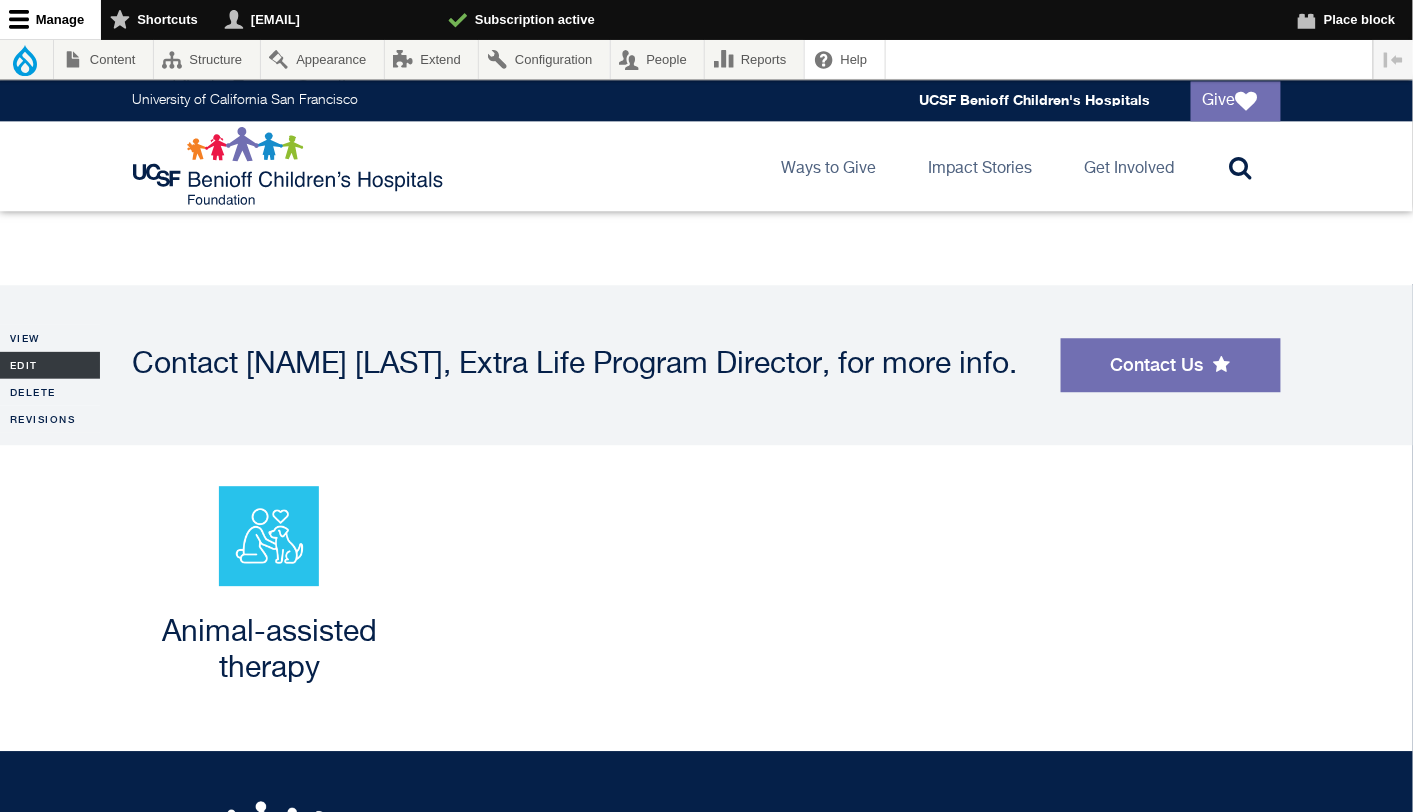 click on "Edit" at bounding box center (50, 365) 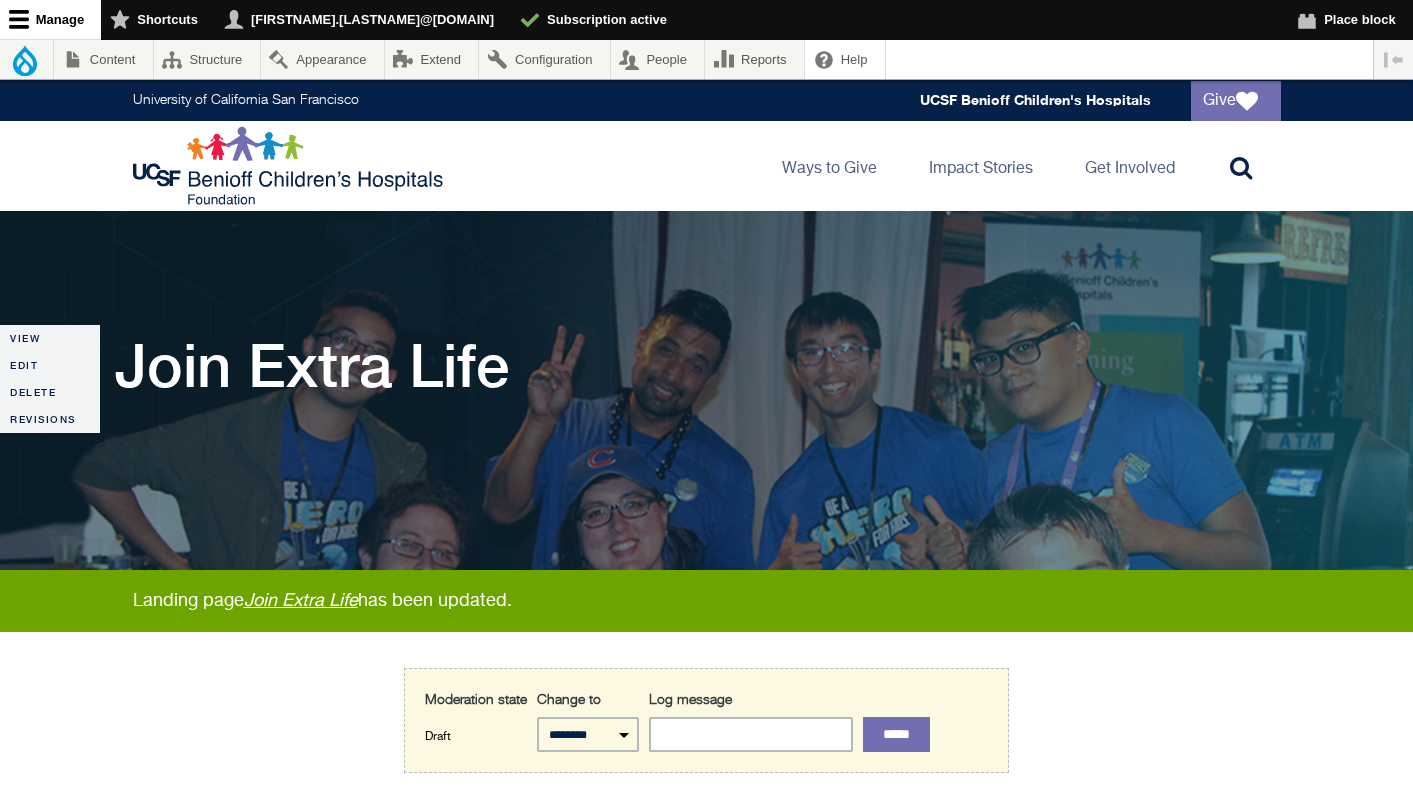 scroll, scrollTop: 0, scrollLeft: 0, axis: both 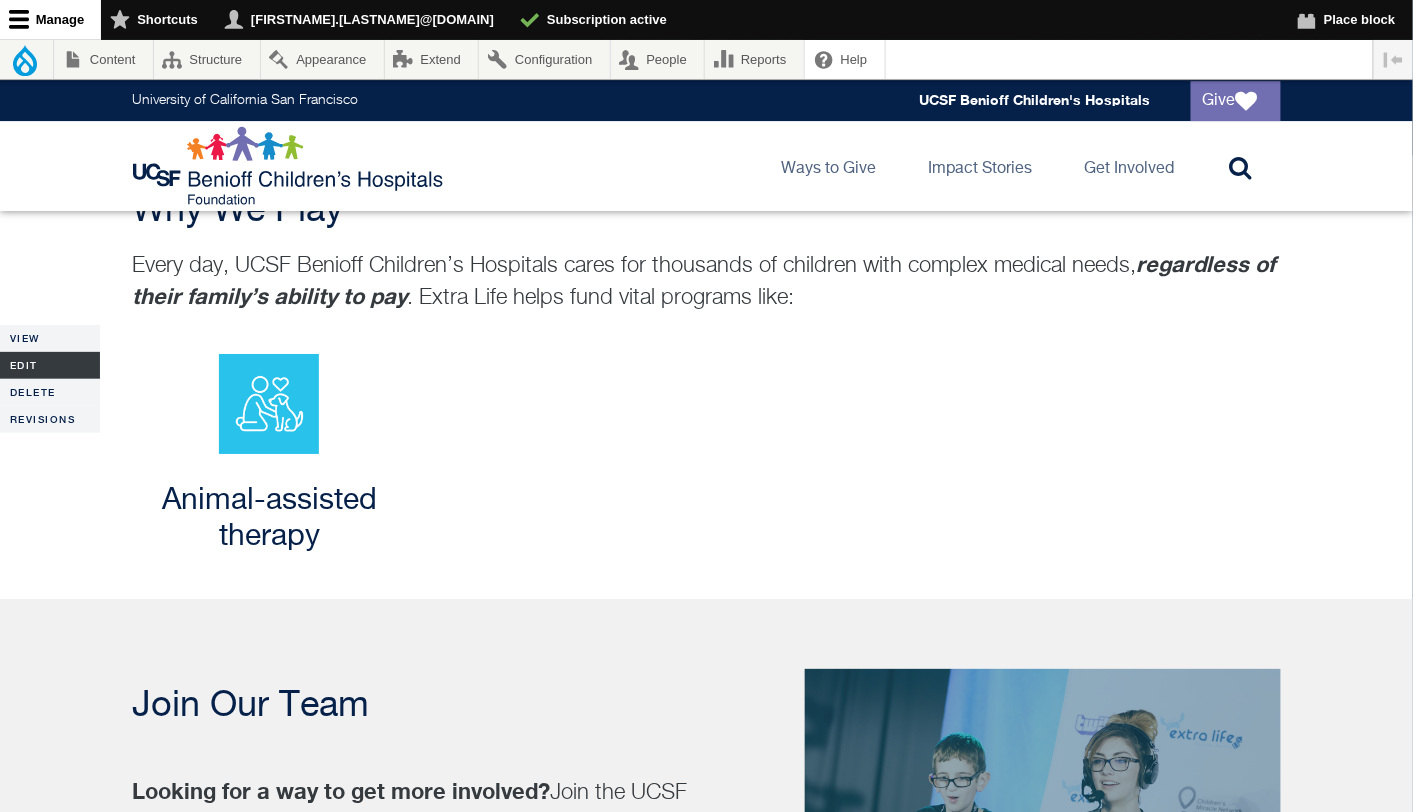 click on "Edit" at bounding box center [50, 365] 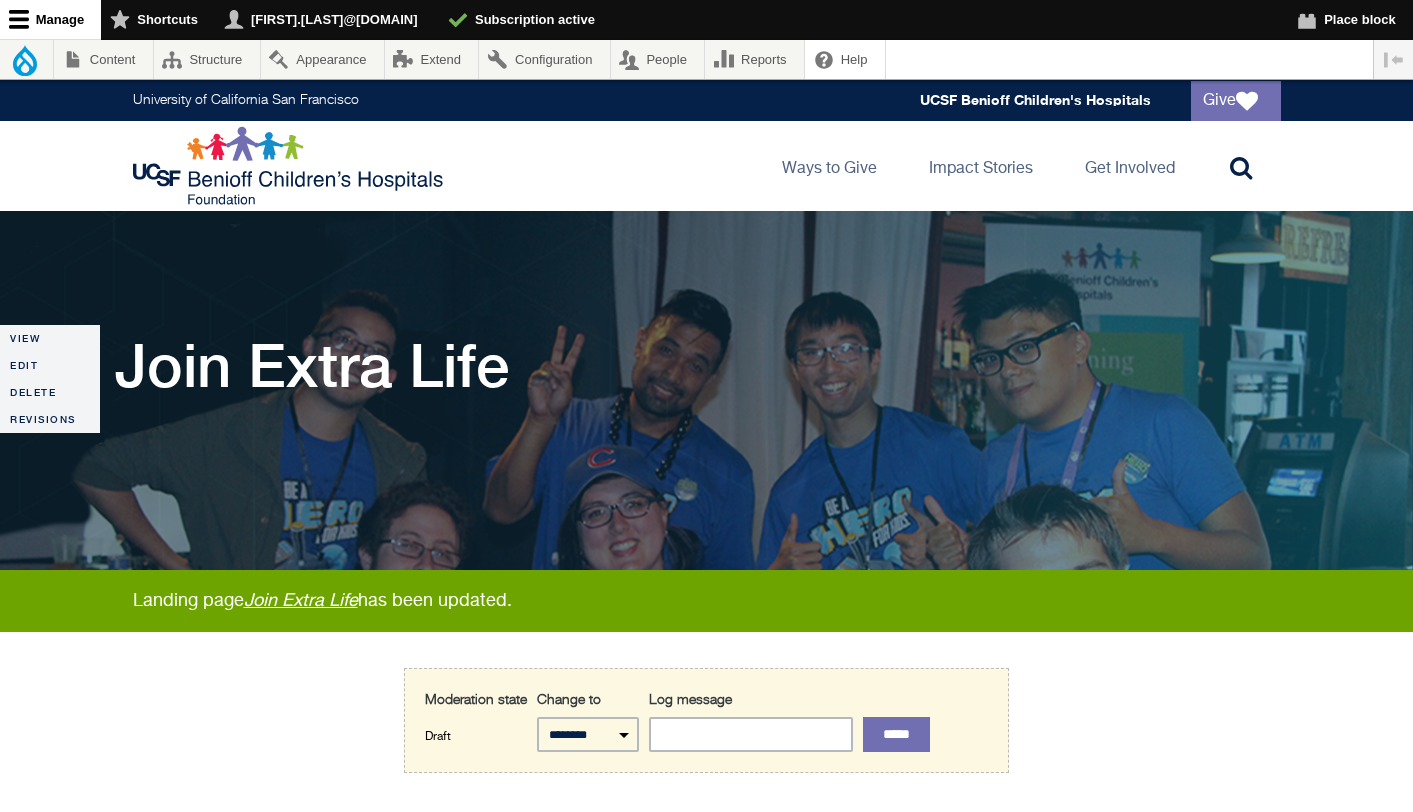 scroll, scrollTop: 0, scrollLeft: 0, axis: both 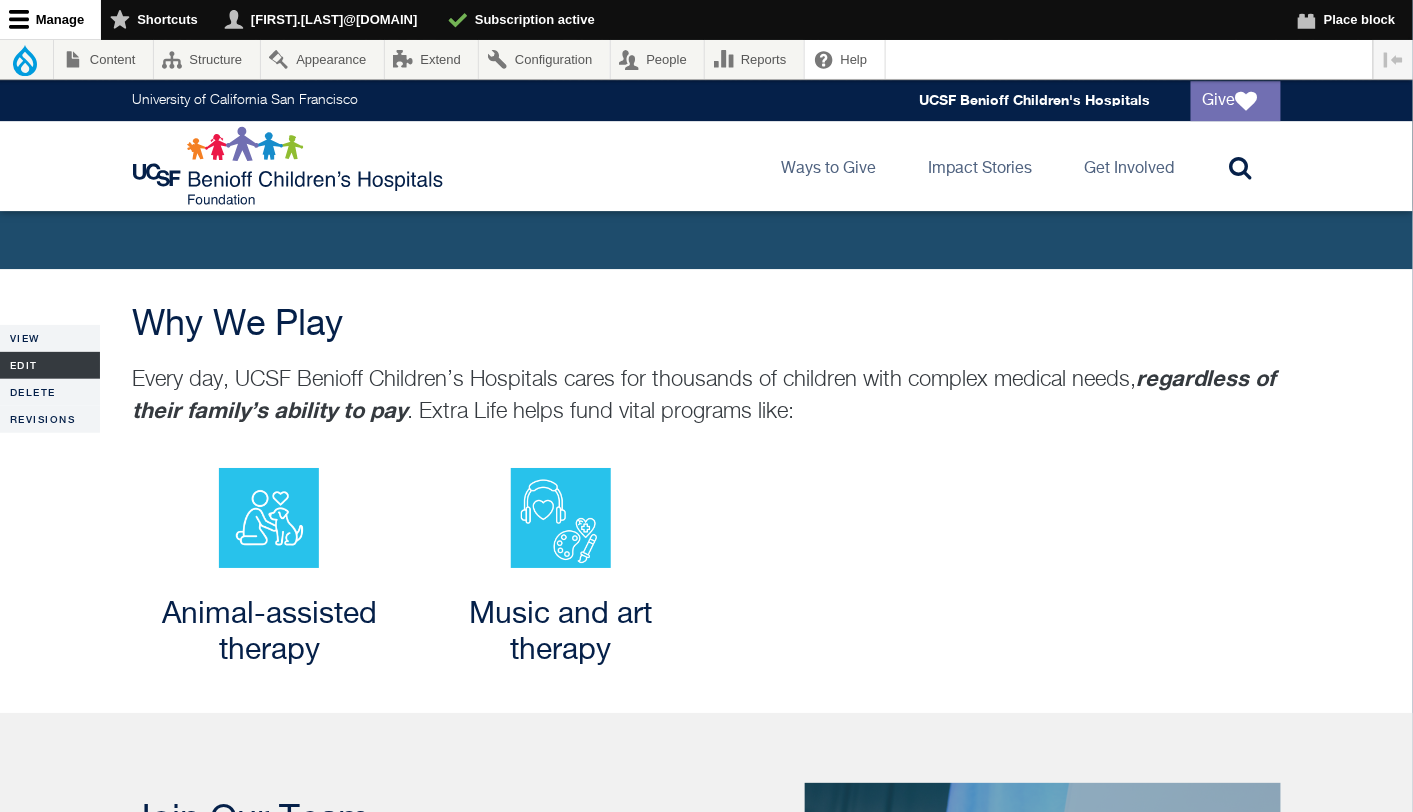 click on "Edit" at bounding box center [50, 365] 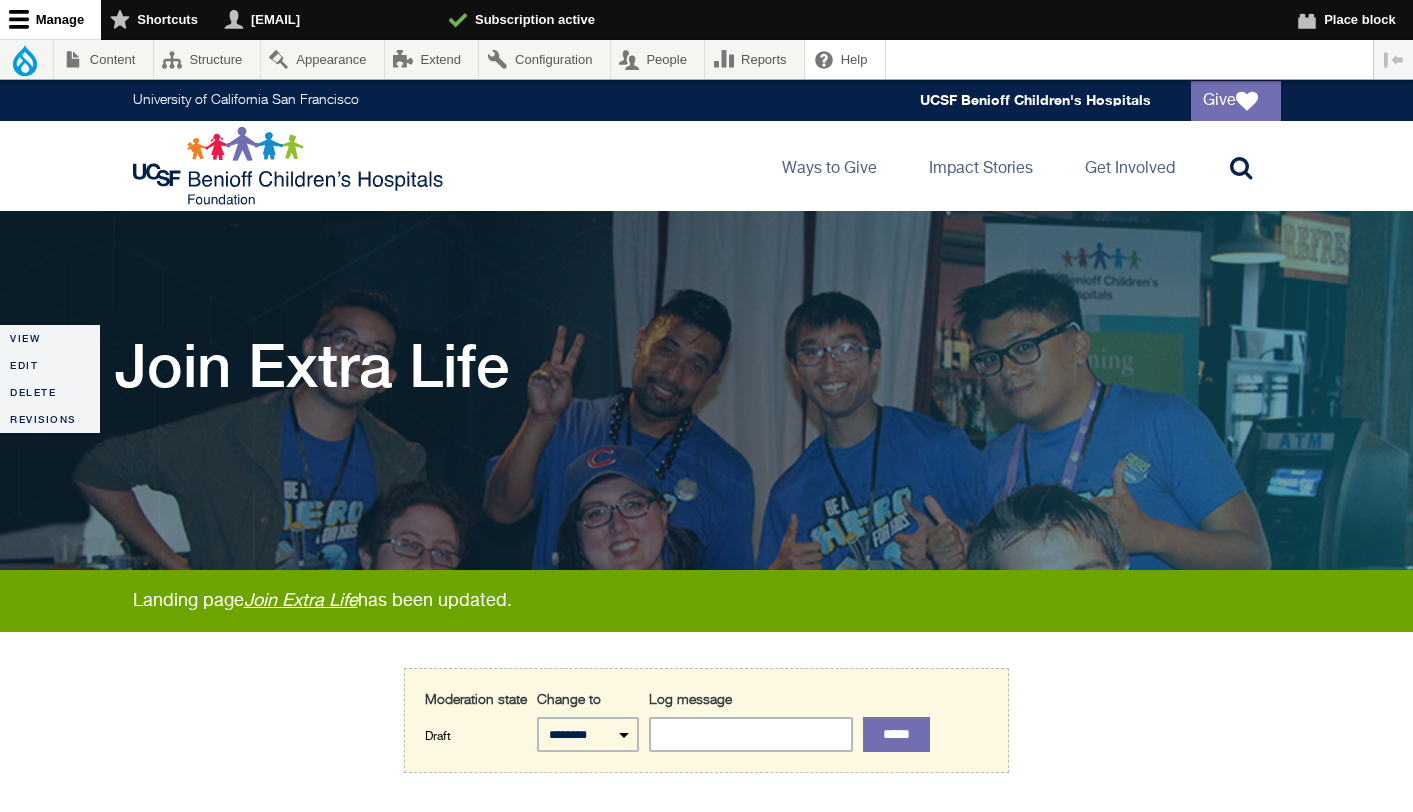 scroll, scrollTop: 0, scrollLeft: 0, axis: both 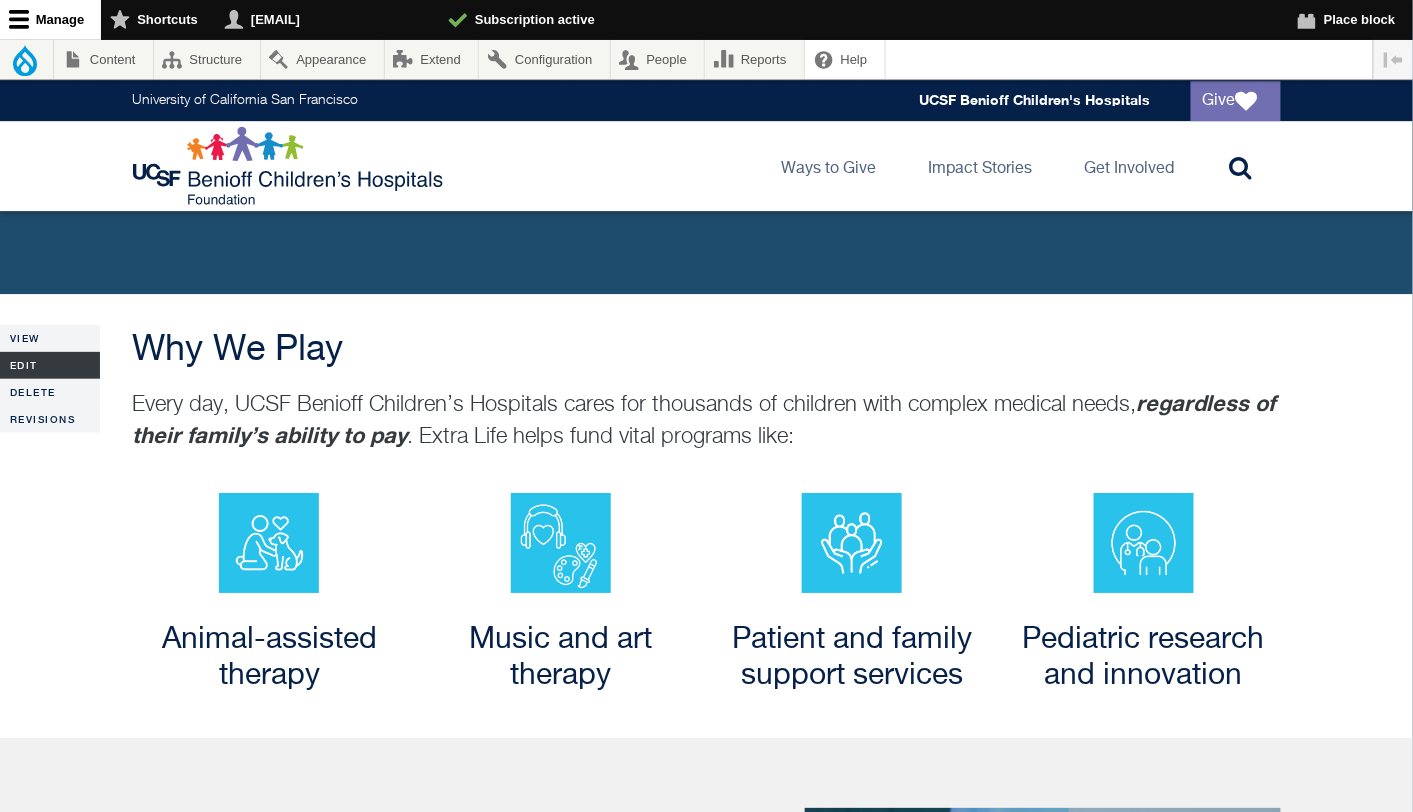 click on "Edit" at bounding box center [50, 365] 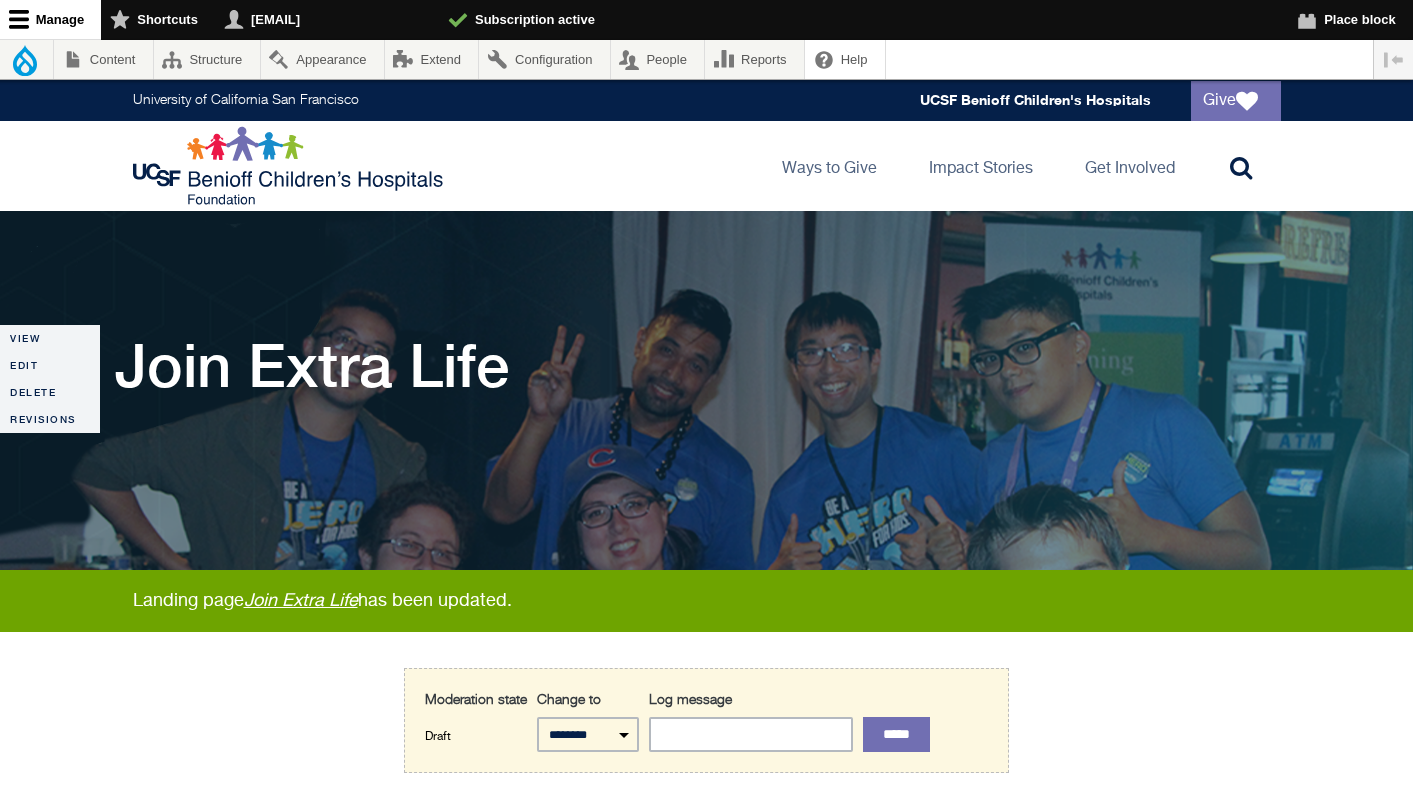 scroll, scrollTop: 0, scrollLeft: 0, axis: both 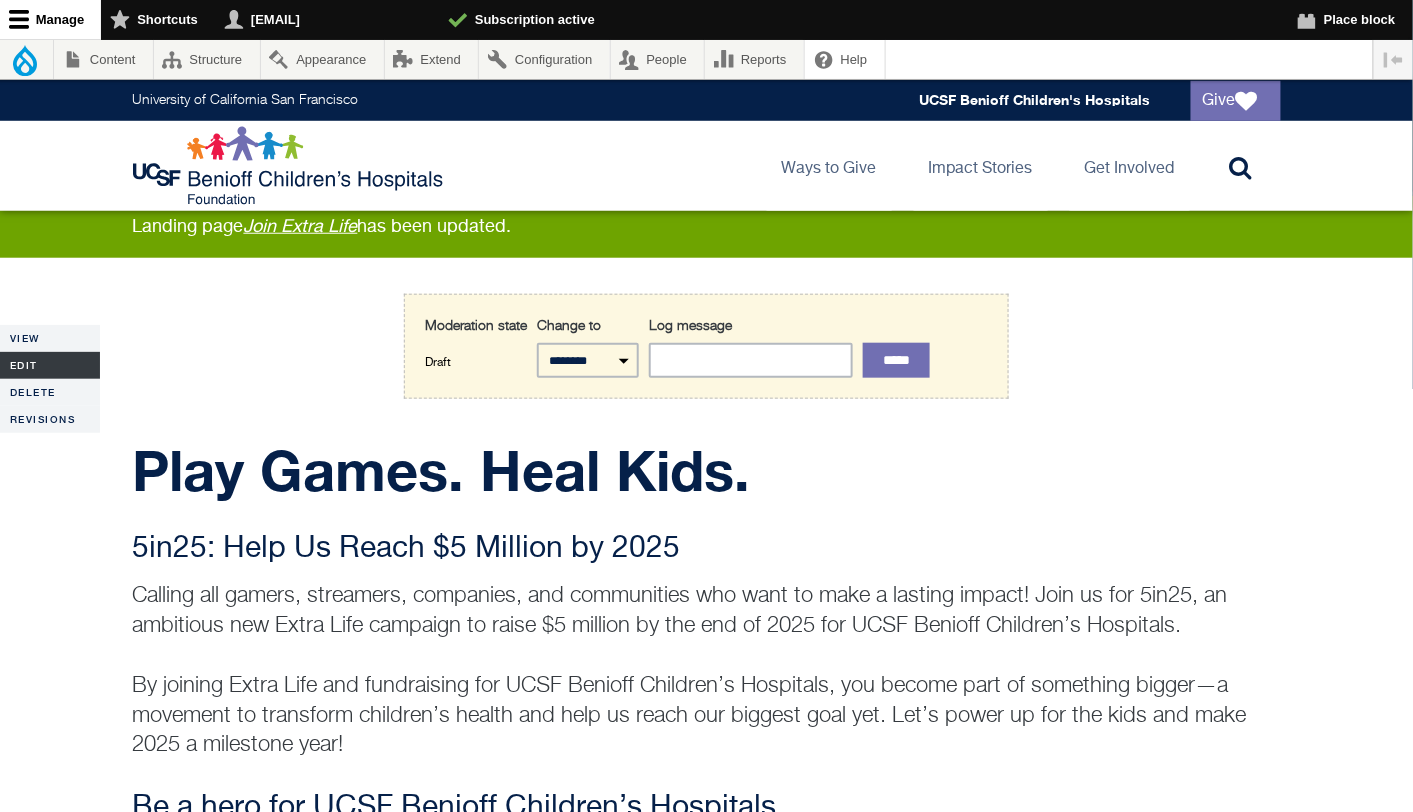click on "Edit" at bounding box center (50, 365) 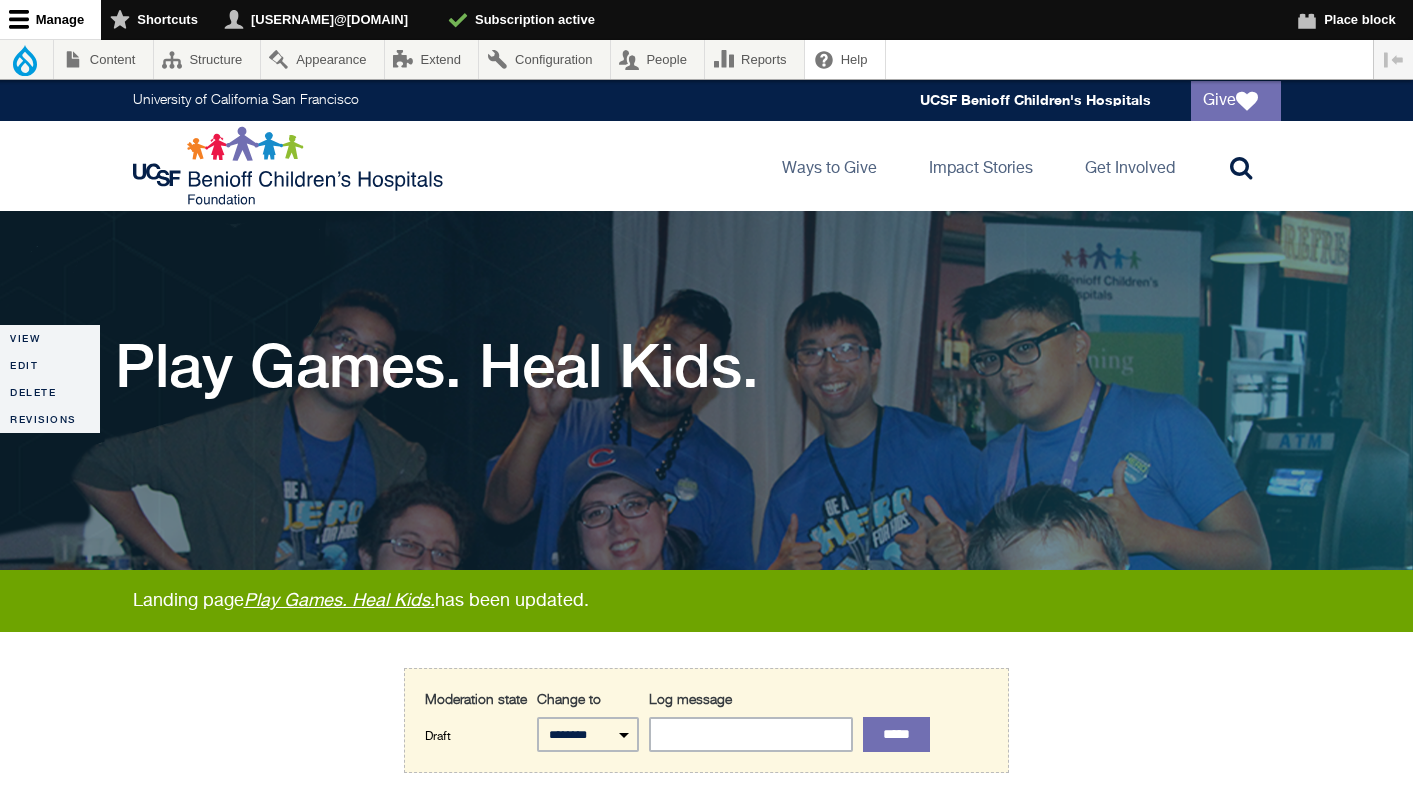 scroll, scrollTop: 0, scrollLeft: 0, axis: both 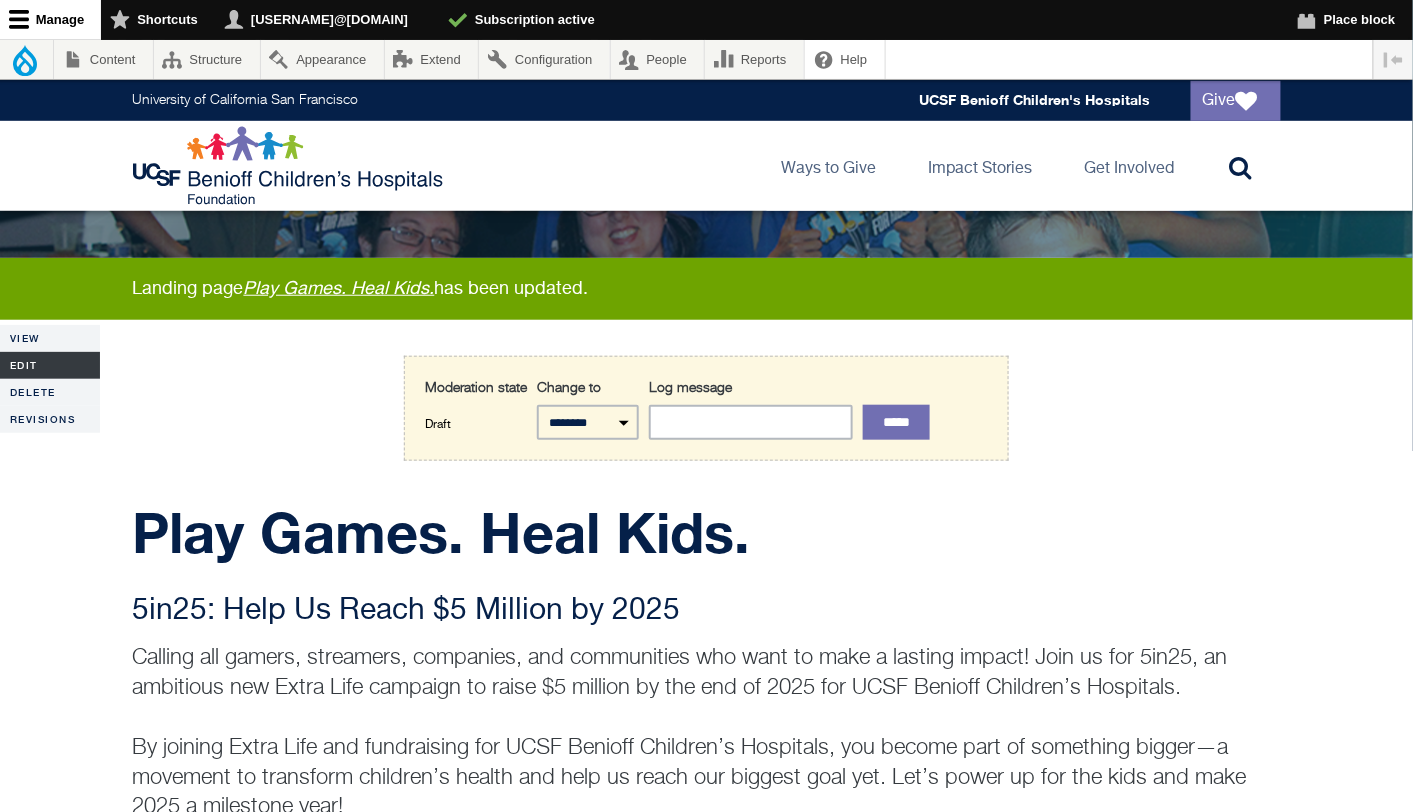 click on "Edit" at bounding box center [50, 365] 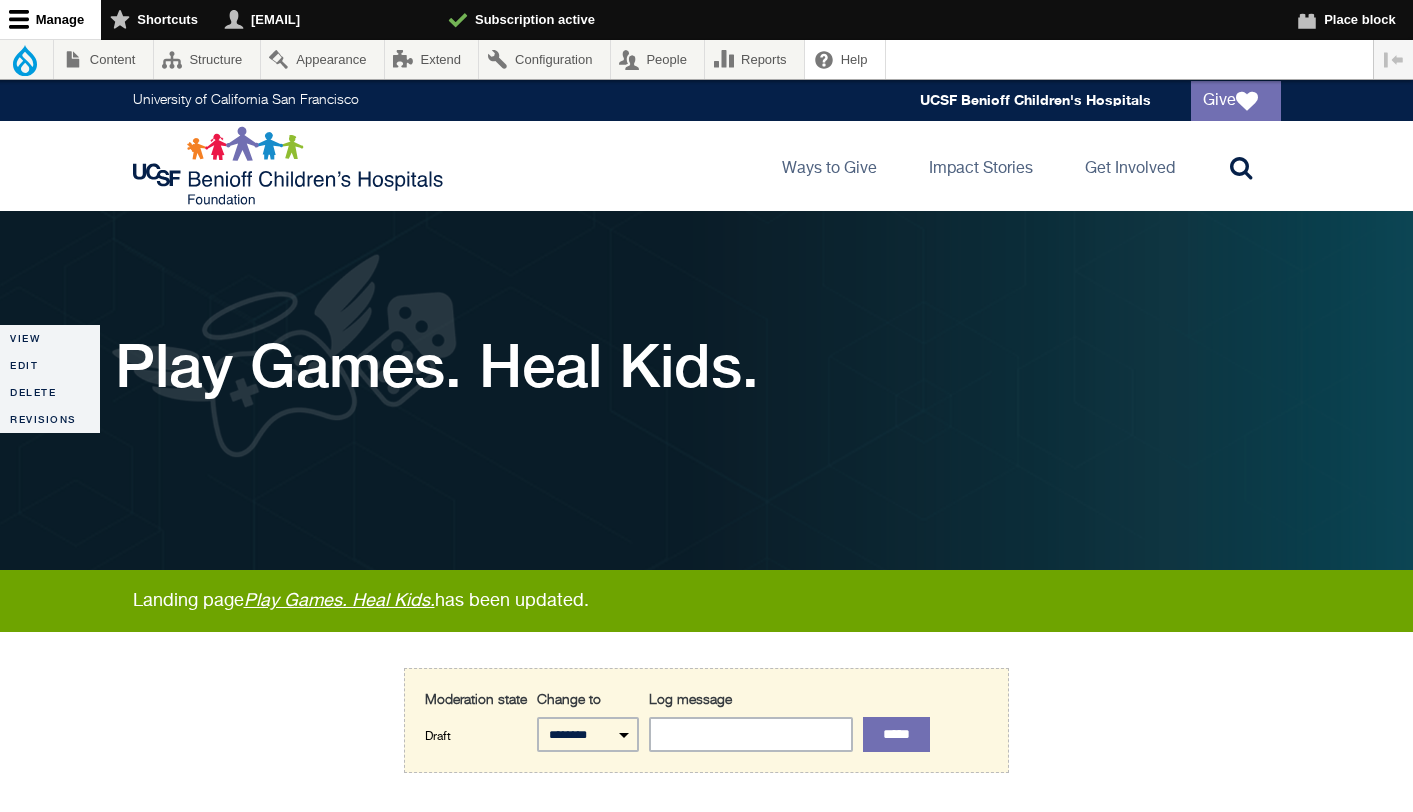 scroll, scrollTop: 0, scrollLeft: 0, axis: both 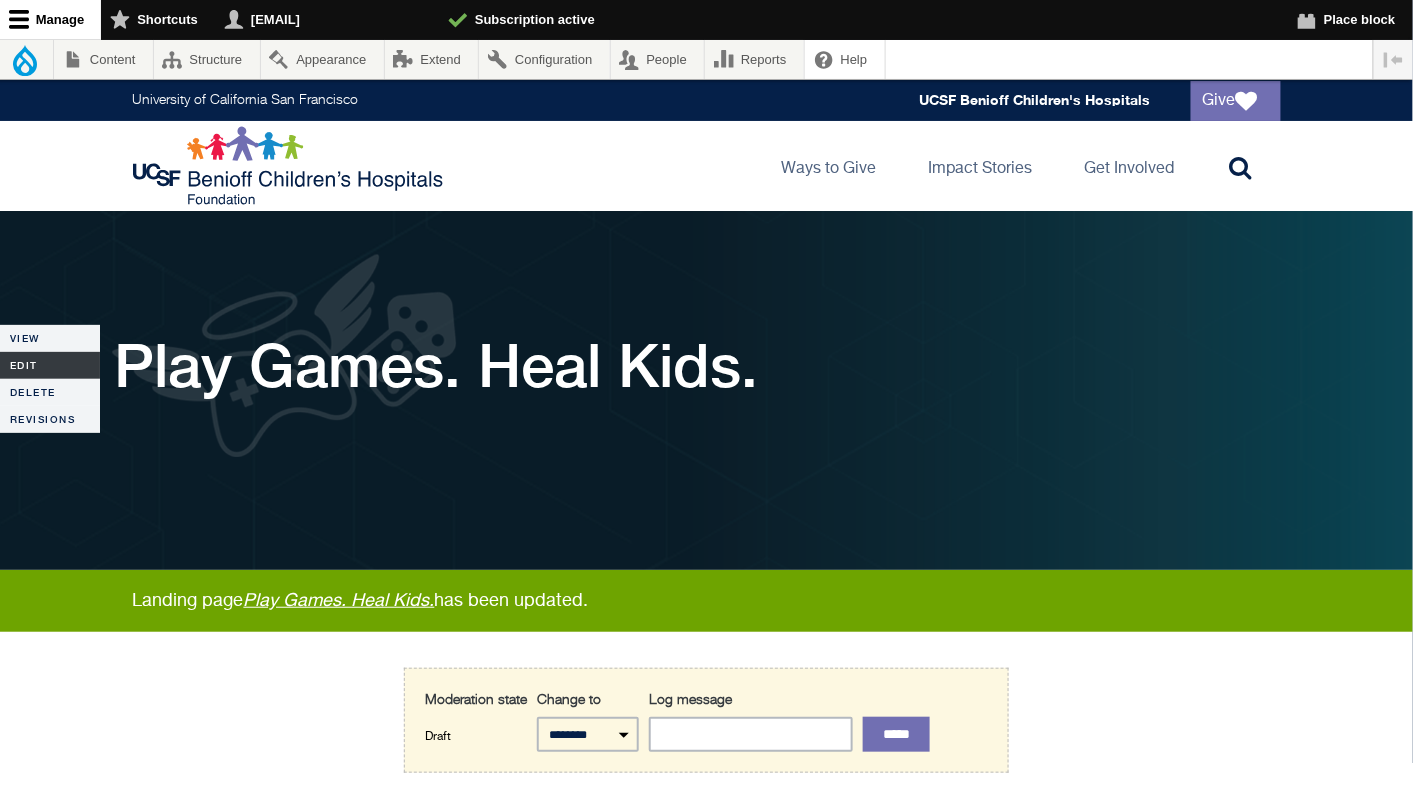 click on "Edit" at bounding box center (50, 365) 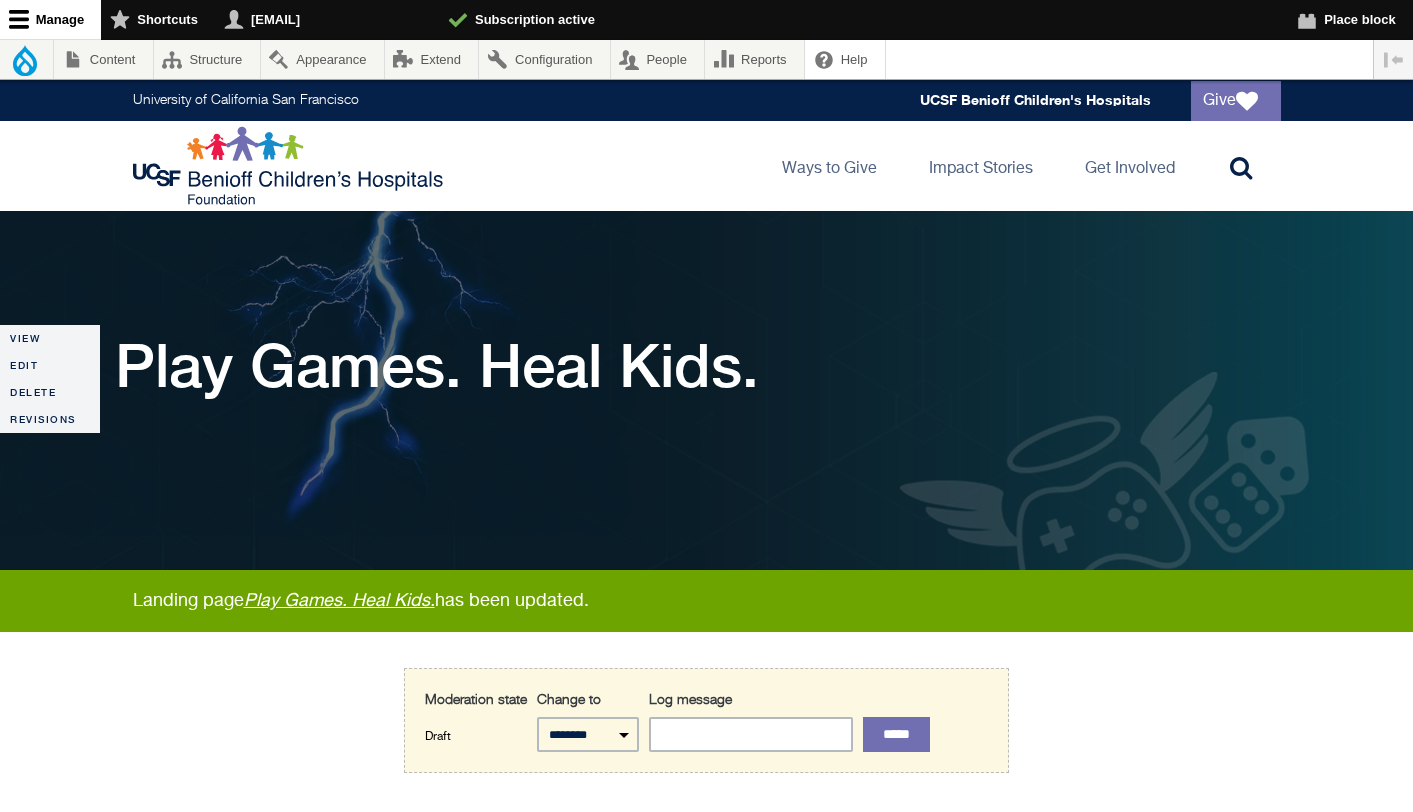 scroll, scrollTop: 0, scrollLeft: 0, axis: both 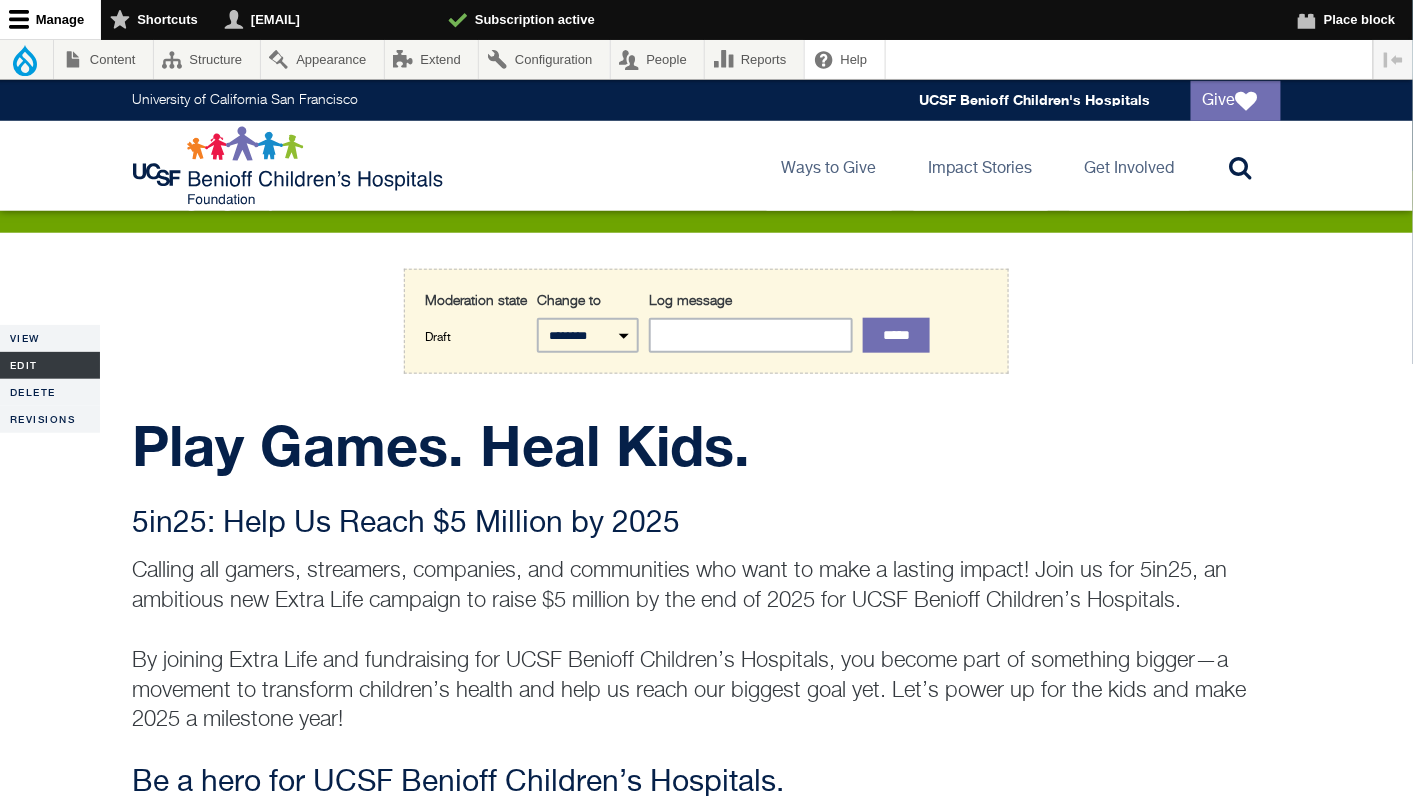 click on "Edit" at bounding box center [50, 365] 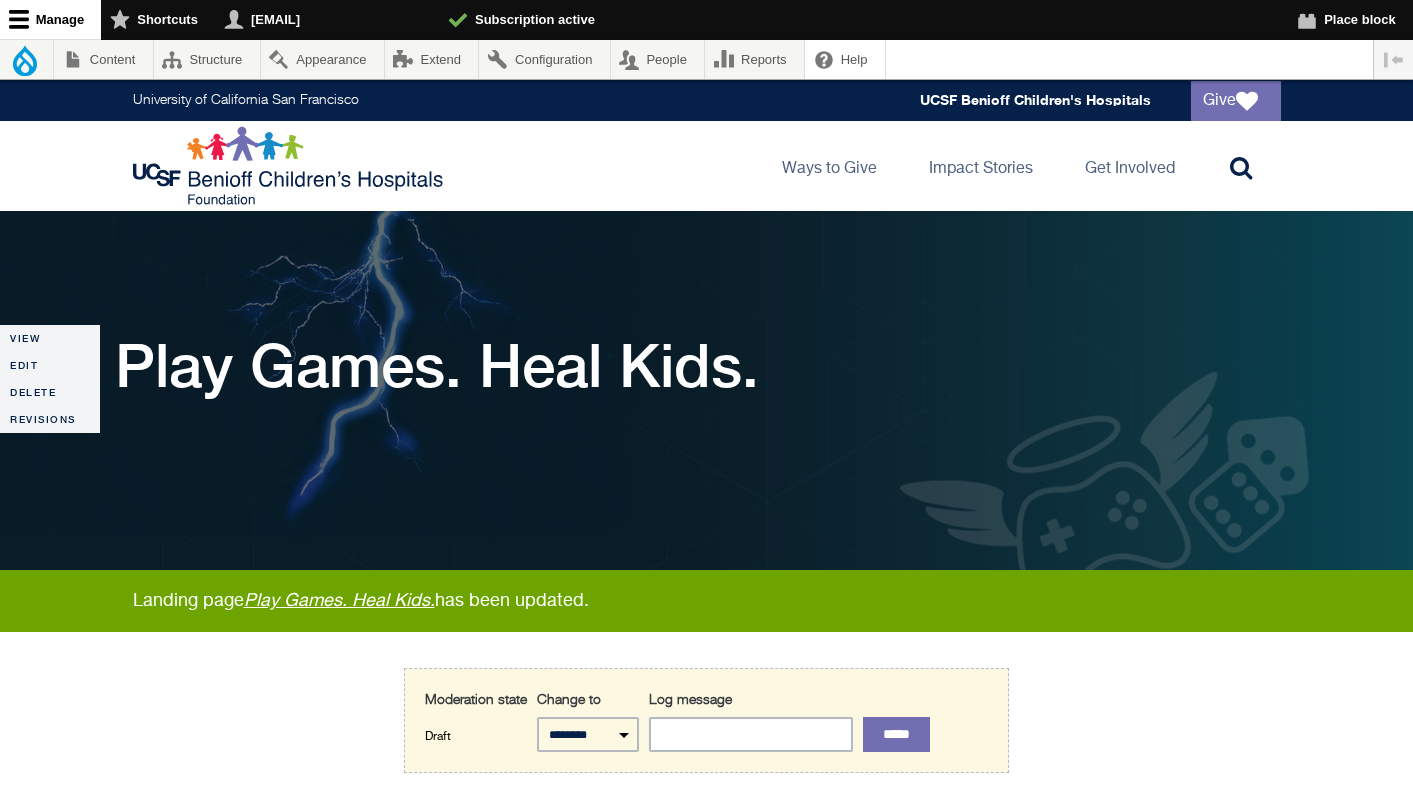 scroll, scrollTop: 0, scrollLeft: 0, axis: both 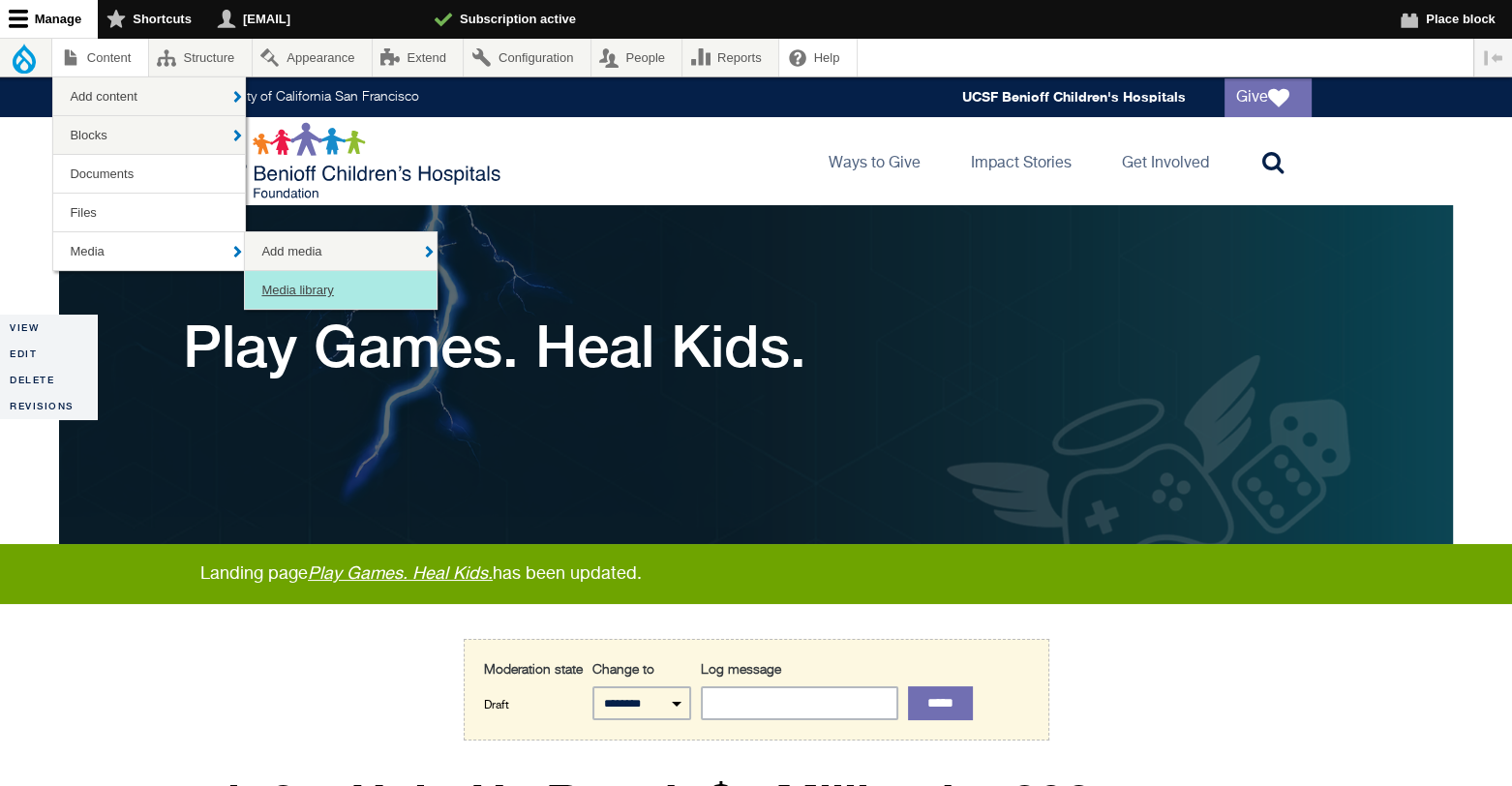 click on "Media library" at bounding box center [341, 289] 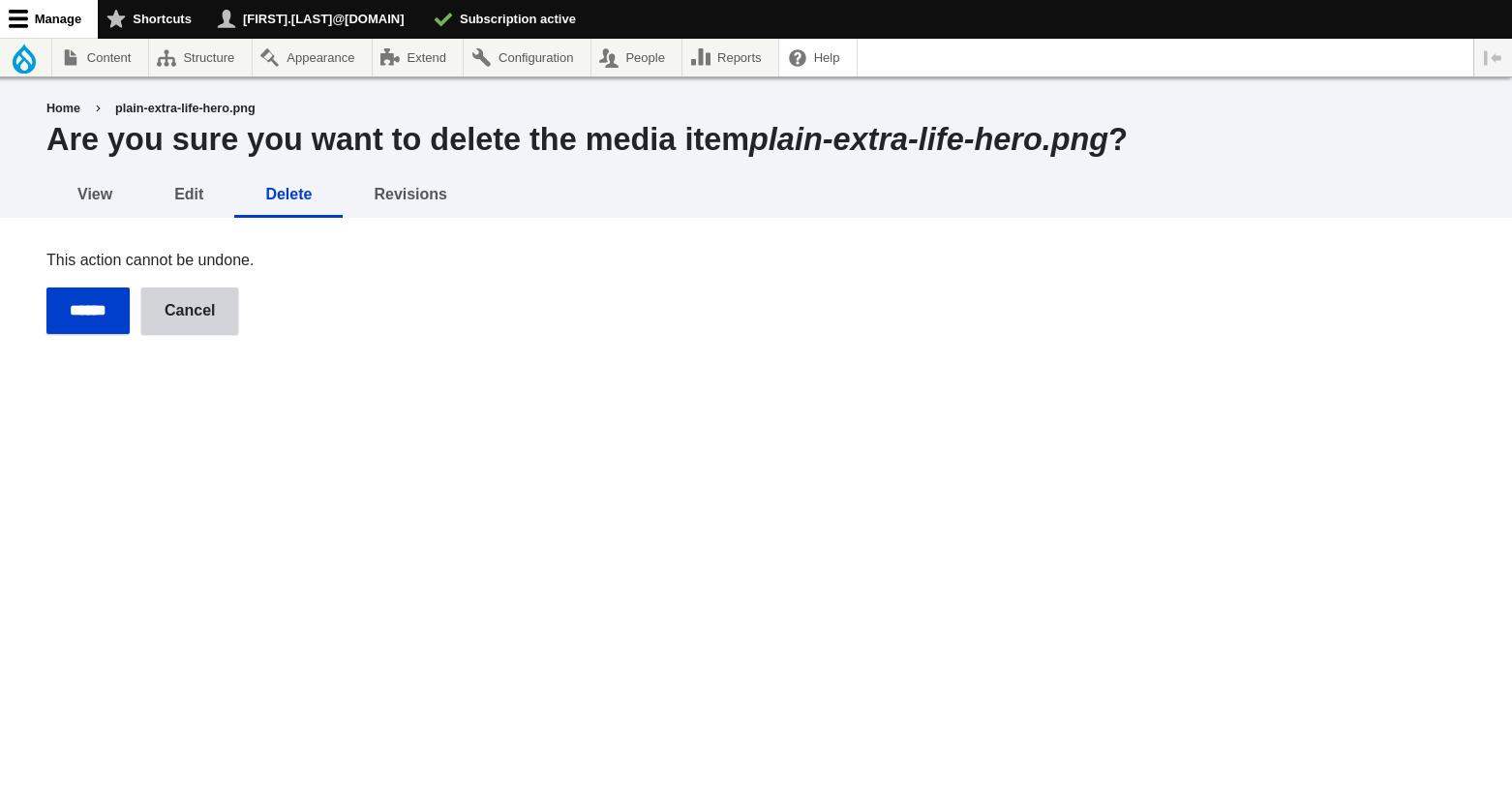scroll, scrollTop: 0, scrollLeft: 0, axis: both 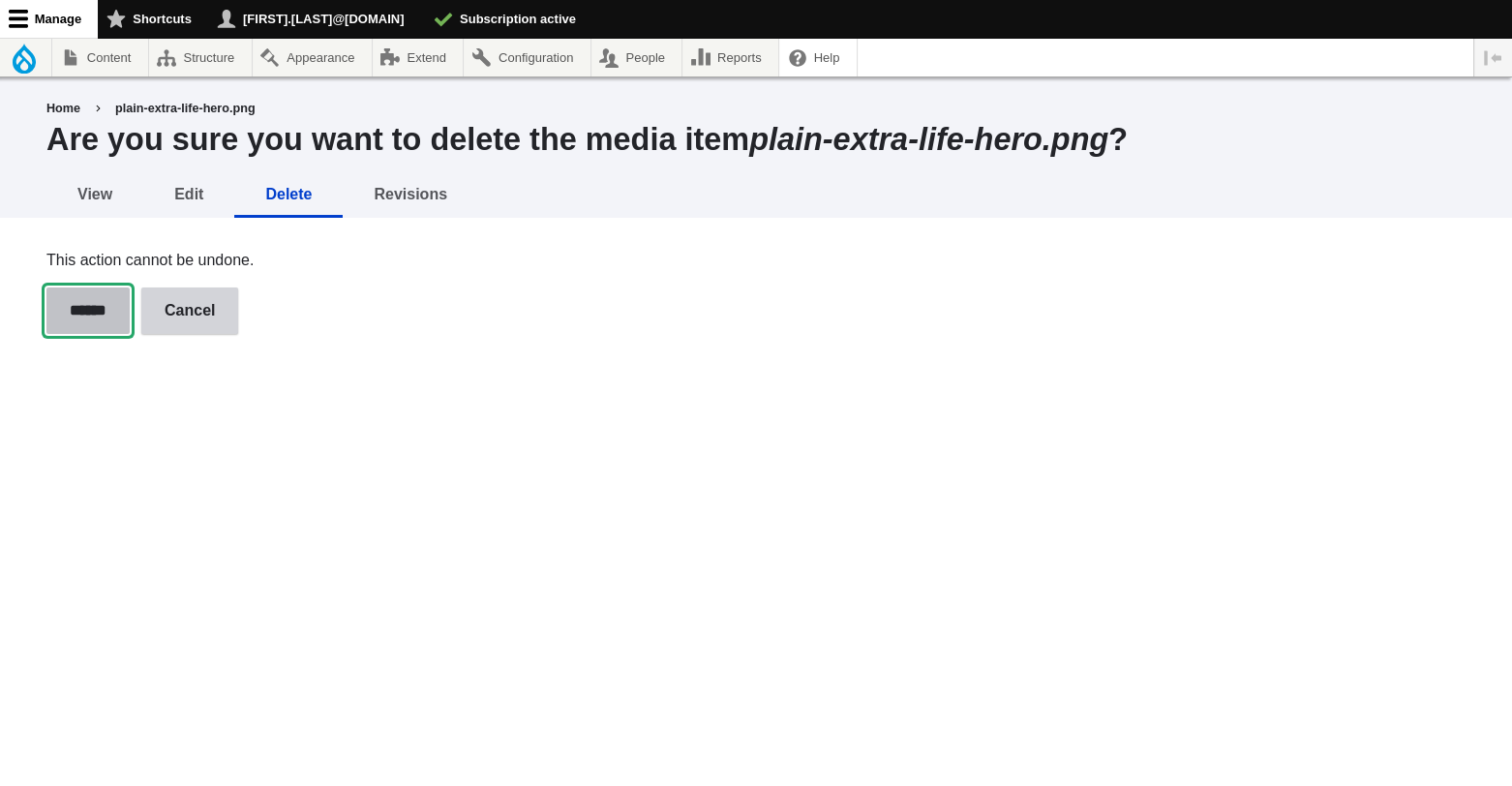 click on "******" at bounding box center (88, 311) 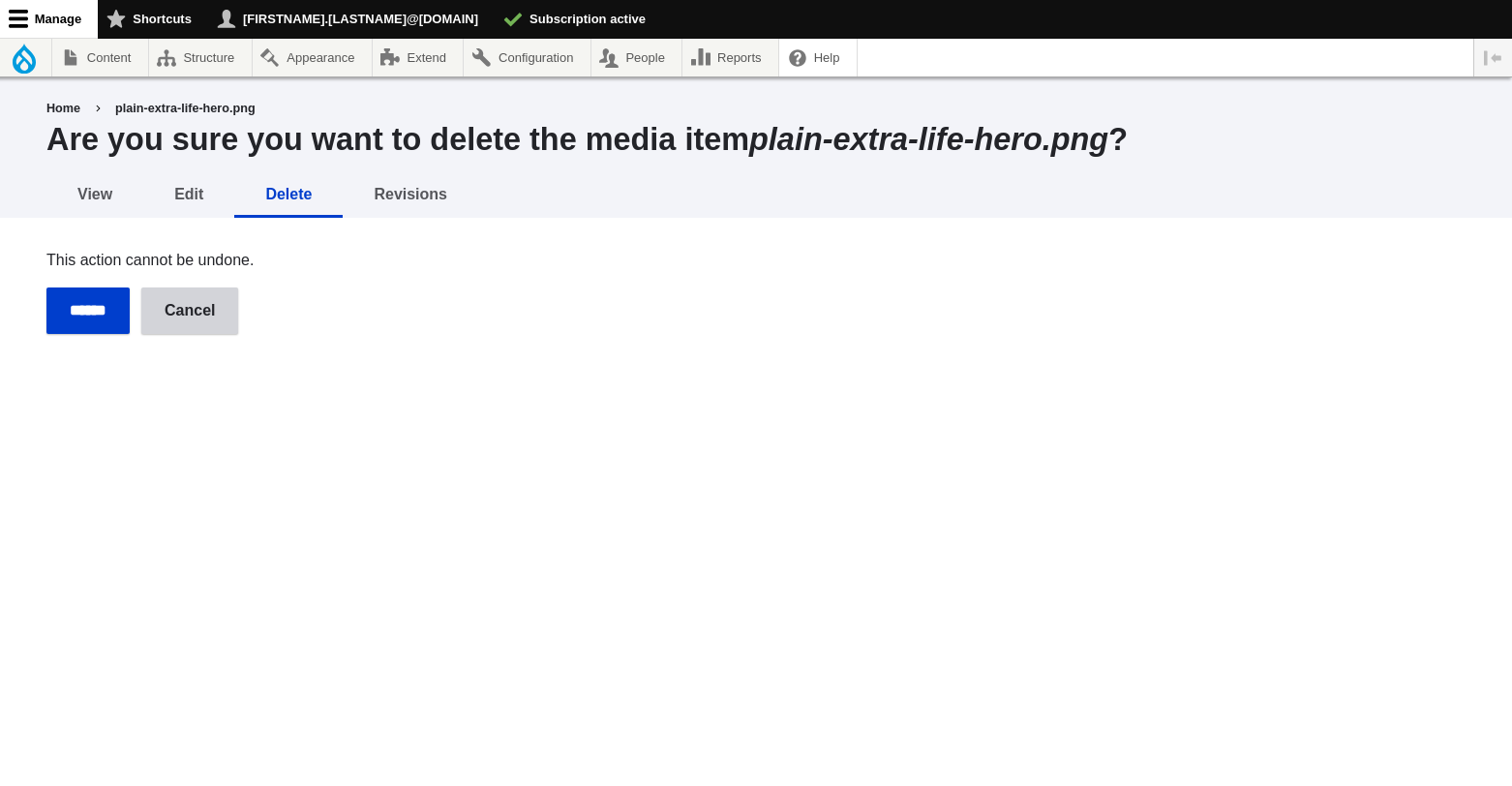 scroll, scrollTop: 0, scrollLeft: 0, axis: both 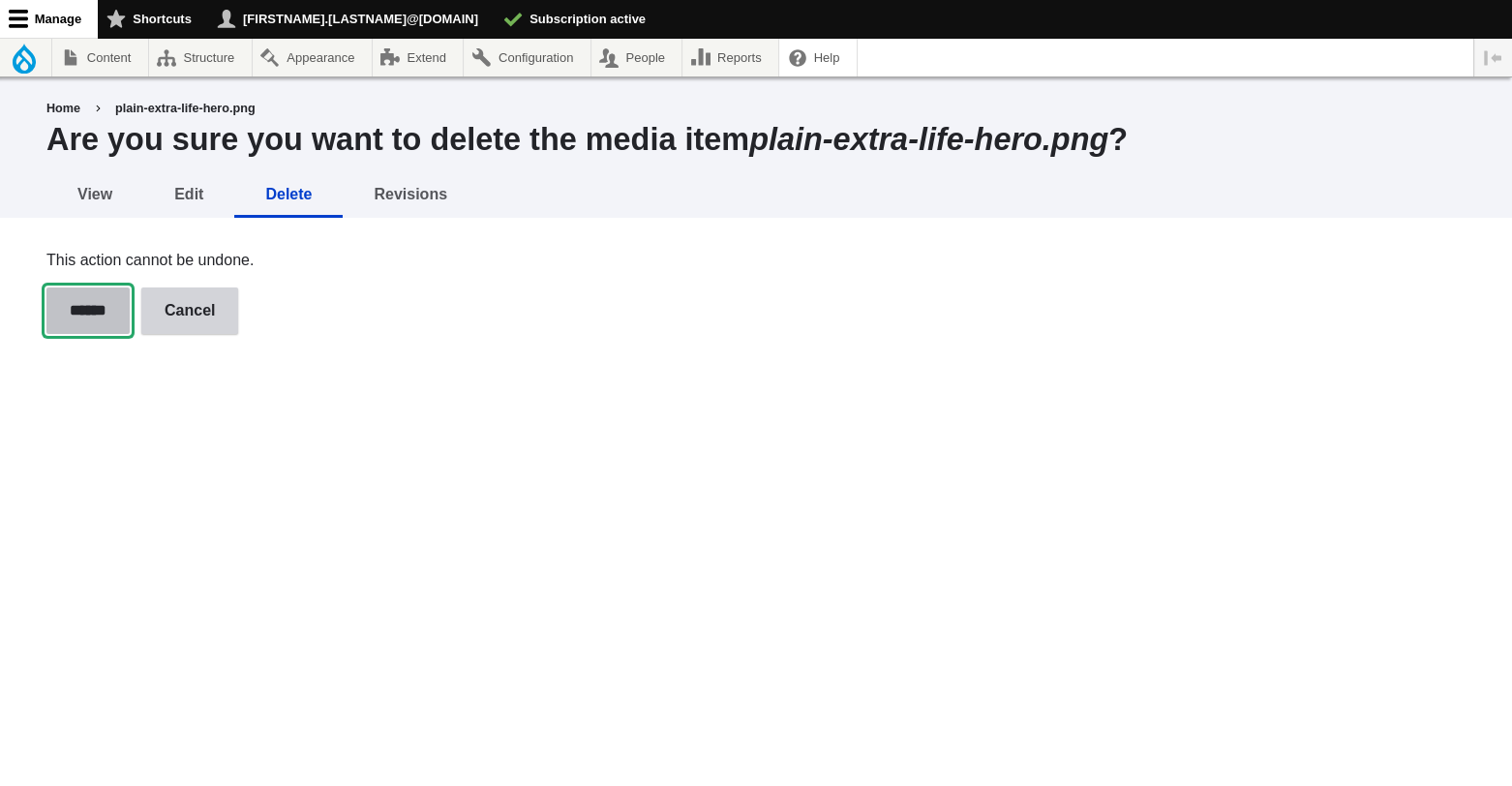 click on "******" at bounding box center [88, 311] 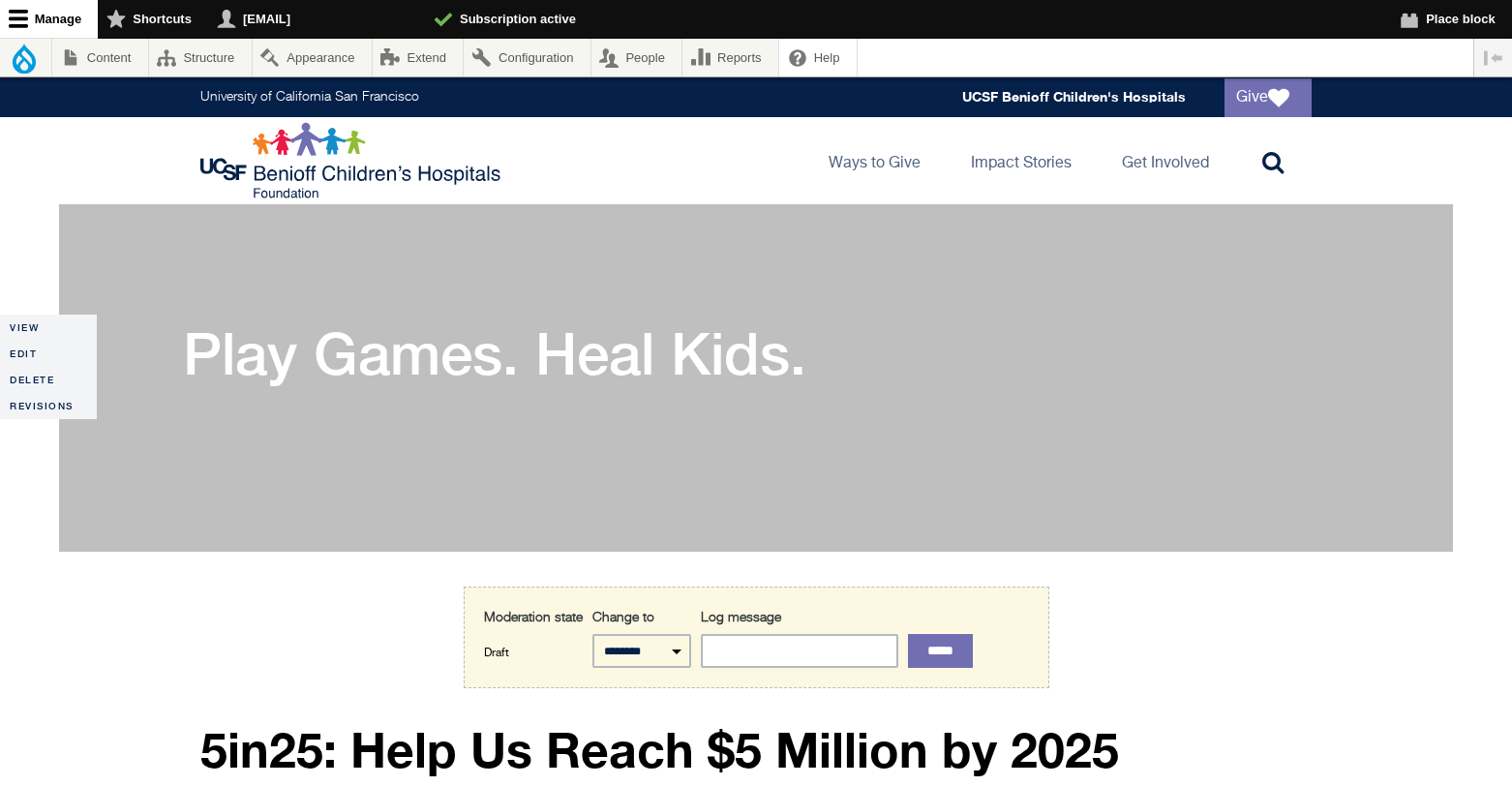 scroll, scrollTop: 0, scrollLeft: 0, axis: both 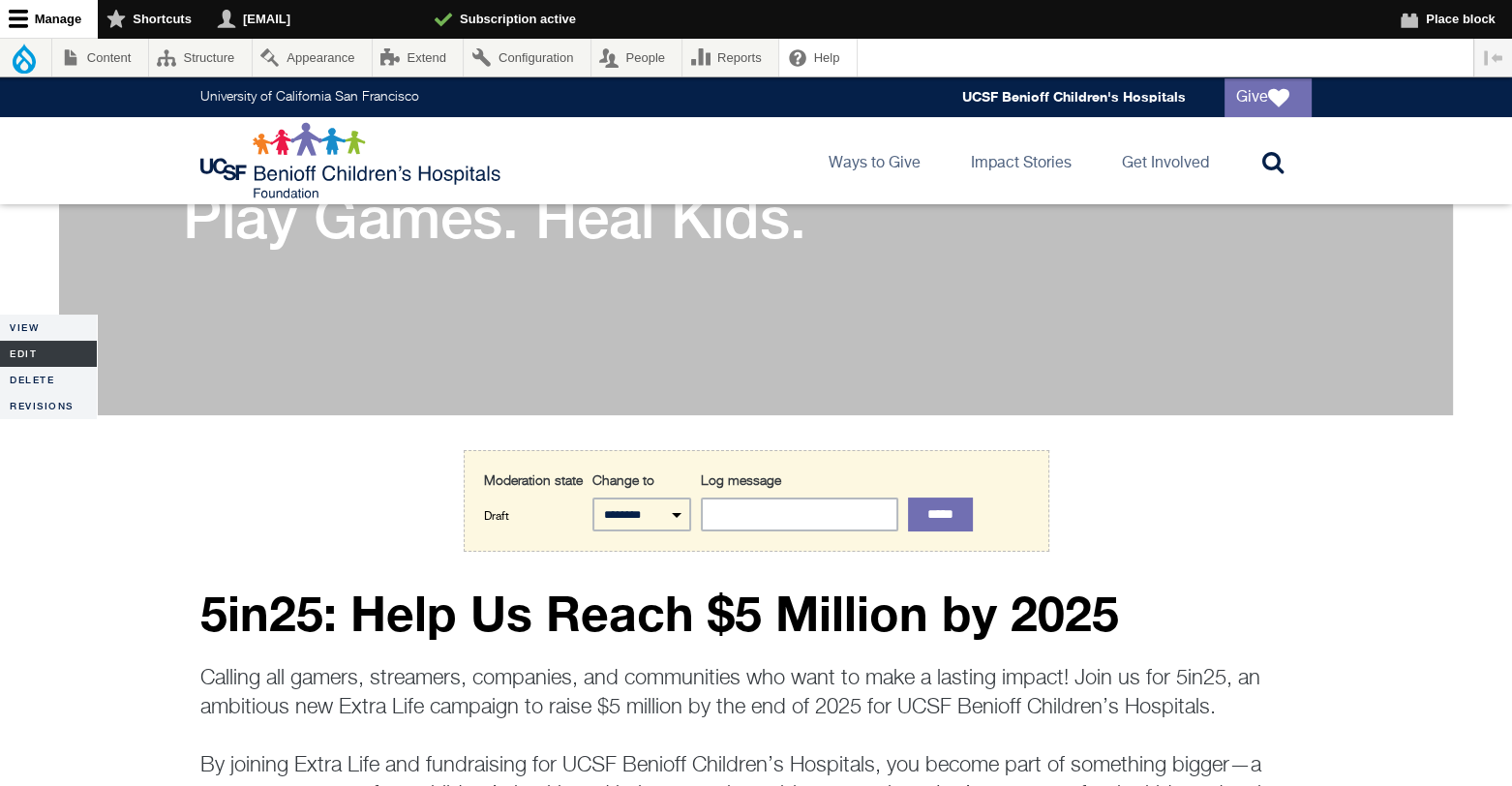 click on "Edit" at bounding box center (48, 353) 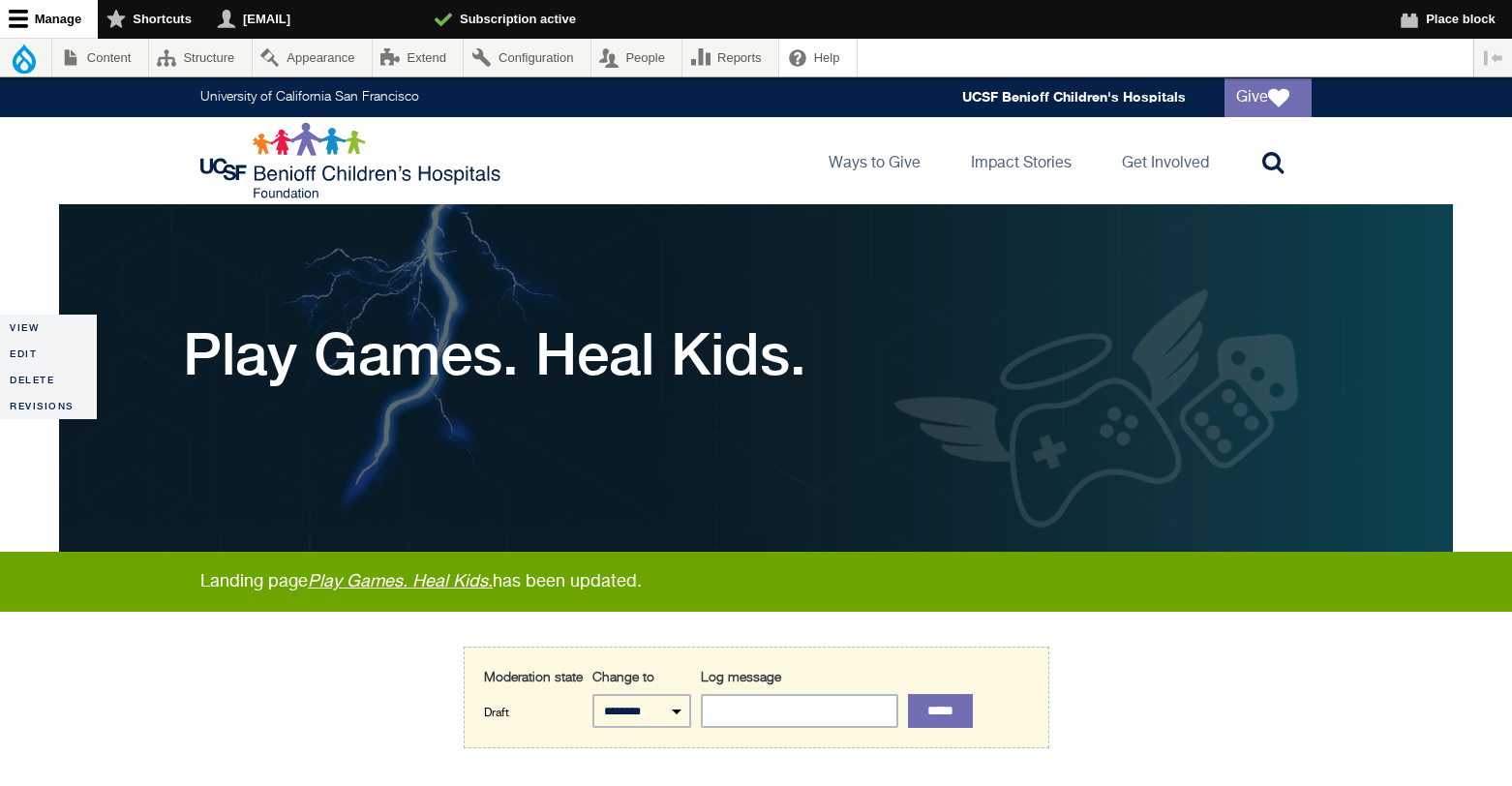 scroll, scrollTop: 0, scrollLeft: 0, axis: both 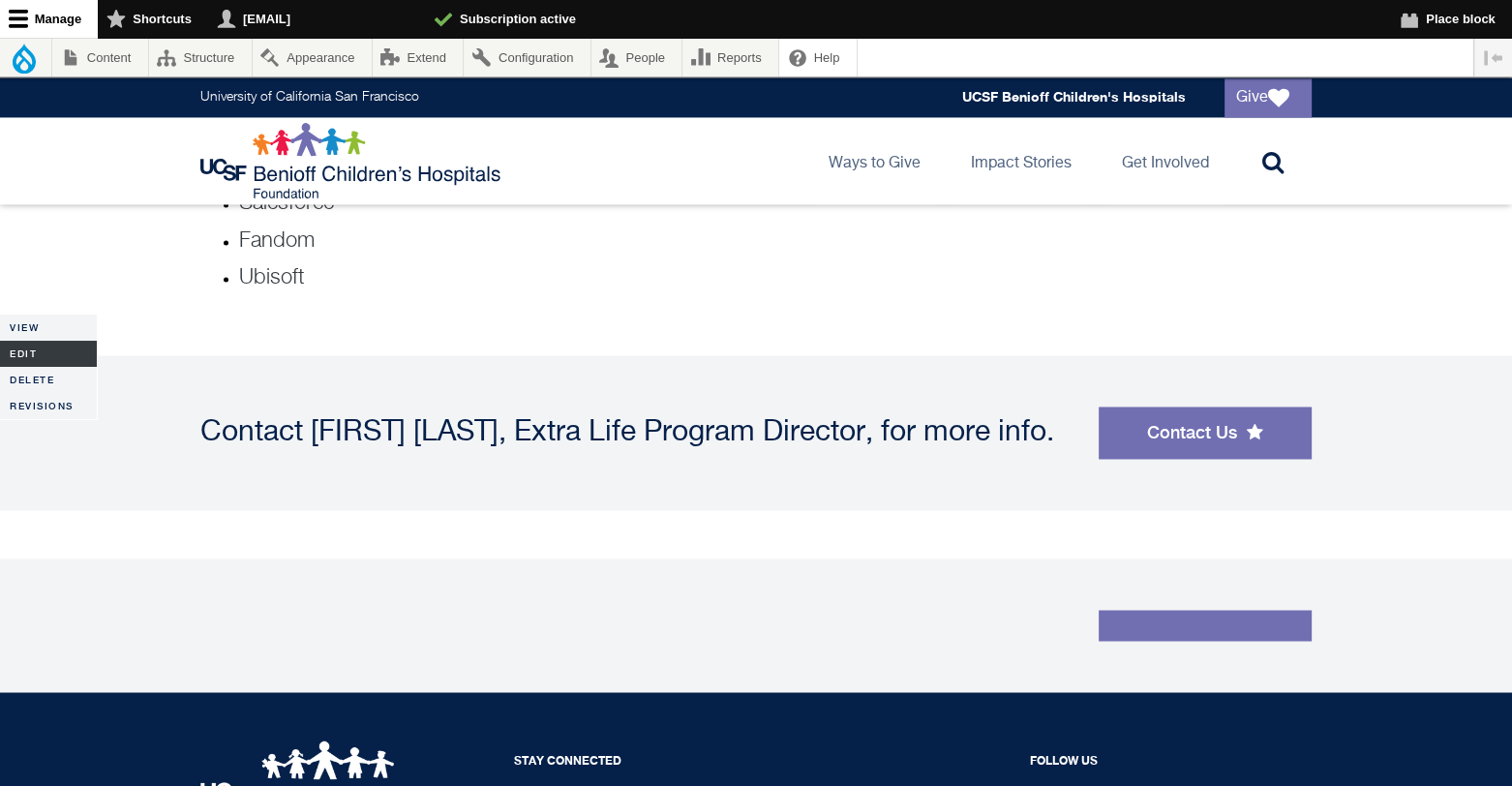 click on "Edit" at bounding box center [48, 353] 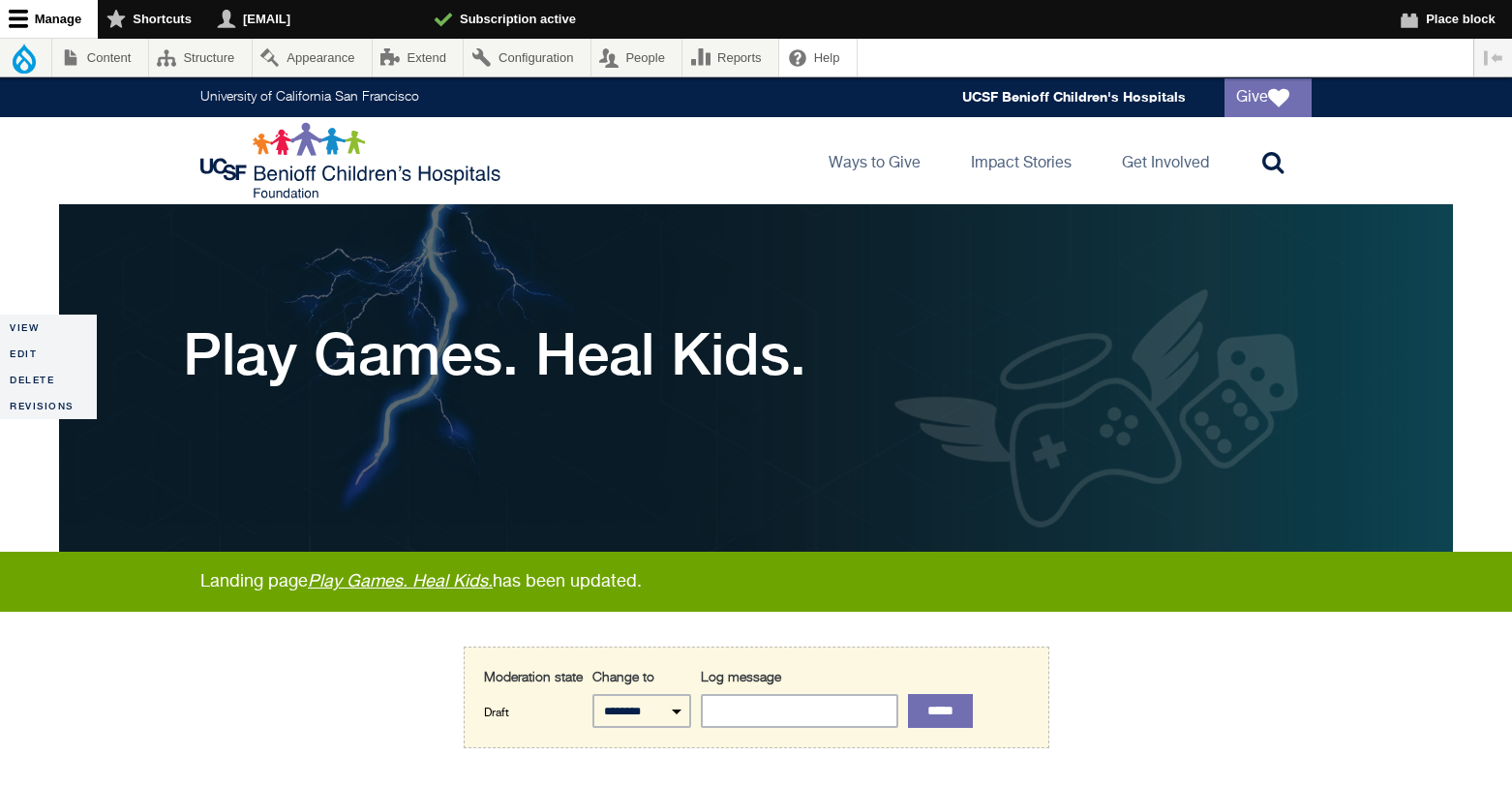 scroll, scrollTop: 0, scrollLeft: 0, axis: both 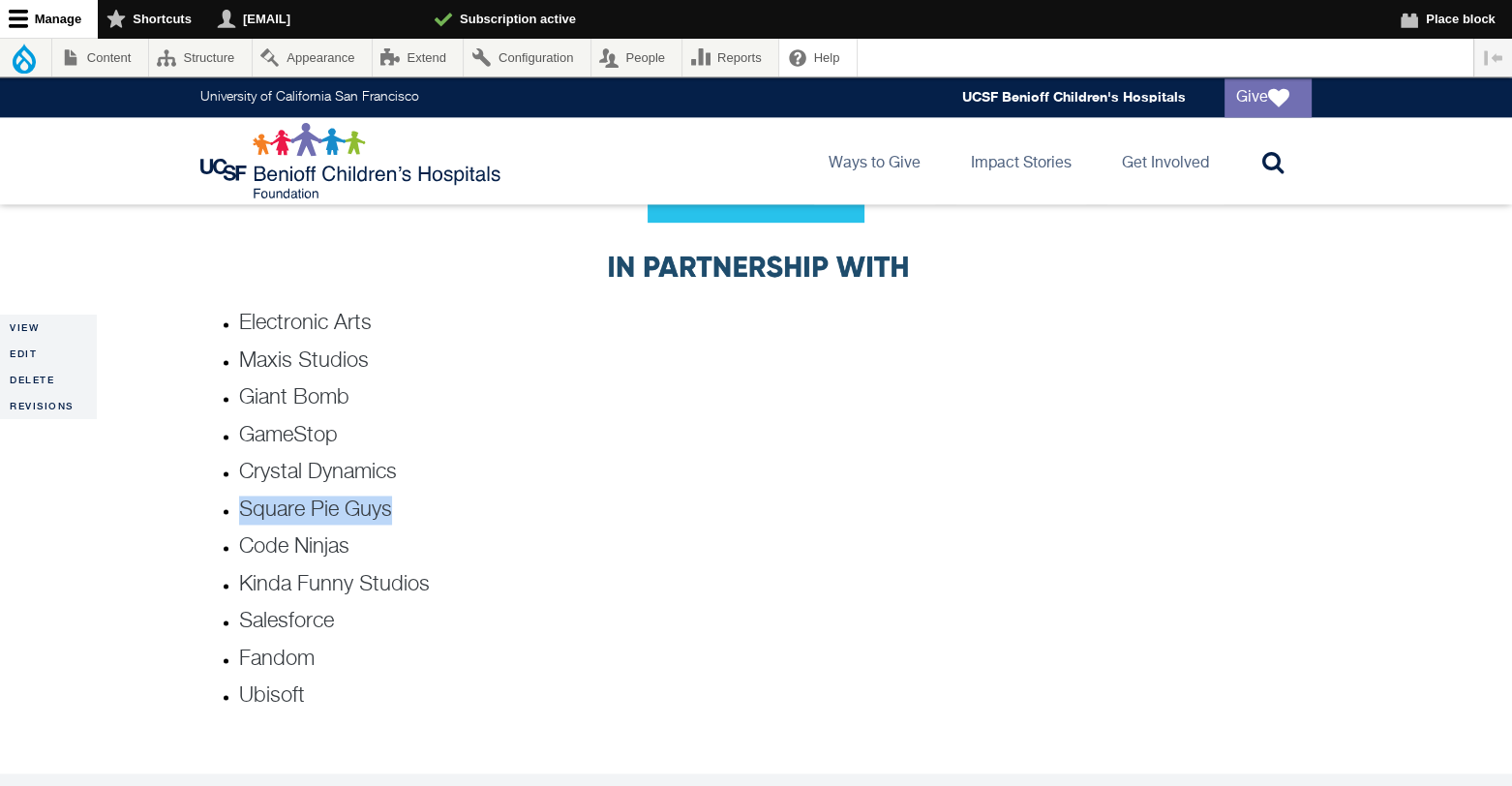 drag, startPoint x: 238, startPoint y: 506, endPoint x: 405, endPoint y: 506, distance: 167 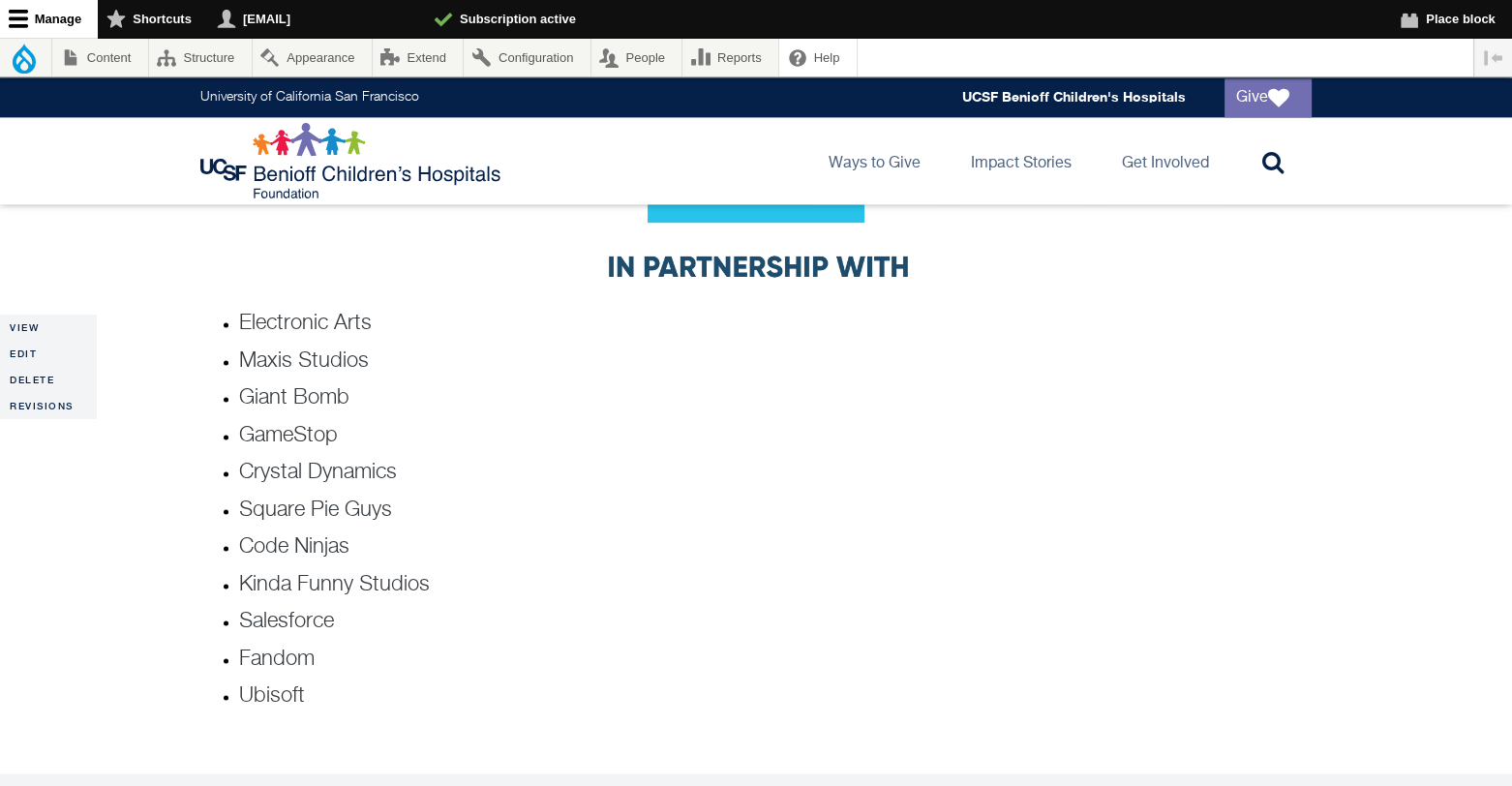 click on "Kinda Funny Studios" at bounding box center (775, 585) 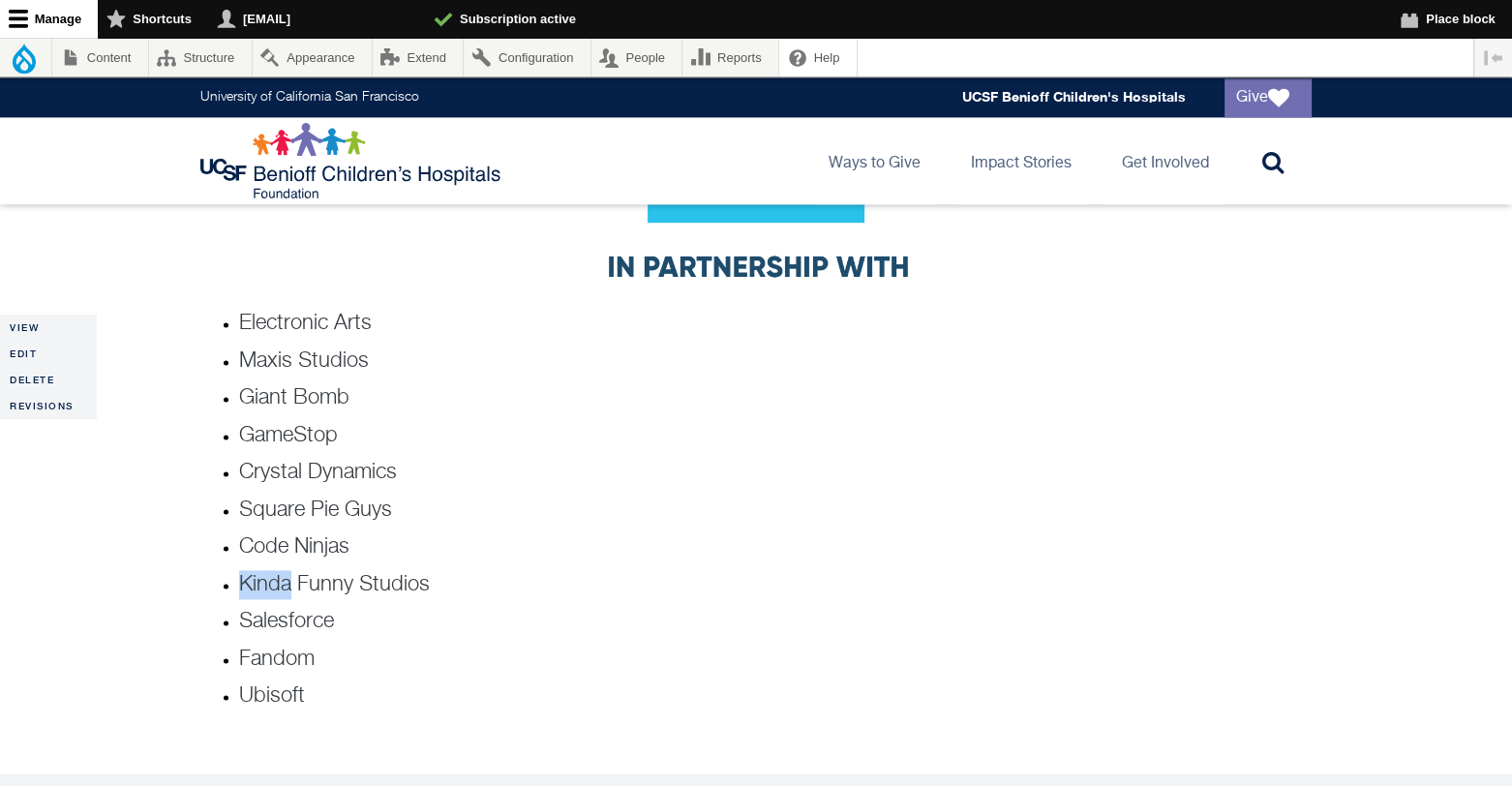 click on "Kinda Funny Studios" at bounding box center (775, 585) 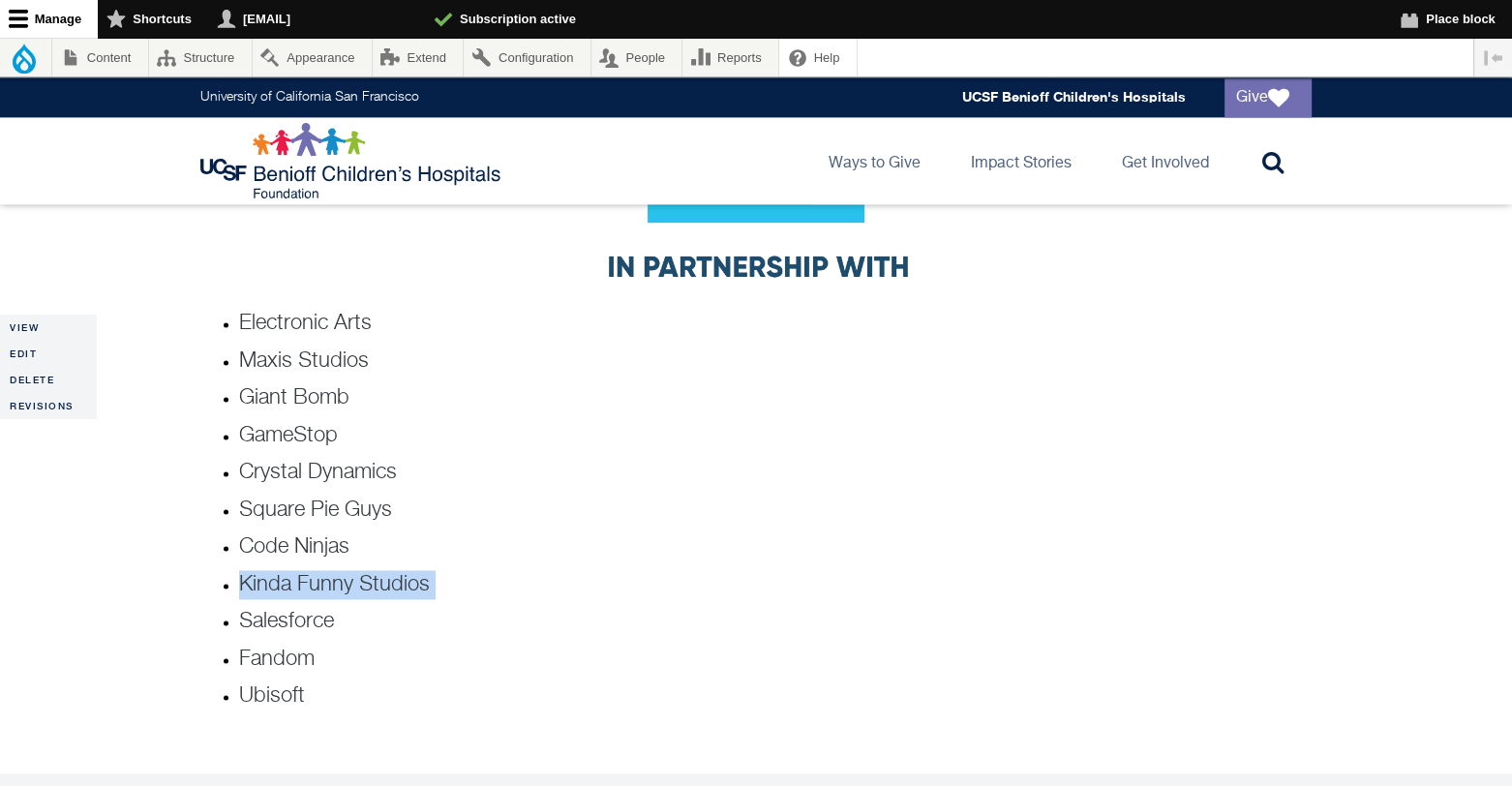 click on "Kinda Funny Studios" at bounding box center [775, 585] 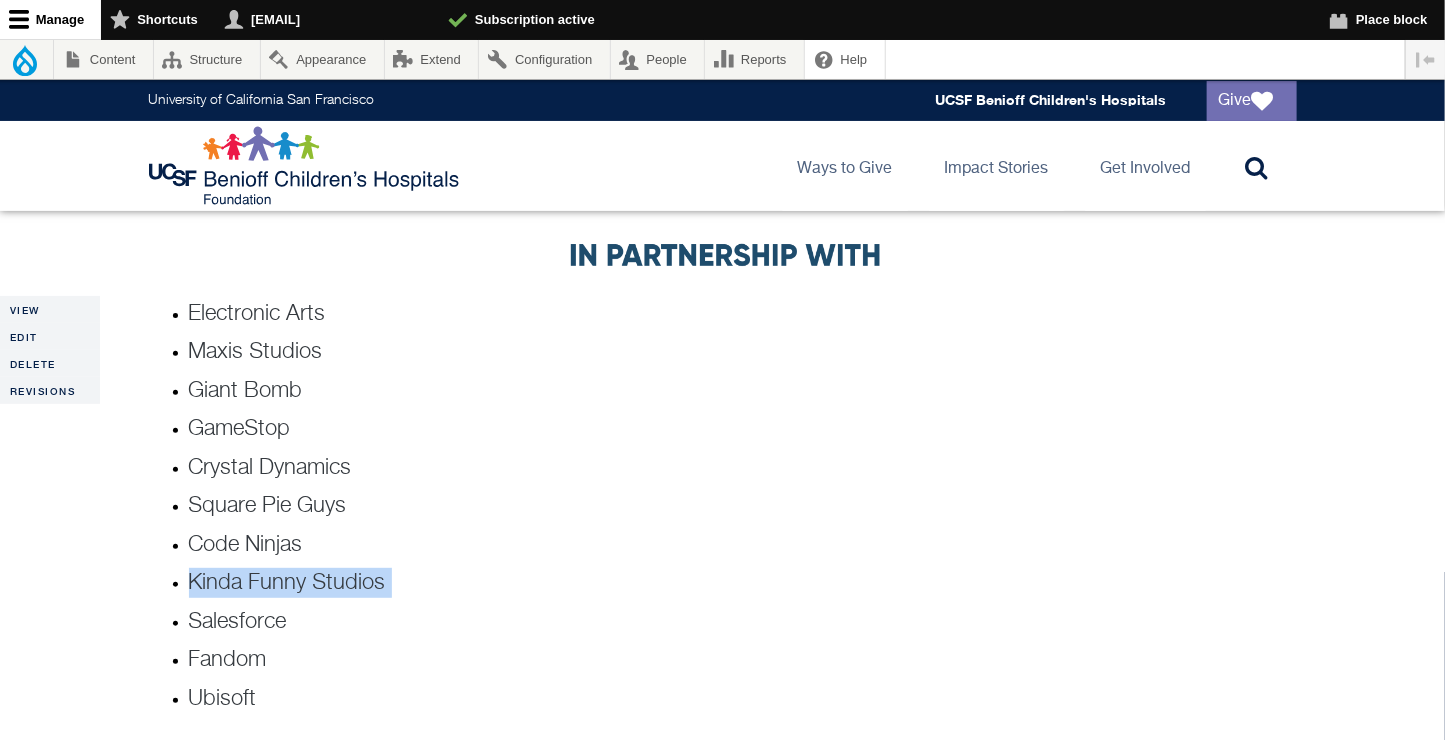 scroll, scrollTop: 3234, scrollLeft: 0, axis: vertical 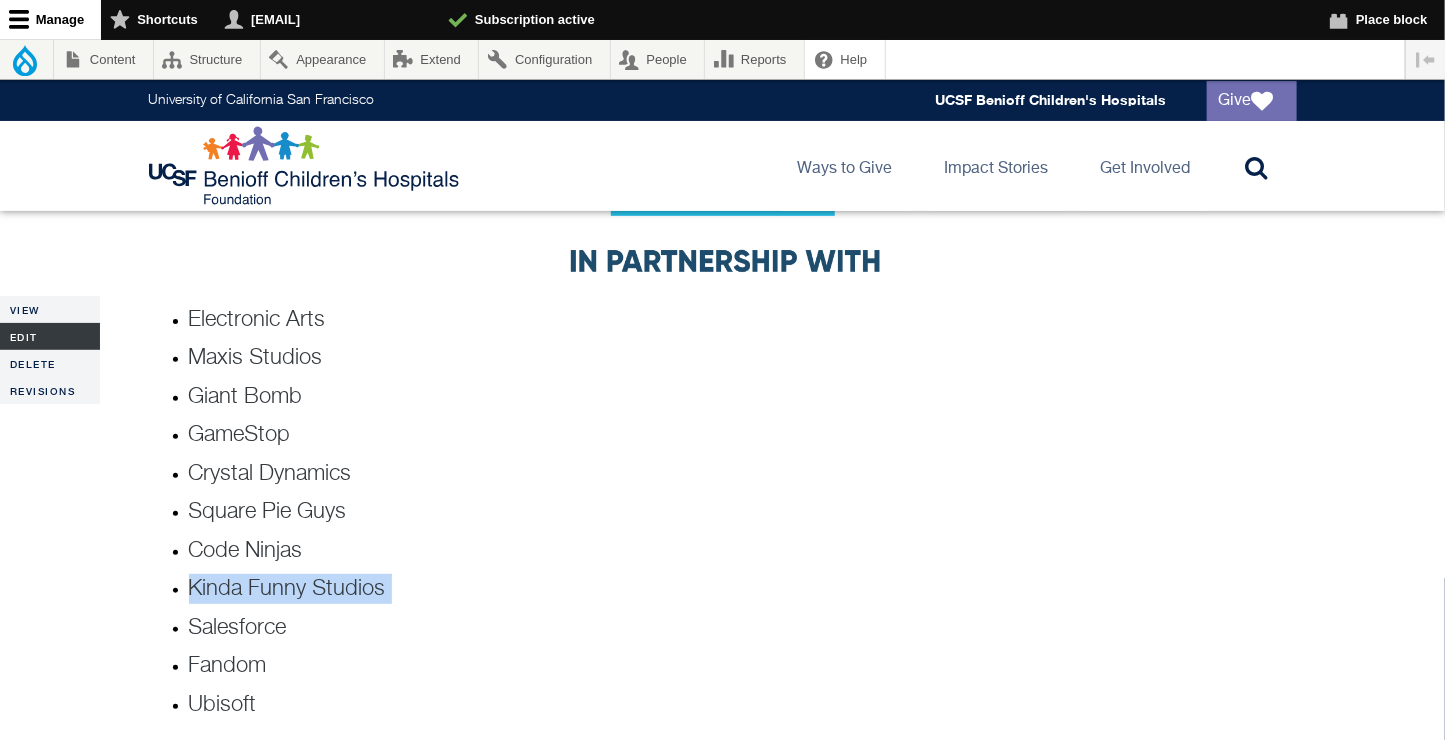 click on "Edit" at bounding box center (50, 336) 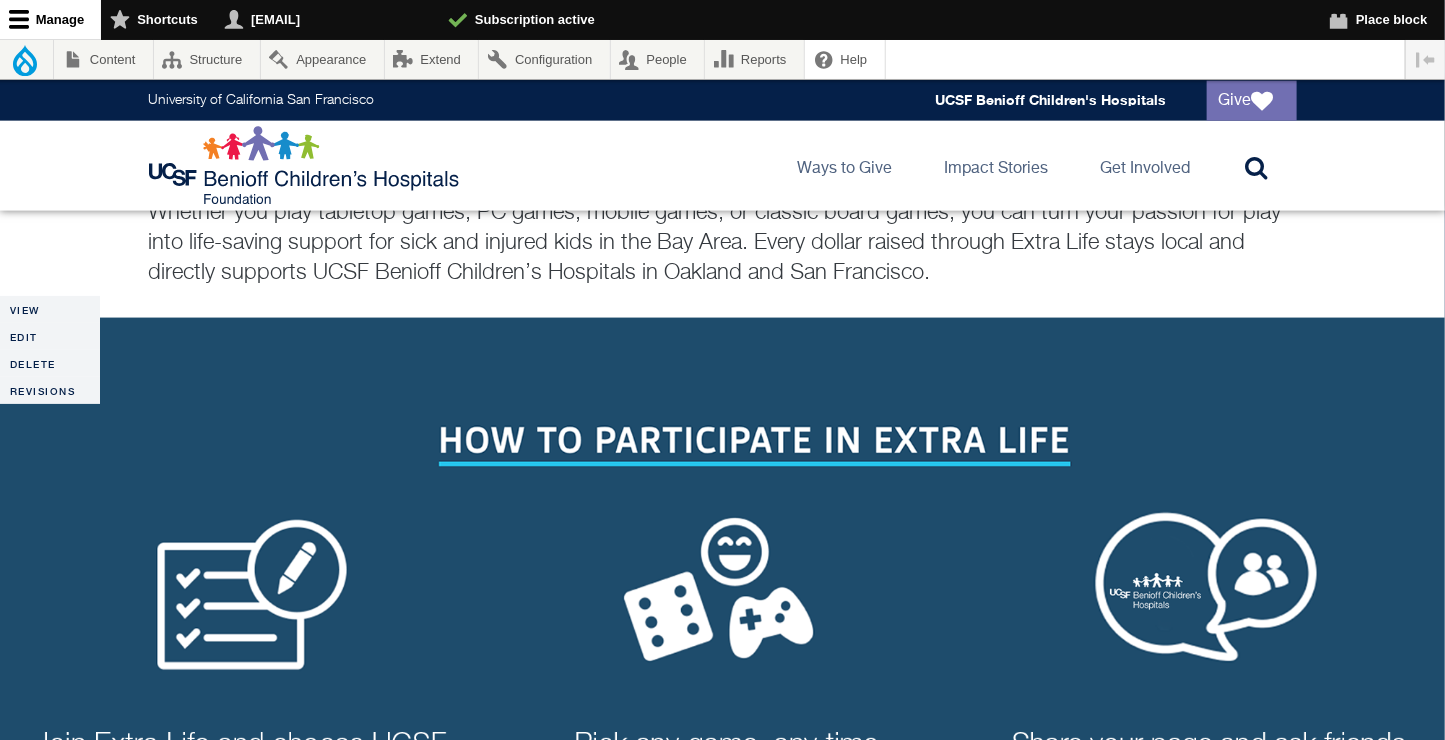 scroll, scrollTop: 1297, scrollLeft: 0, axis: vertical 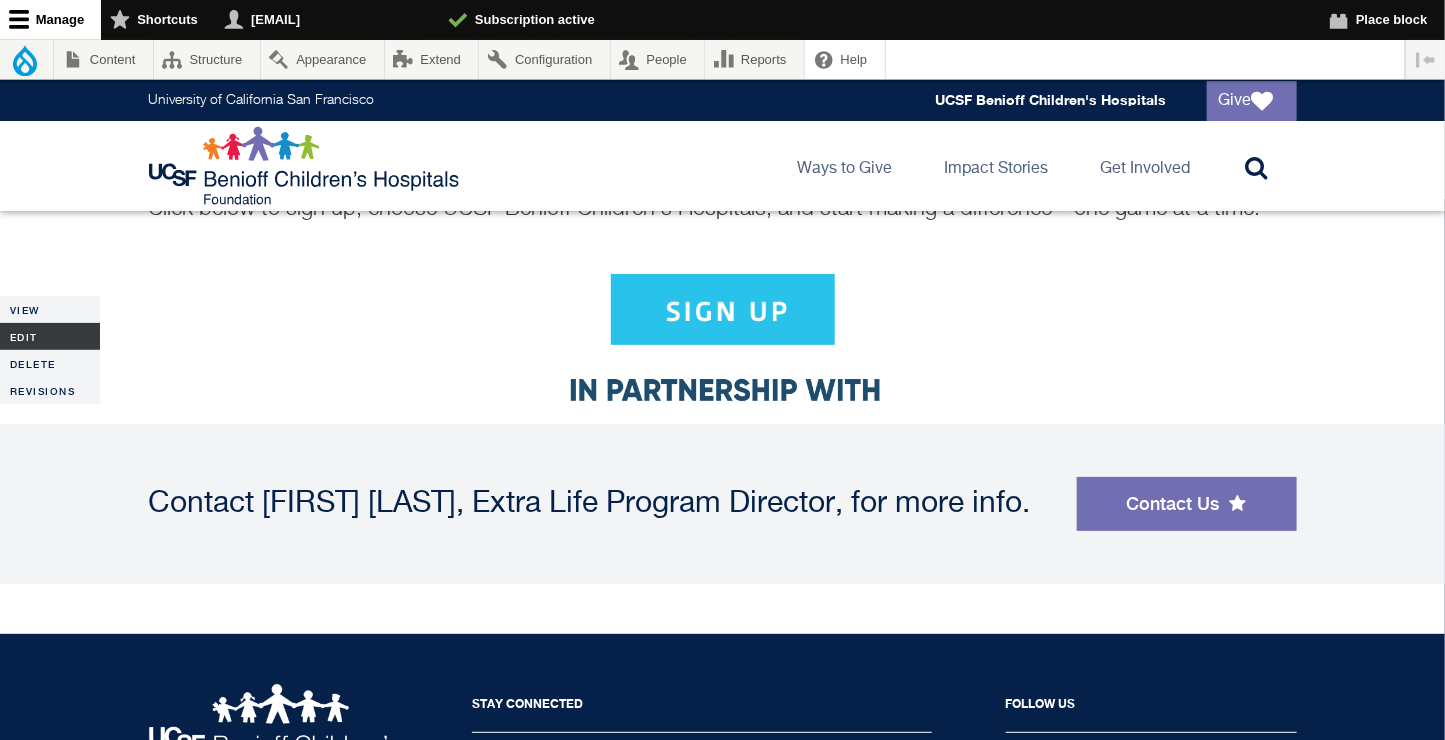 click on "Edit" at bounding box center (50, 336) 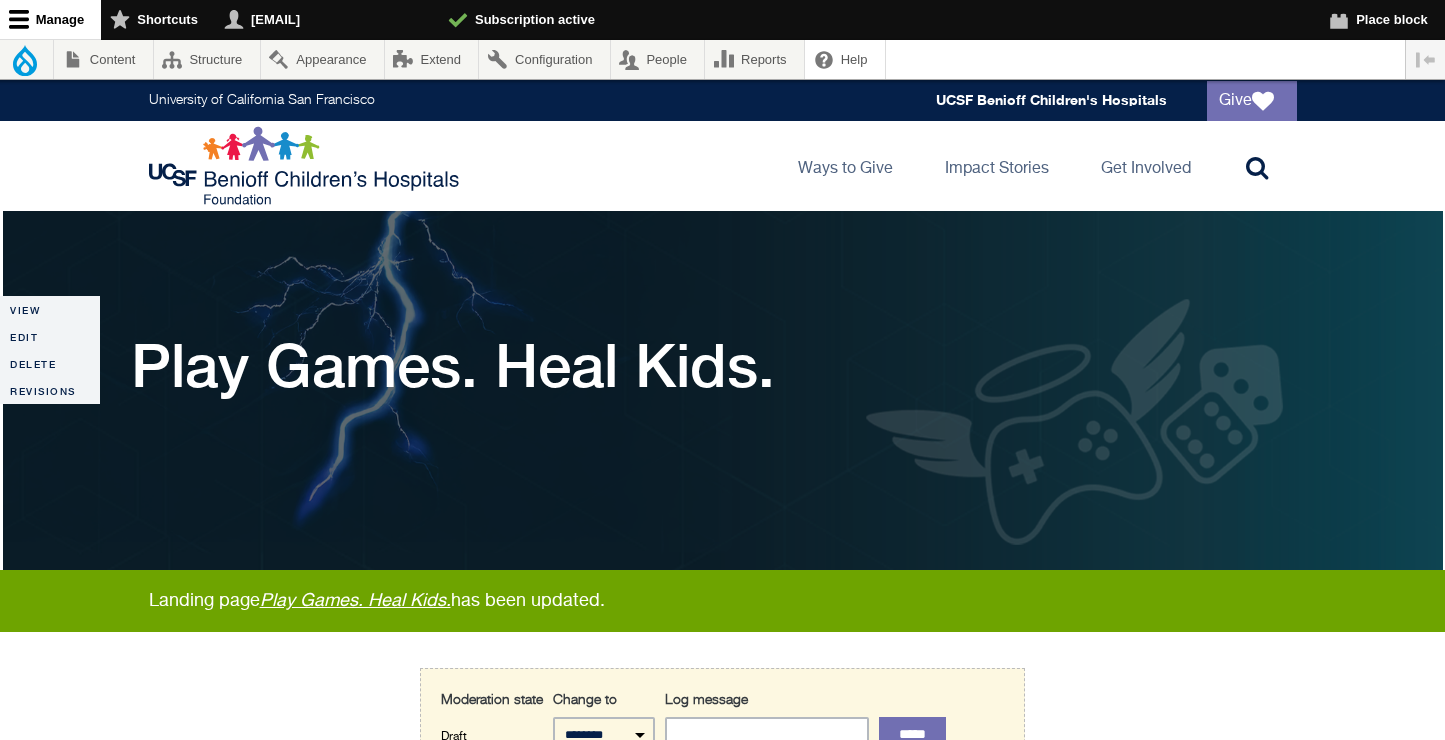 scroll, scrollTop: 0, scrollLeft: 0, axis: both 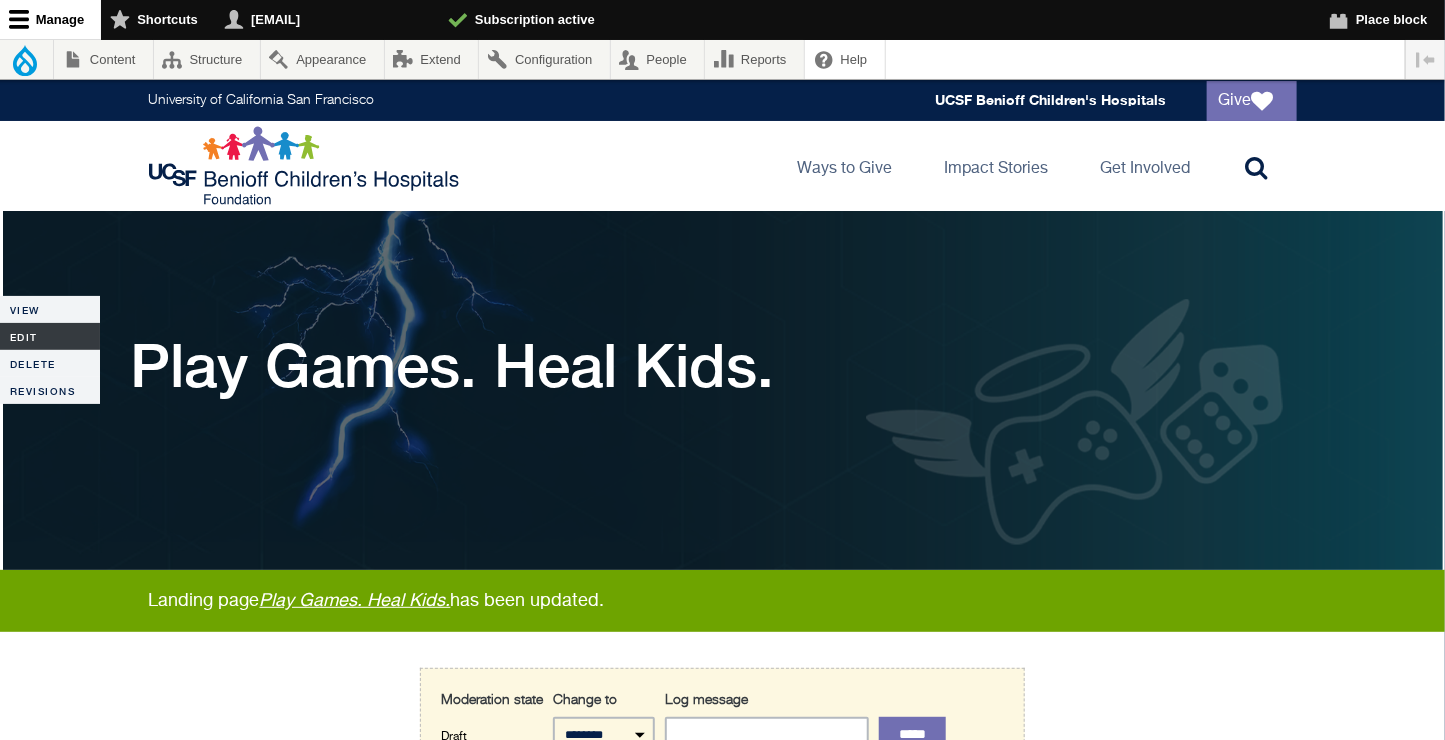 click on "Edit" at bounding box center [50, 336] 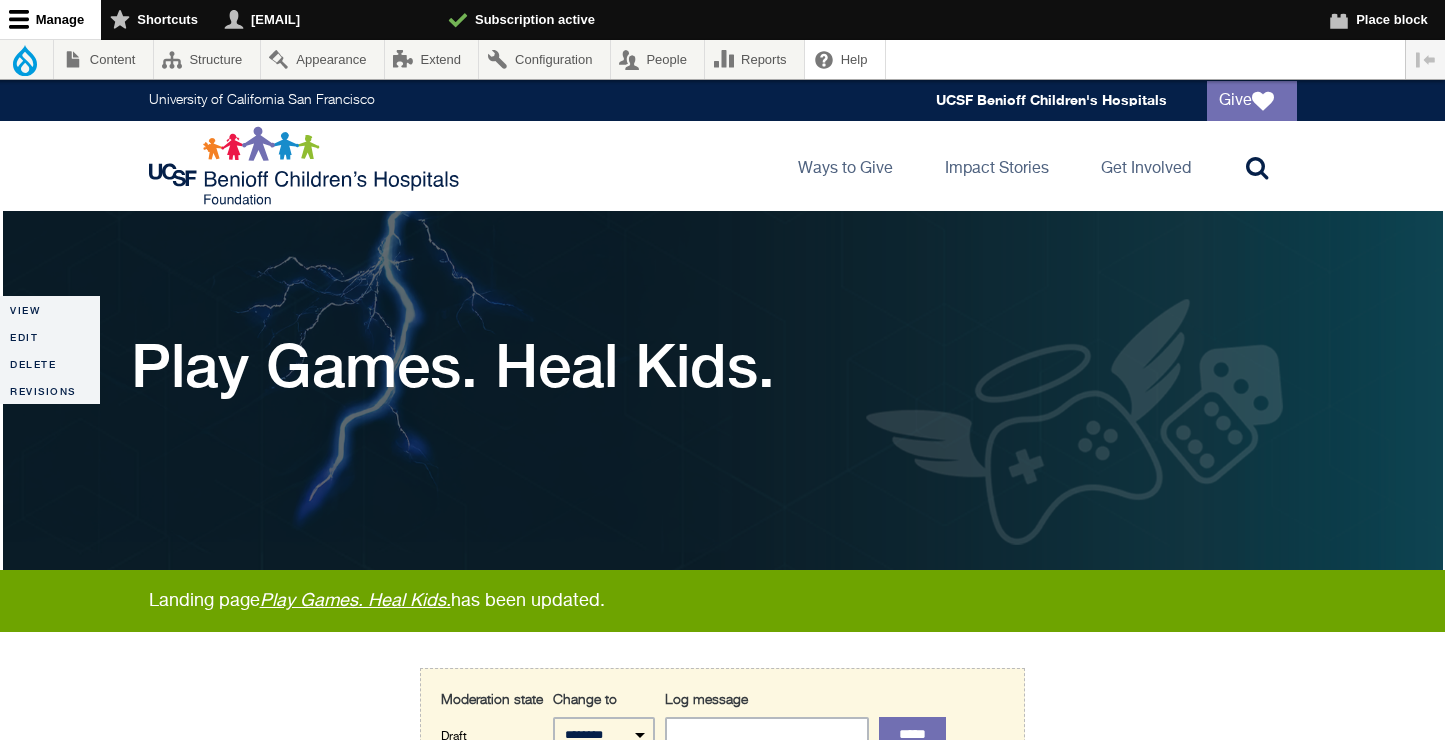 scroll, scrollTop: 0, scrollLeft: 0, axis: both 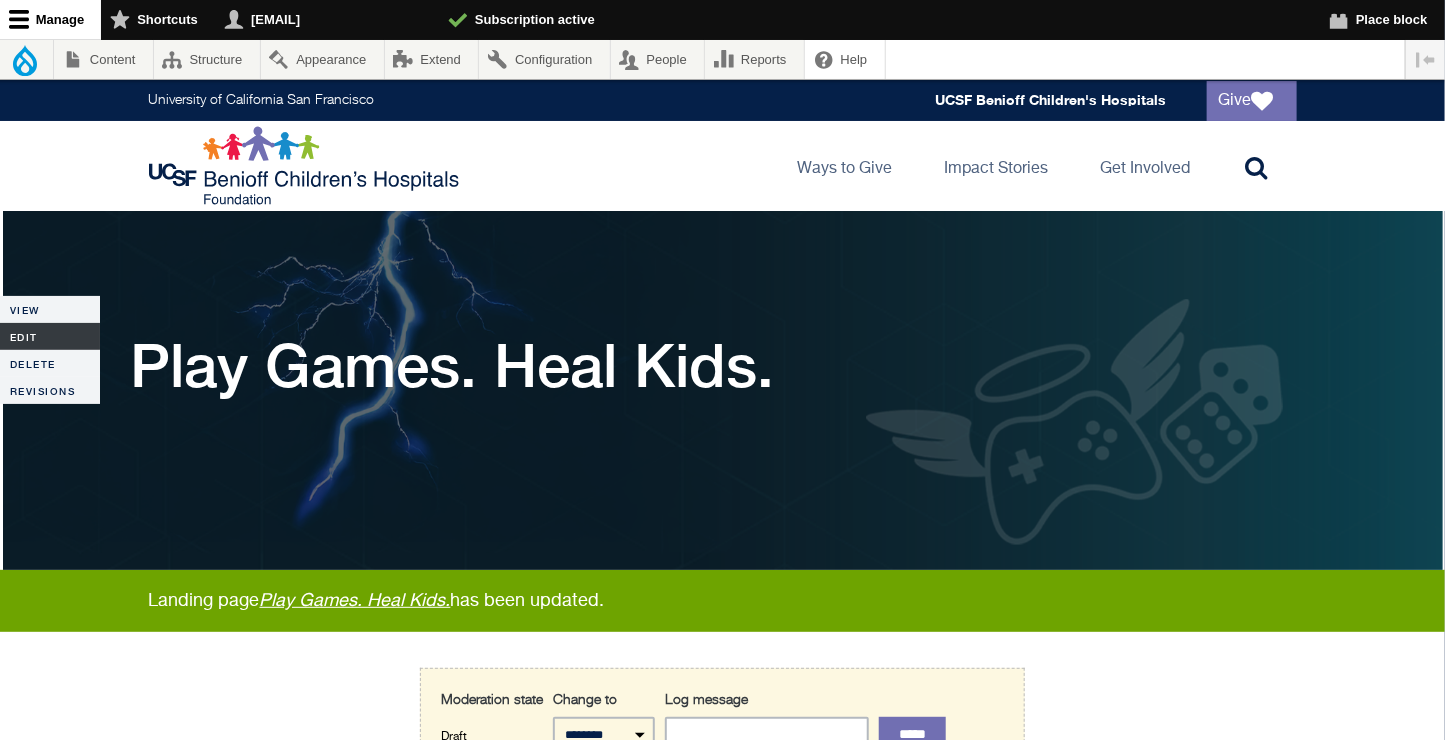 click on "Edit" at bounding box center (50, 336) 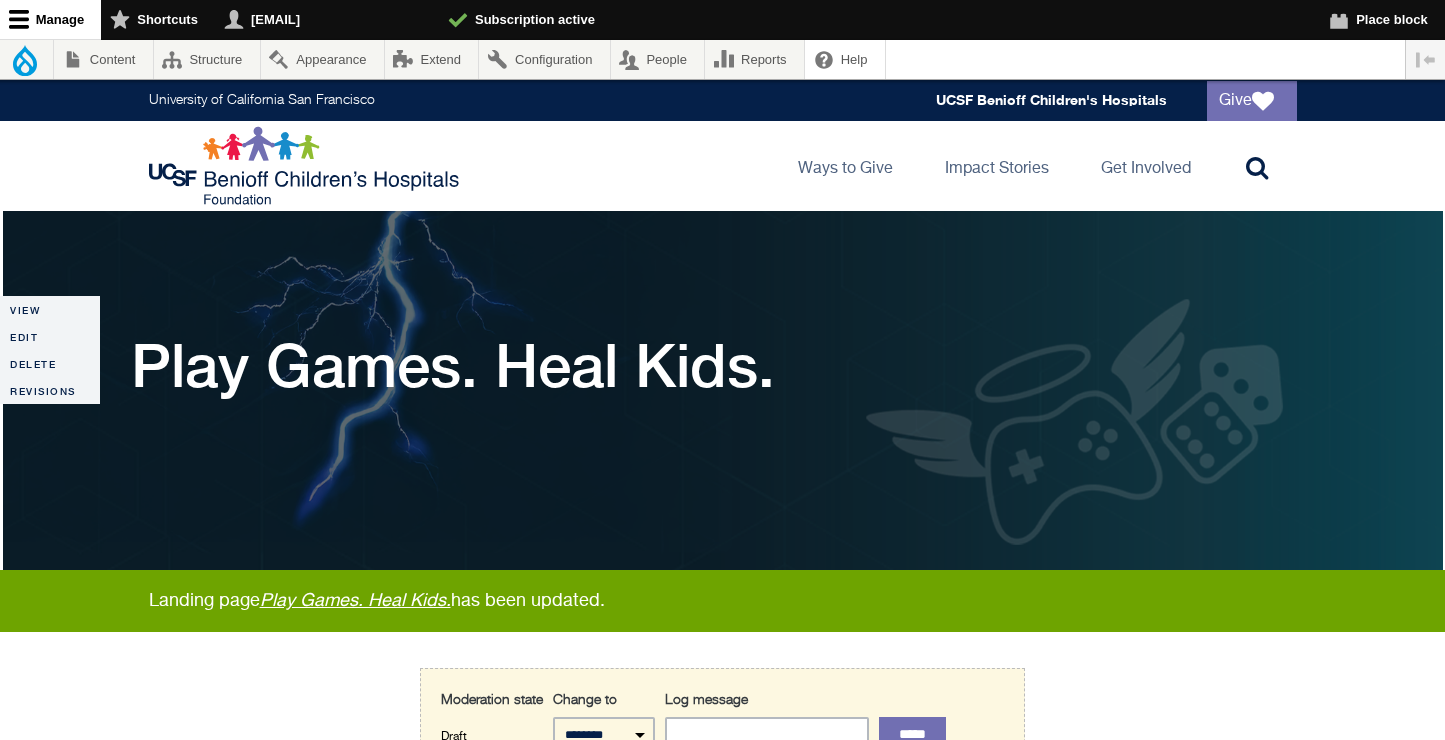 scroll, scrollTop: 232, scrollLeft: 0, axis: vertical 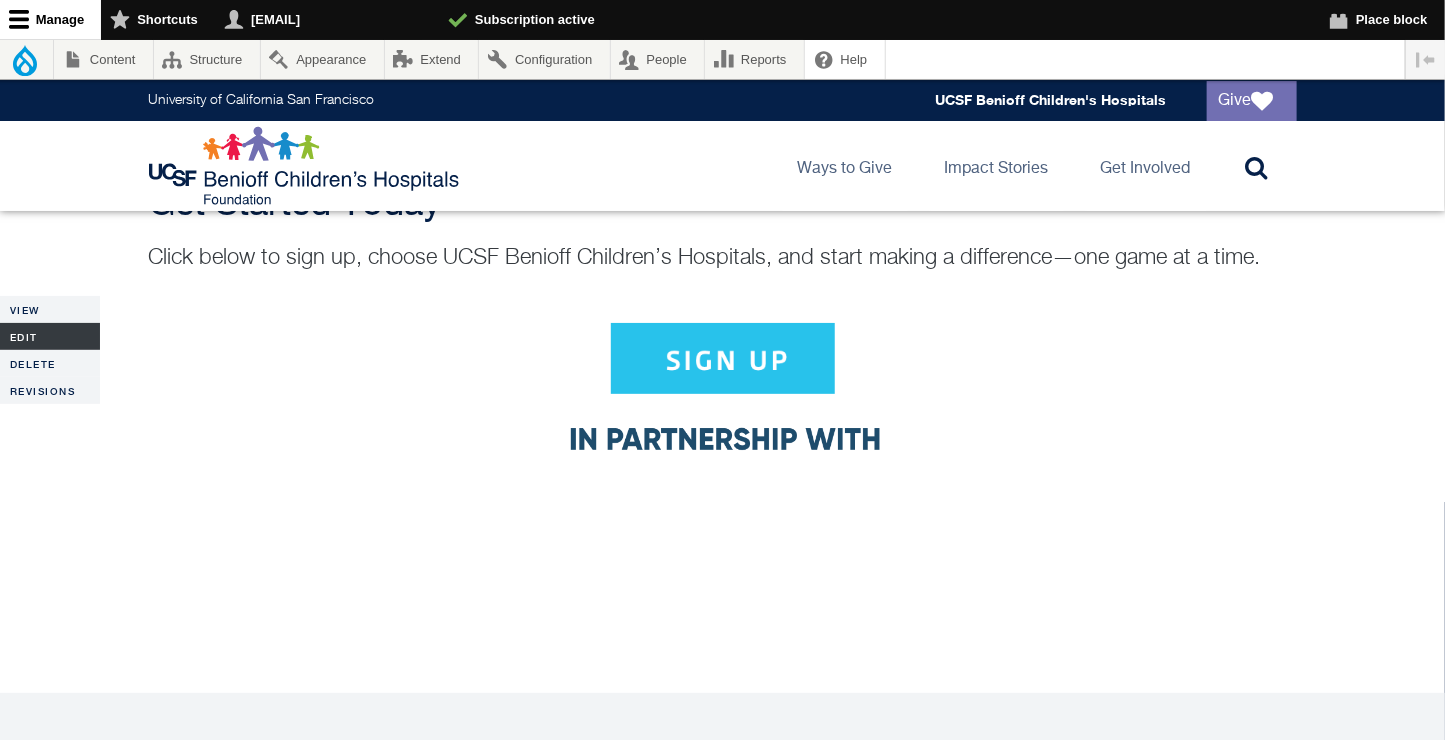 click on "Edit" at bounding box center (50, 336) 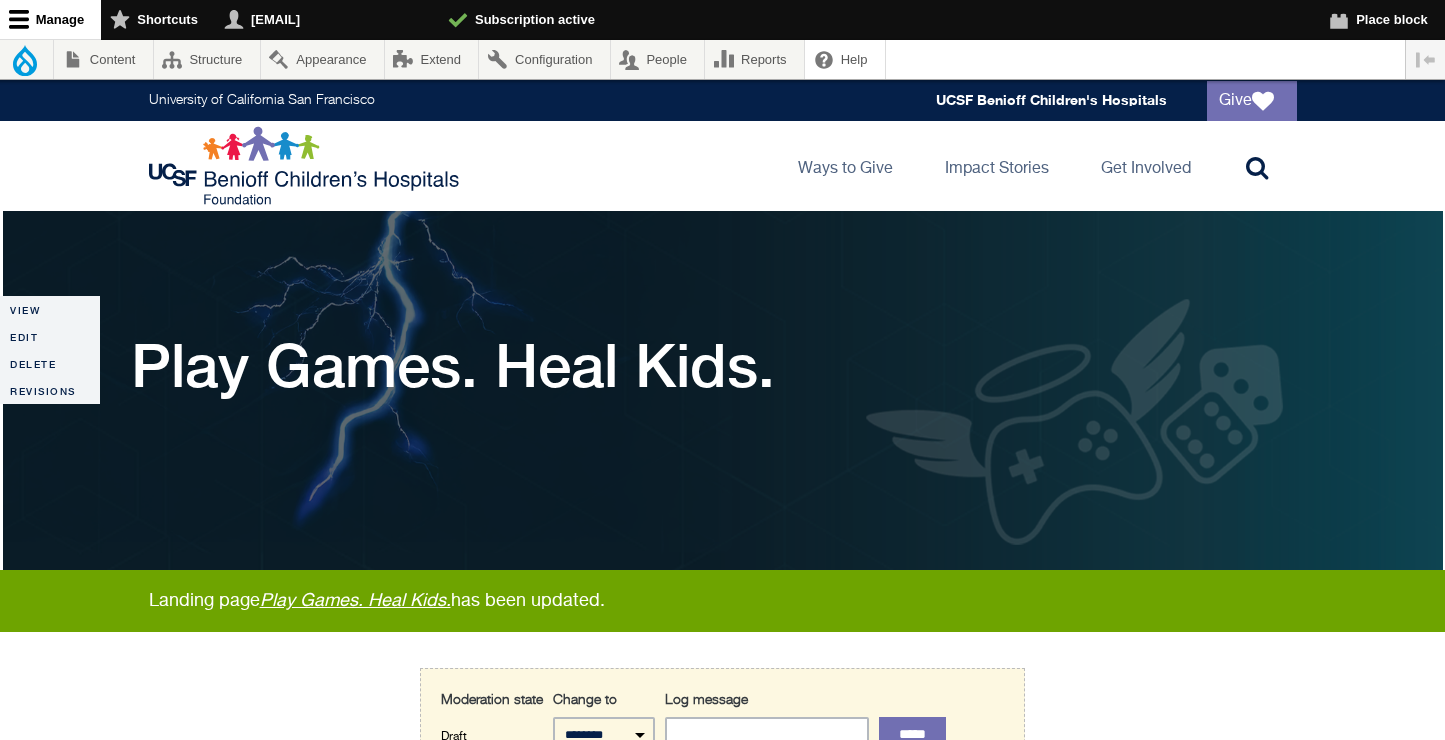 scroll, scrollTop: 0, scrollLeft: 0, axis: both 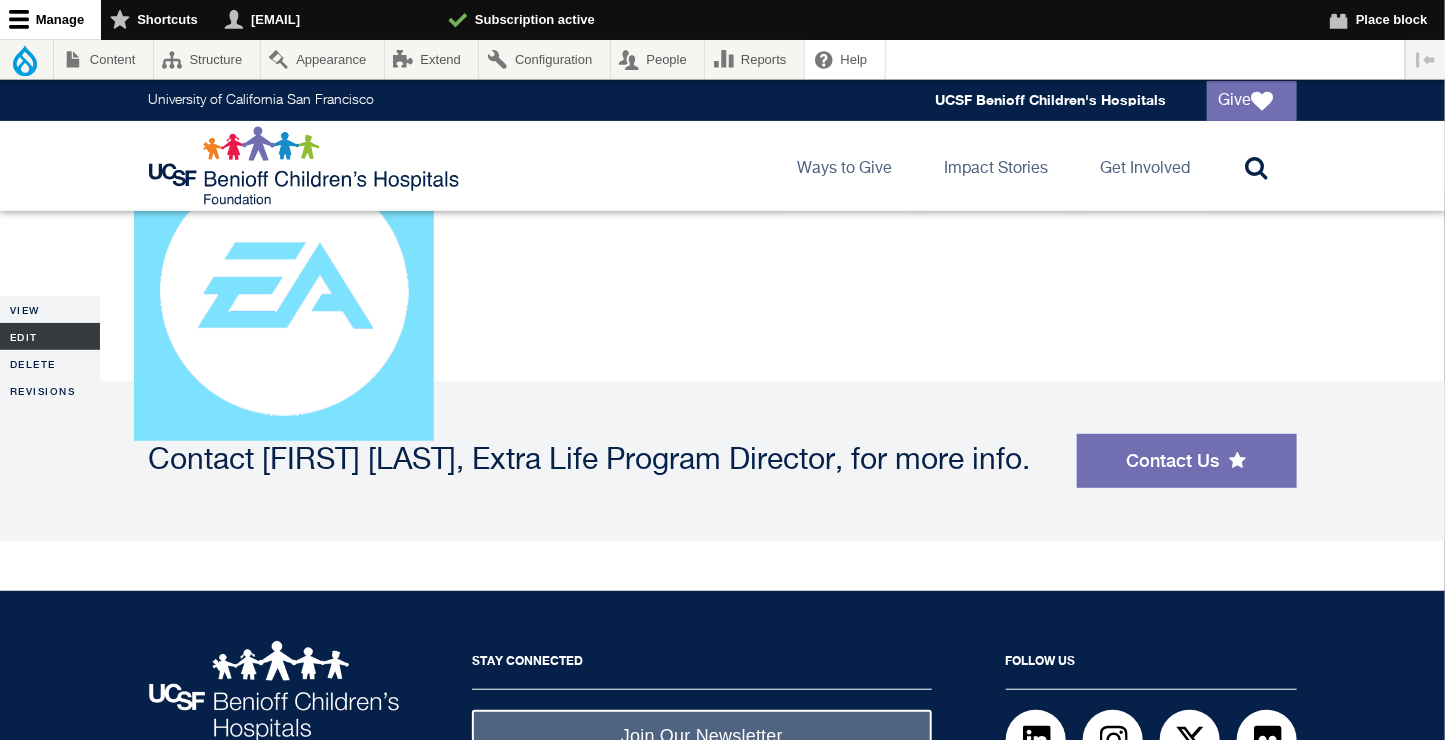 click on "Edit" at bounding box center (50, 336) 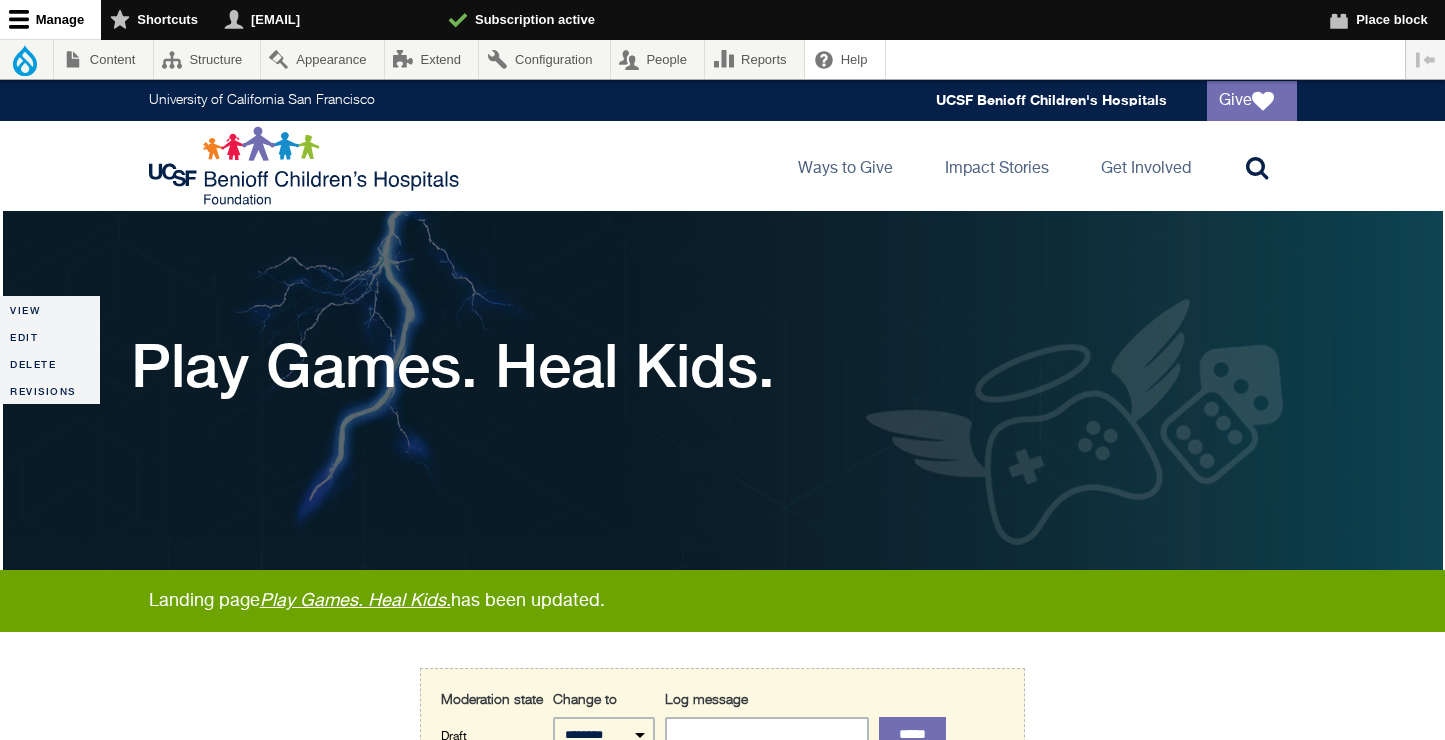 scroll, scrollTop: 0, scrollLeft: 0, axis: both 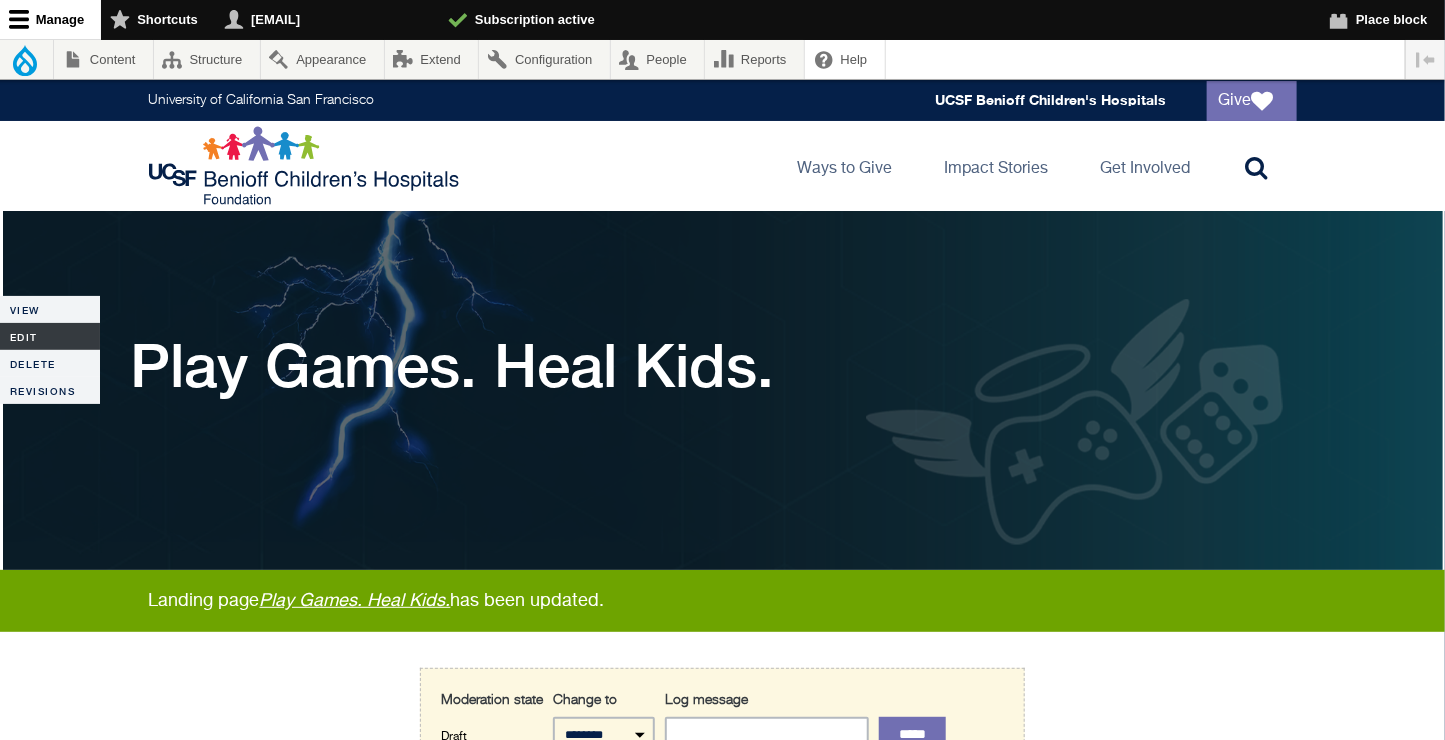 click on "Edit" at bounding box center (50, 336) 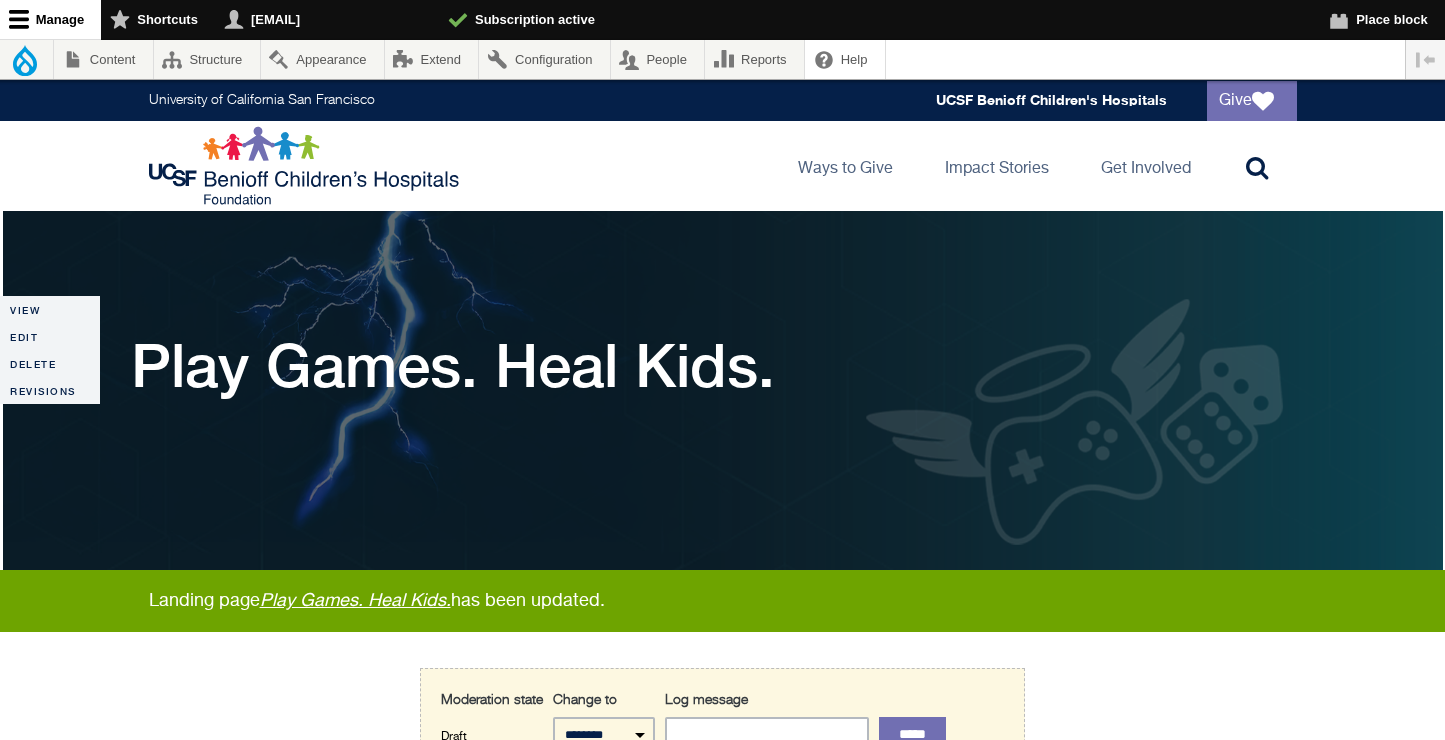 scroll, scrollTop: 0, scrollLeft: 0, axis: both 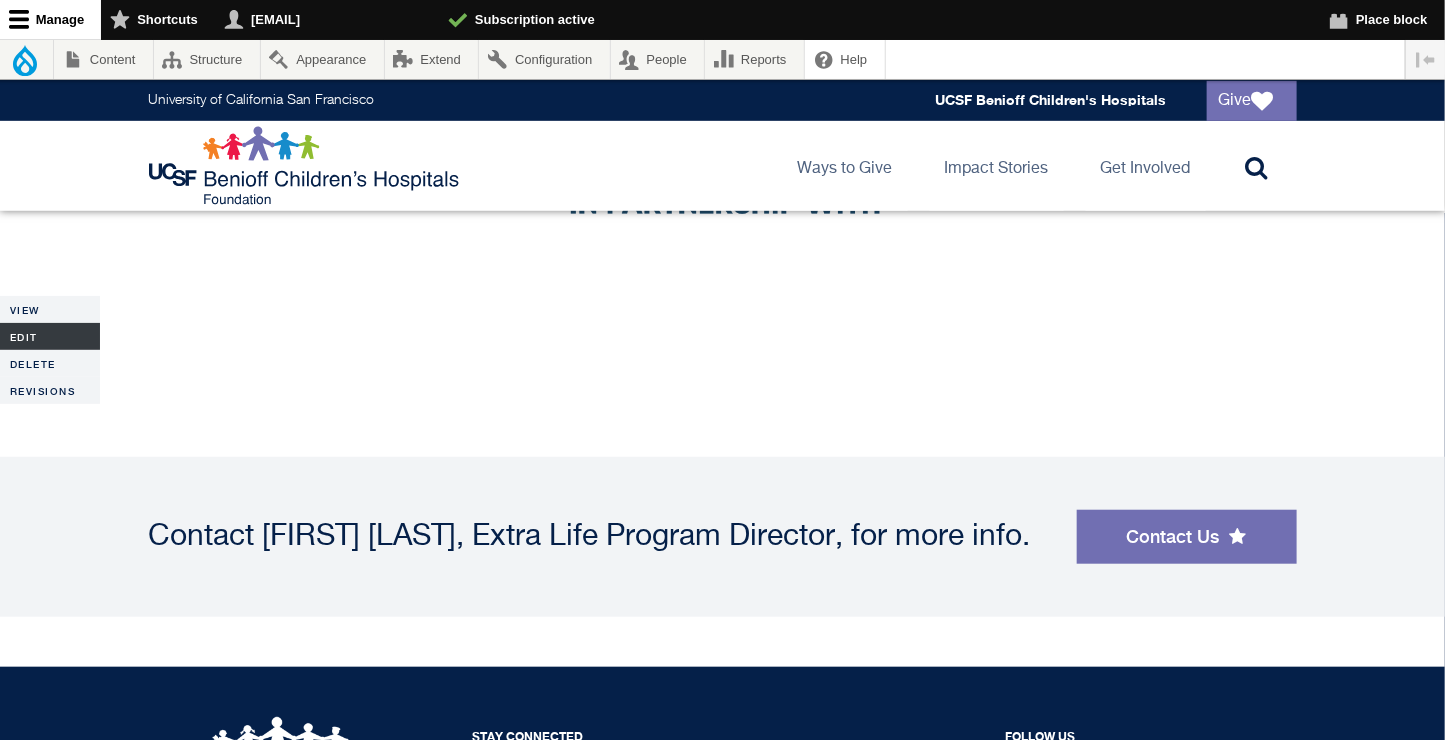 click on "Edit" at bounding box center (50, 336) 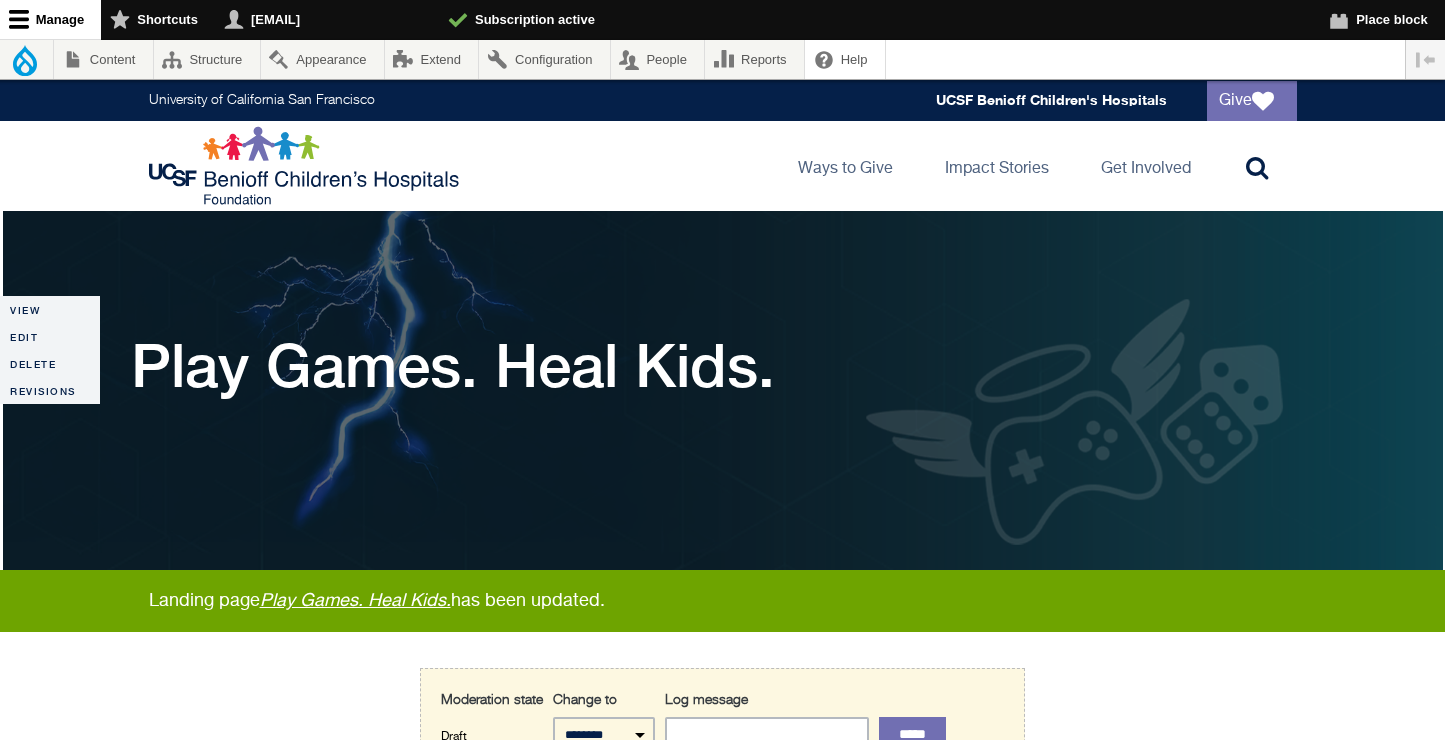 scroll, scrollTop: 0, scrollLeft: 0, axis: both 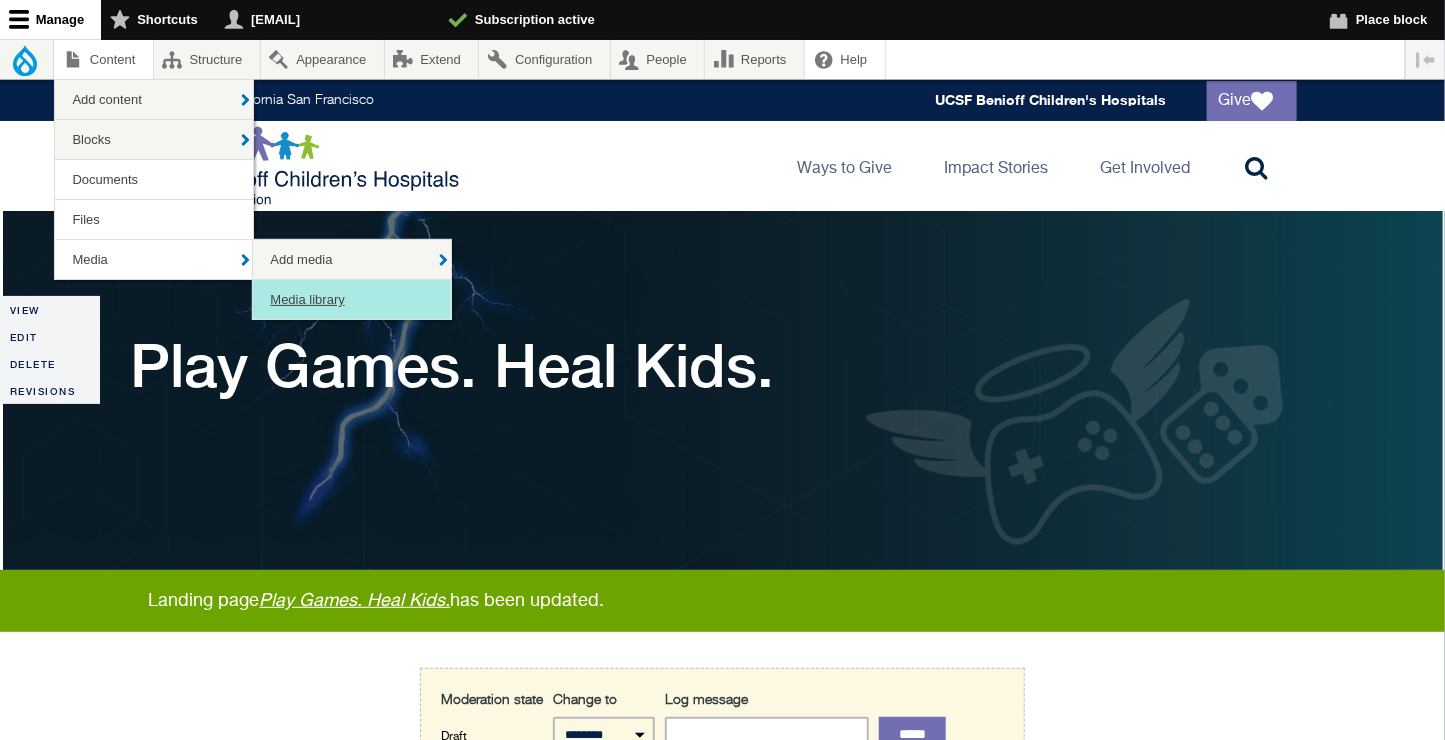 click on "Media library" at bounding box center [352, 299] 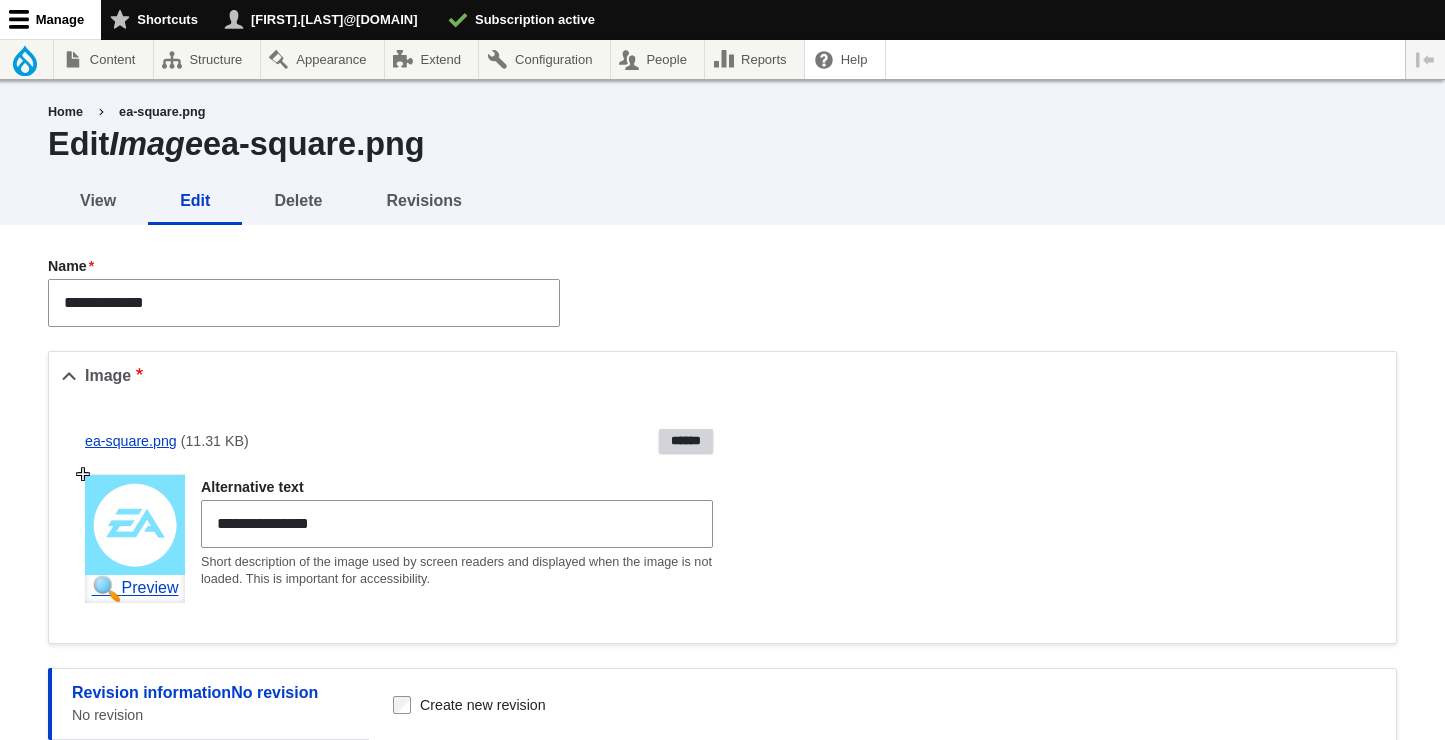 scroll, scrollTop: 0, scrollLeft: 0, axis: both 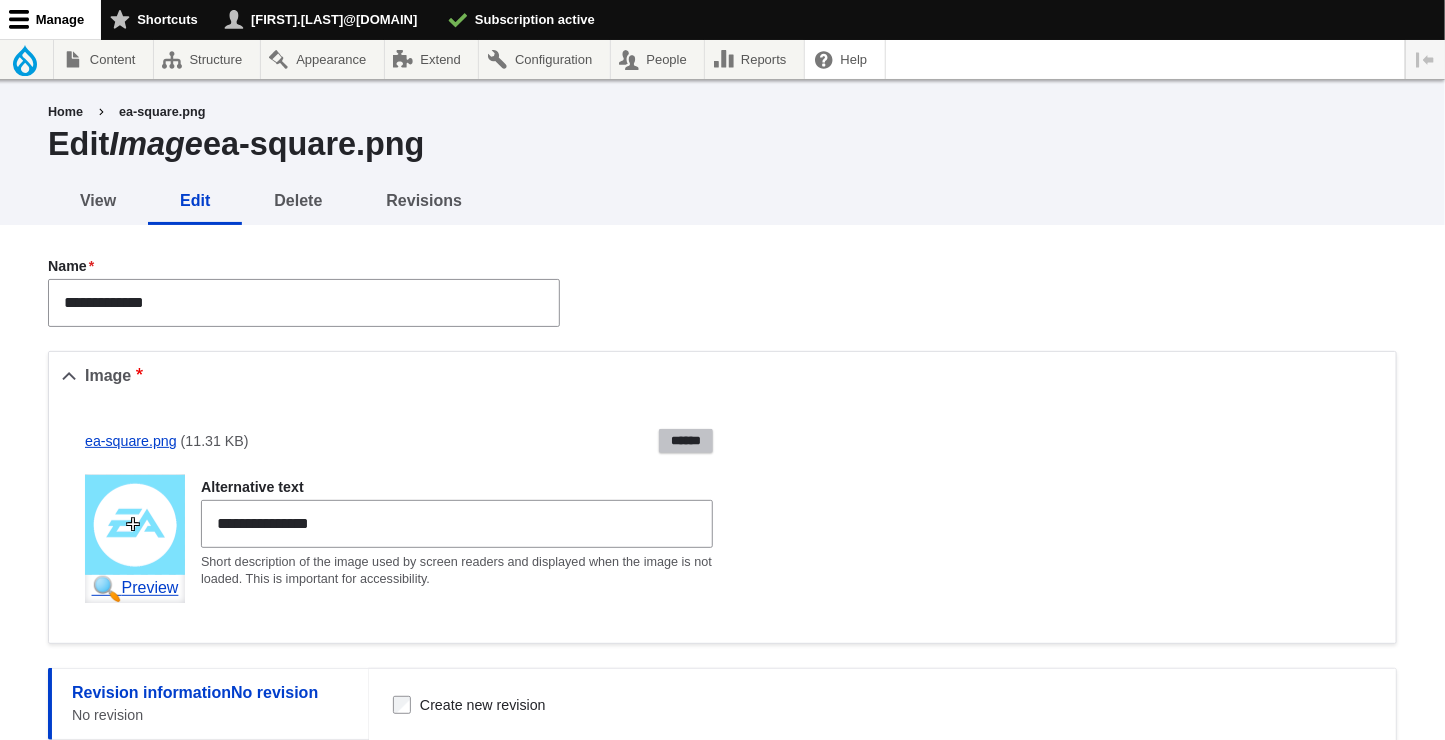click on "ea-square.png   (11.31 KB)
******" at bounding box center [399, 441] 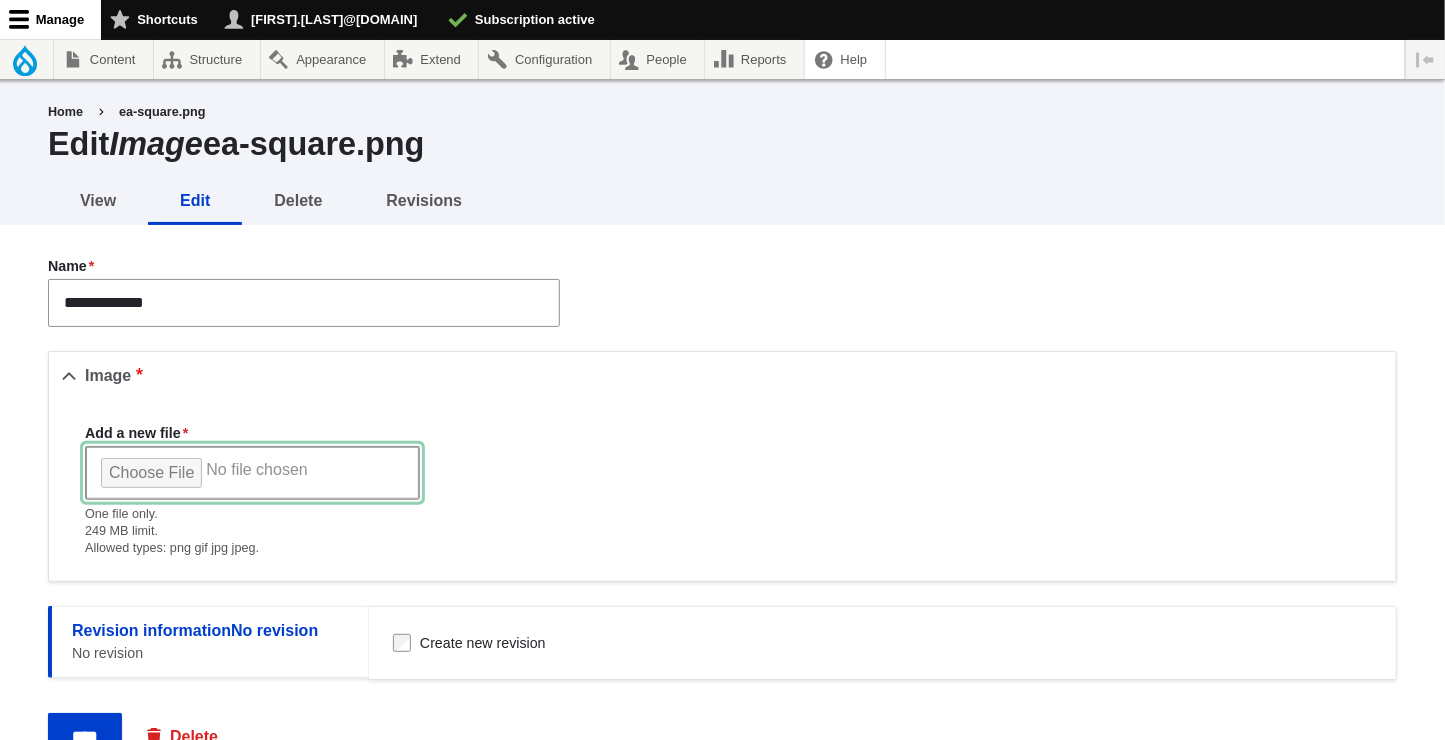 click on "Add a new file" at bounding box center (252, 473) 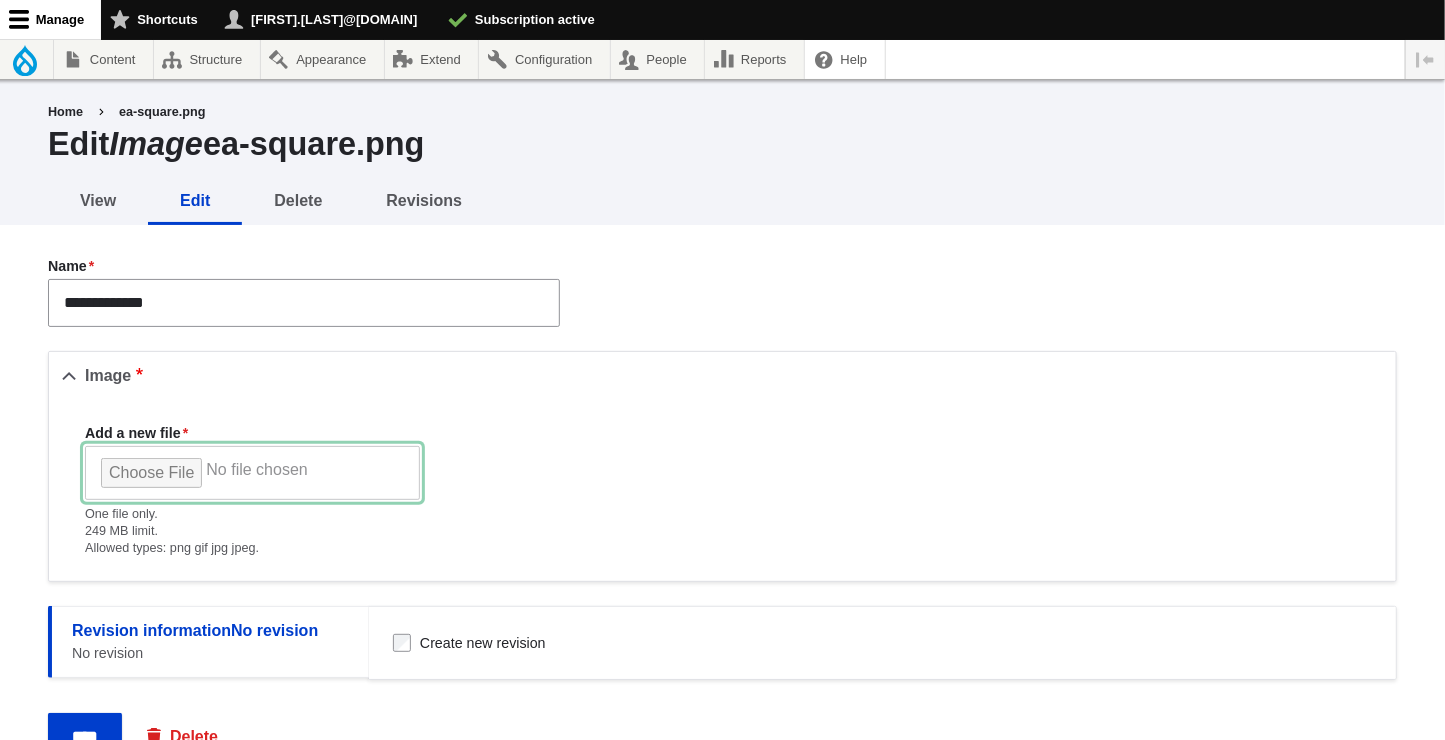 type on "**********" 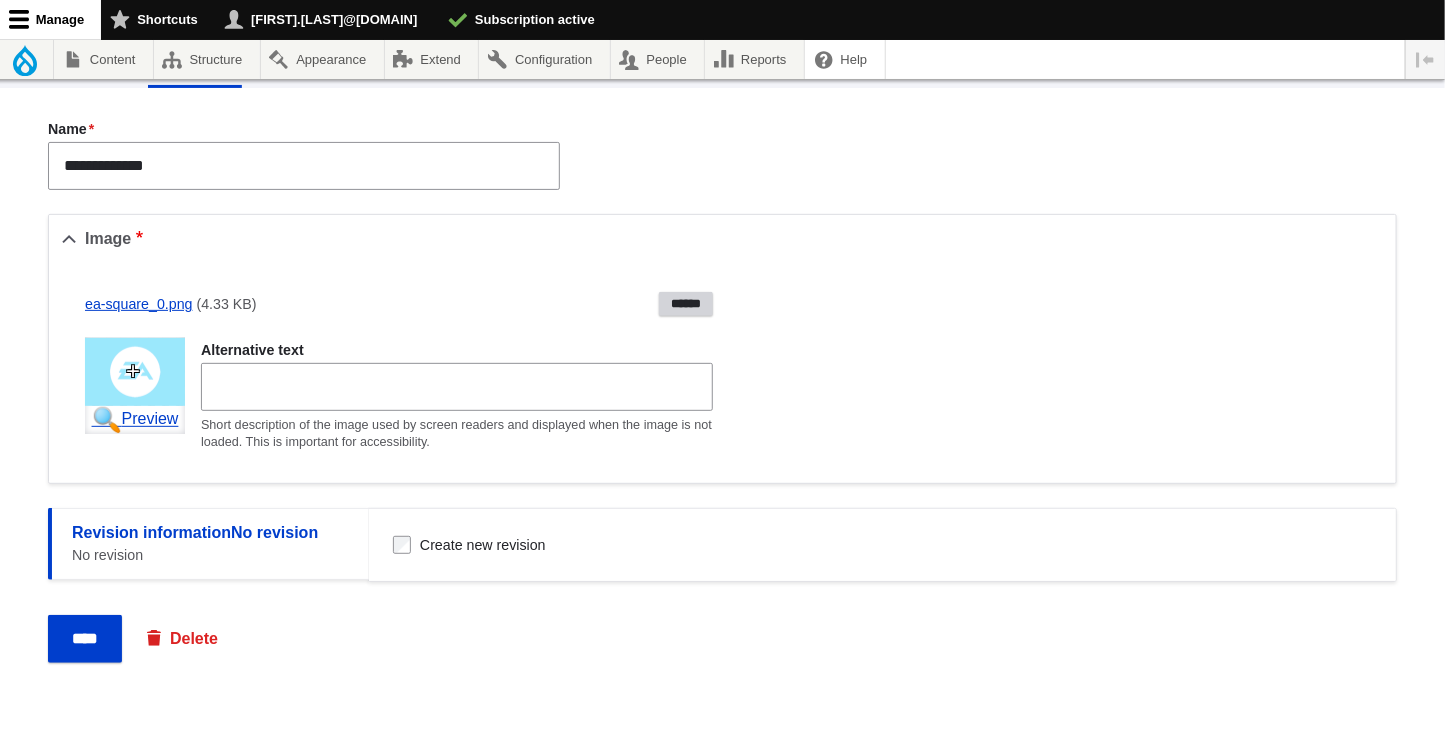 scroll, scrollTop: 156, scrollLeft: 0, axis: vertical 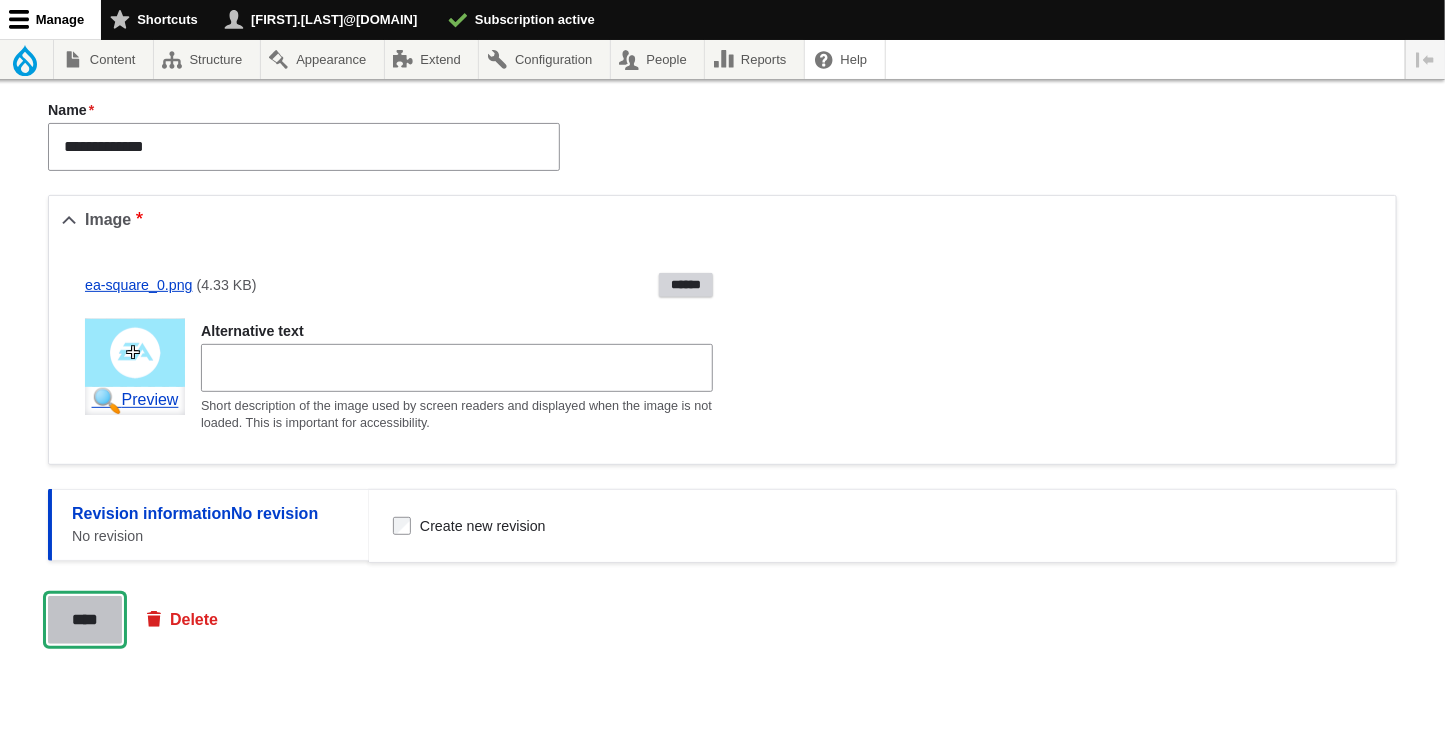 click on "****" at bounding box center [85, 620] 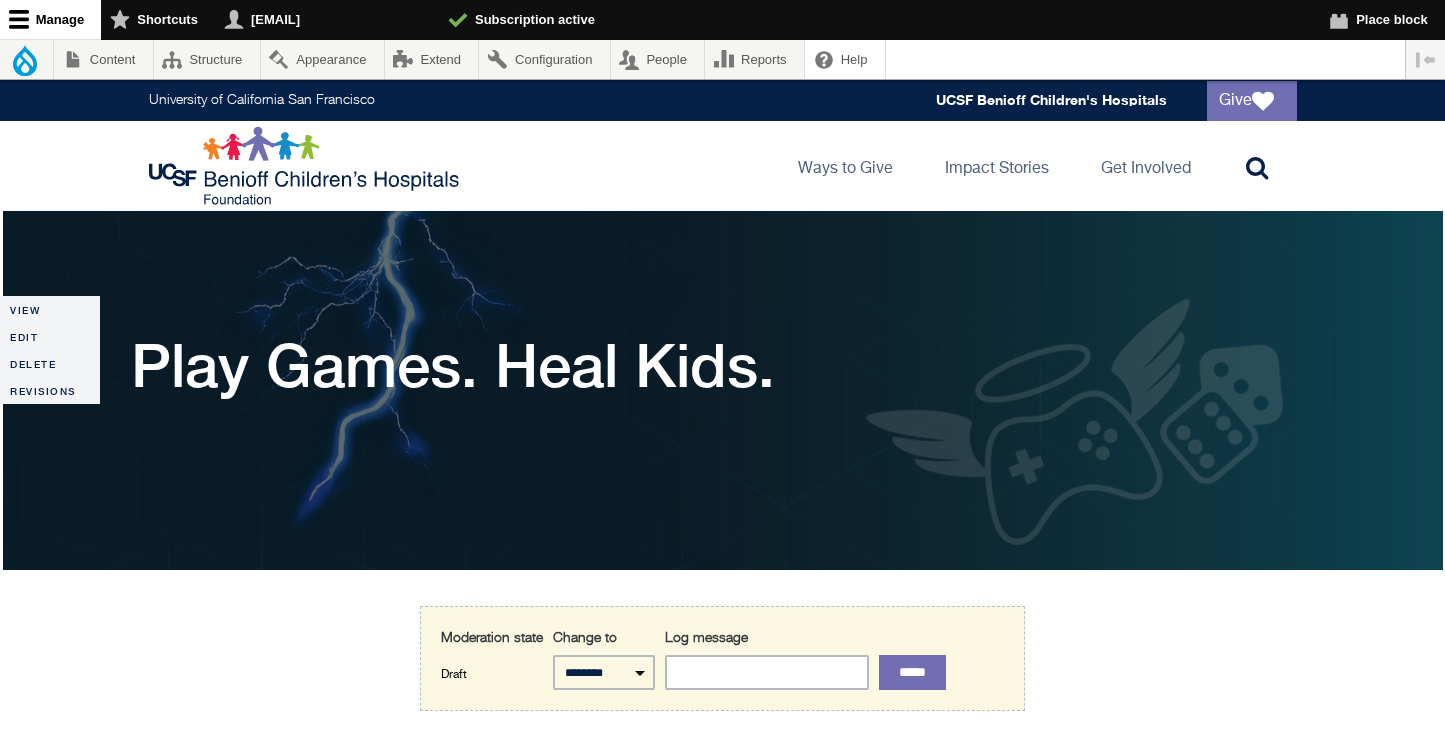 scroll, scrollTop: 0, scrollLeft: 0, axis: both 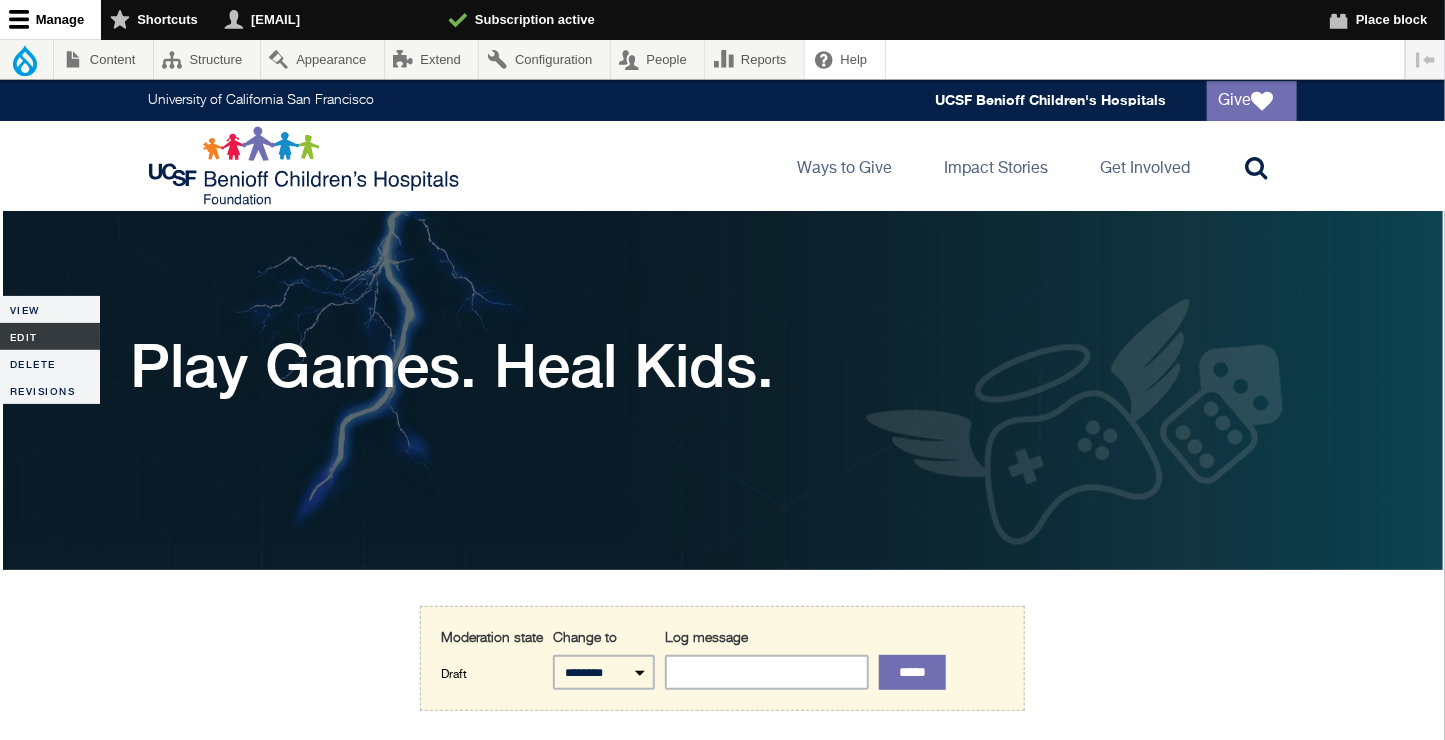 click on "Edit" at bounding box center [50, 336] 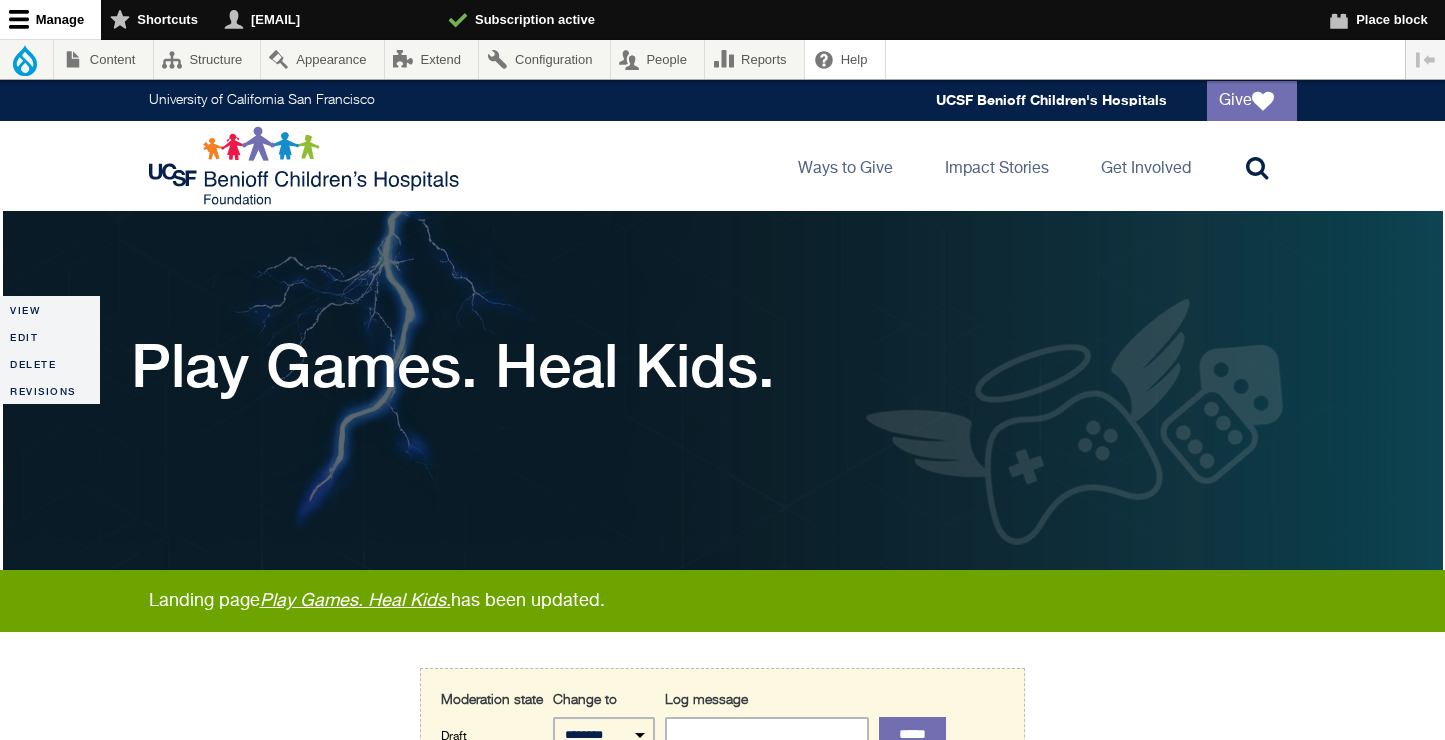scroll, scrollTop: 0, scrollLeft: 0, axis: both 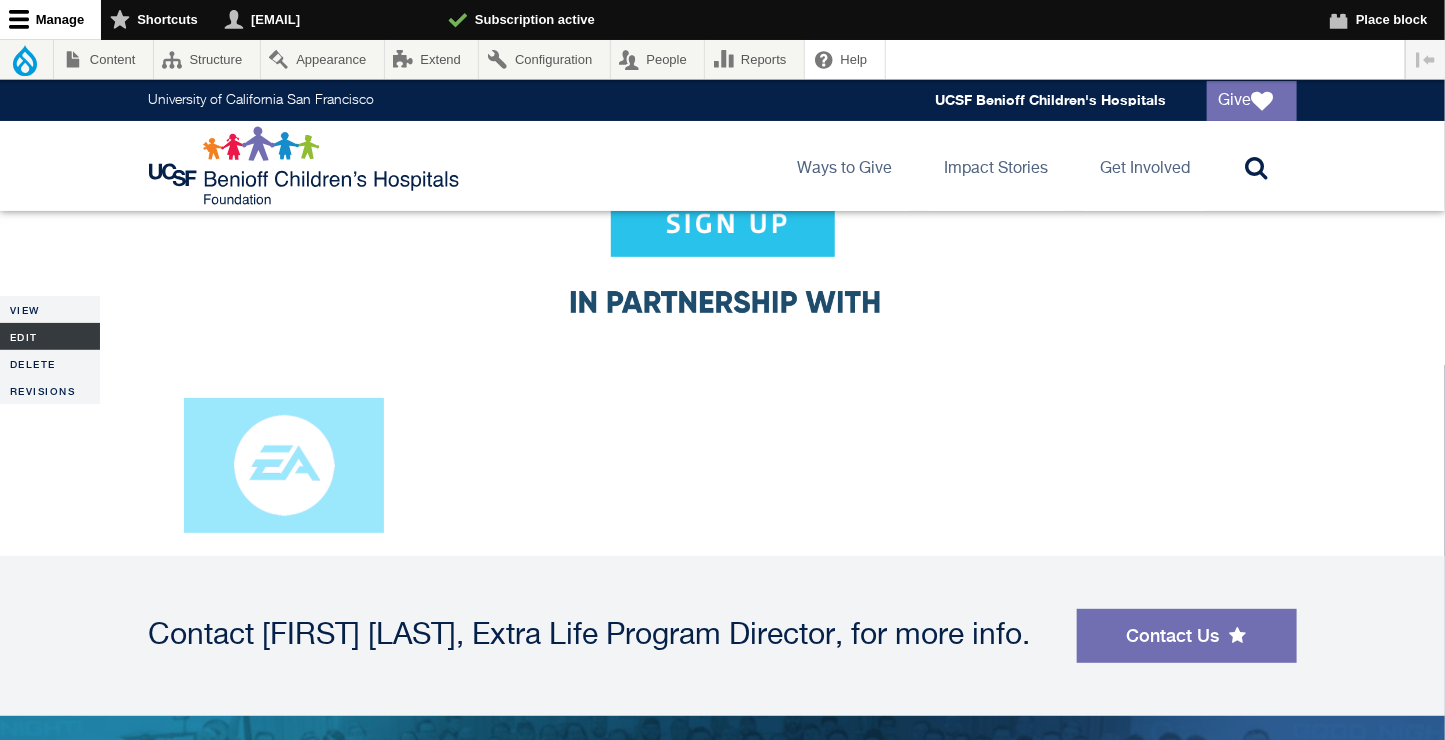 click on "Edit" at bounding box center (50, 336) 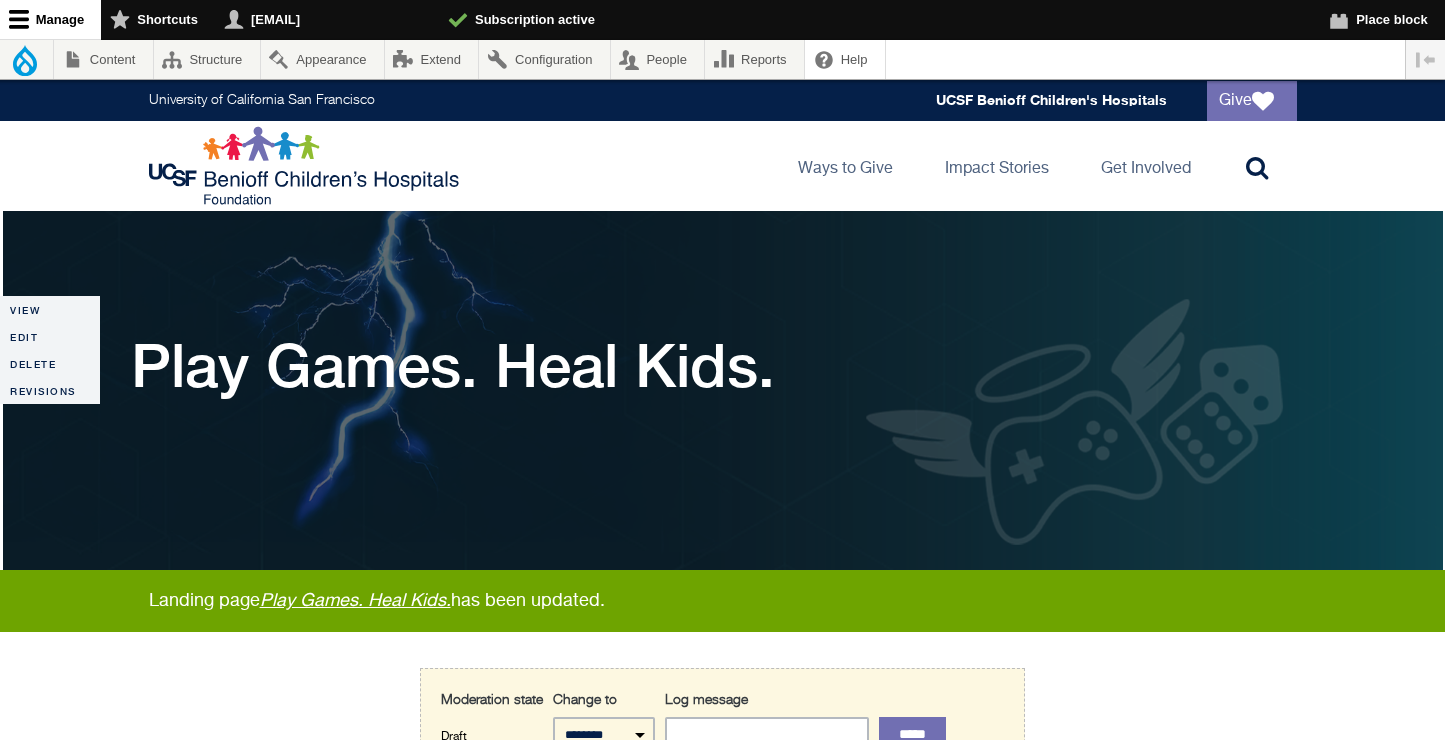 scroll, scrollTop: 0, scrollLeft: 0, axis: both 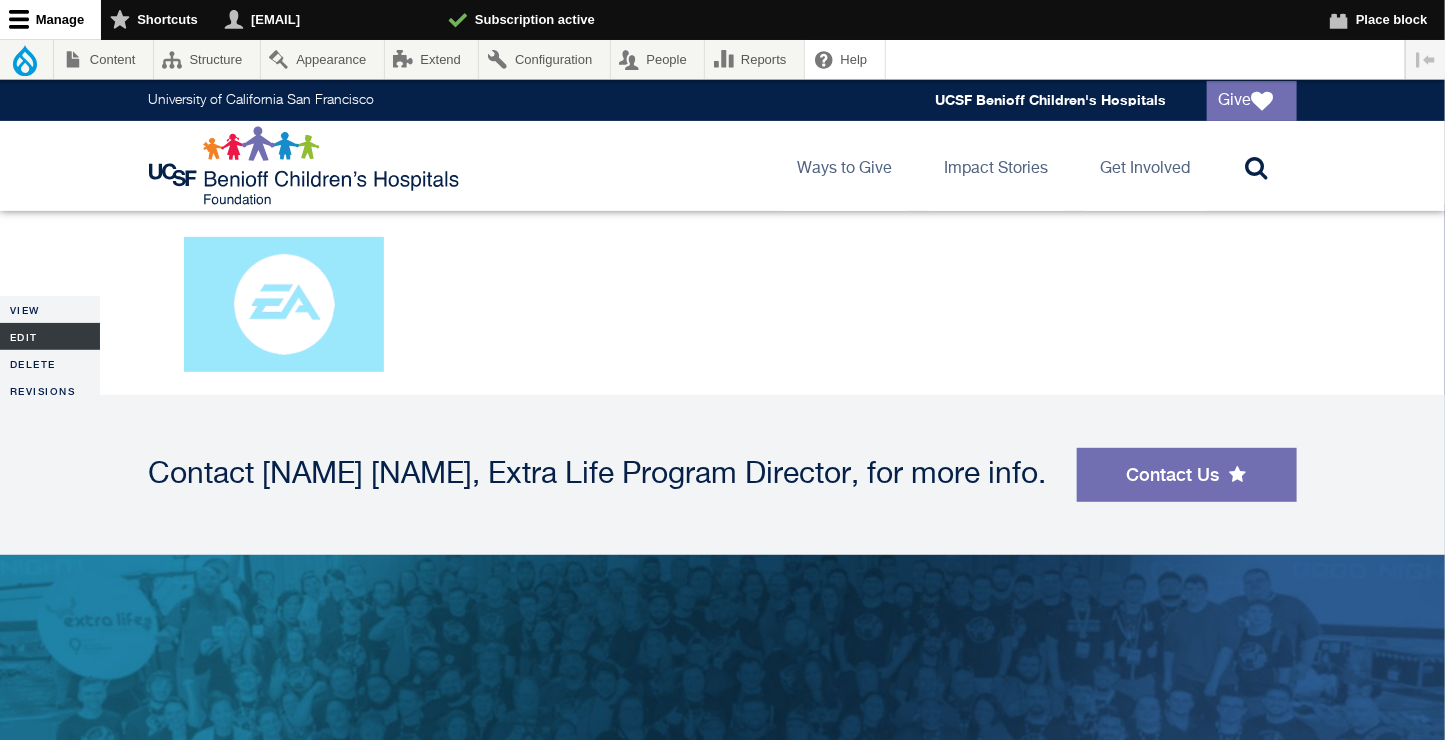 click on "Edit" at bounding box center (50, 336) 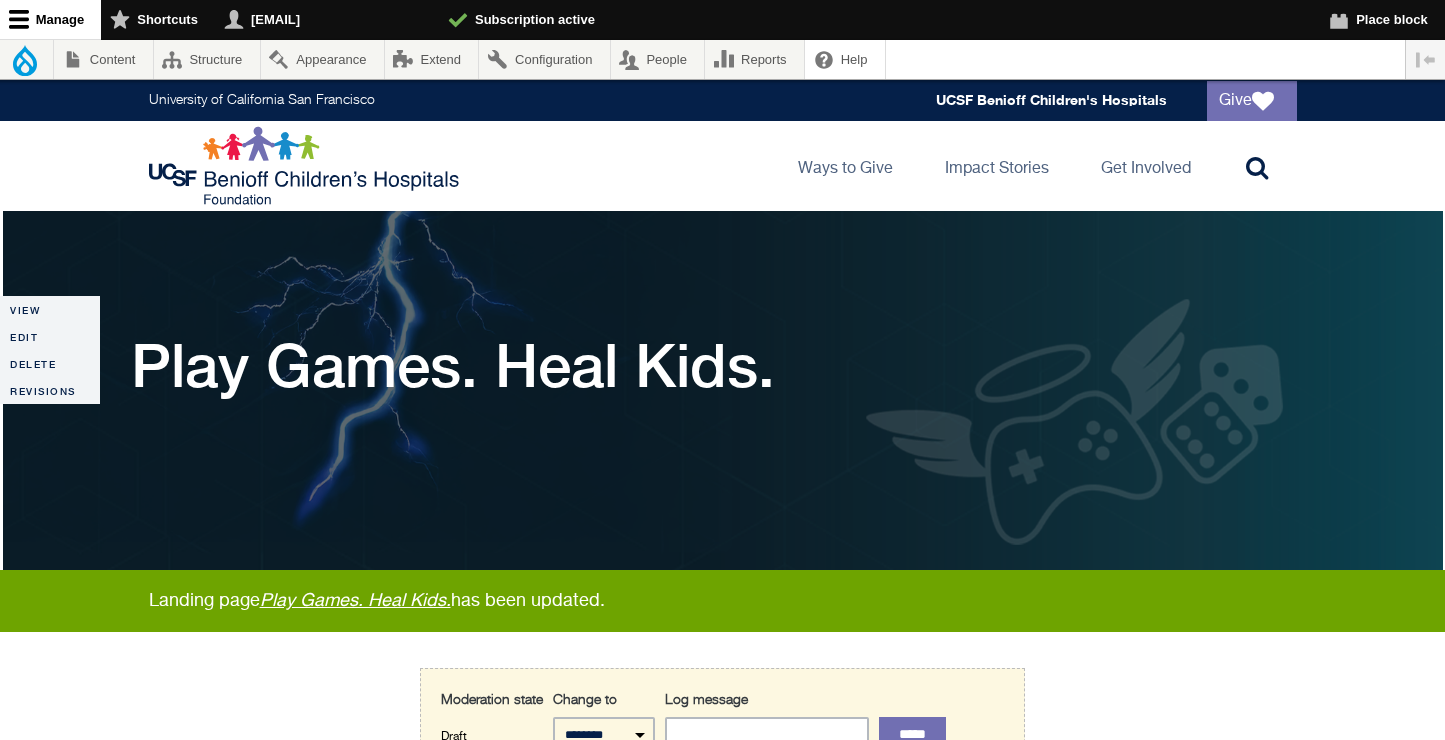 scroll, scrollTop: 0, scrollLeft: 0, axis: both 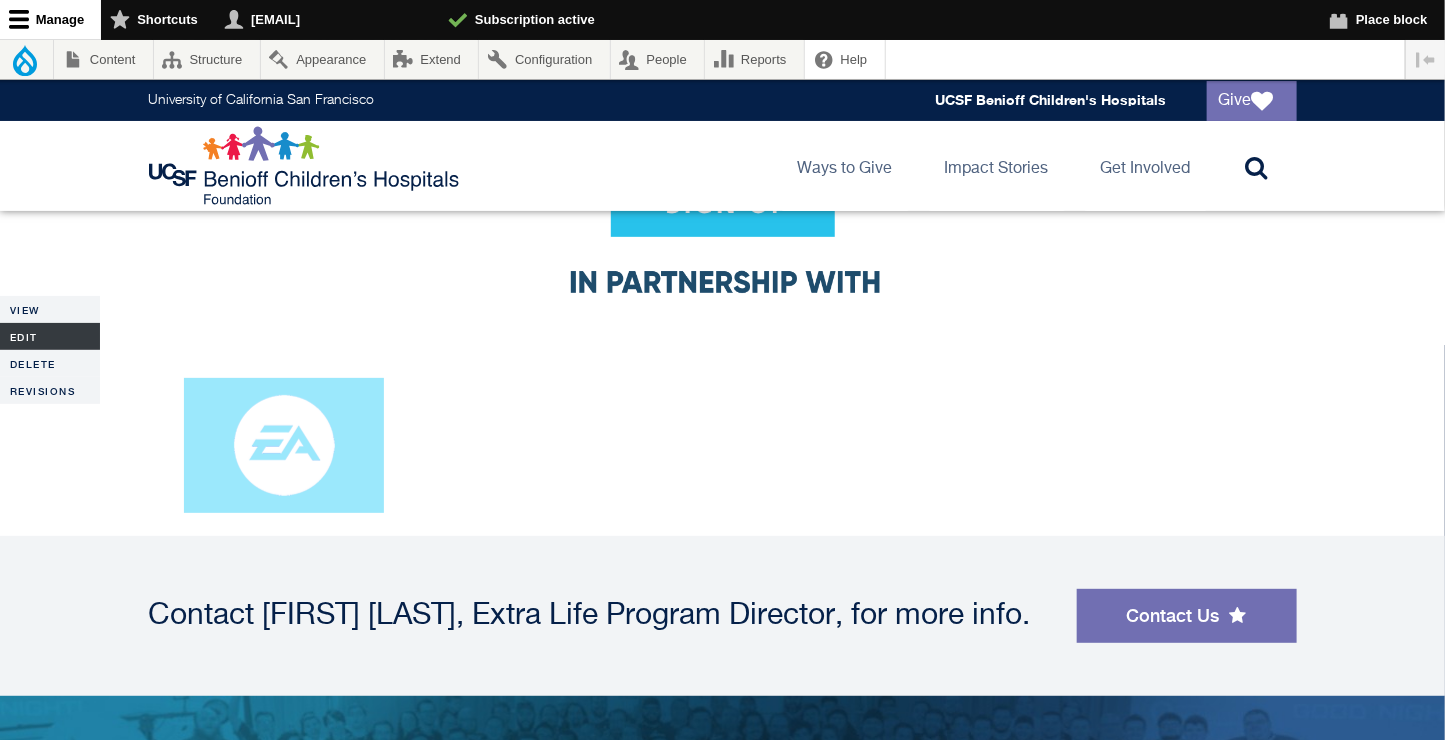 click on "Edit" at bounding box center [50, 336] 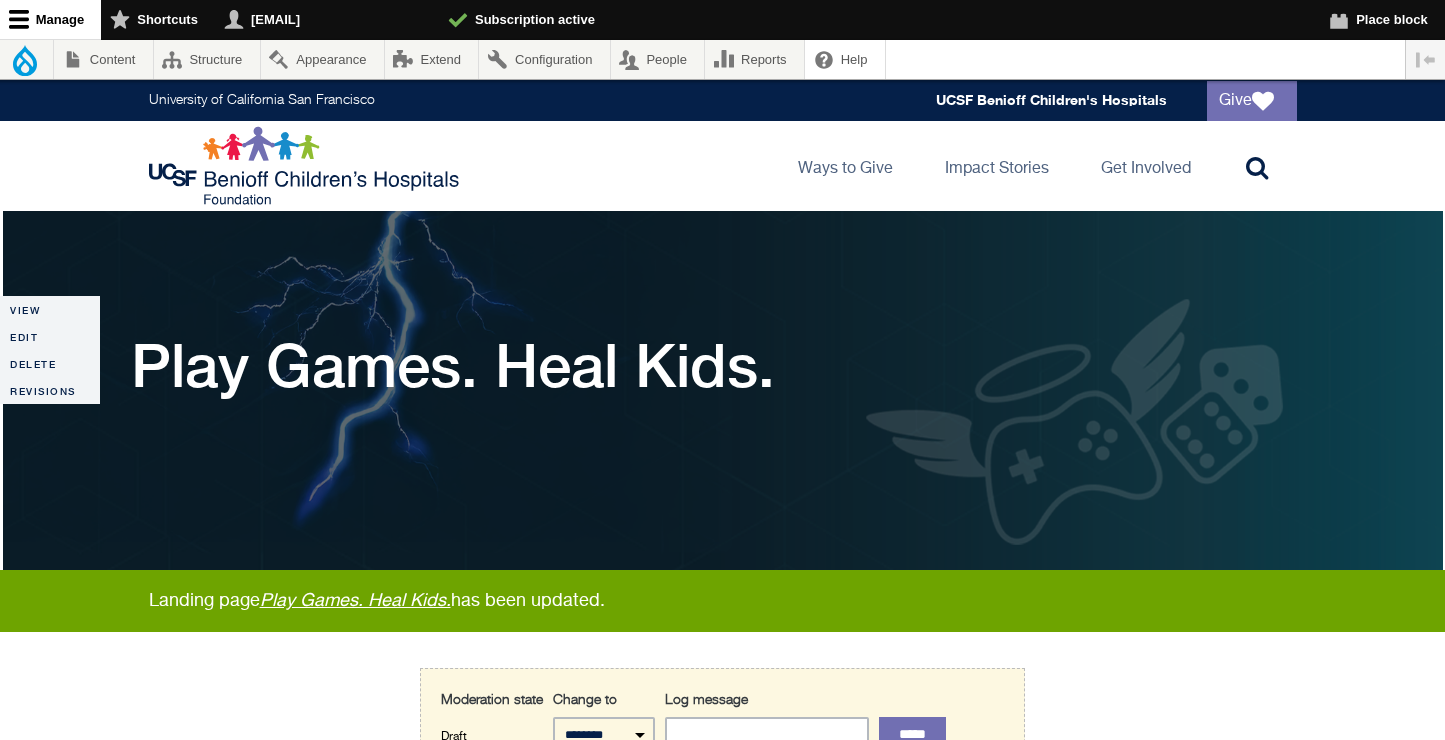 scroll, scrollTop: 0, scrollLeft: 0, axis: both 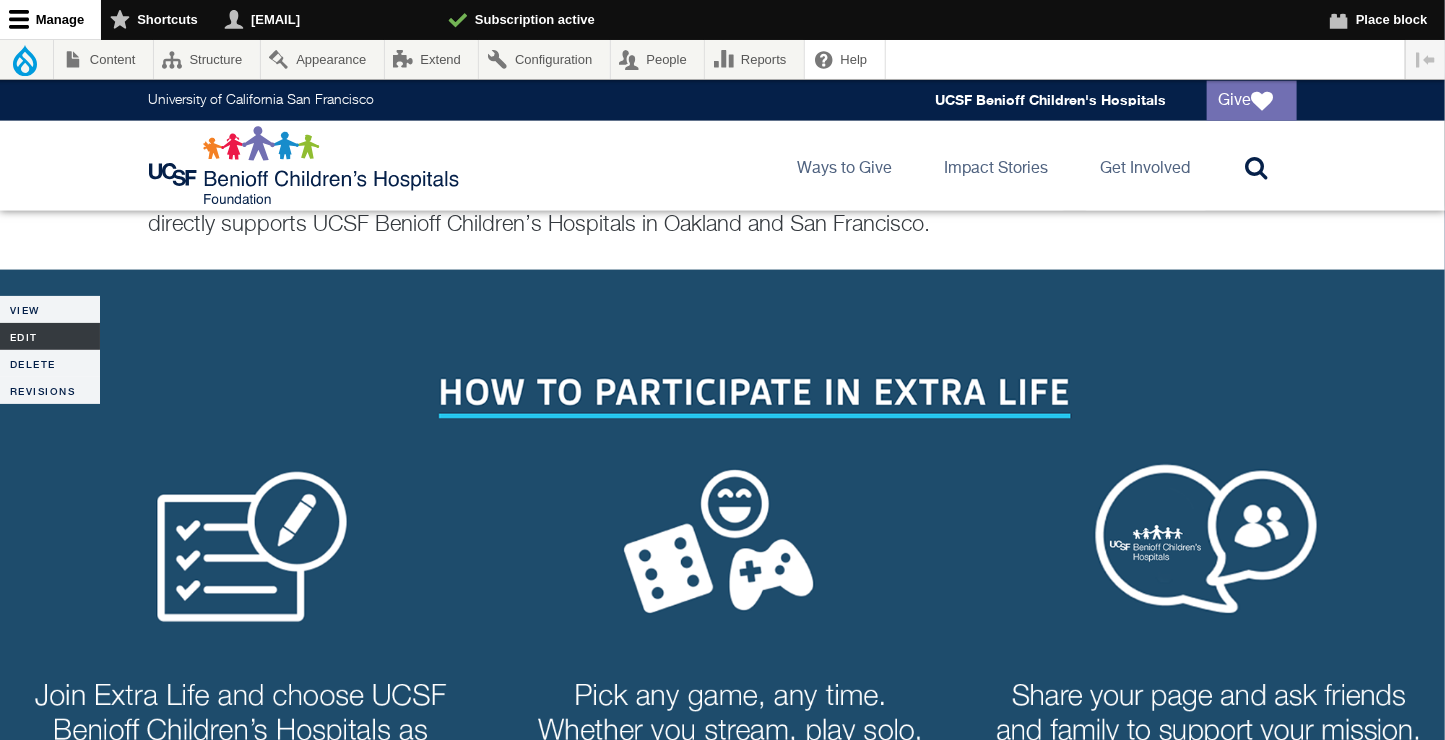 click on "Edit" at bounding box center (50, 336) 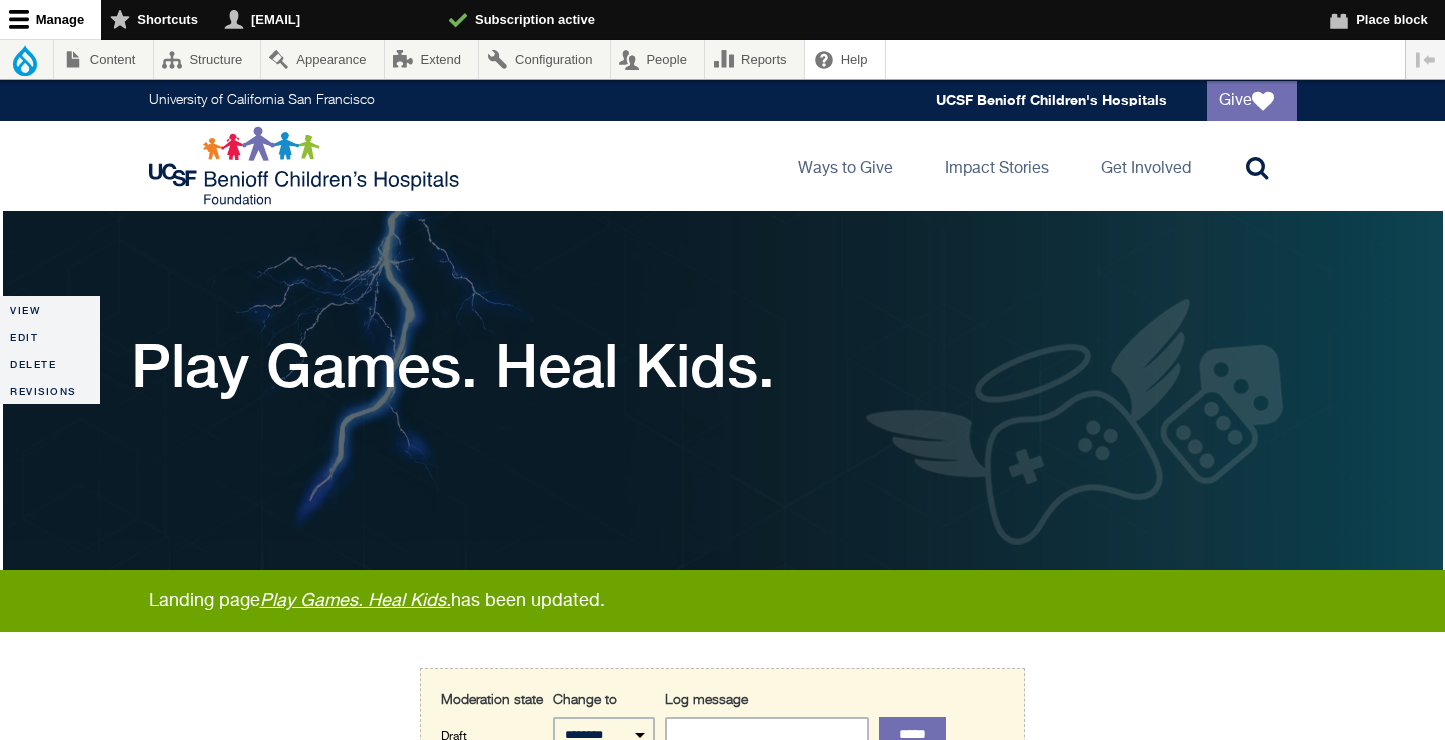 scroll, scrollTop: 0, scrollLeft: 0, axis: both 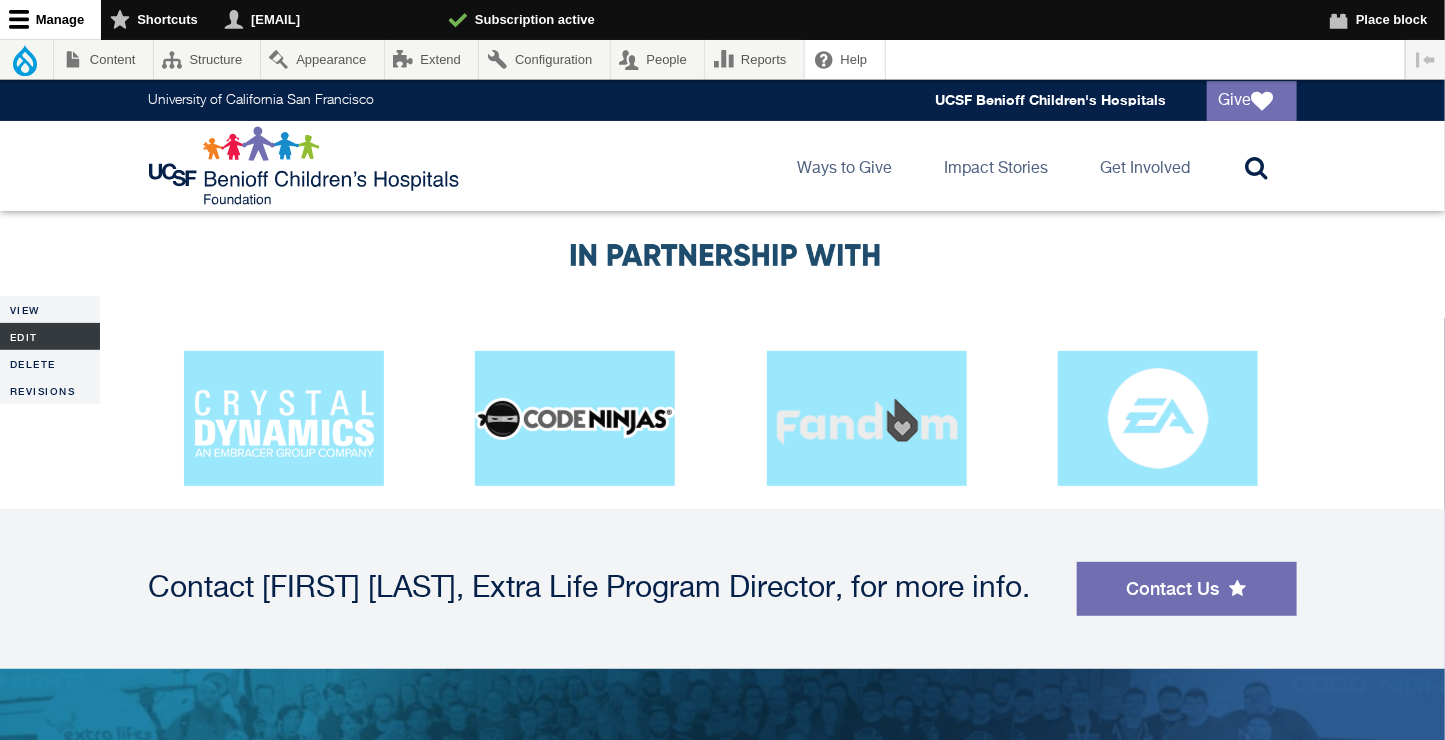 click on "Edit" at bounding box center [50, 336] 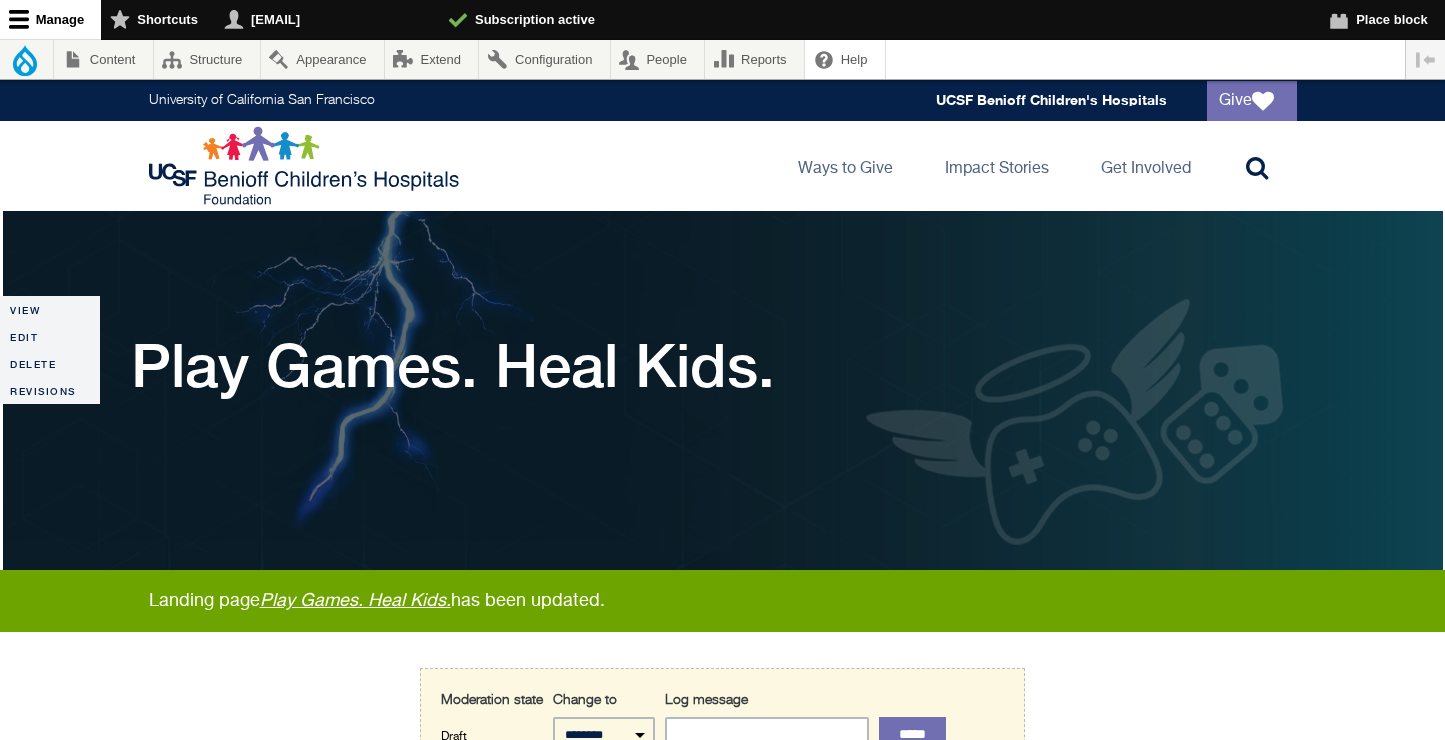 scroll, scrollTop: 0, scrollLeft: 0, axis: both 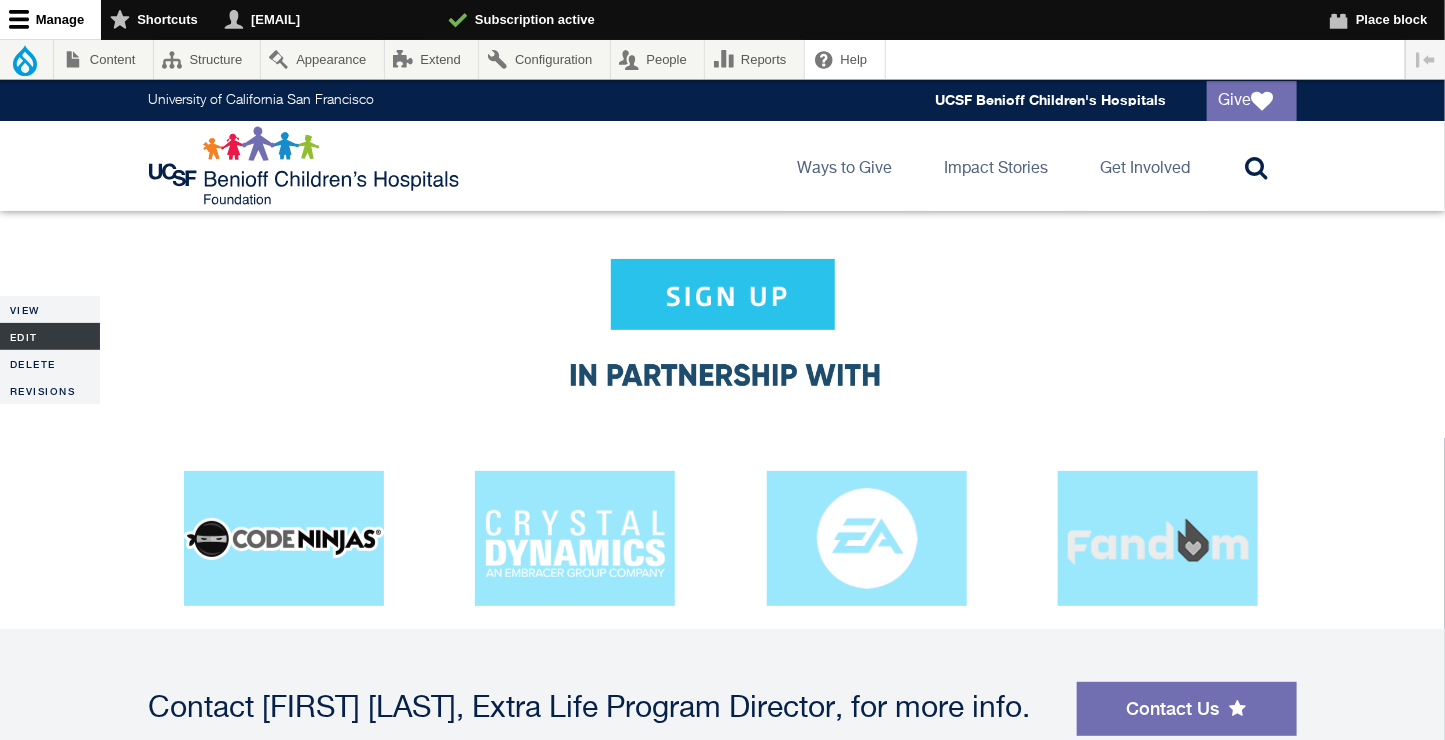 click on "Edit" at bounding box center (50, 336) 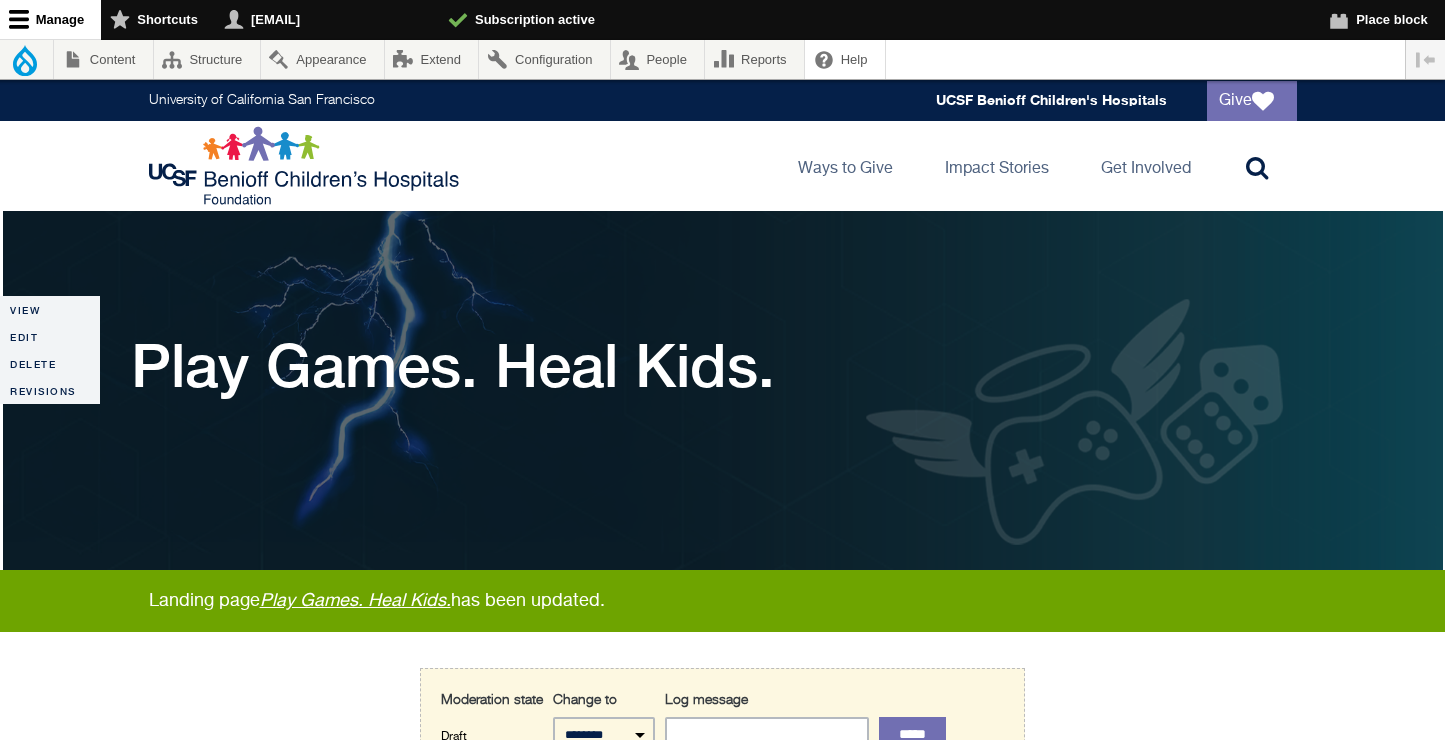 scroll, scrollTop: 152, scrollLeft: 0, axis: vertical 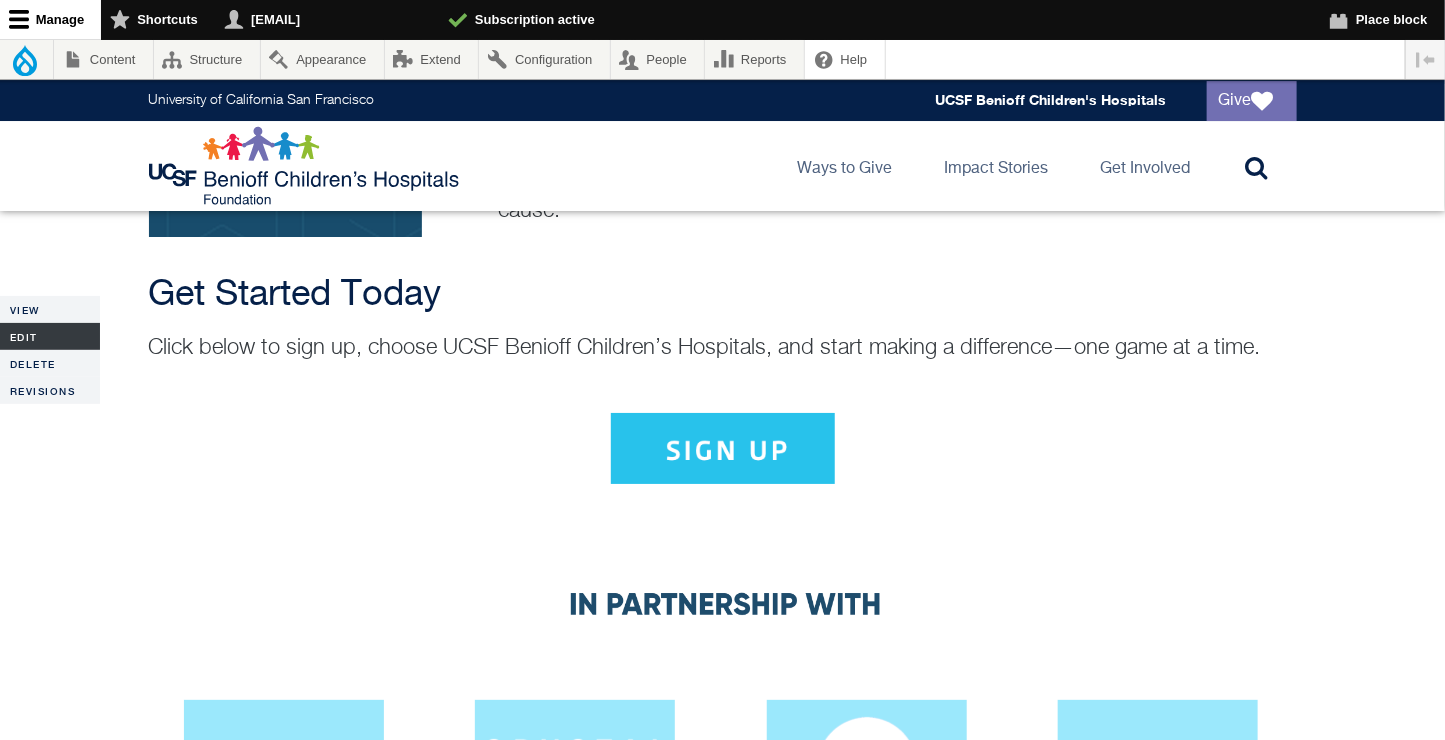 click on "Edit" at bounding box center [50, 336] 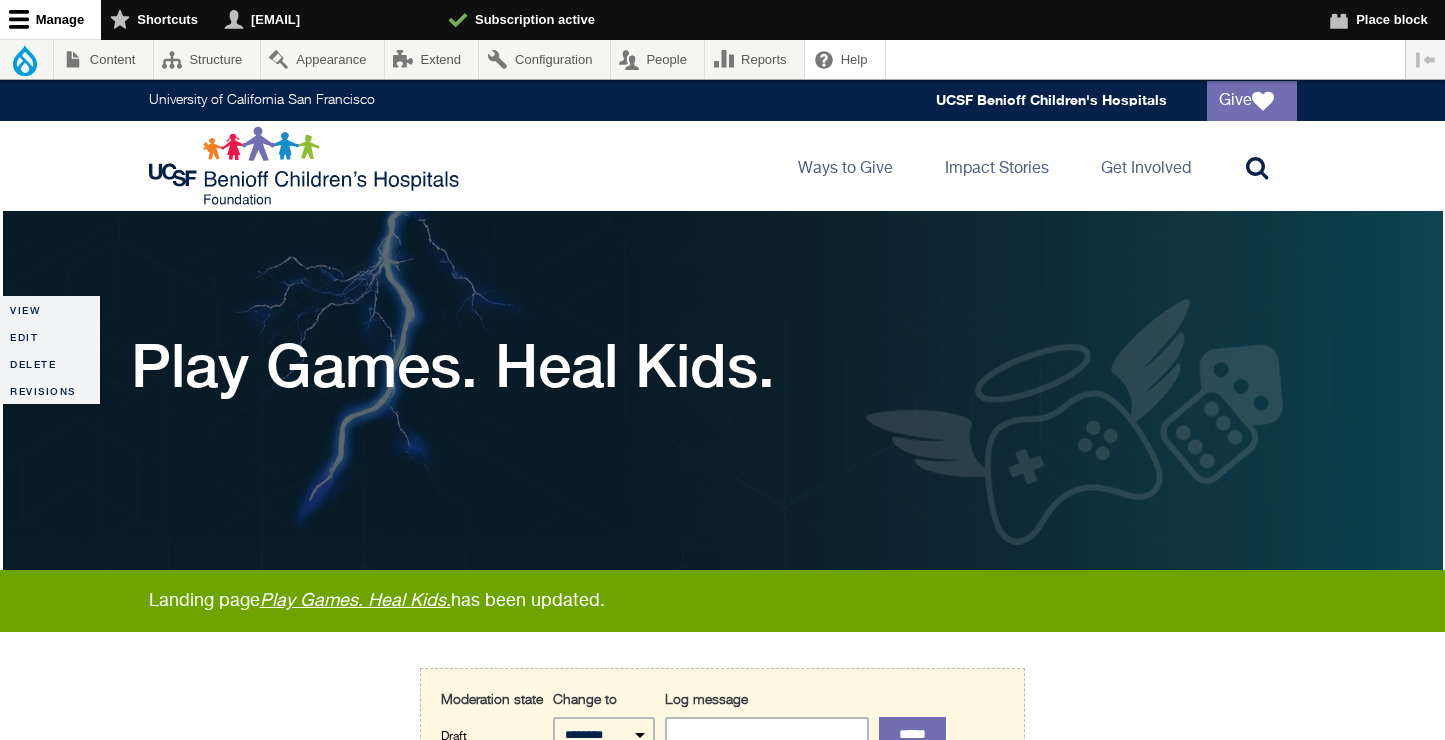 scroll, scrollTop: 0, scrollLeft: 0, axis: both 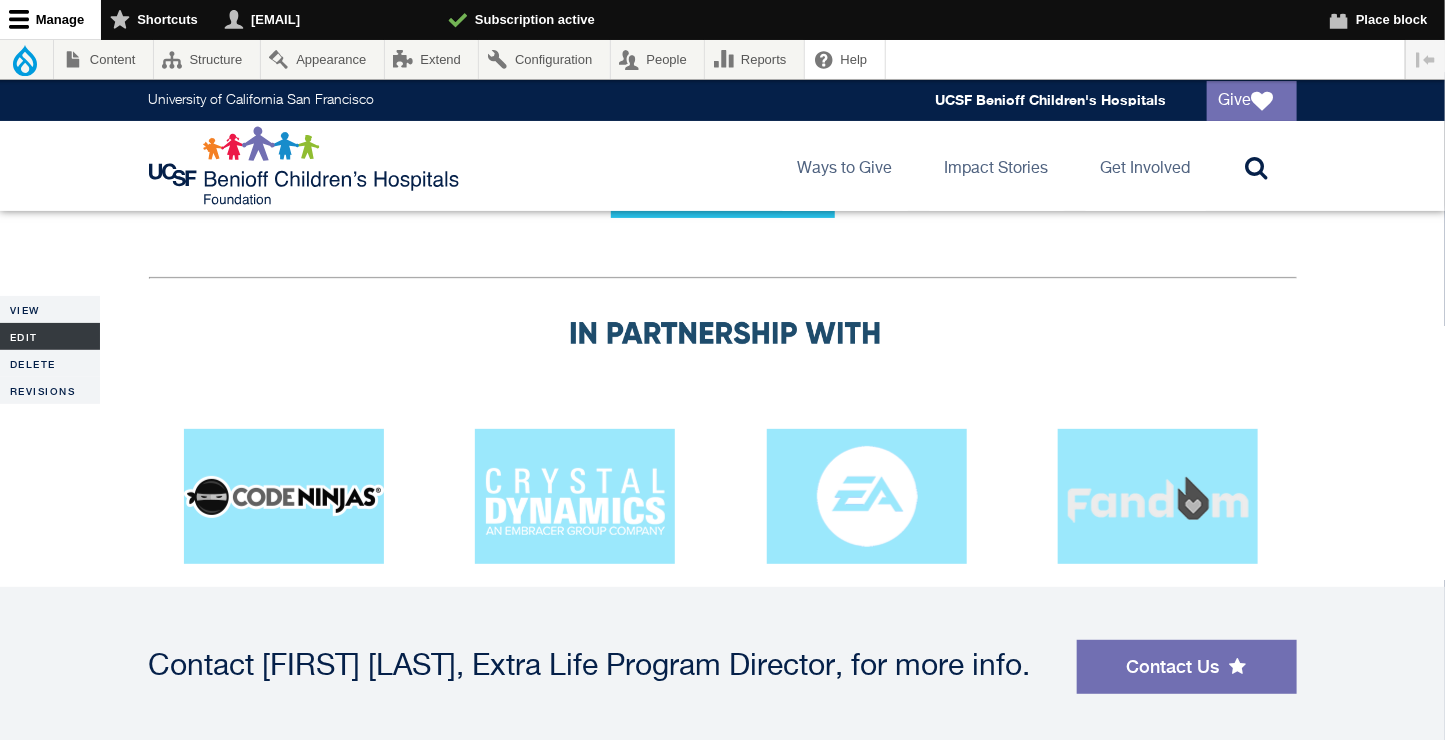 click on "Edit" at bounding box center [50, 336] 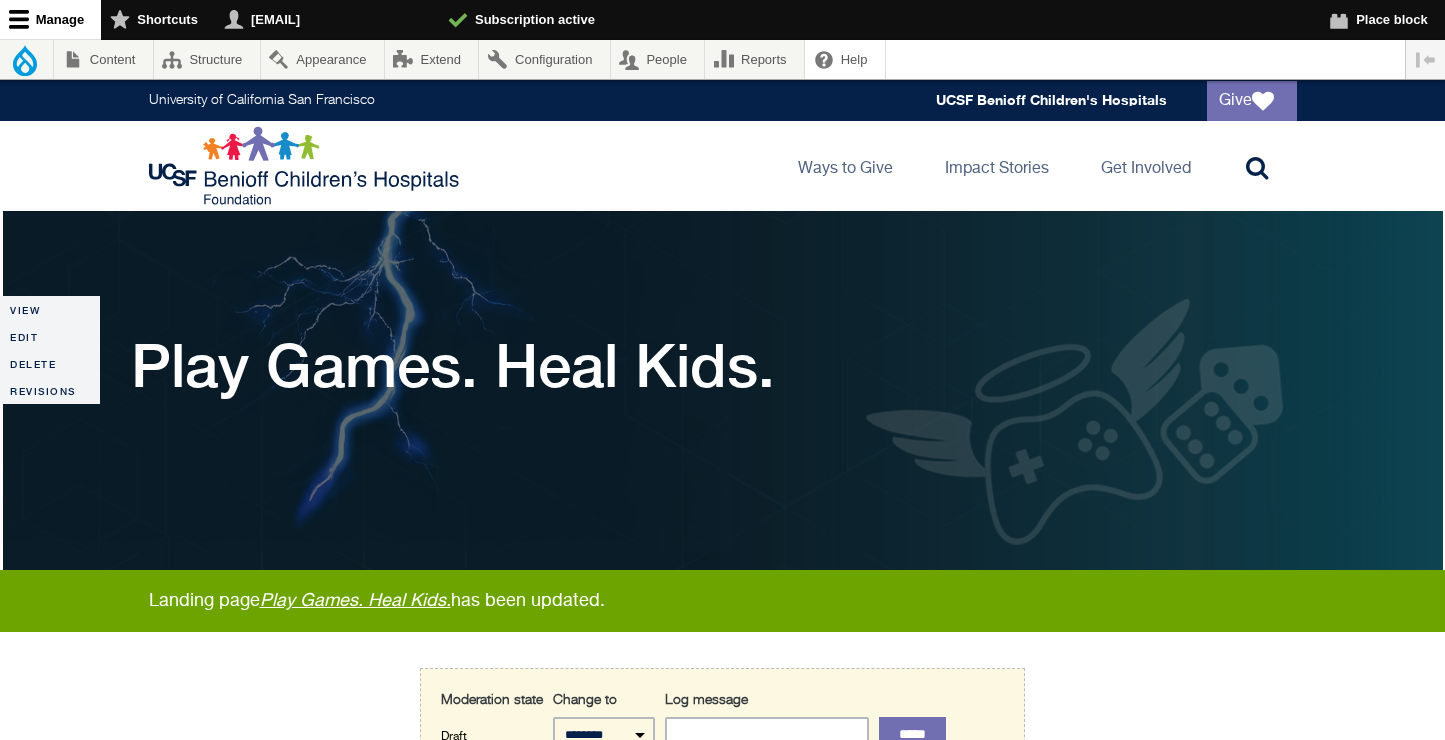 scroll, scrollTop: 0, scrollLeft: 0, axis: both 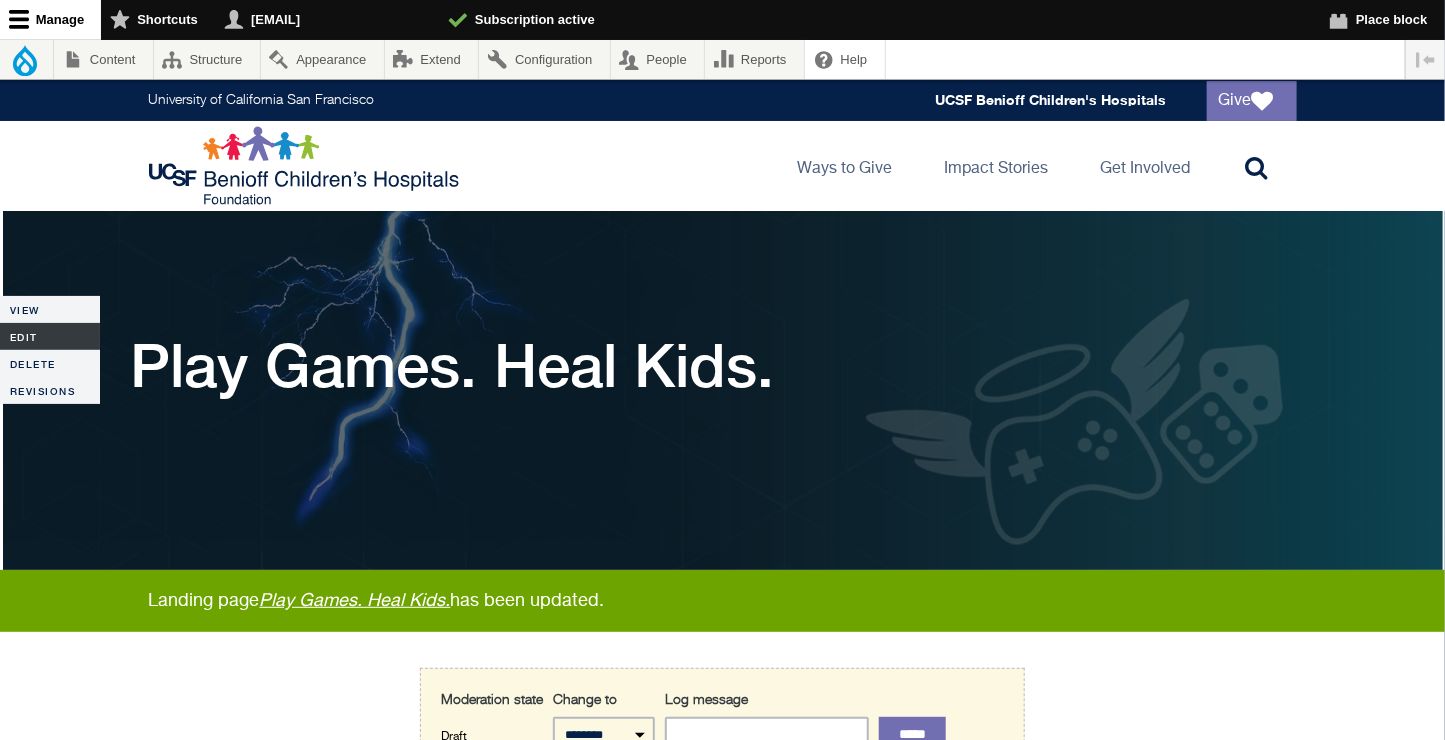 click on "Edit" at bounding box center [50, 336] 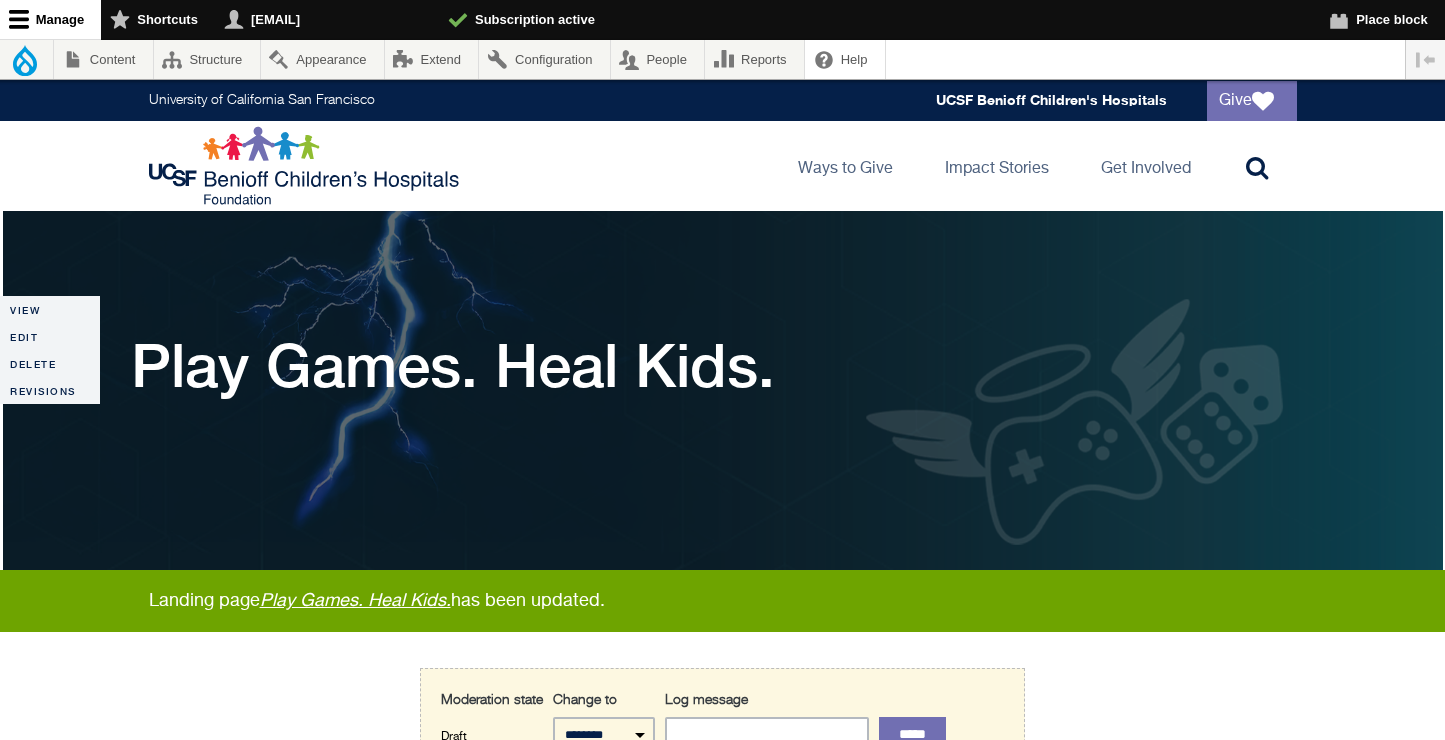 scroll, scrollTop: 0, scrollLeft: 0, axis: both 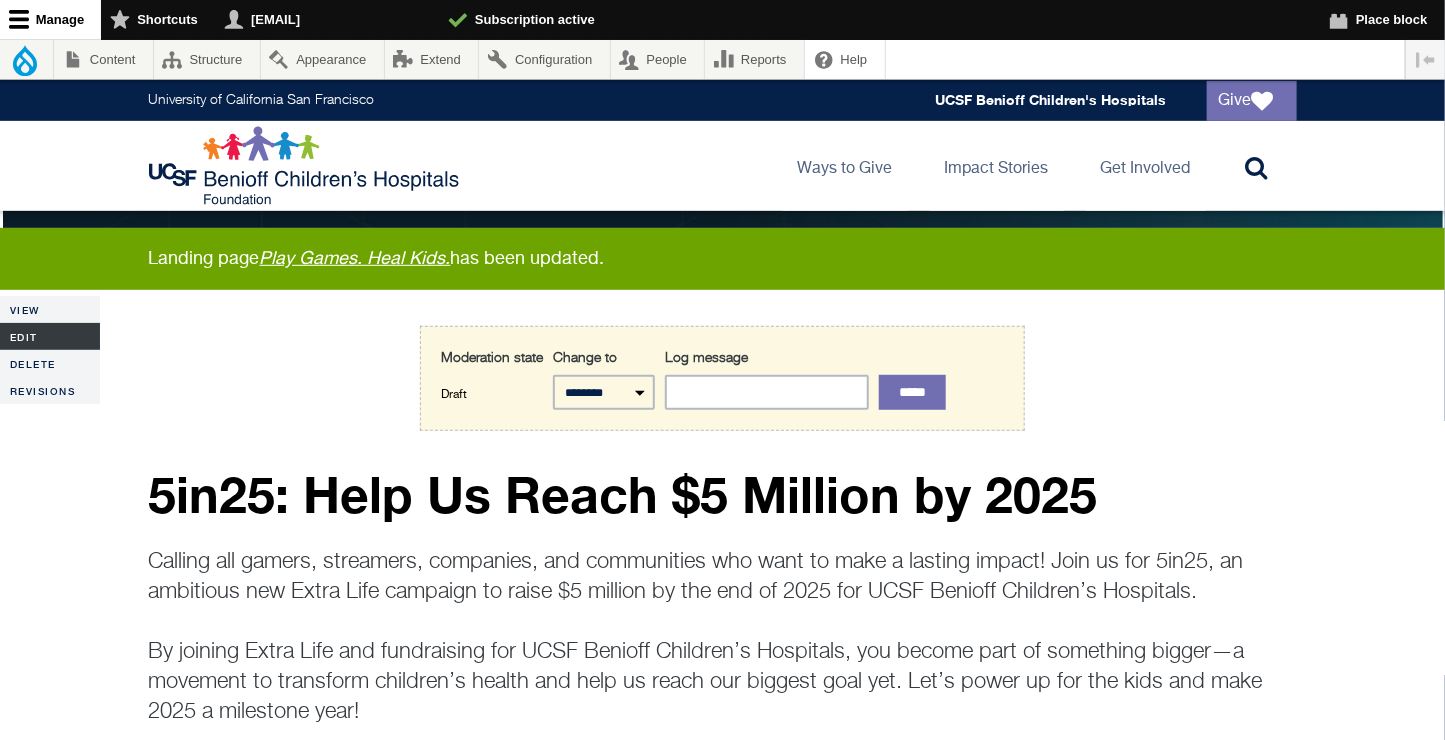 click on "Edit" at bounding box center (50, 336) 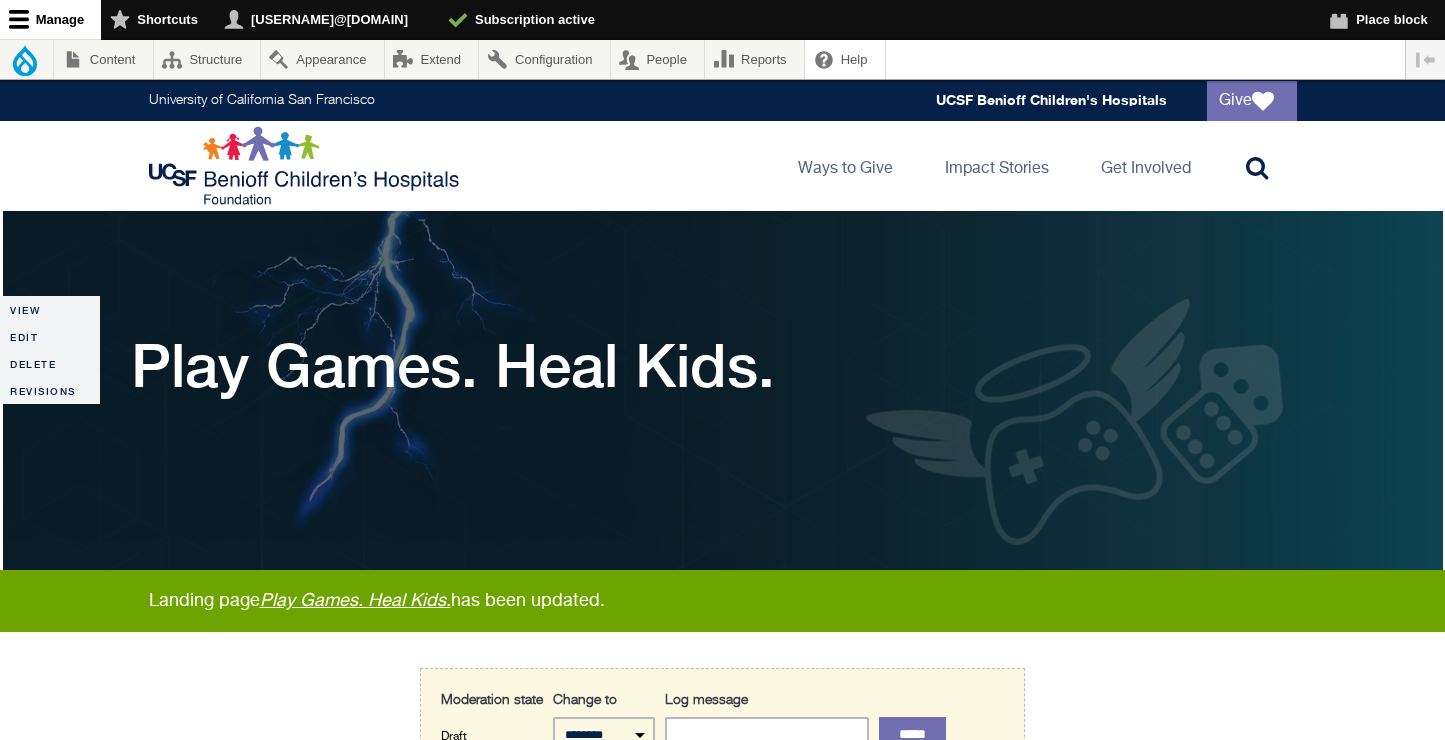 scroll, scrollTop: 0, scrollLeft: 0, axis: both 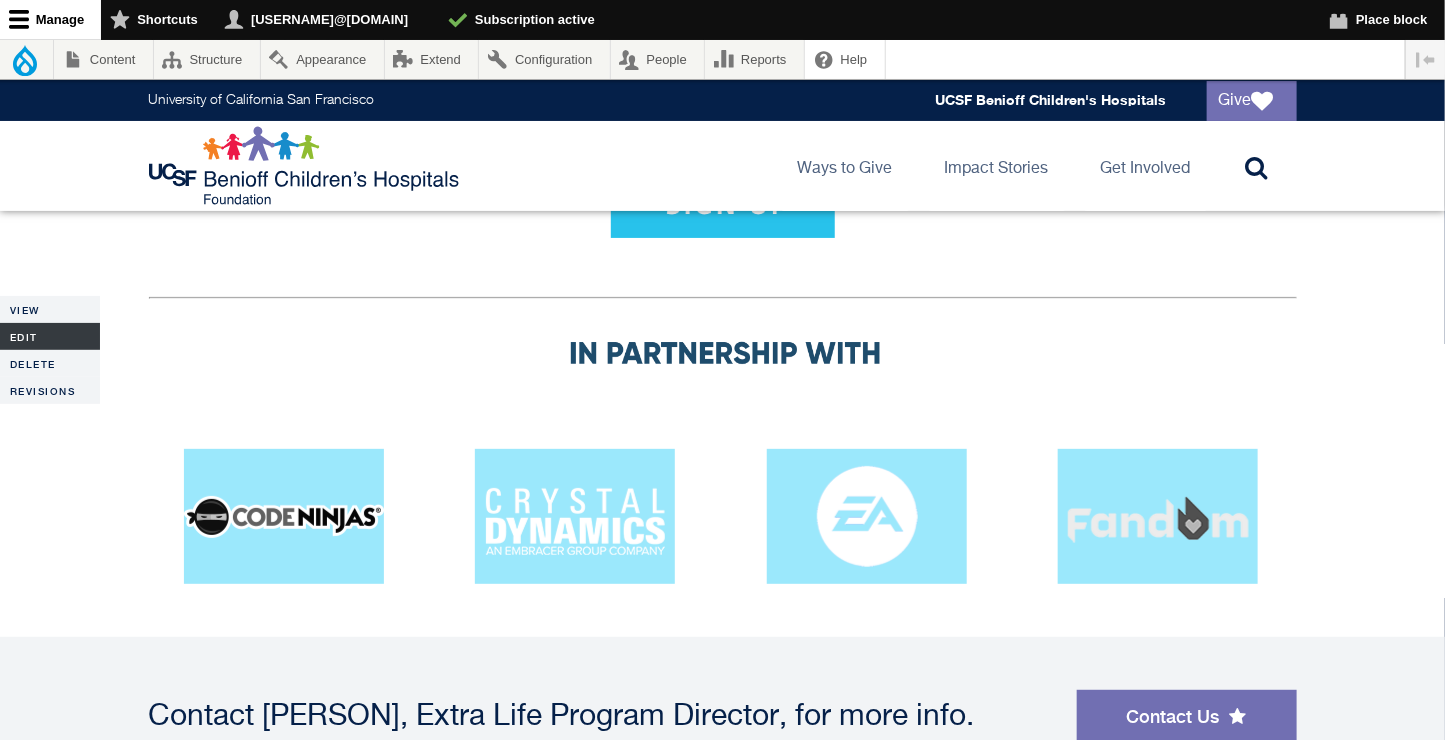 click on "Edit" at bounding box center [50, 336] 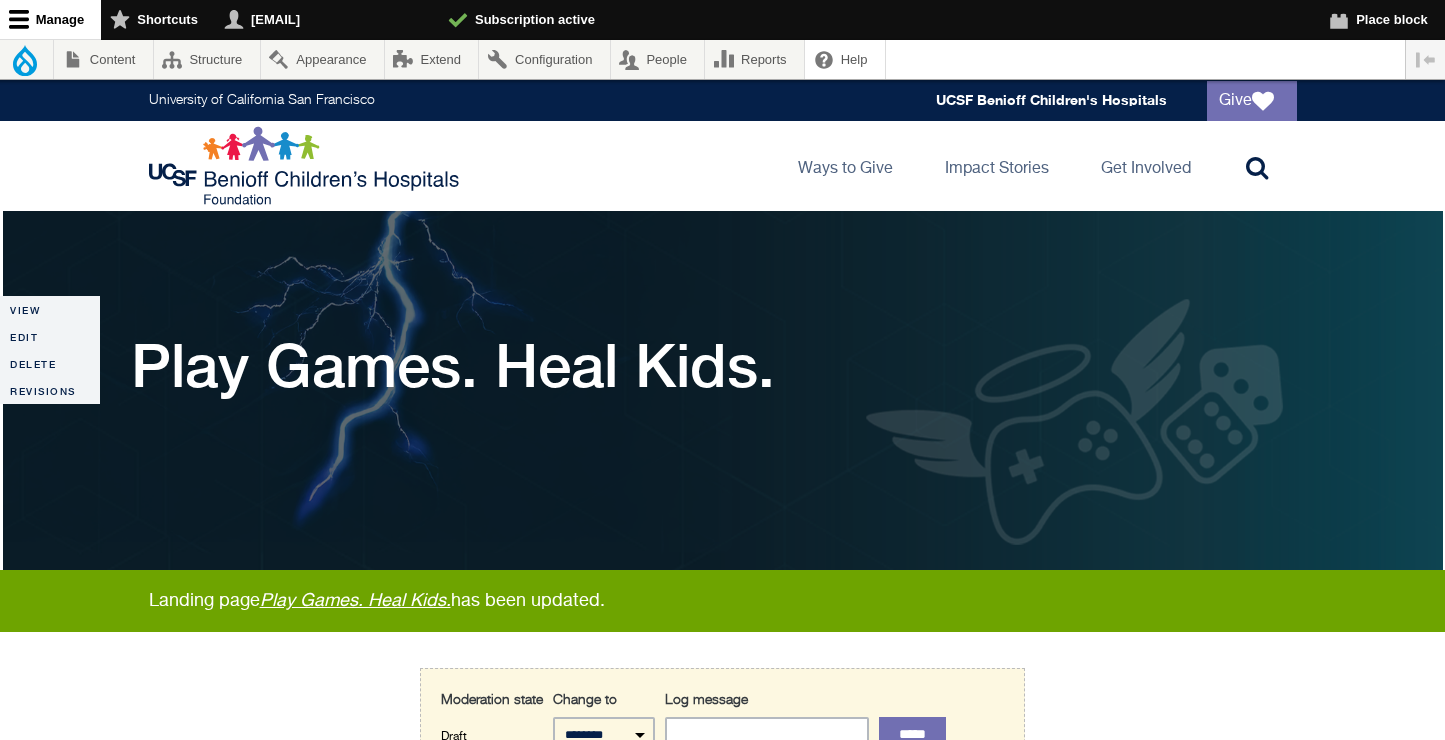 scroll, scrollTop: 0, scrollLeft: 0, axis: both 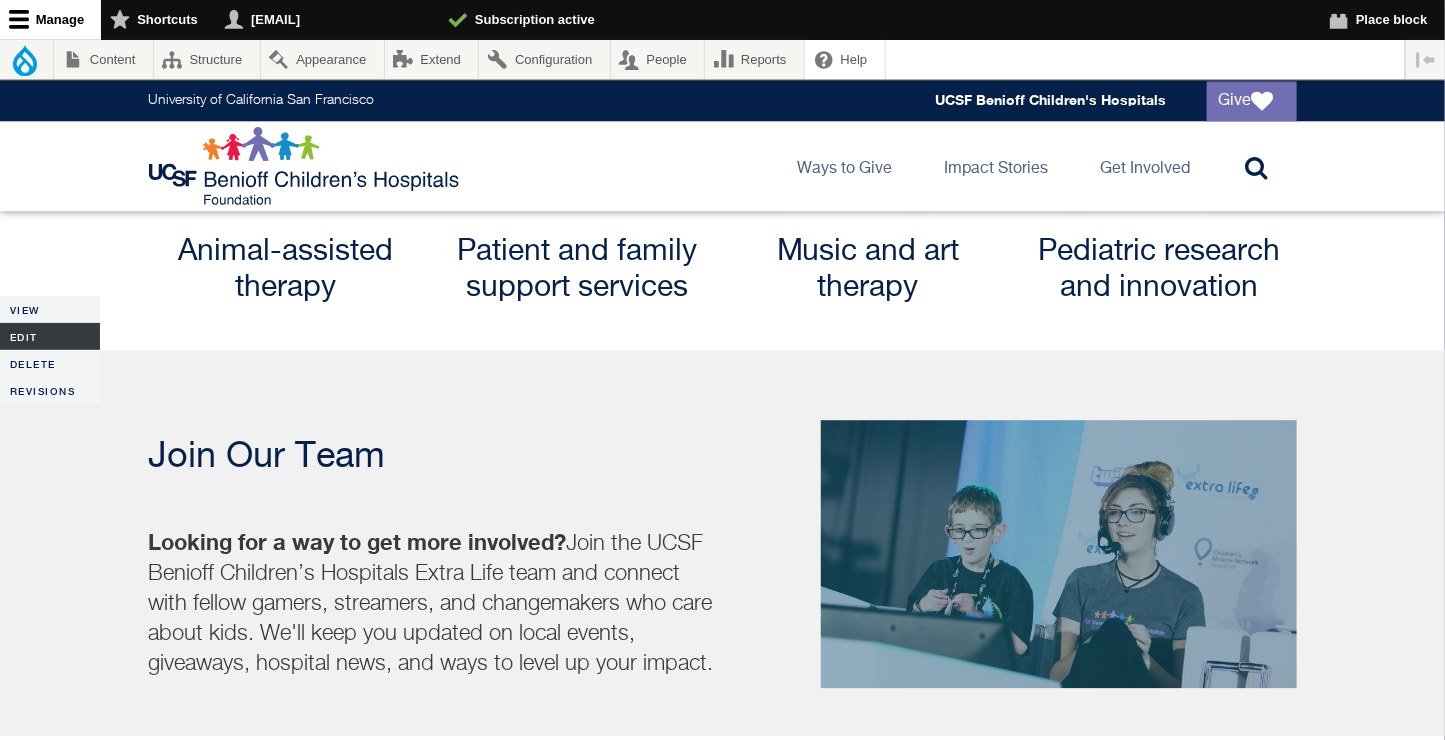 click on "Edit" at bounding box center [50, 336] 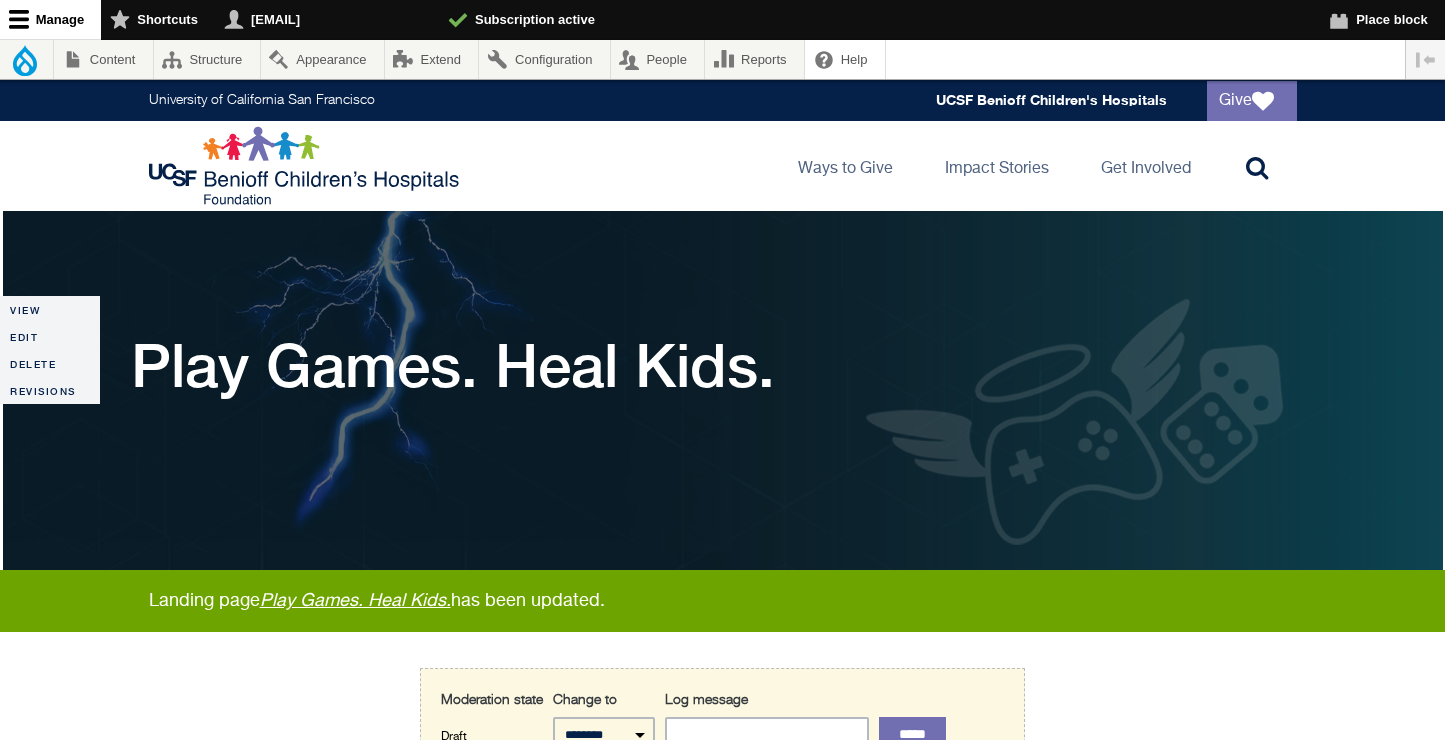 scroll, scrollTop: 0, scrollLeft: 0, axis: both 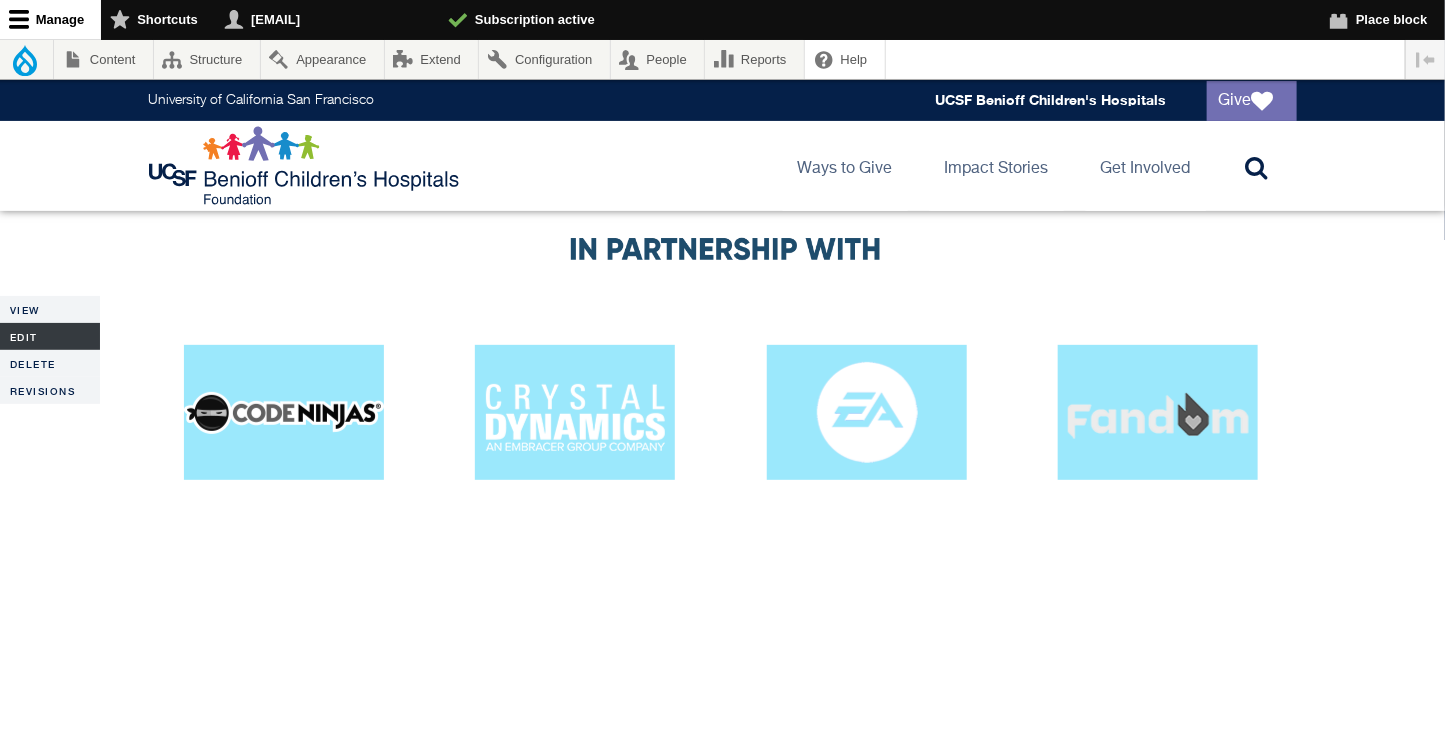 click on "Edit" at bounding box center (50, 336) 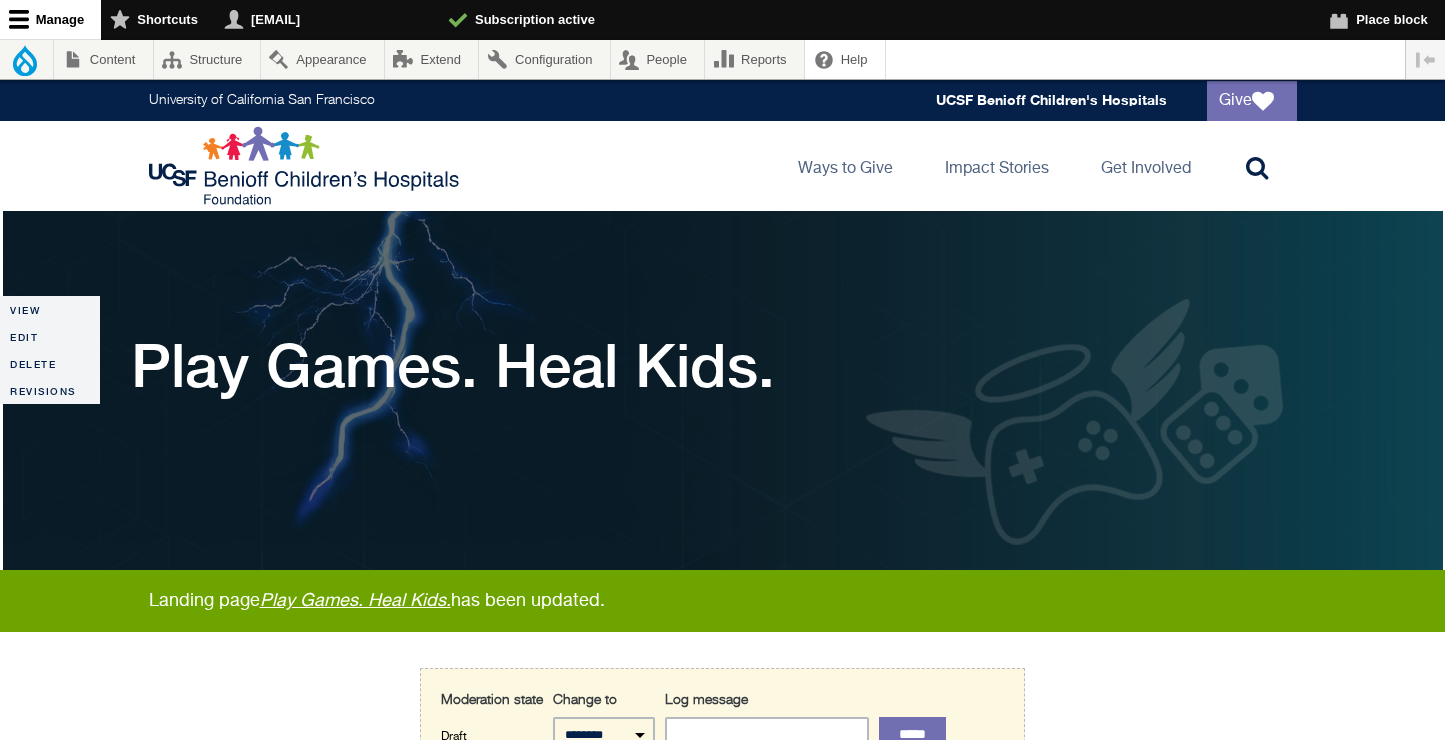 scroll, scrollTop: 0, scrollLeft: 0, axis: both 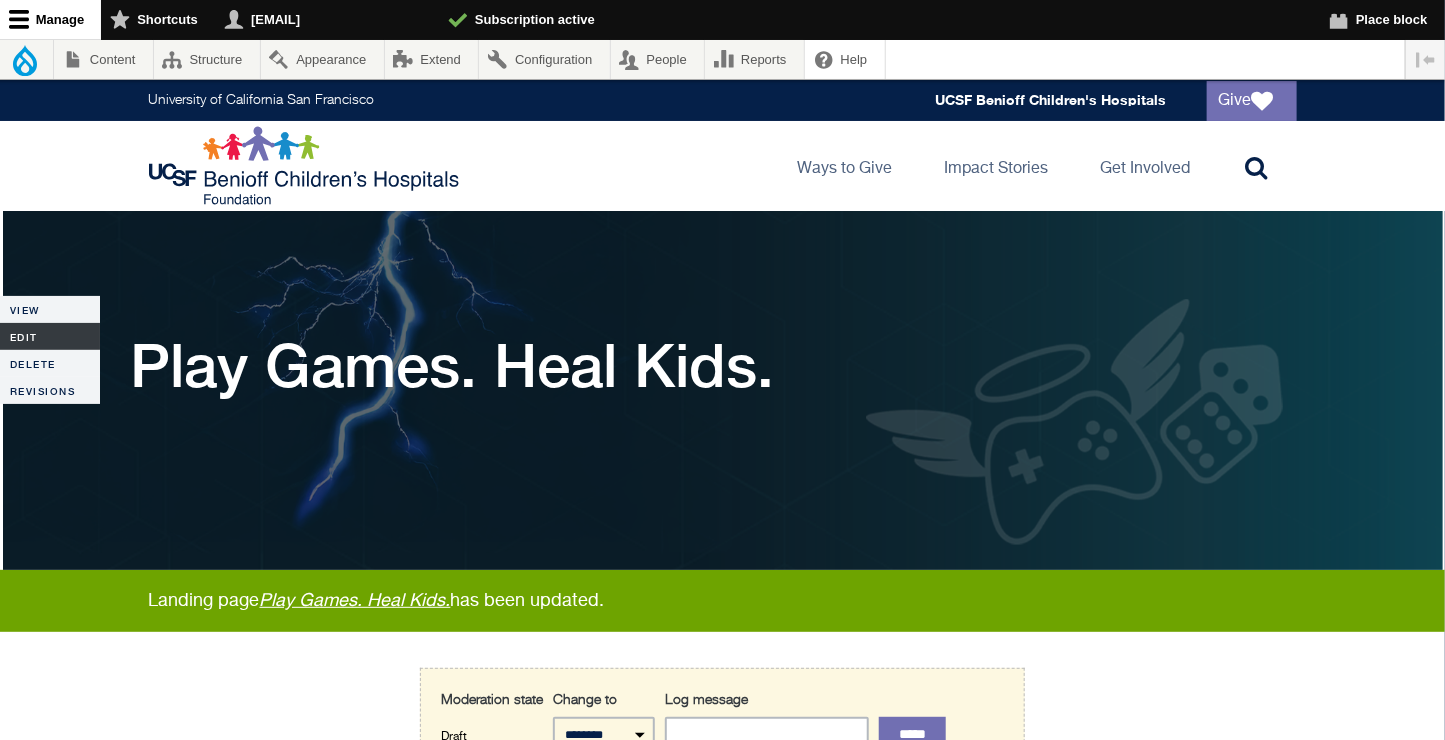 click on "Edit" at bounding box center [50, 336] 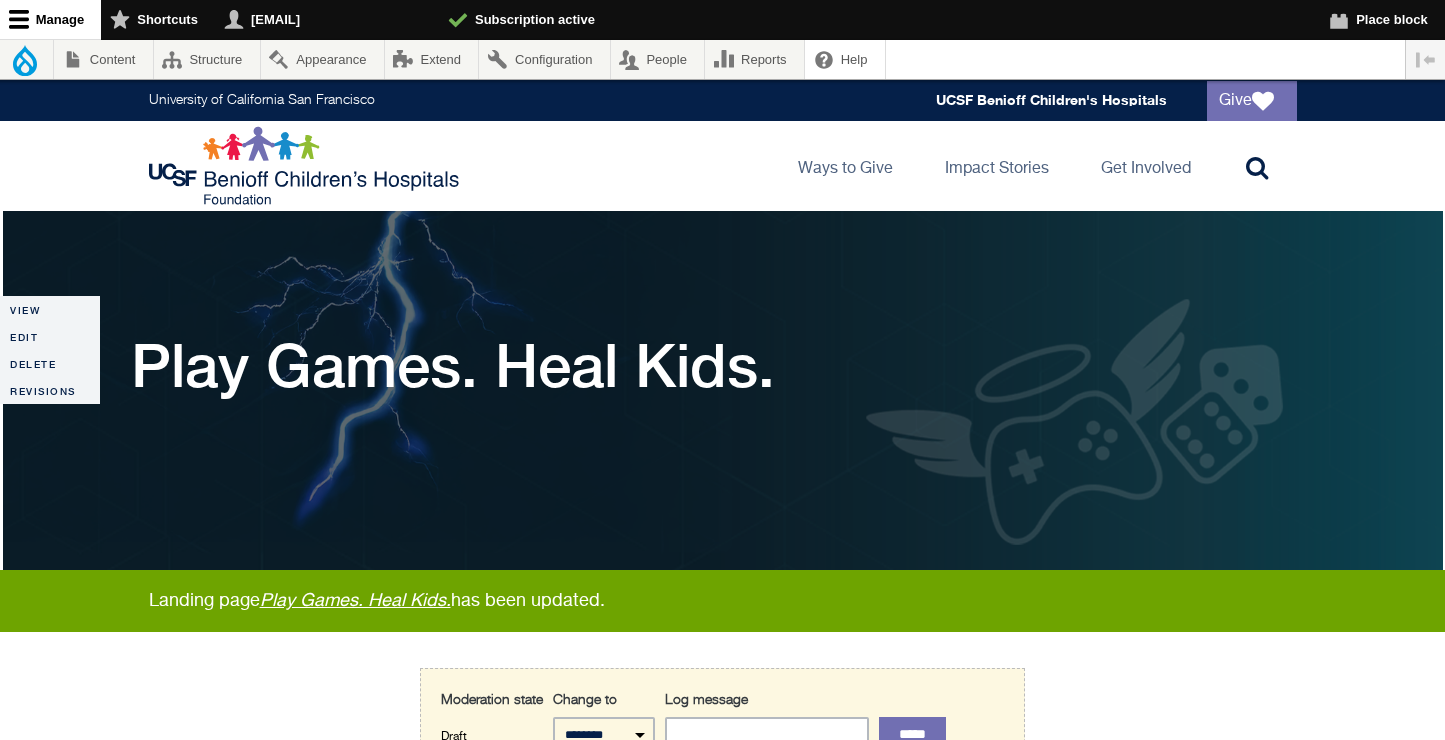 scroll, scrollTop: 0, scrollLeft: 0, axis: both 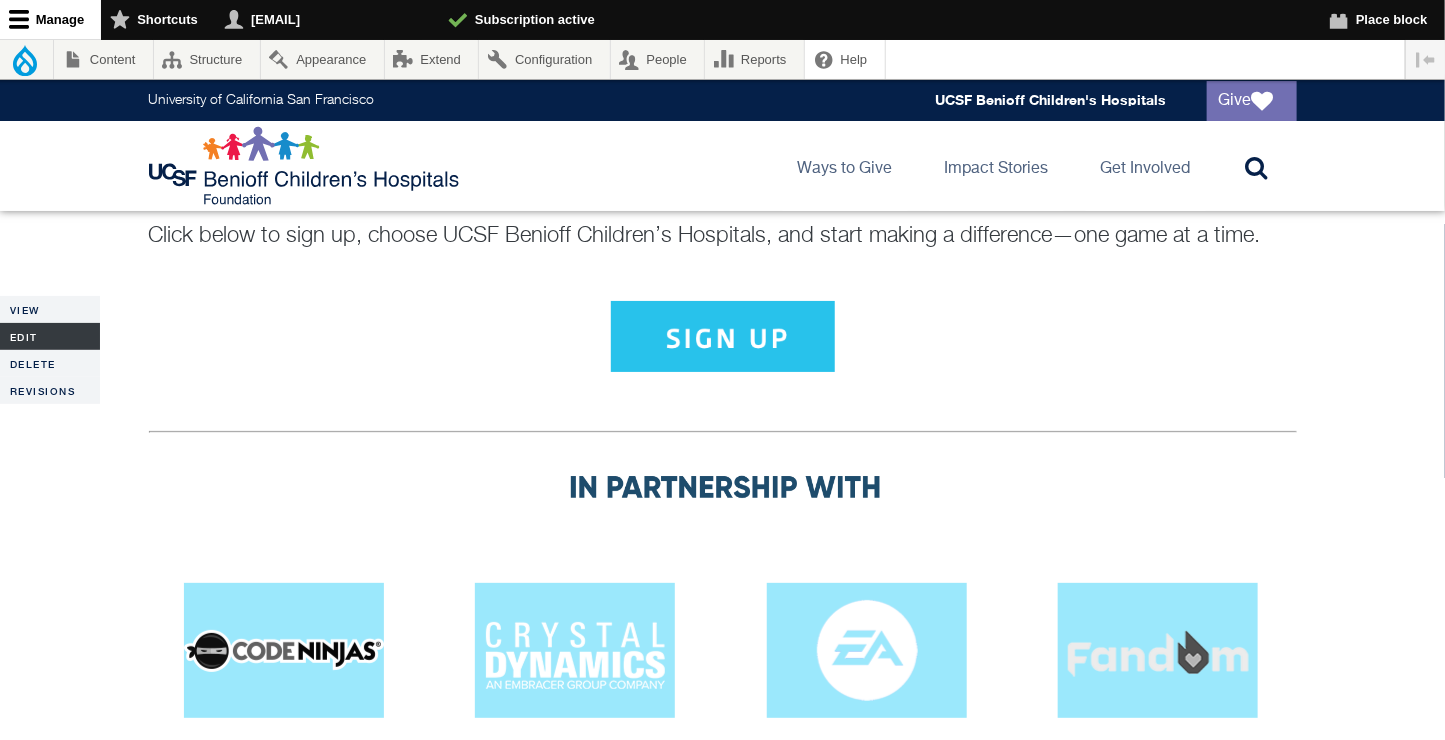 click on "Edit" at bounding box center [50, 336] 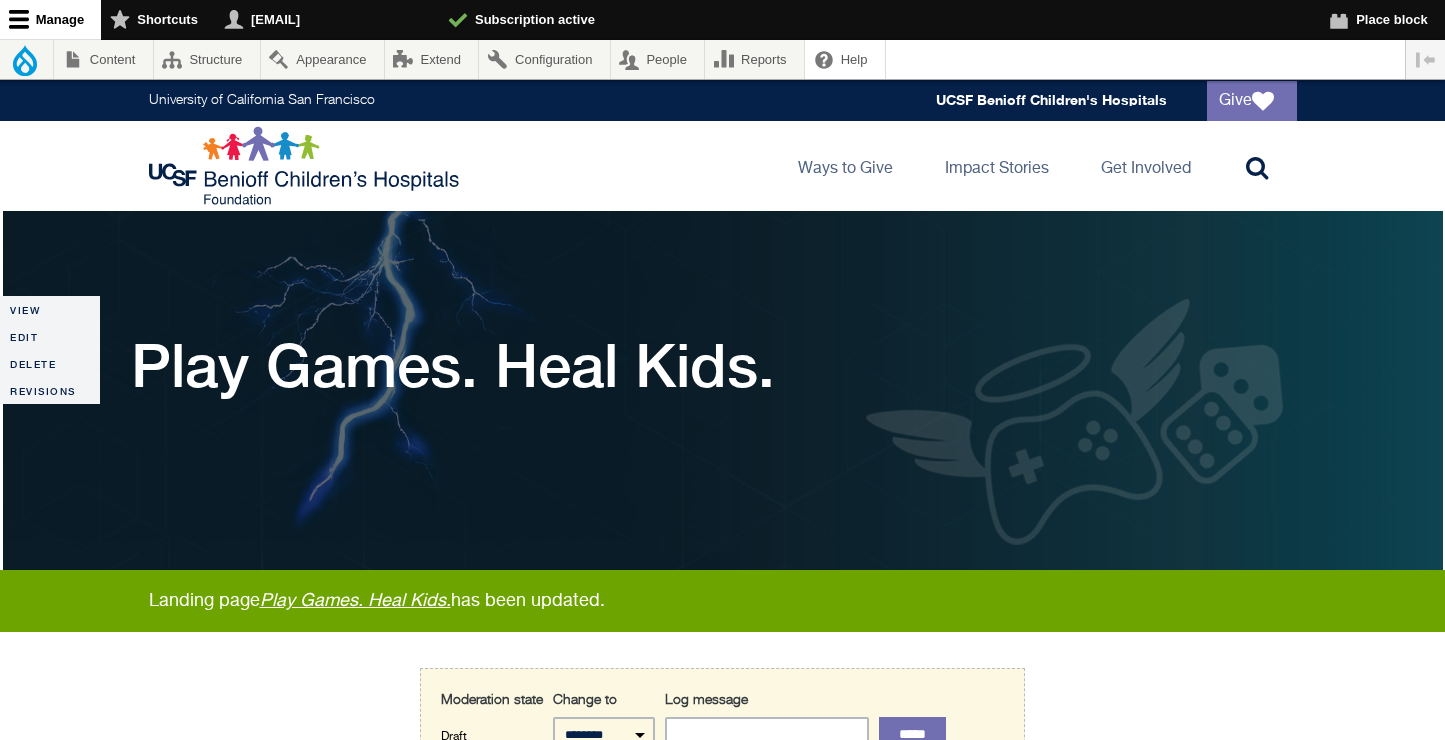 scroll, scrollTop: 0, scrollLeft: 0, axis: both 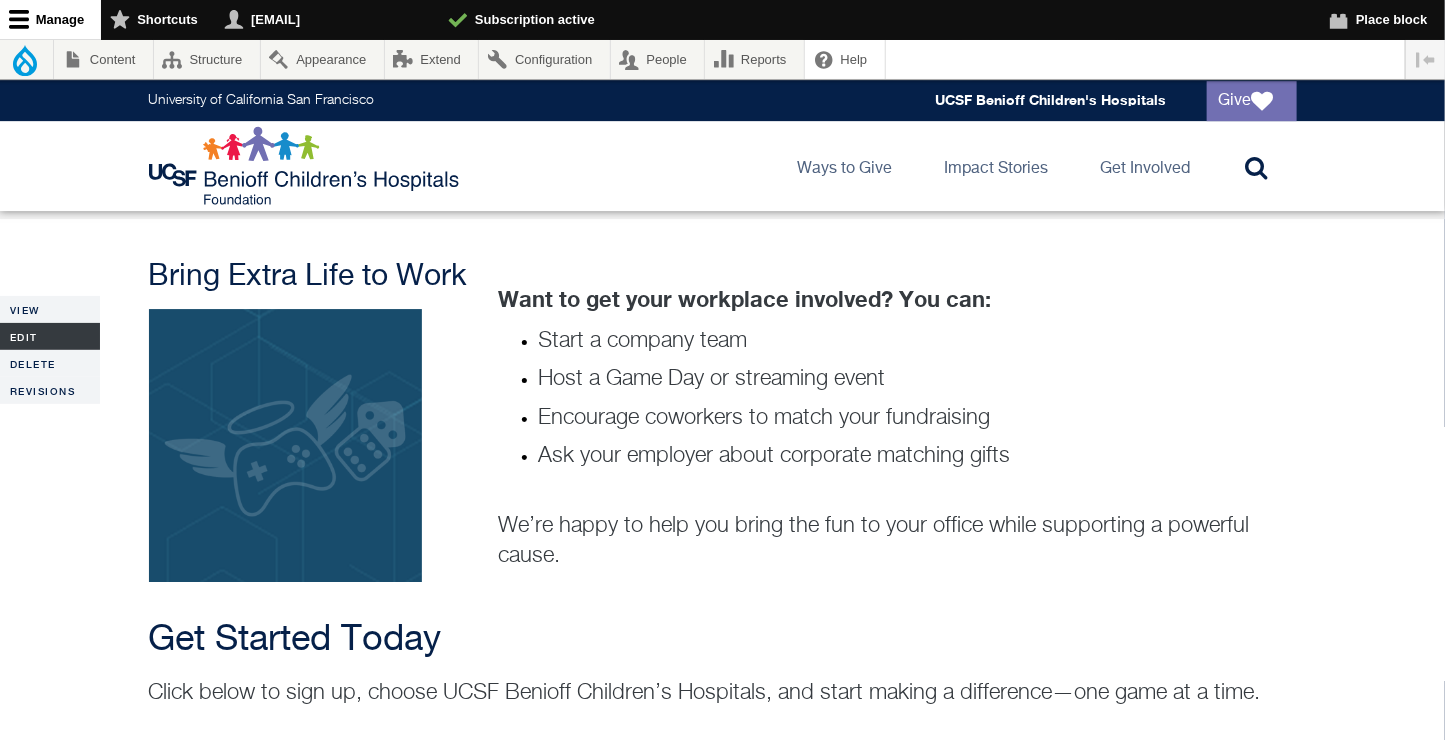 click on "Edit" at bounding box center (50, 336) 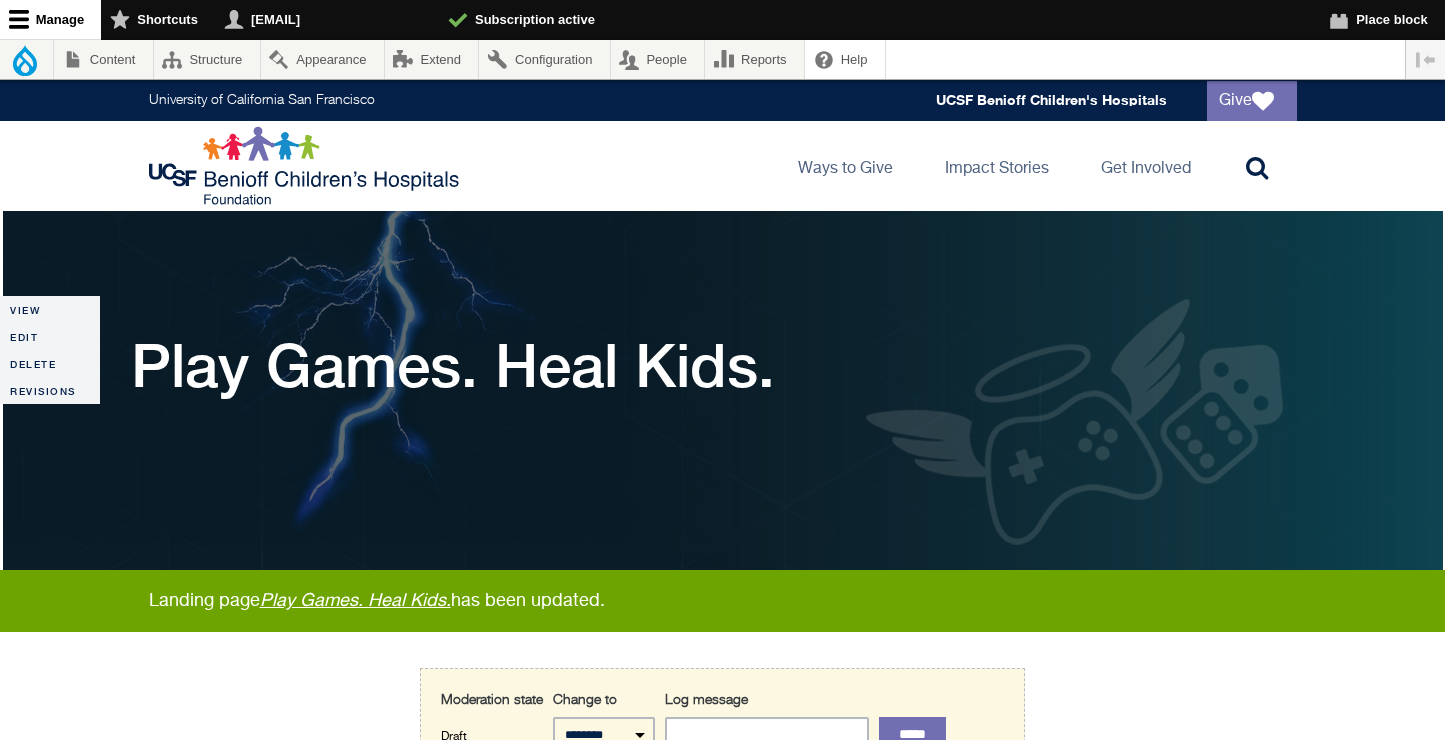 scroll, scrollTop: 0, scrollLeft: 0, axis: both 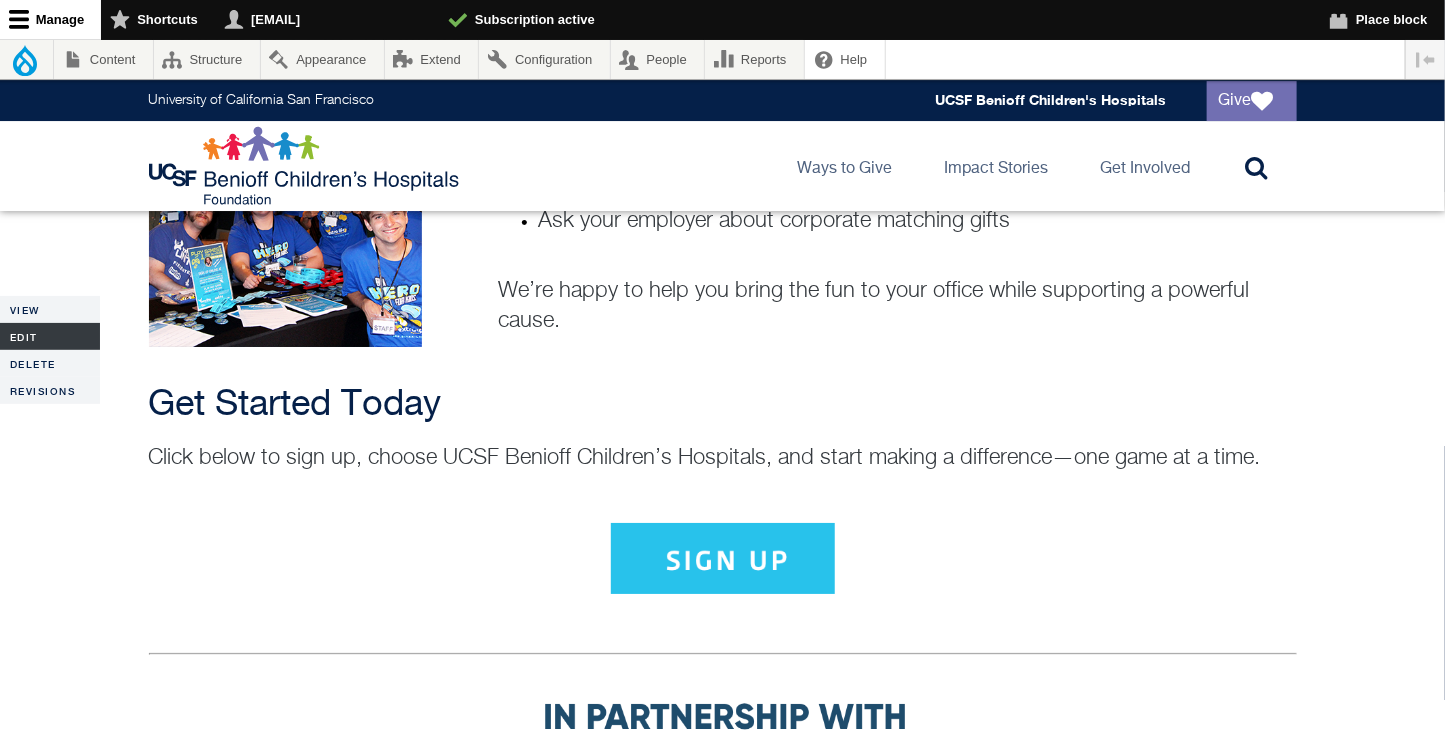 click on "Edit" at bounding box center [50, 336] 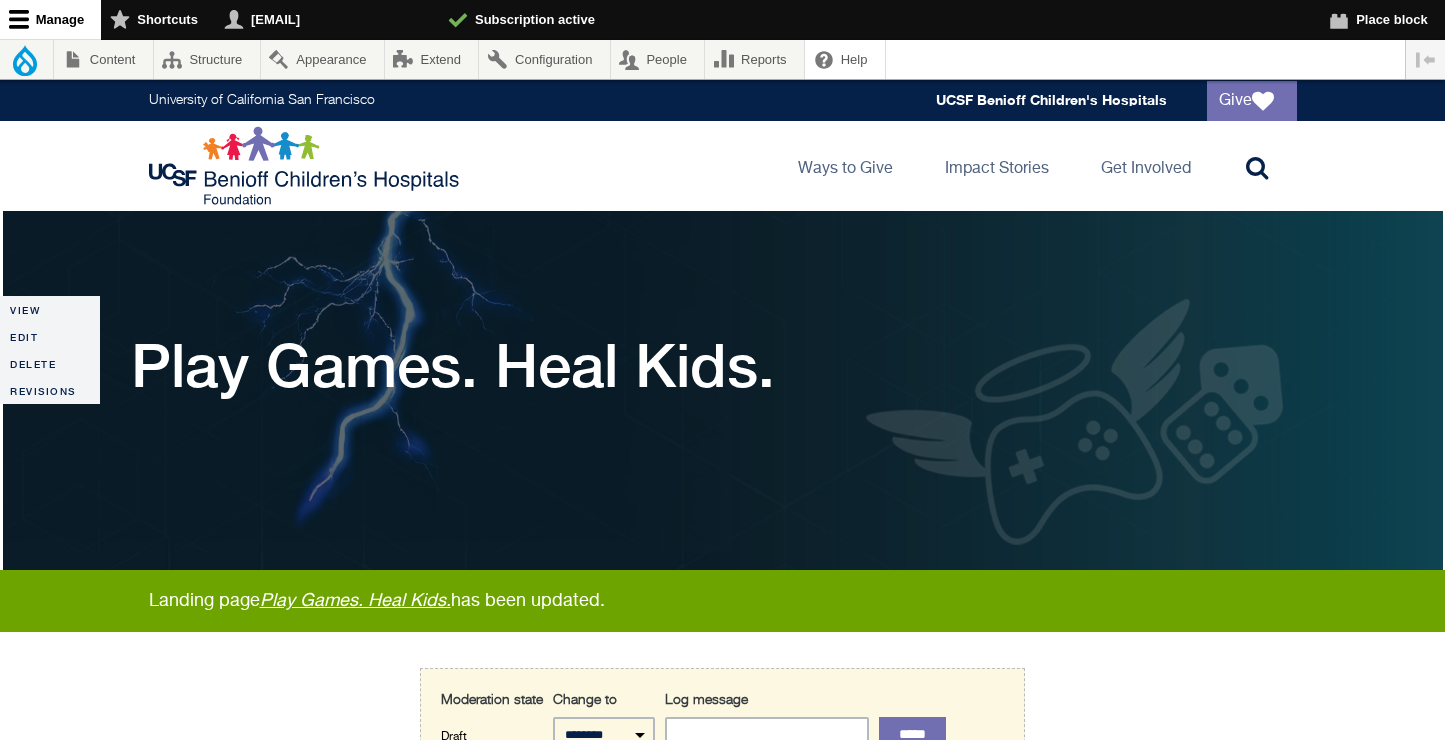 scroll, scrollTop: 49, scrollLeft: 0, axis: vertical 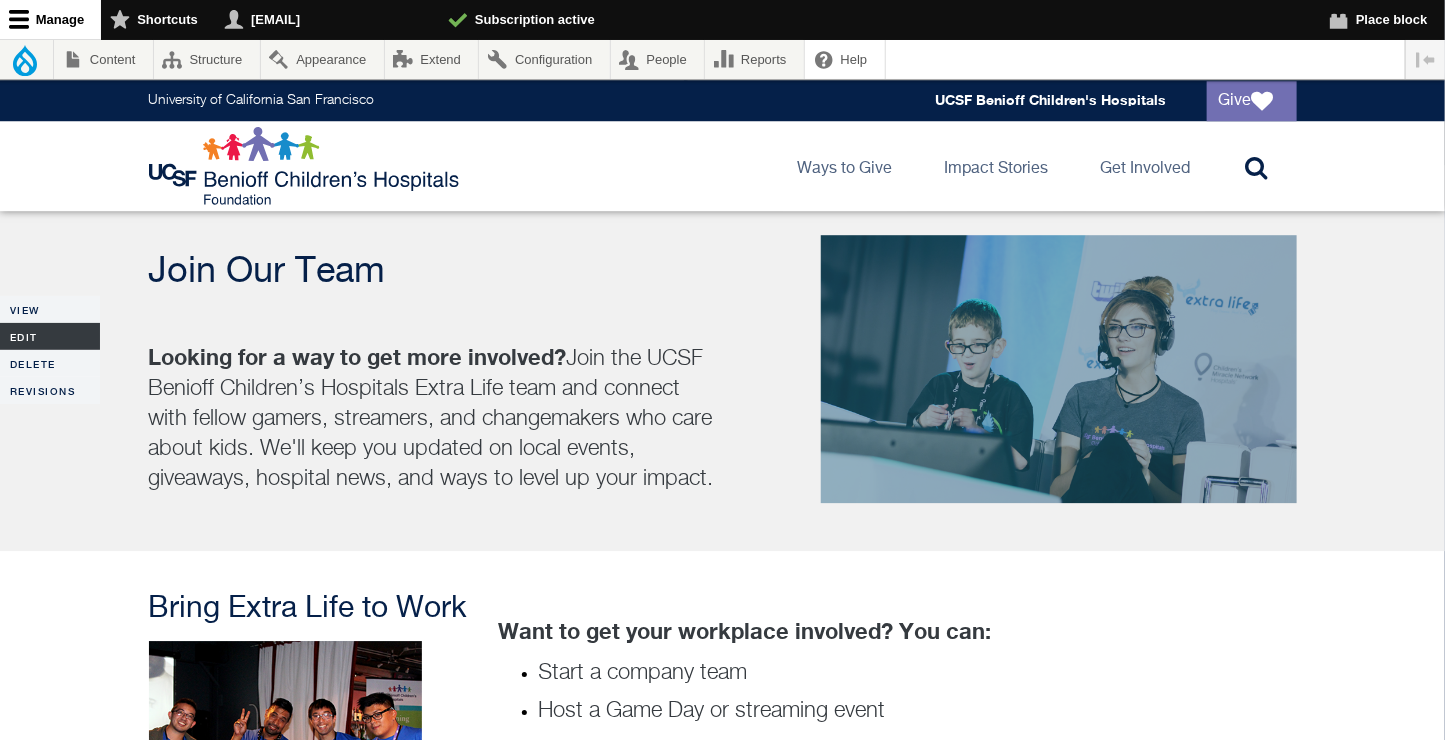 click on "Edit" at bounding box center [50, 336] 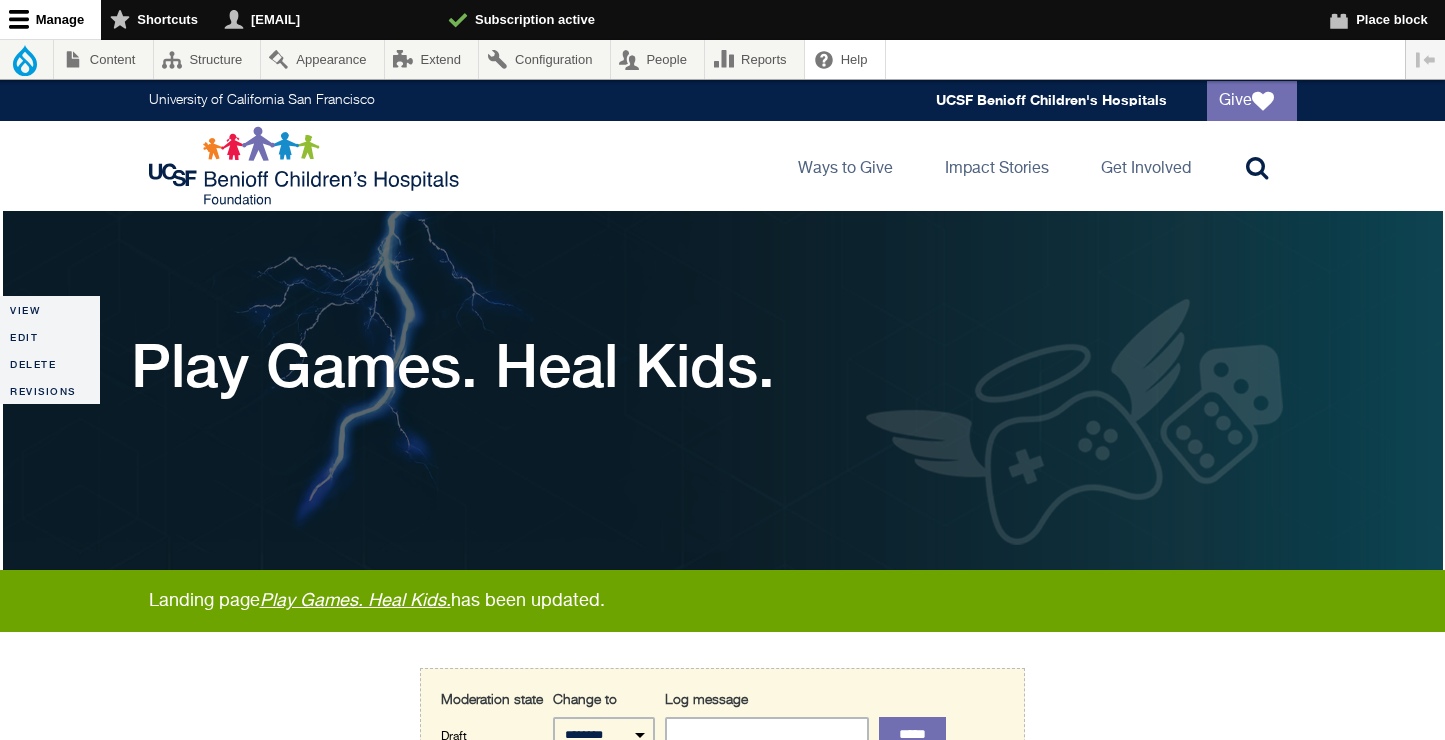 scroll, scrollTop: 0, scrollLeft: 0, axis: both 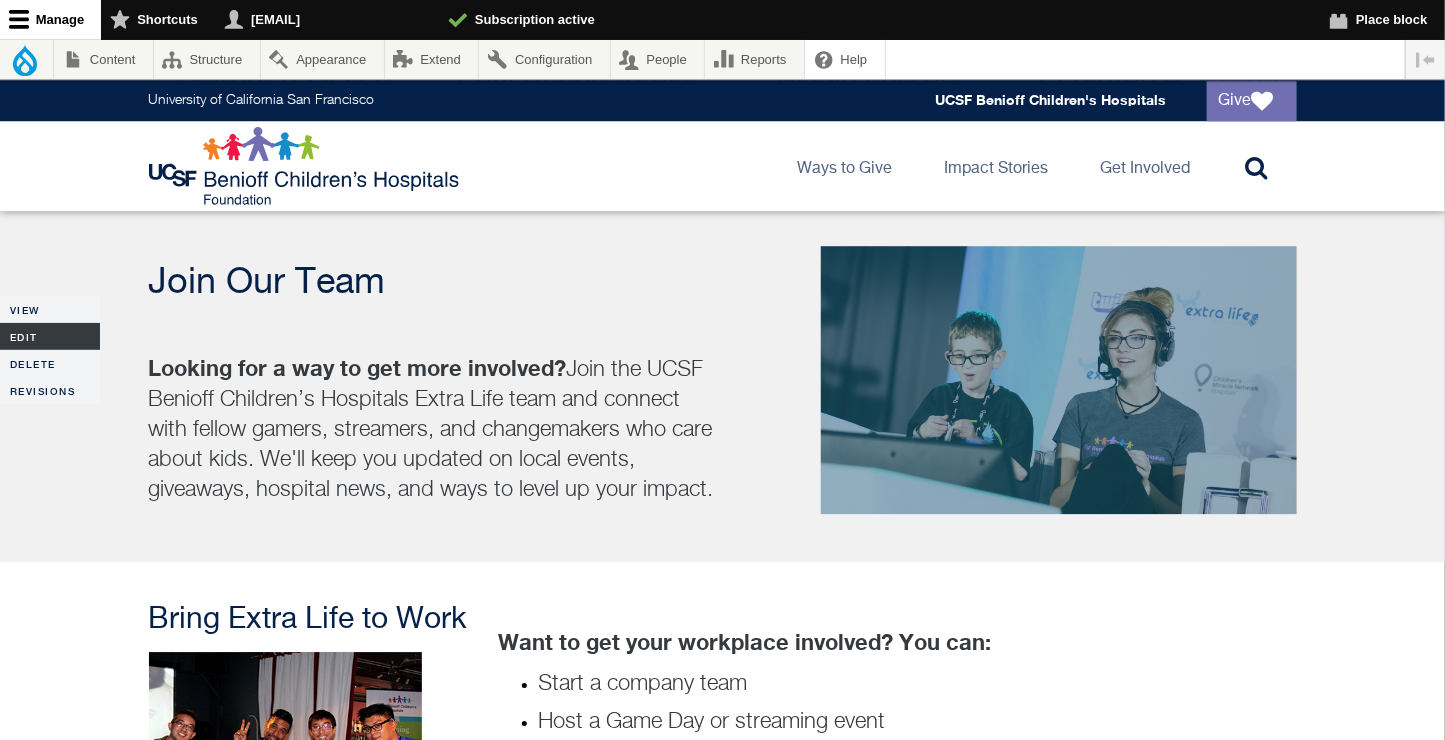 click on "Edit" at bounding box center [50, 336] 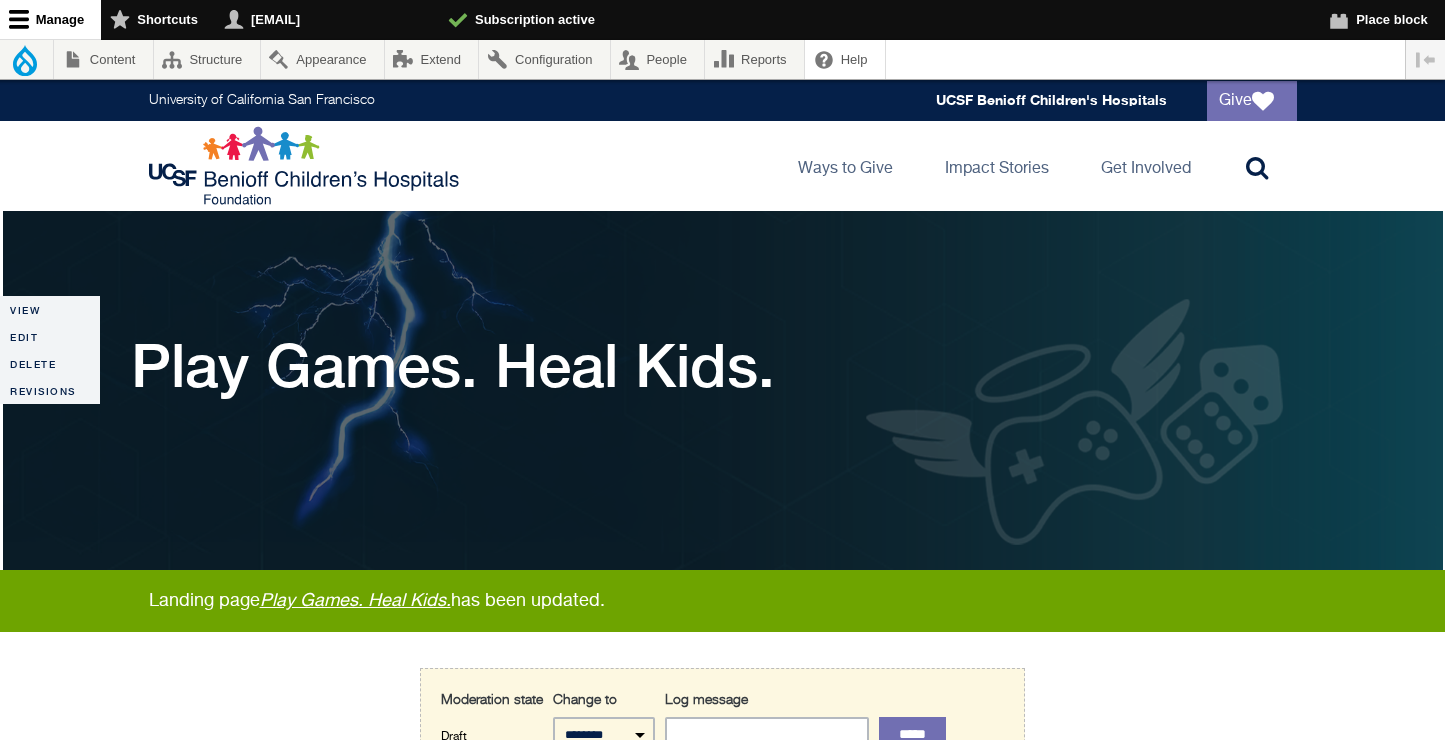 scroll, scrollTop: 0, scrollLeft: 0, axis: both 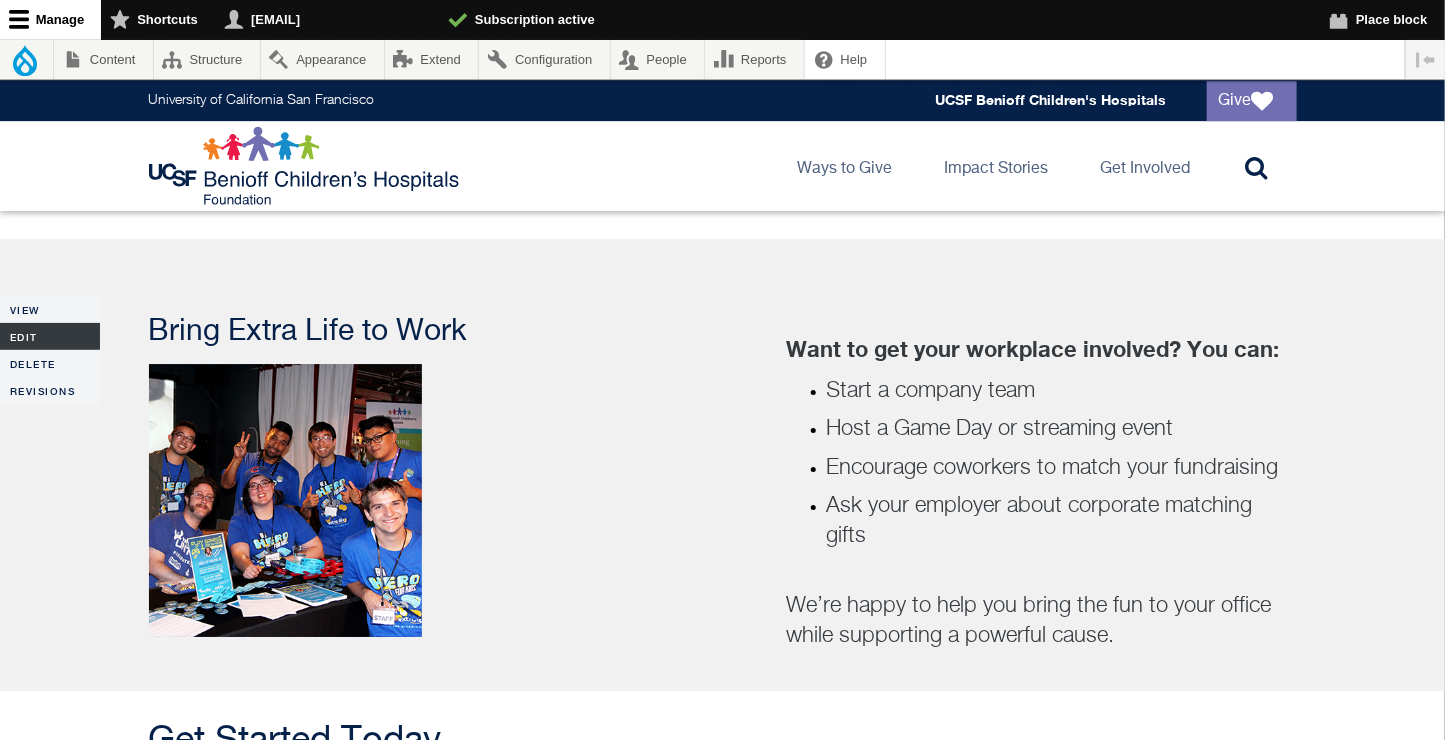 click on "Edit" at bounding box center (50, 336) 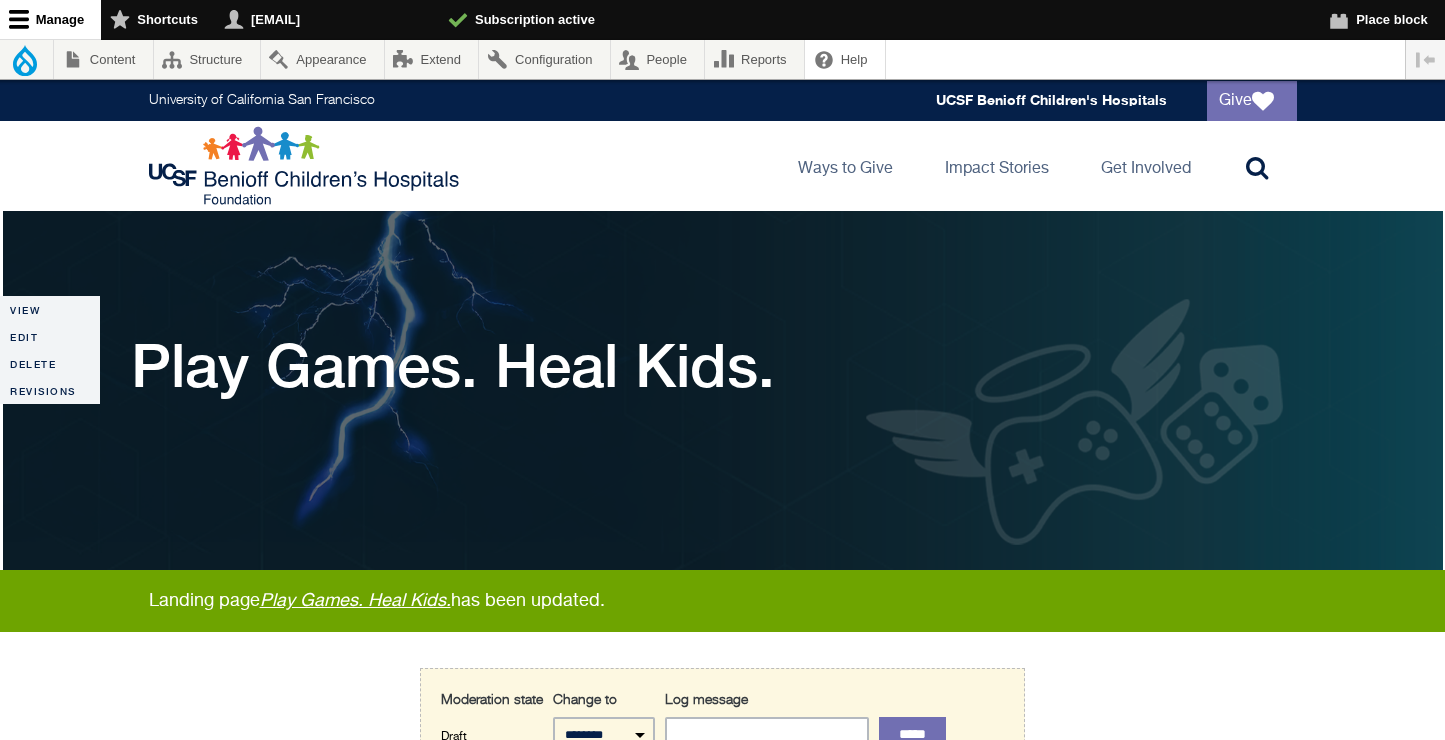scroll, scrollTop: 0, scrollLeft: 0, axis: both 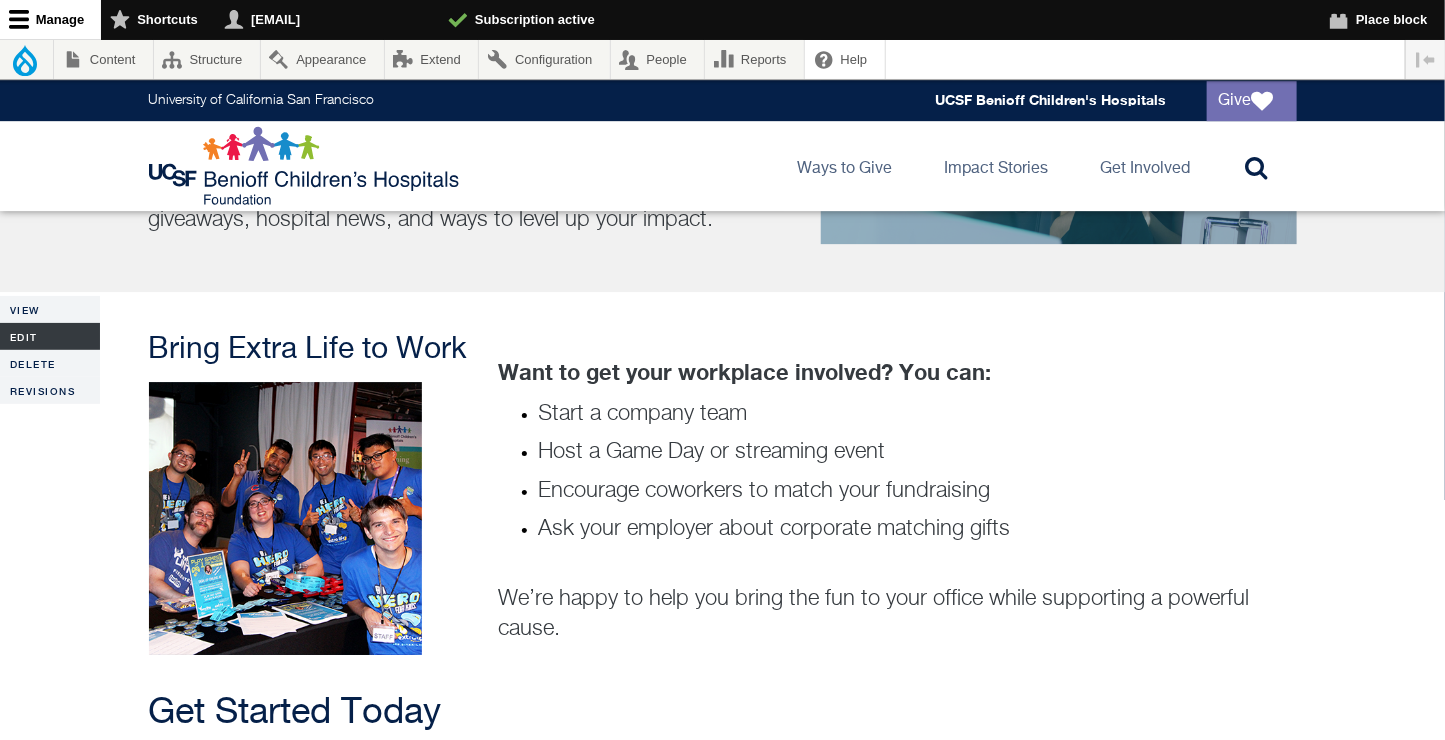 click on "Edit" at bounding box center (50, 336) 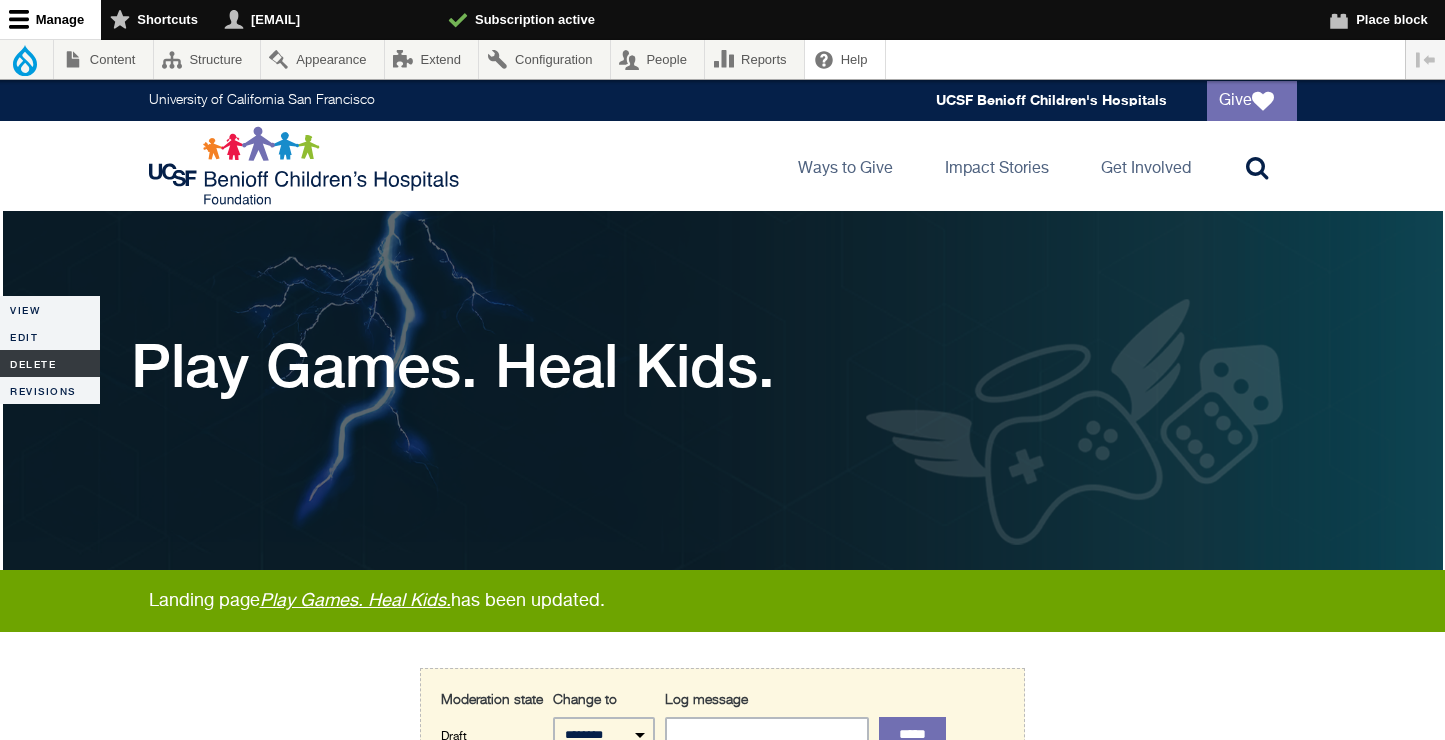 scroll, scrollTop: 0, scrollLeft: 0, axis: both 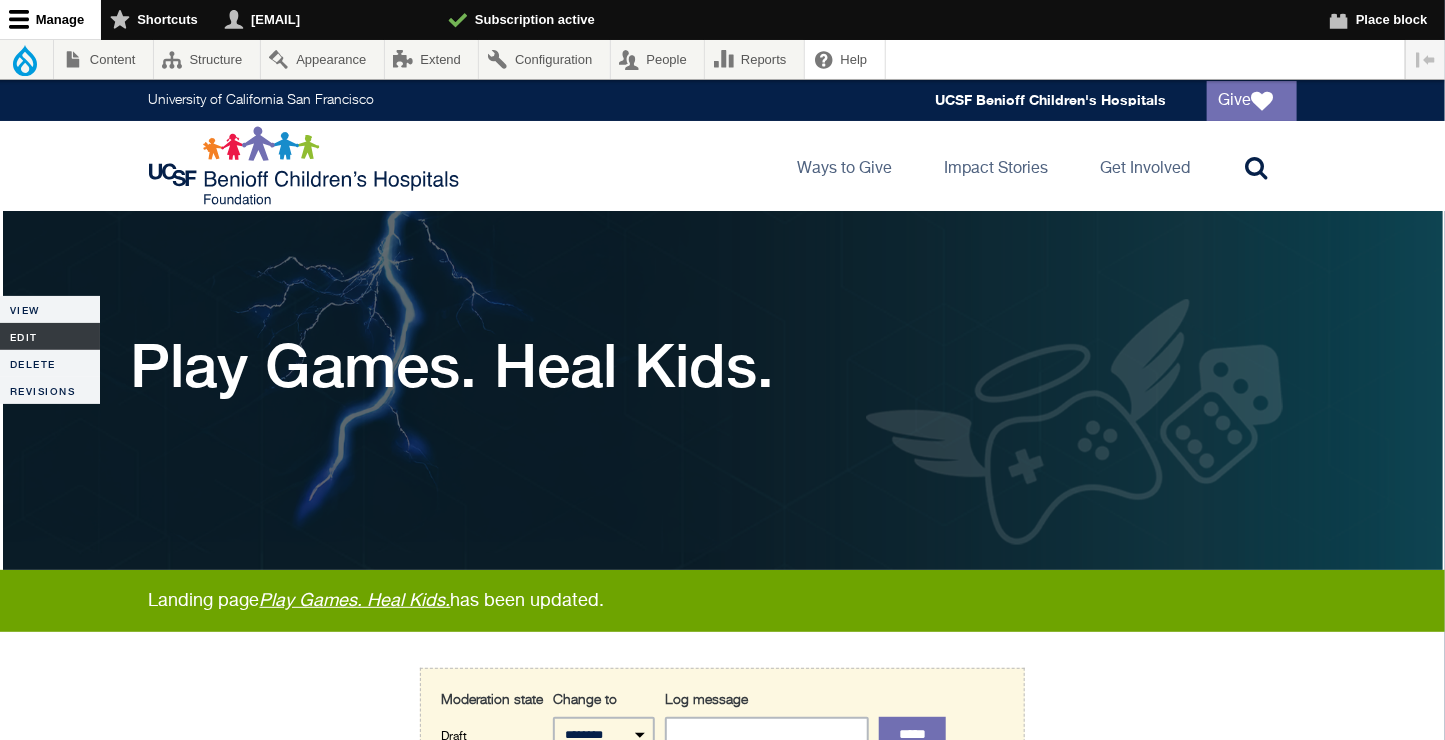 click on "Edit" at bounding box center (50, 336) 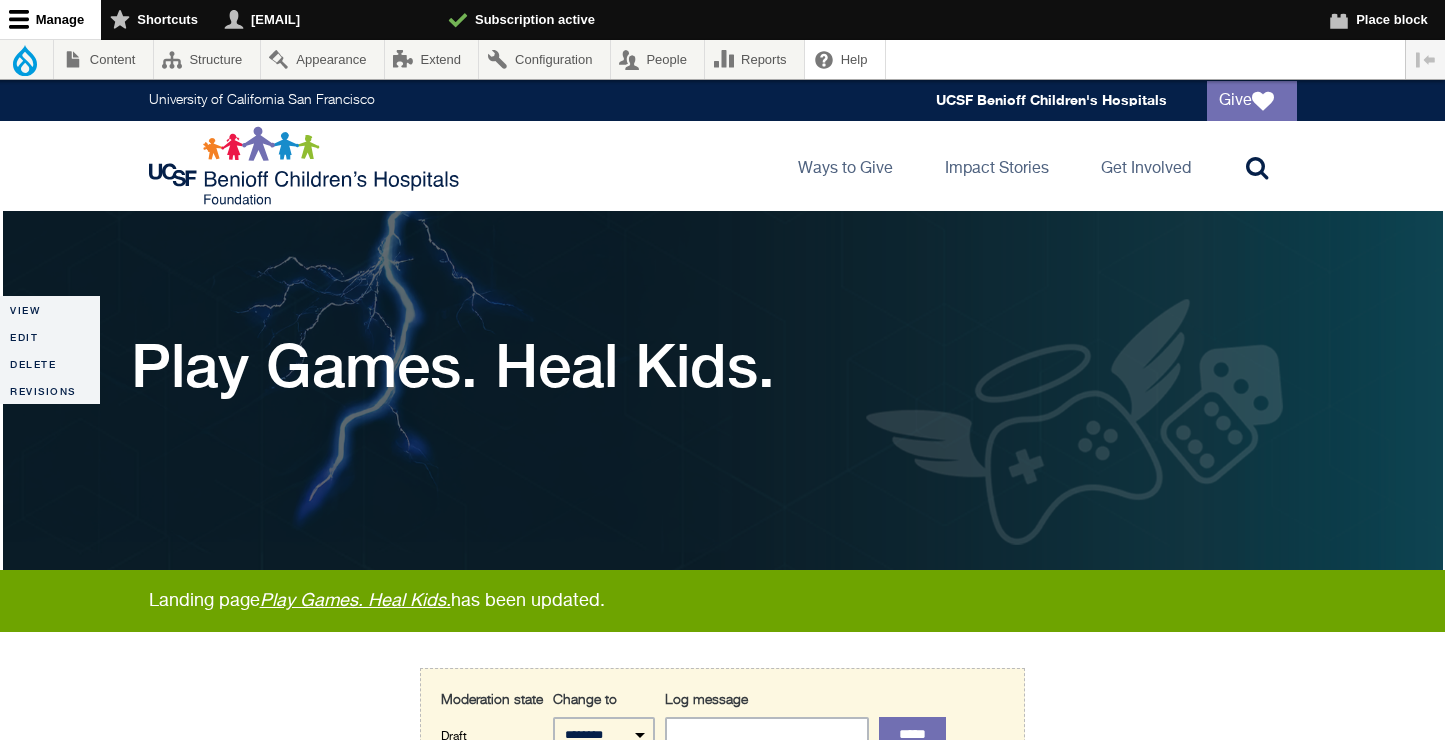 scroll, scrollTop: 0, scrollLeft: 0, axis: both 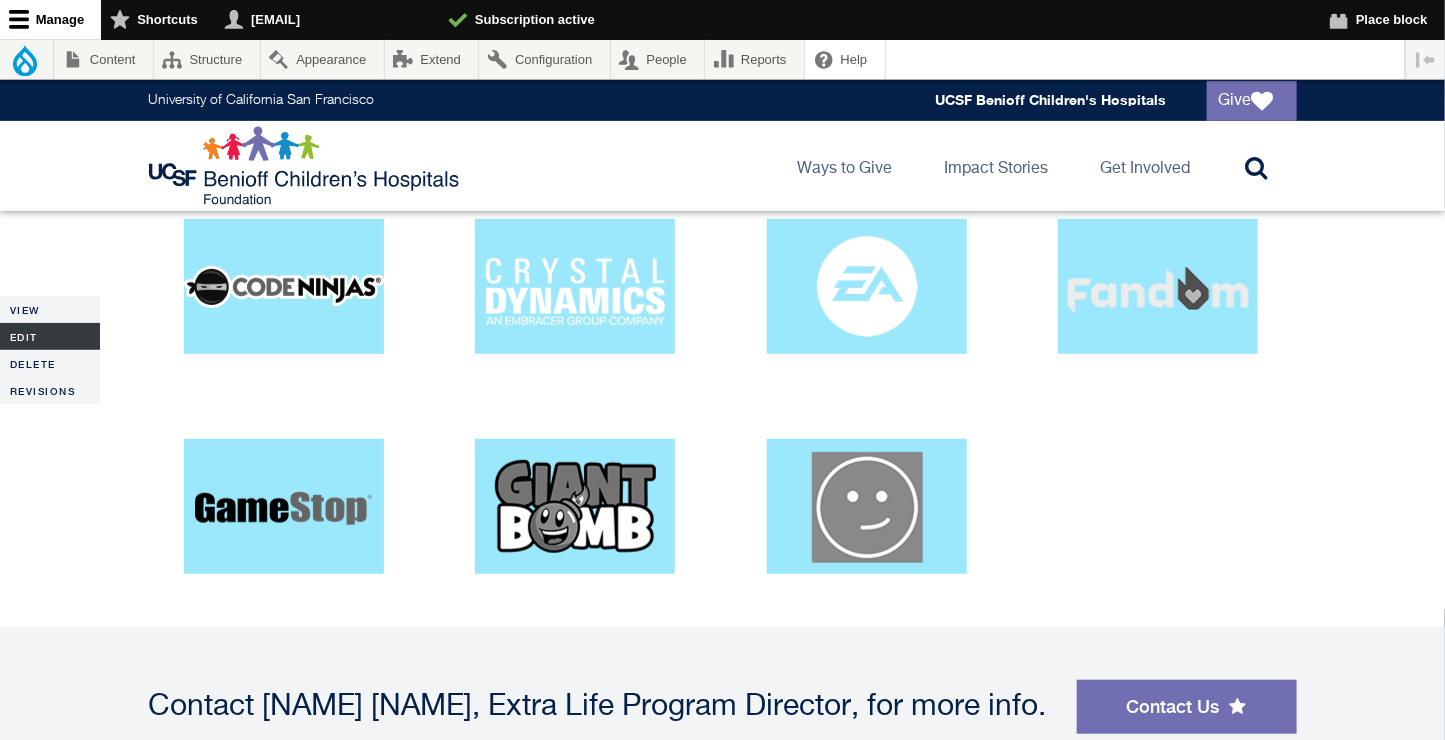 click on "Edit" at bounding box center (50, 336) 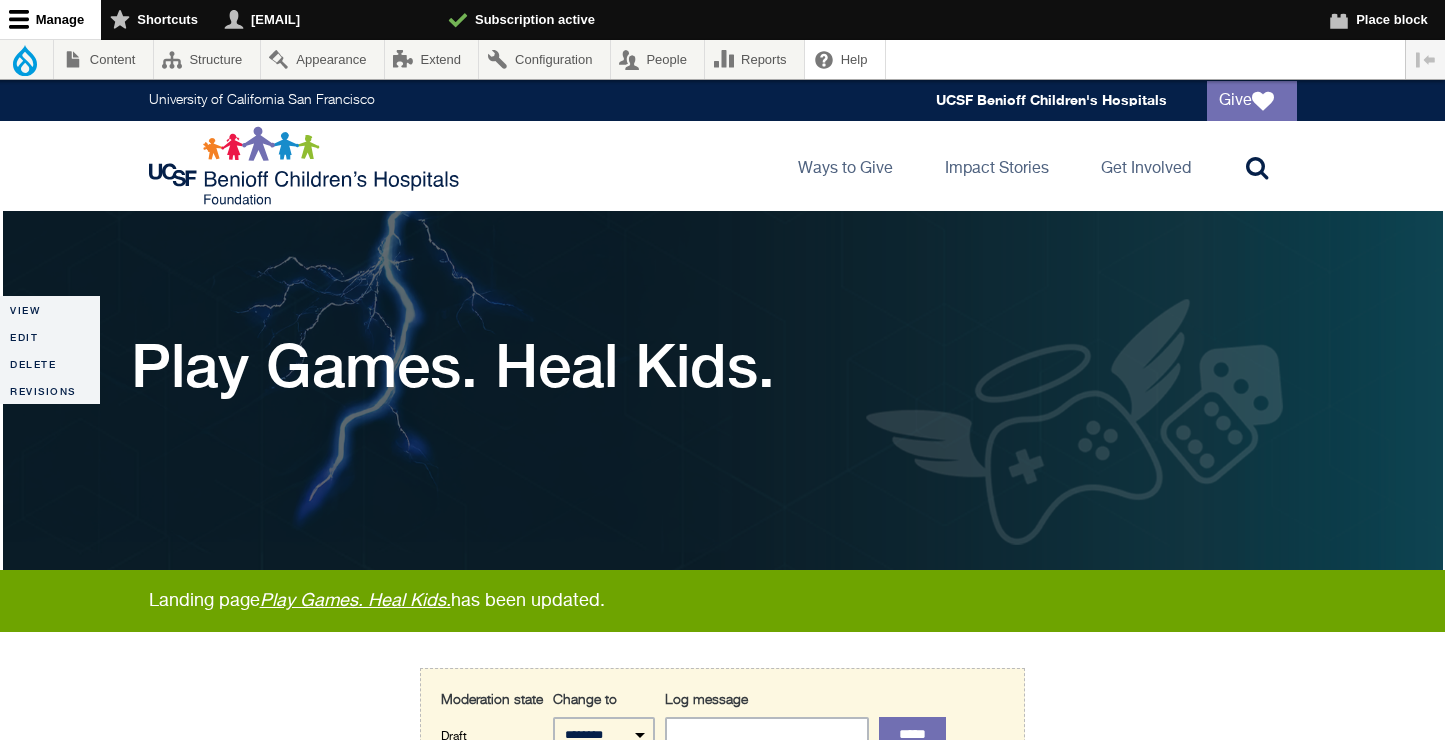 scroll, scrollTop: 0, scrollLeft: 0, axis: both 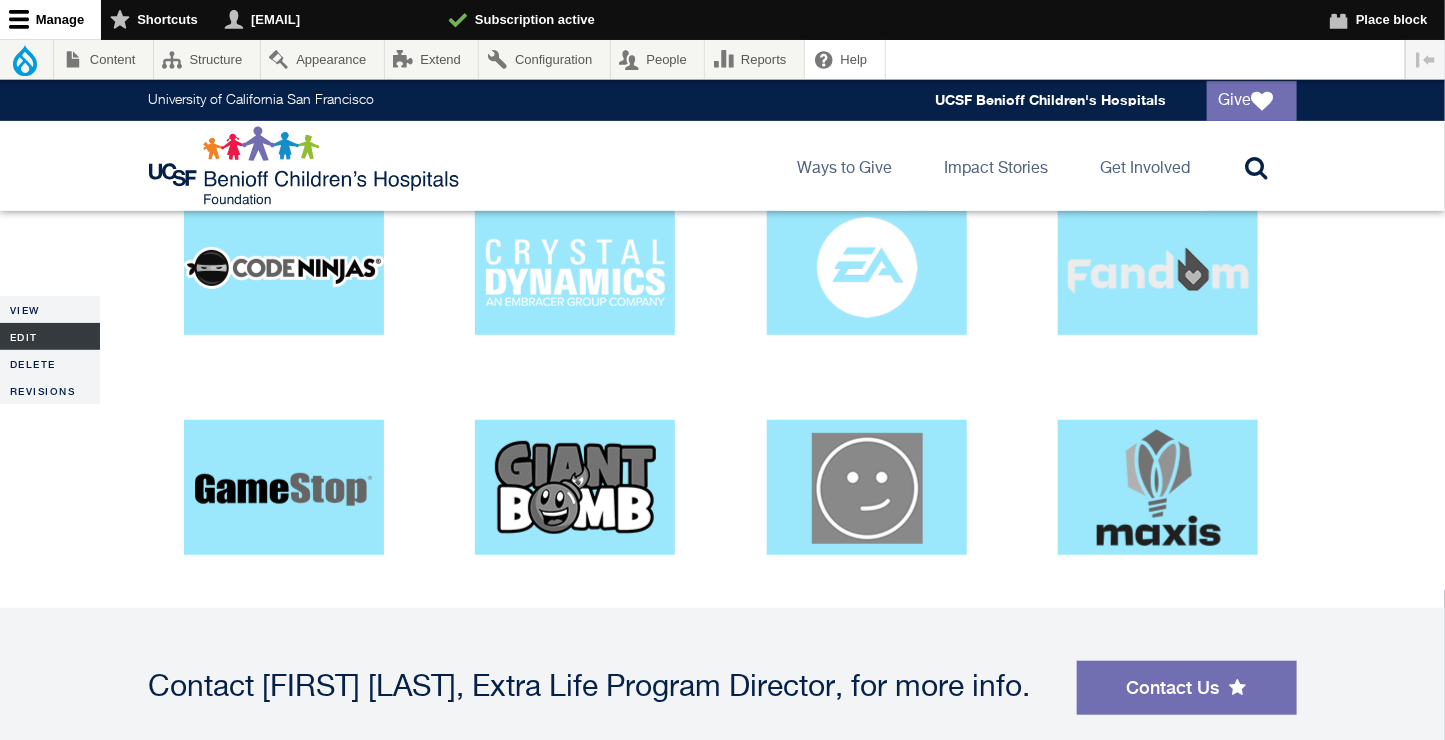 click on "Edit" at bounding box center [50, 336] 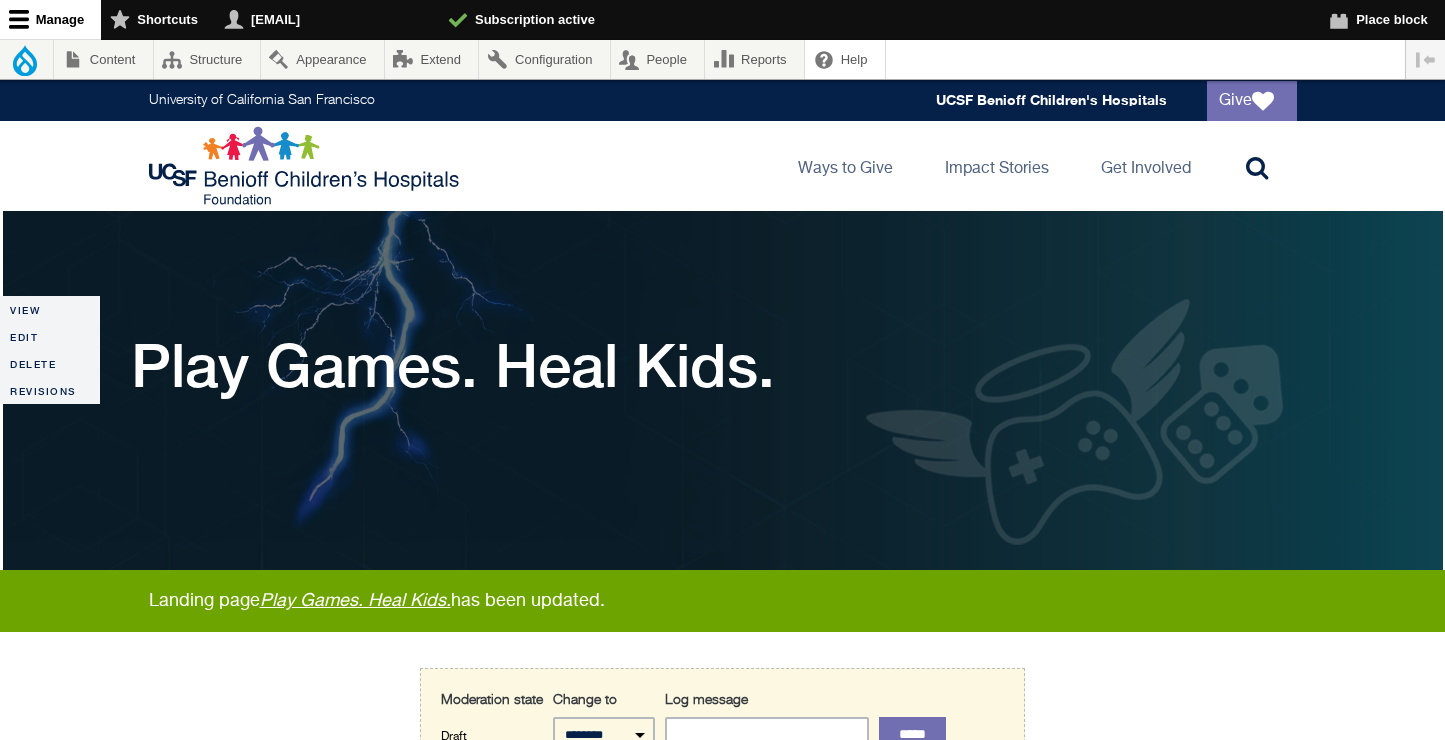 scroll, scrollTop: 0, scrollLeft: 0, axis: both 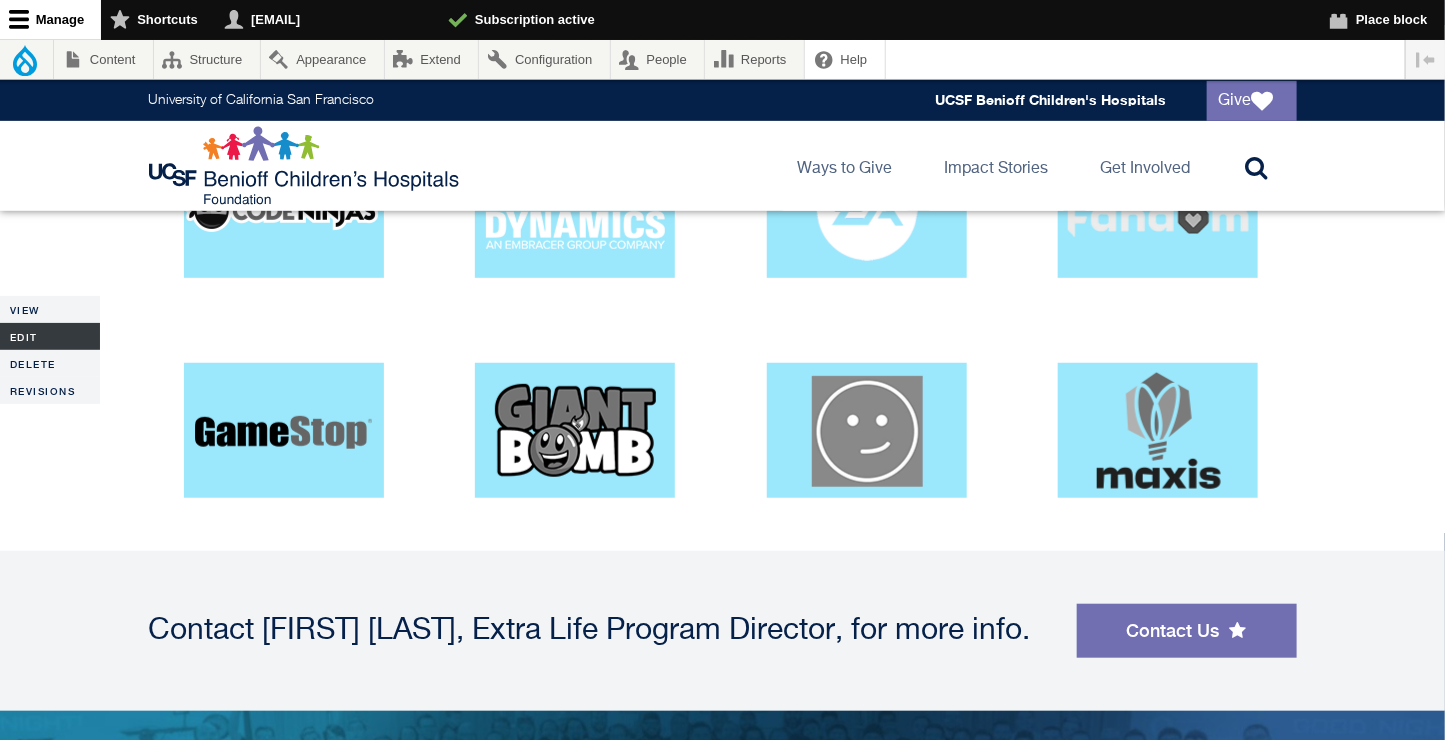 click on "Edit" at bounding box center (50, 336) 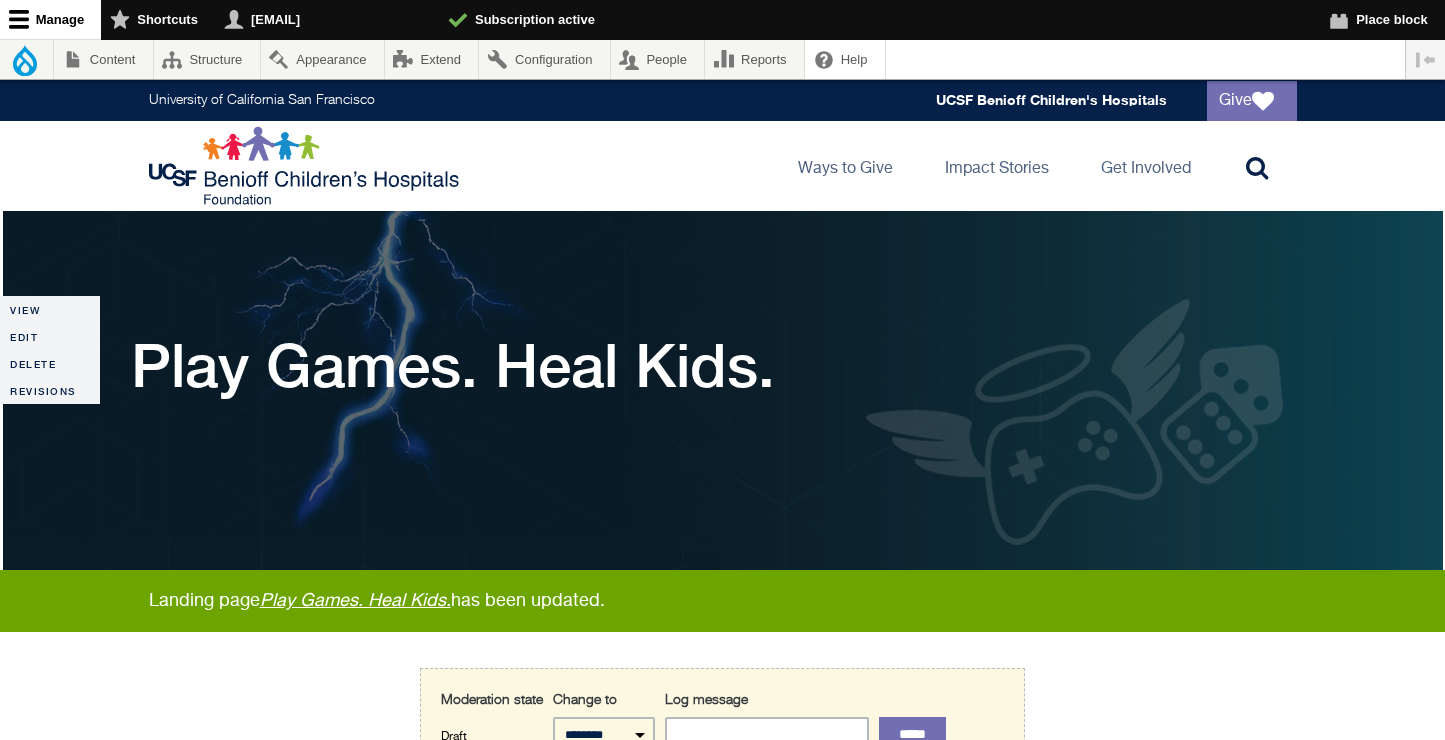 scroll, scrollTop: 0, scrollLeft: 0, axis: both 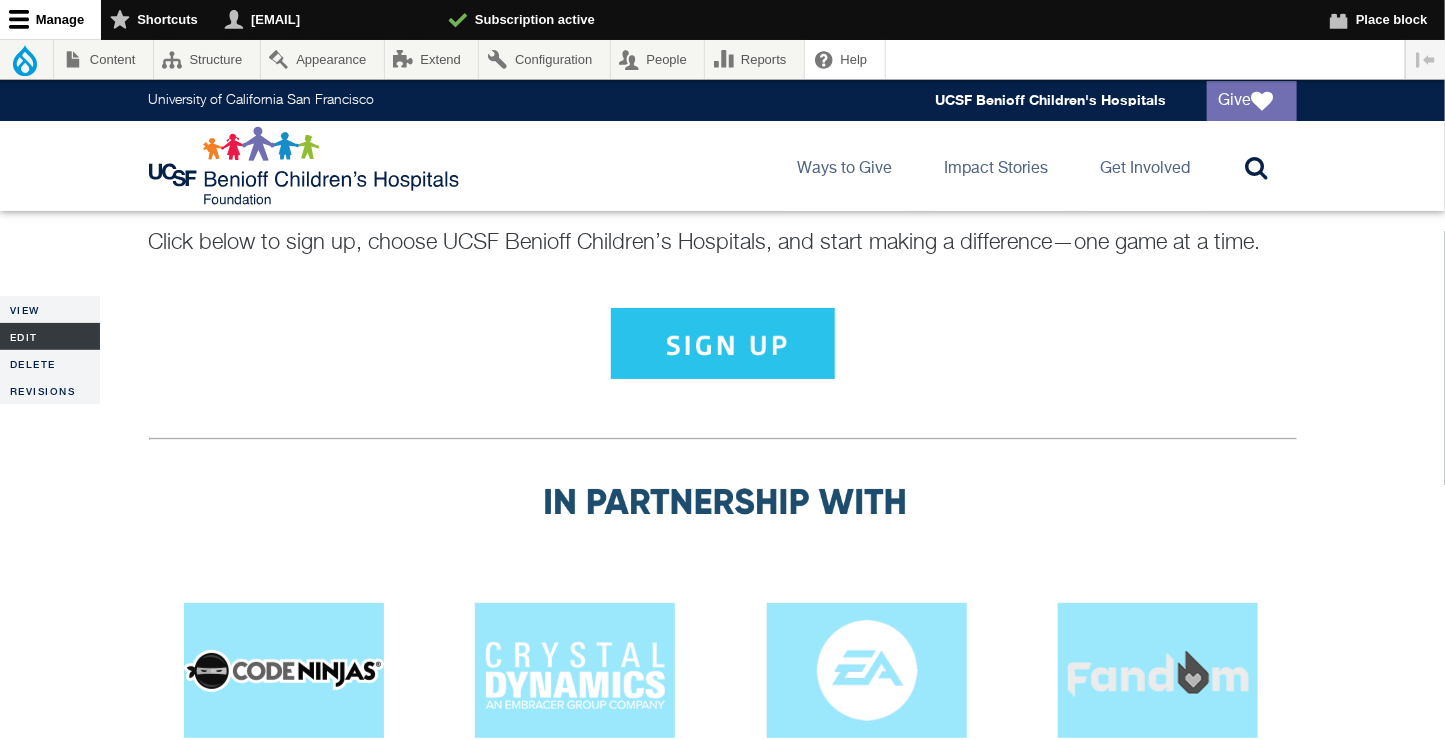 click on "Edit" at bounding box center (50, 336) 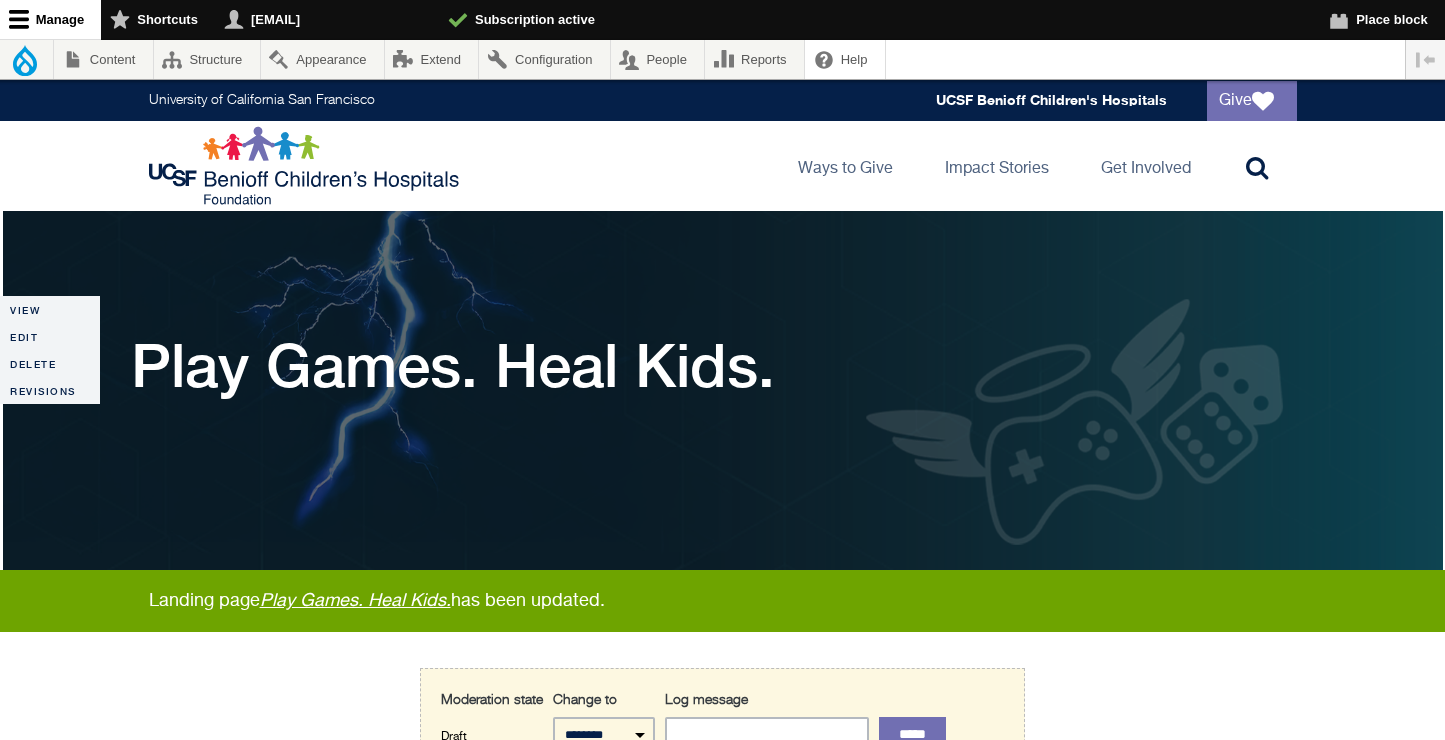 scroll, scrollTop: 147, scrollLeft: 0, axis: vertical 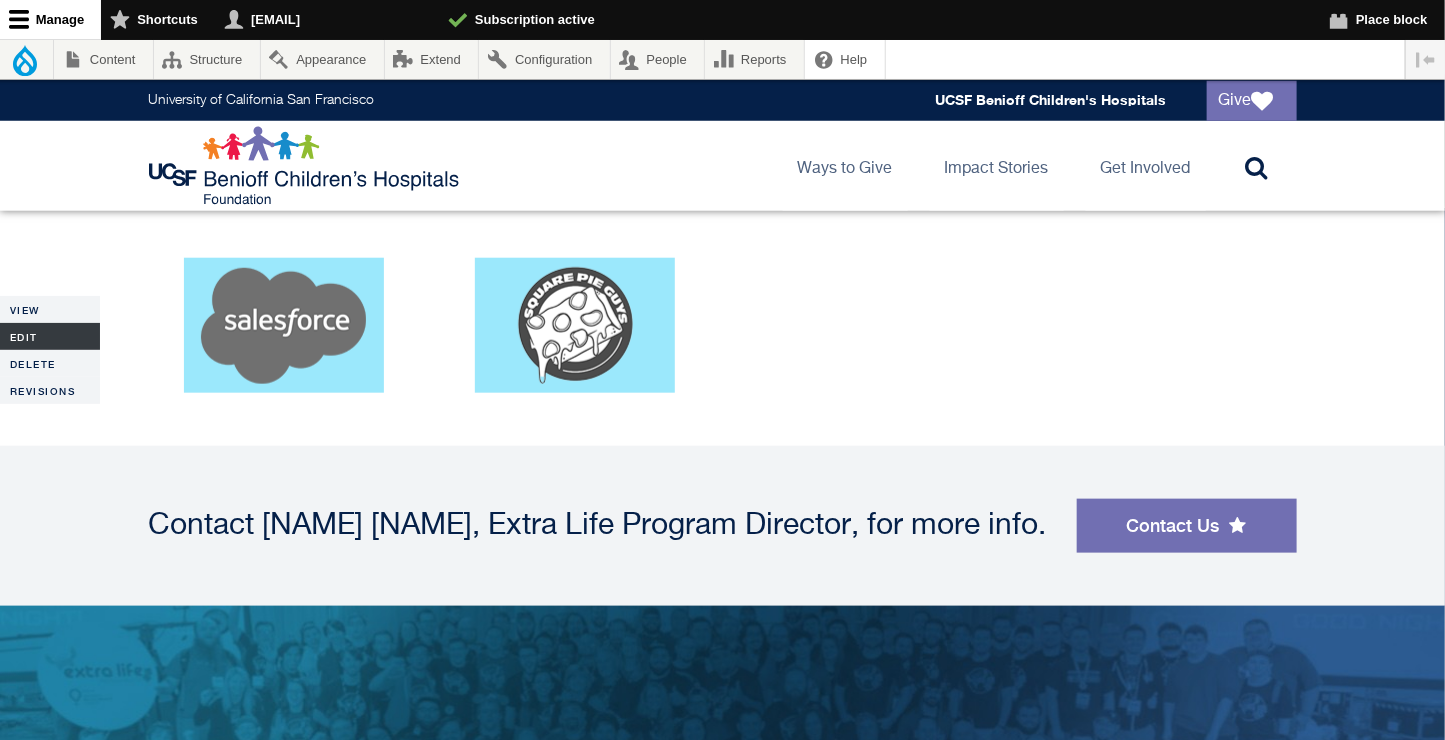 click on "Edit" at bounding box center [50, 336] 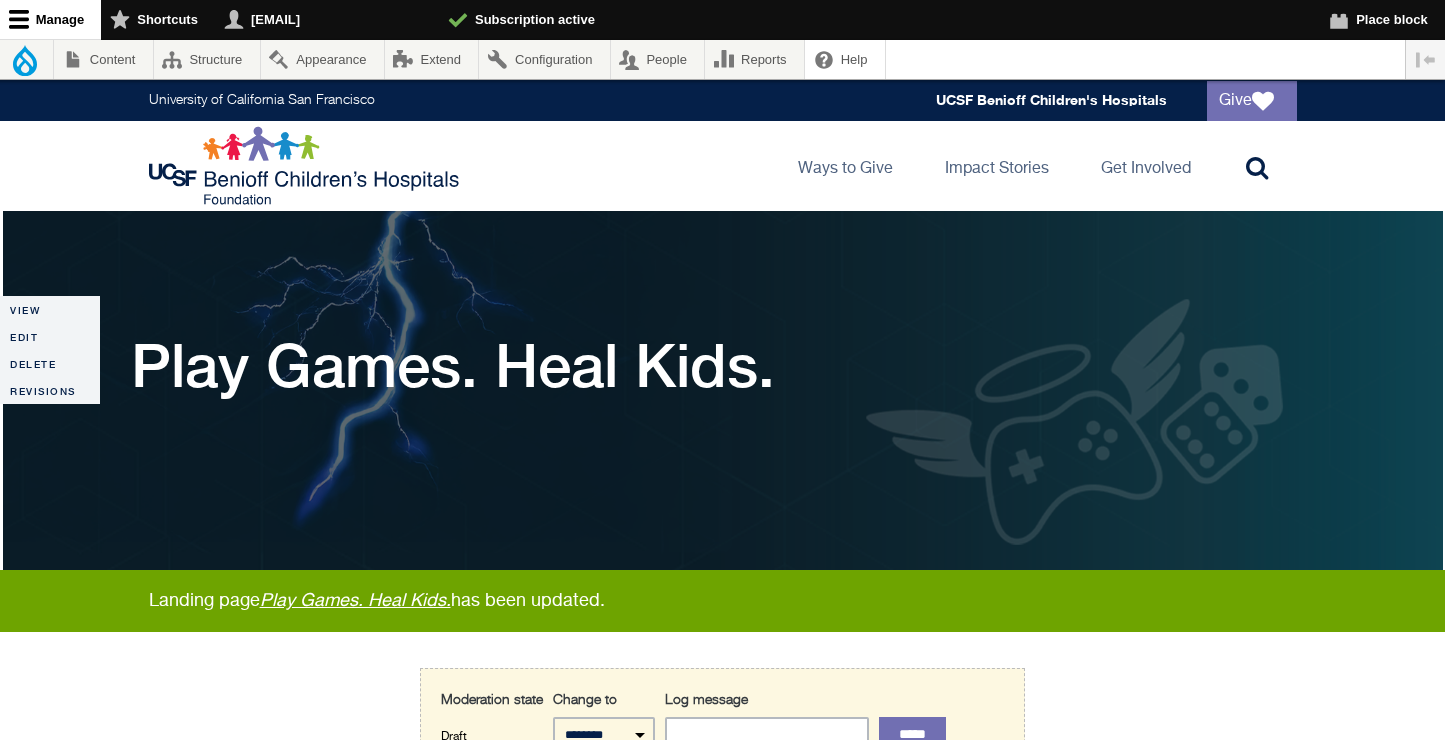 scroll, scrollTop: 0, scrollLeft: 0, axis: both 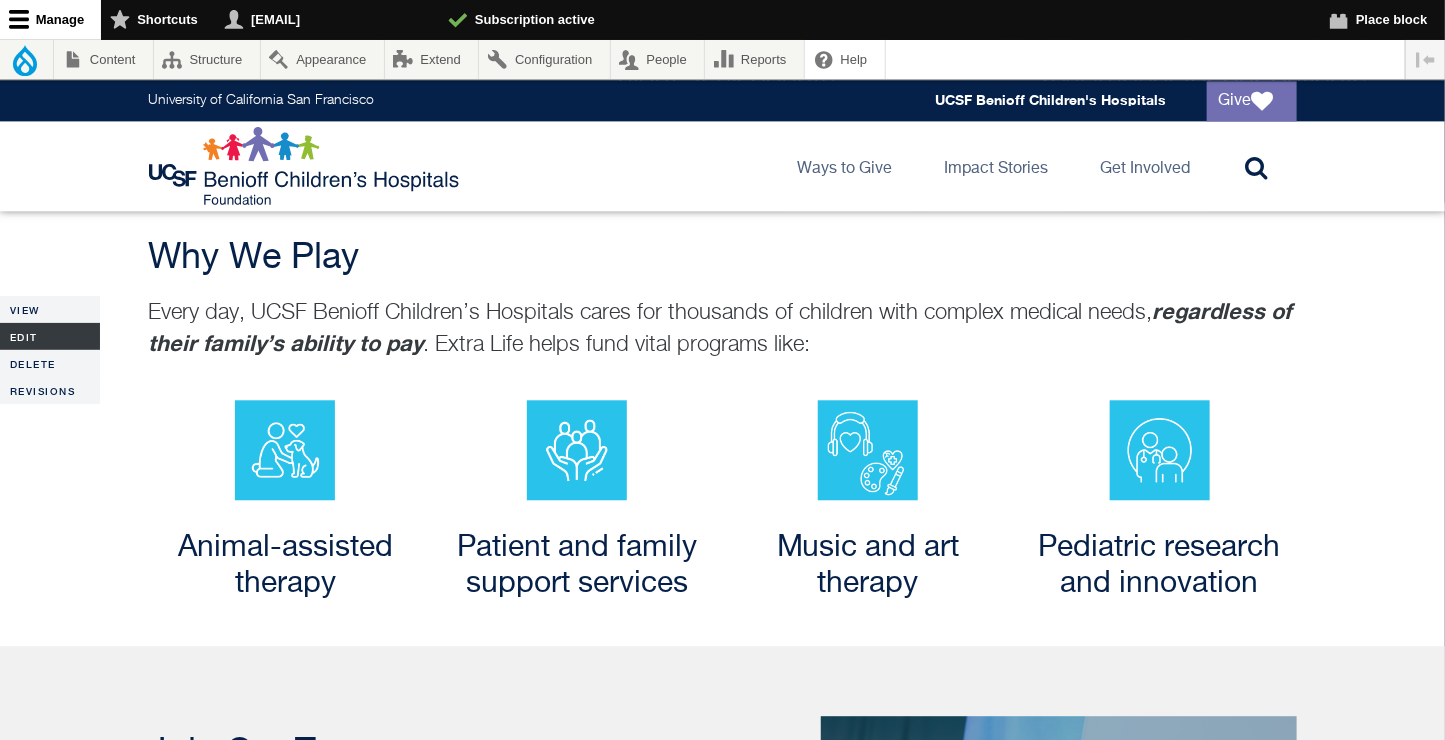click on "Edit" at bounding box center (50, 336) 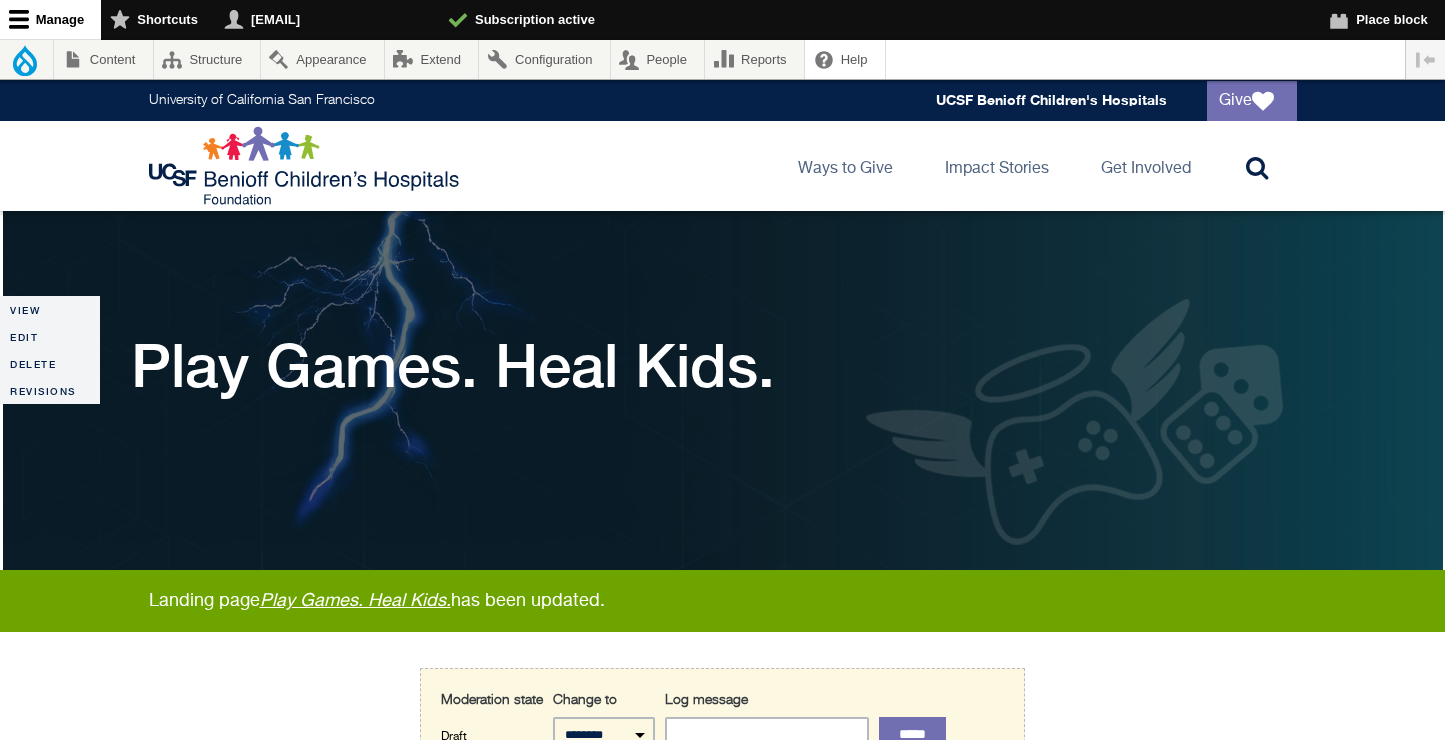 scroll, scrollTop: 1147, scrollLeft: 0, axis: vertical 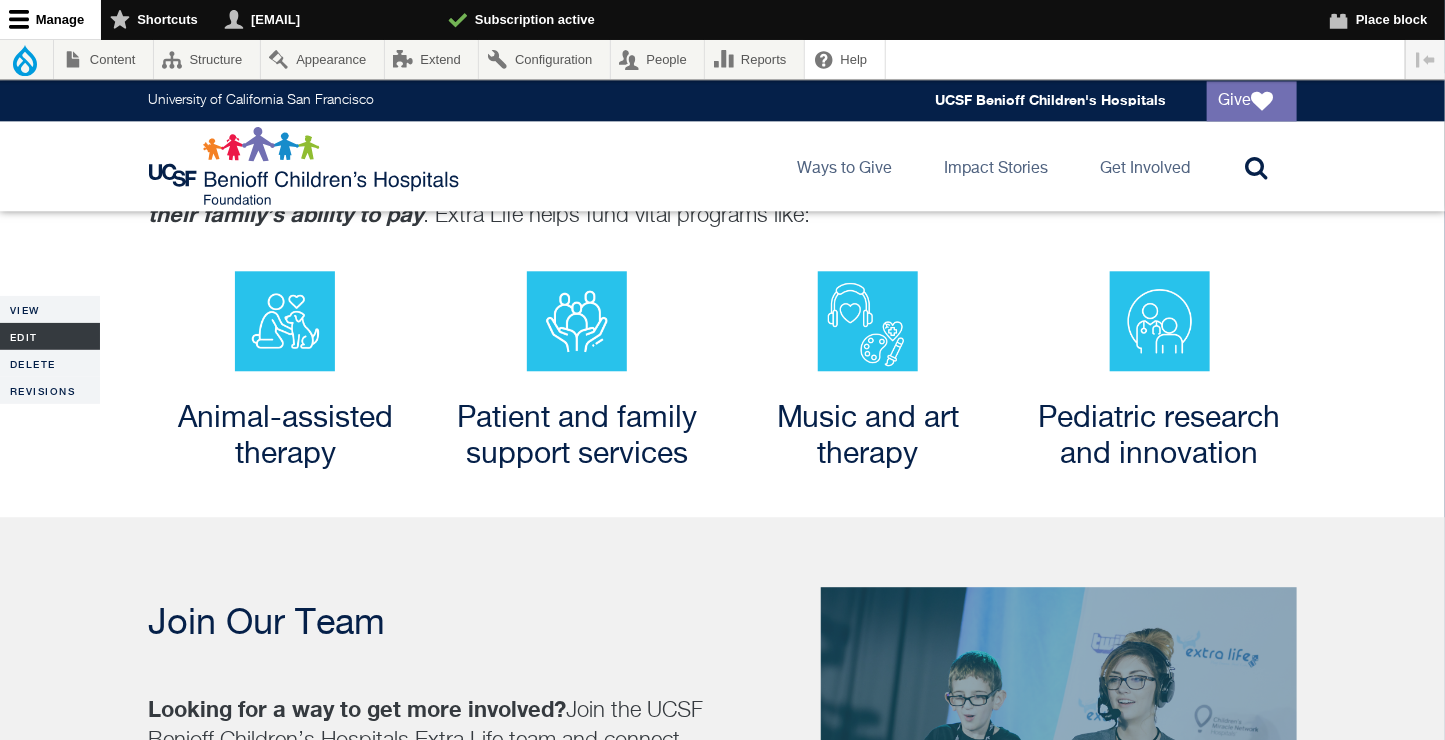 click on "Edit" at bounding box center (50, 336) 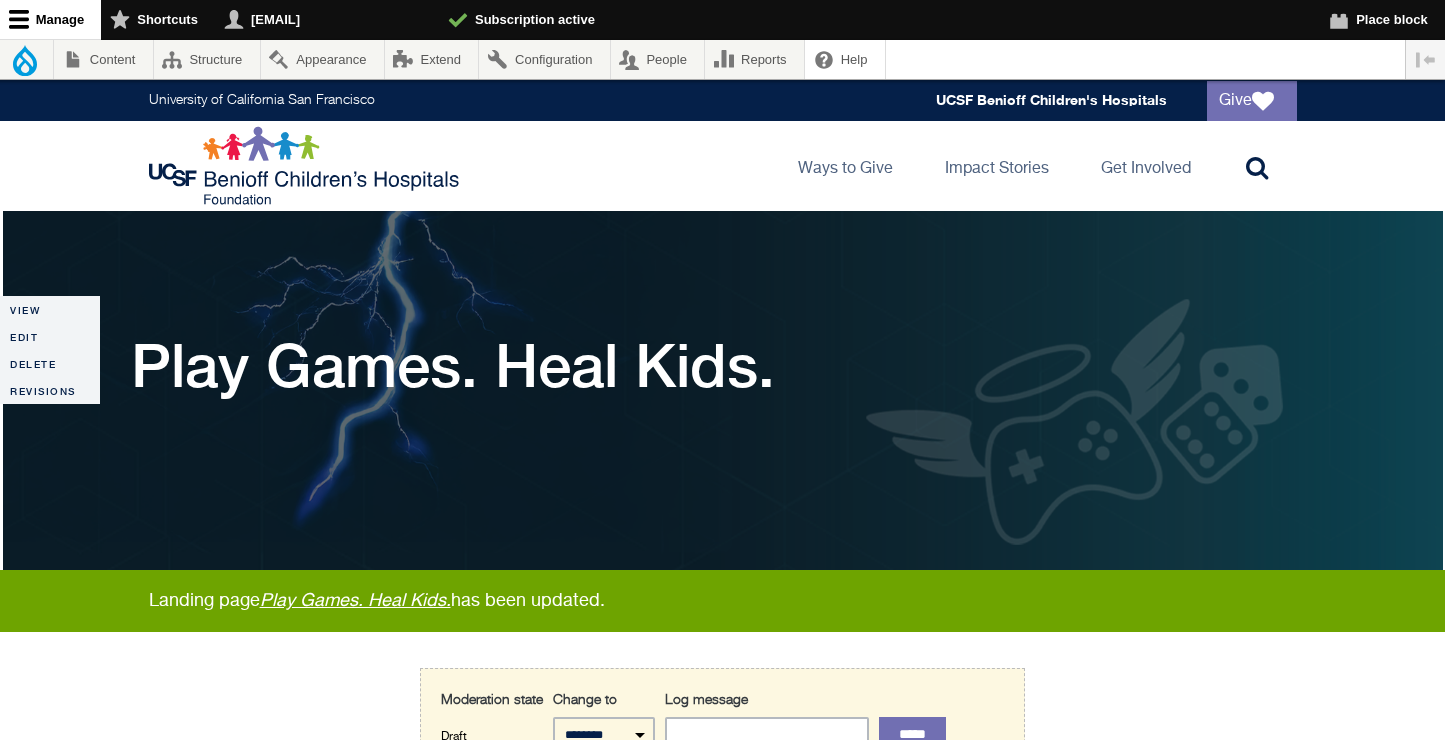 scroll, scrollTop: 0, scrollLeft: 0, axis: both 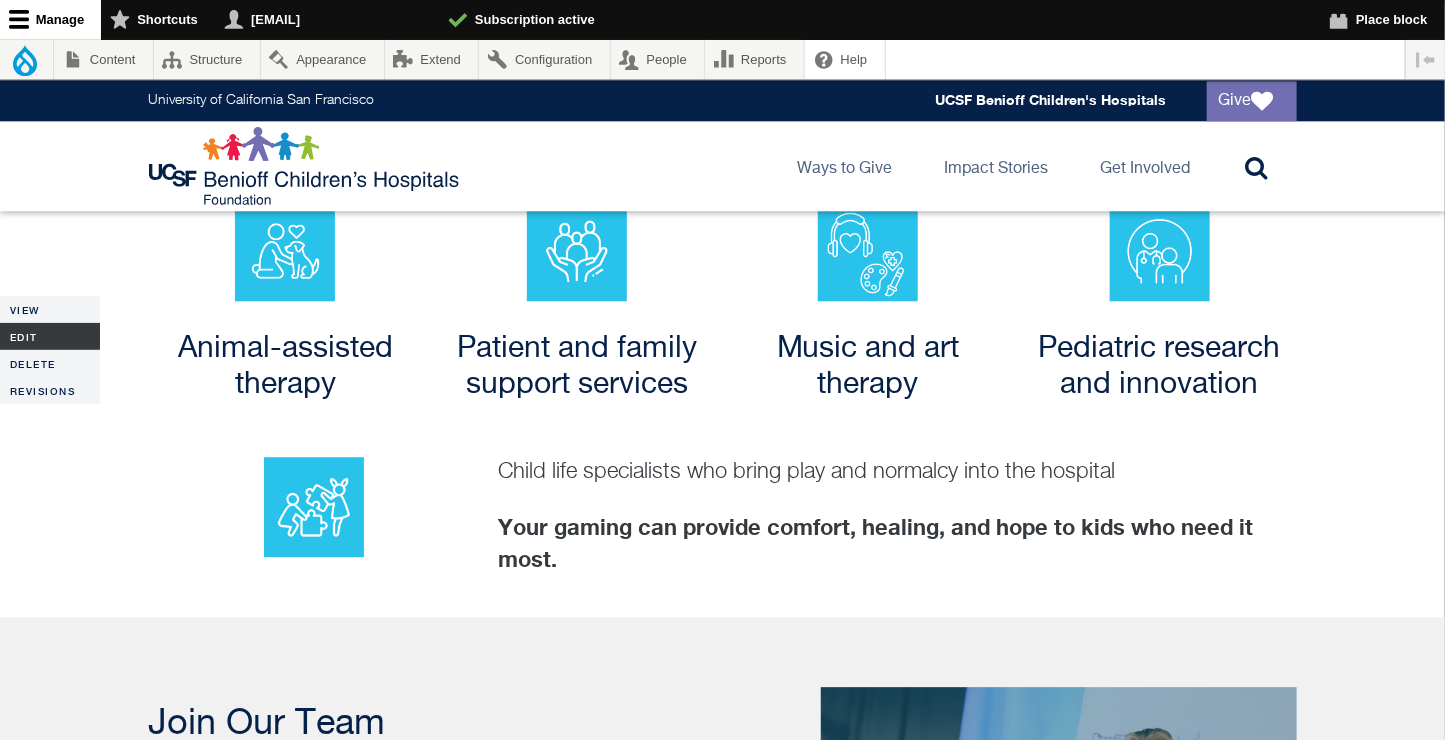 click on "Edit" at bounding box center (50, 336) 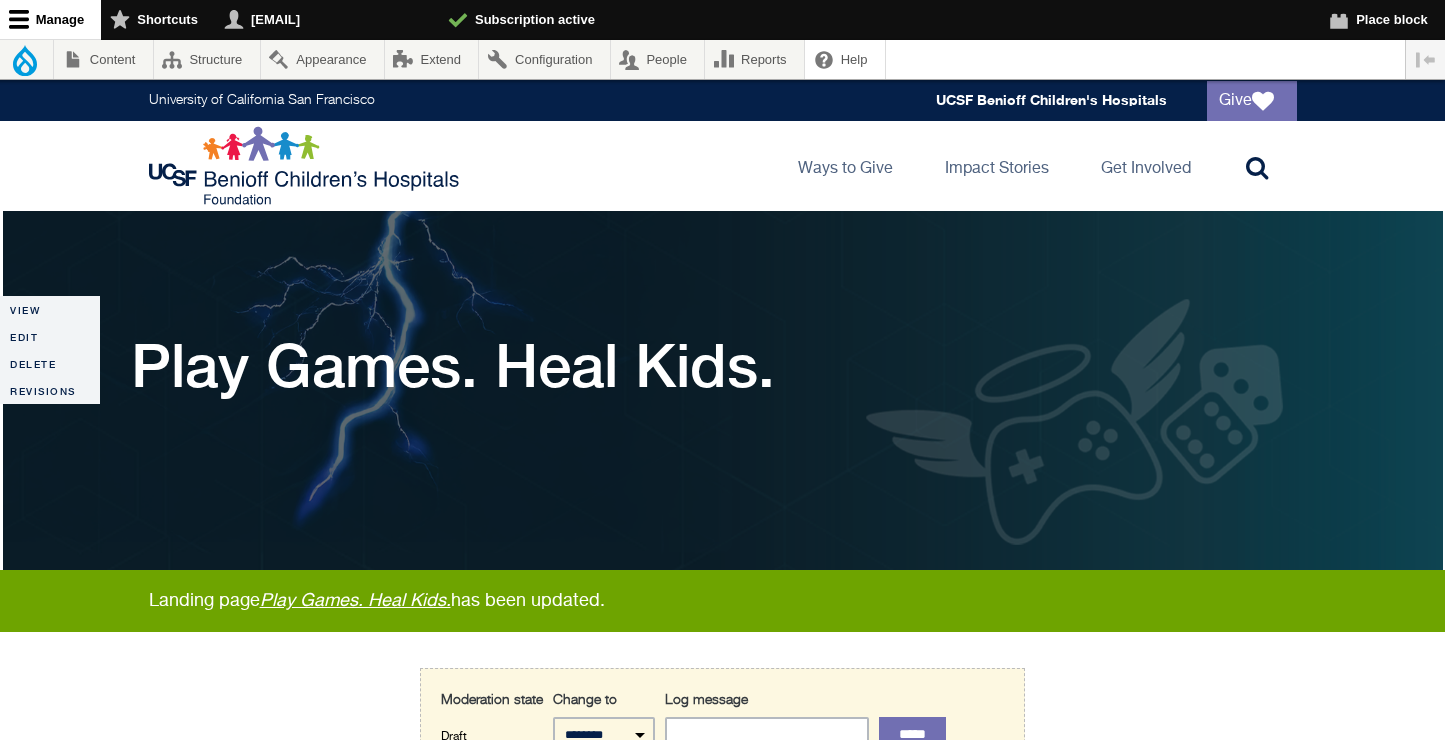 scroll, scrollTop: 0, scrollLeft: 0, axis: both 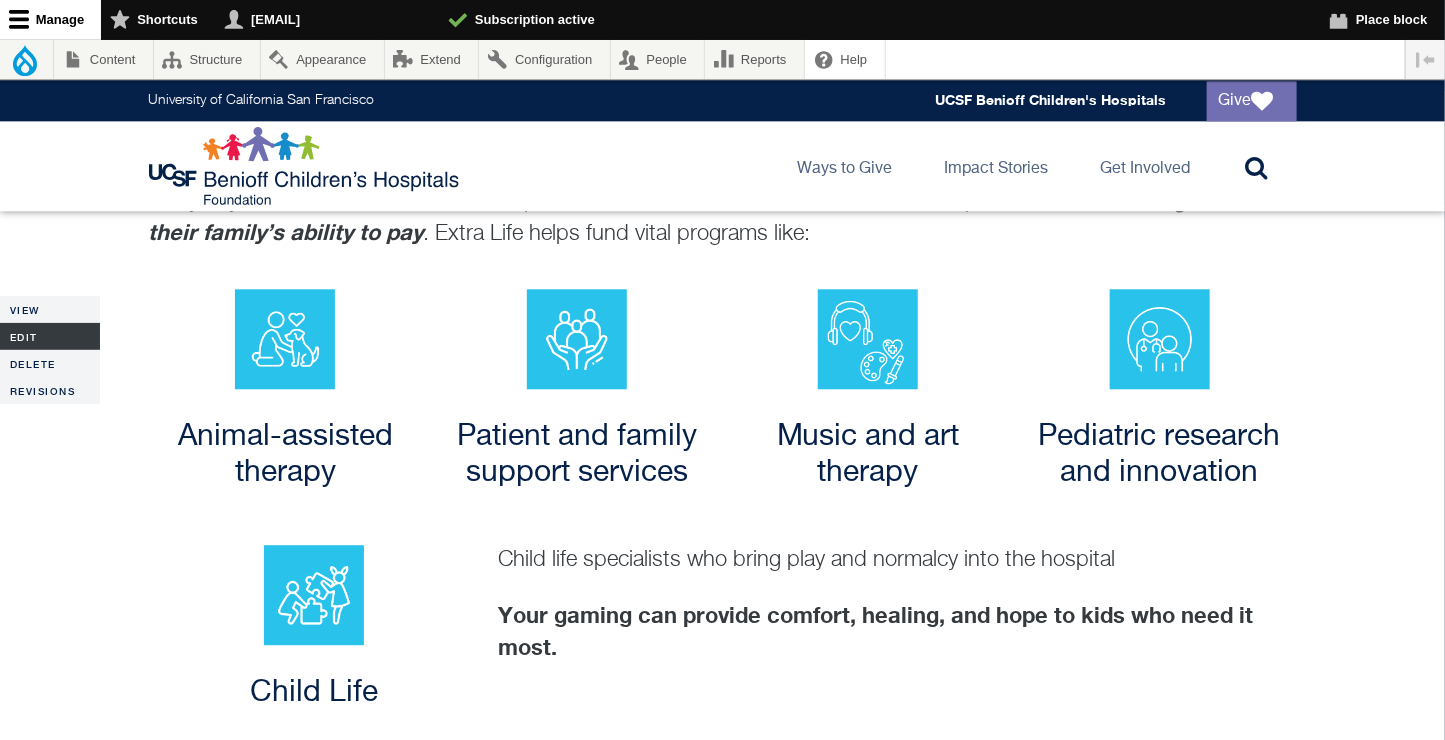 click on "Edit" at bounding box center [50, 336] 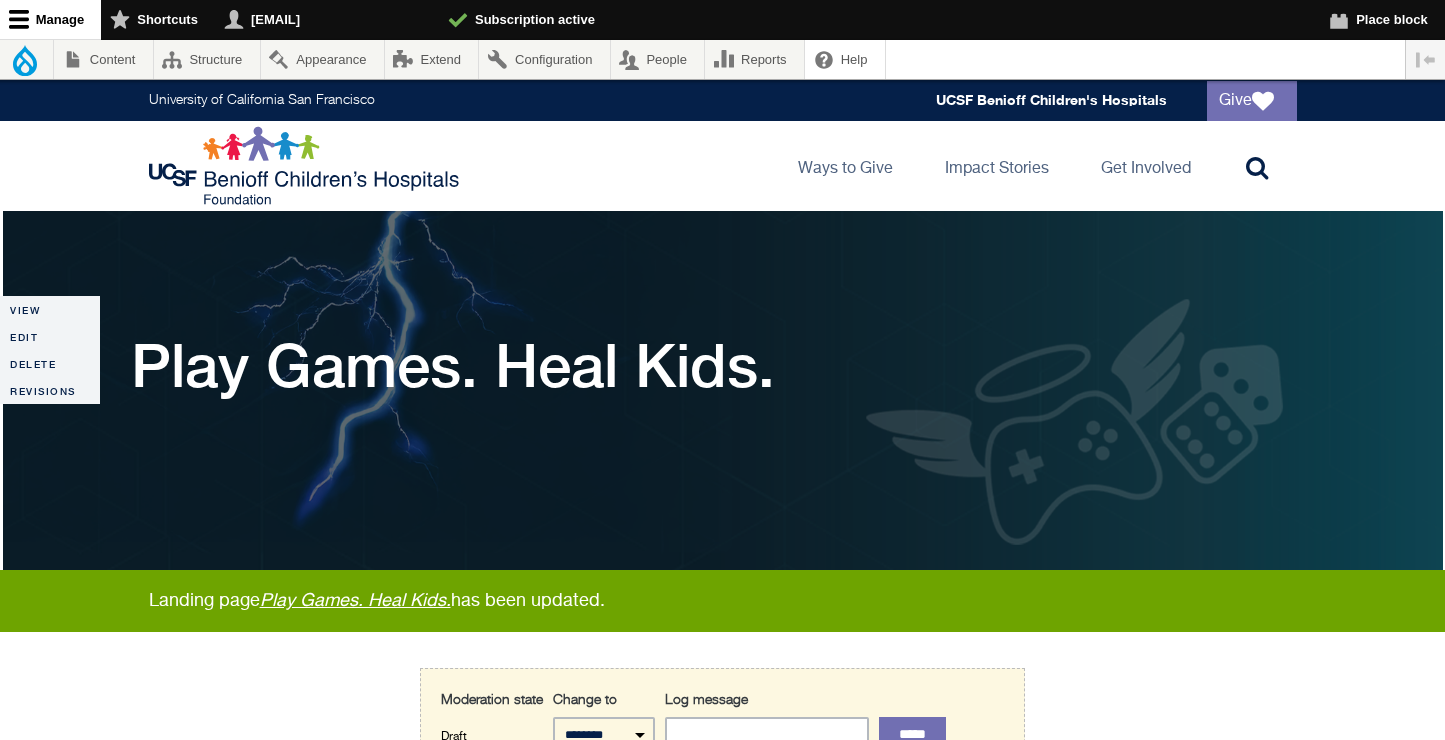 scroll, scrollTop: 0, scrollLeft: 0, axis: both 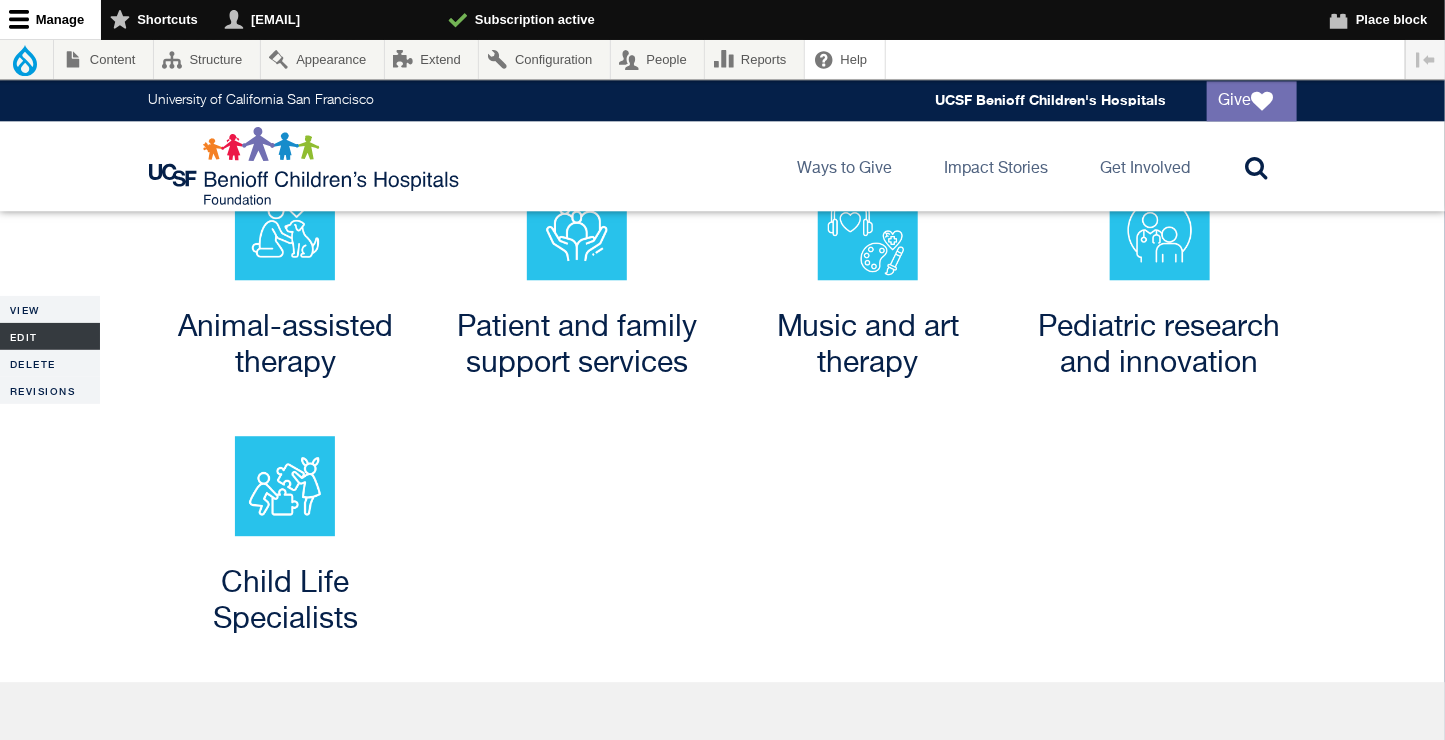 click on "Edit" at bounding box center [50, 336] 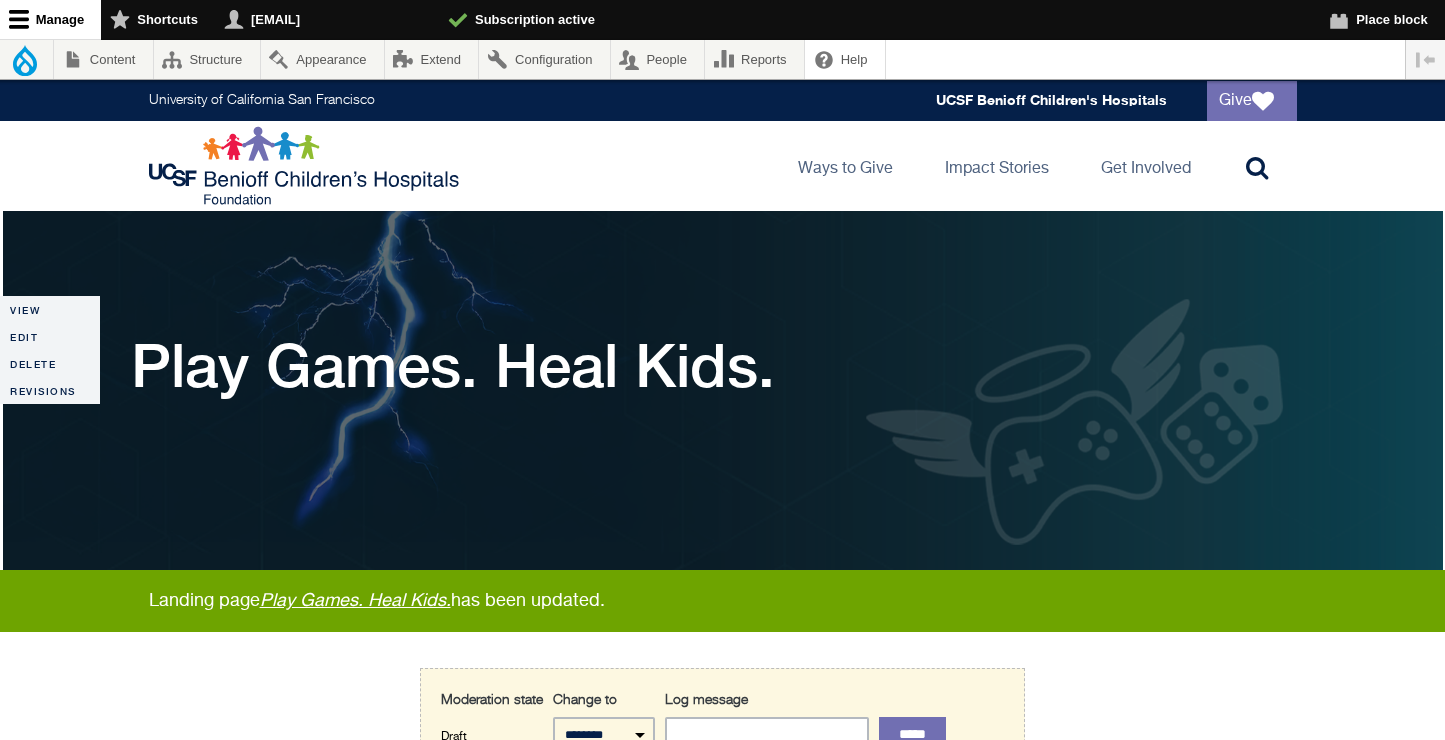scroll, scrollTop: 0, scrollLeft: 0, axis: both 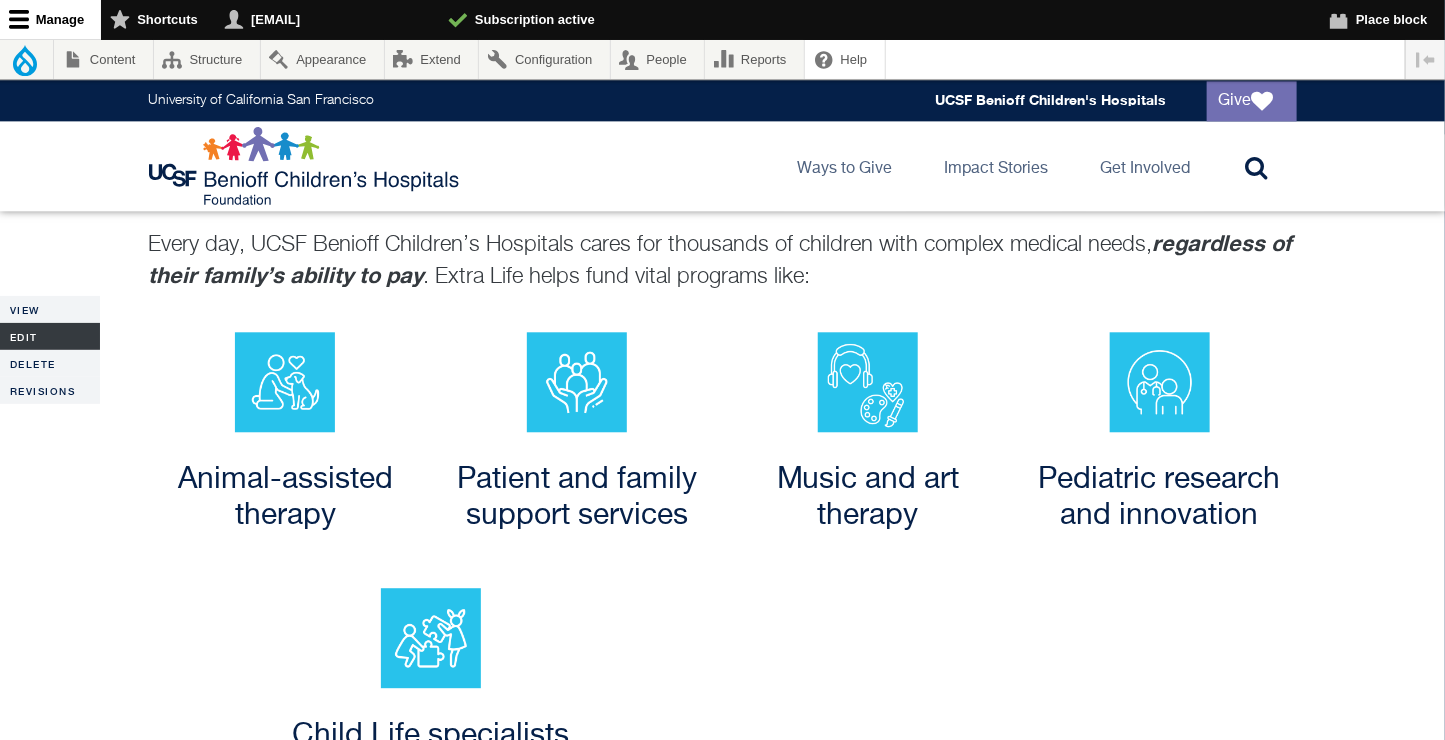 click on "Edit" at bounding box center (50, 336) 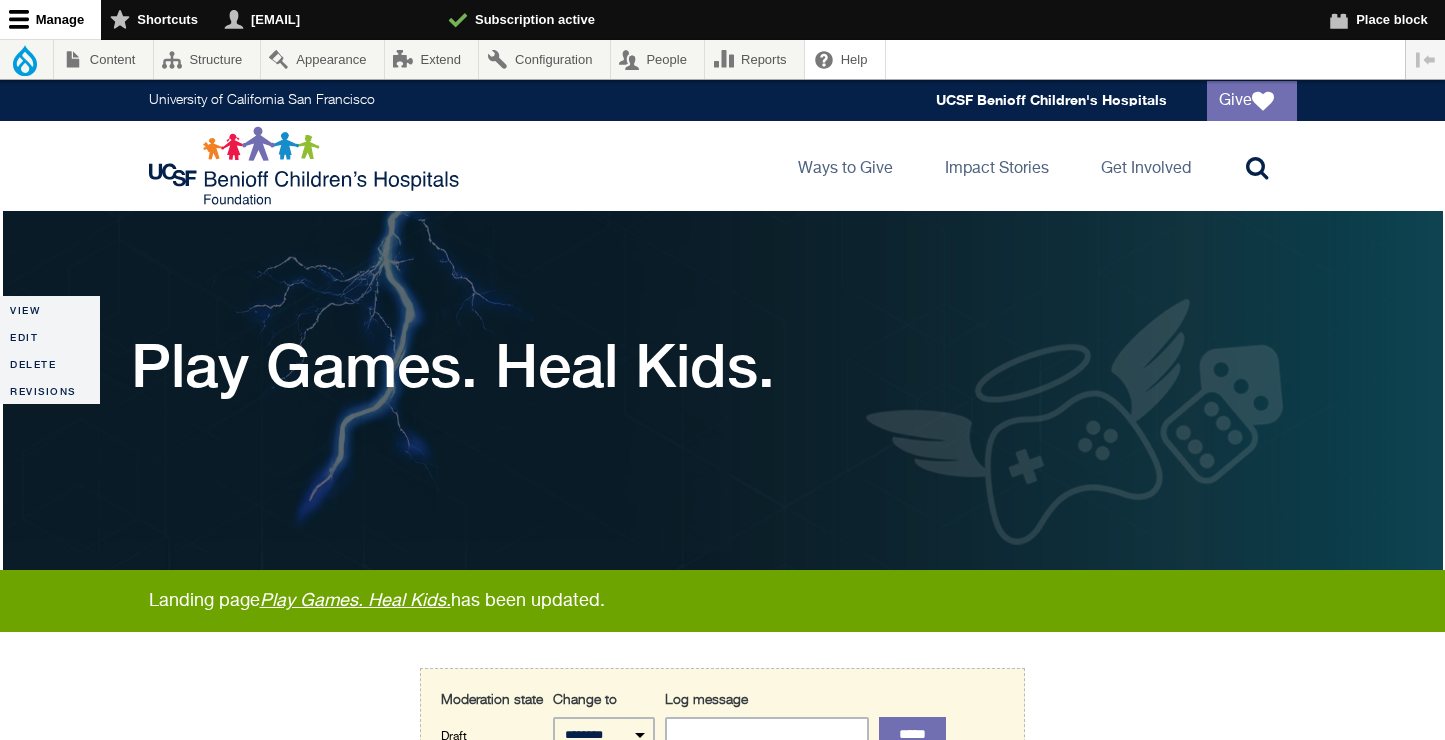 scroll, scrollTop: 0, scrollLeft: 0, axis: both 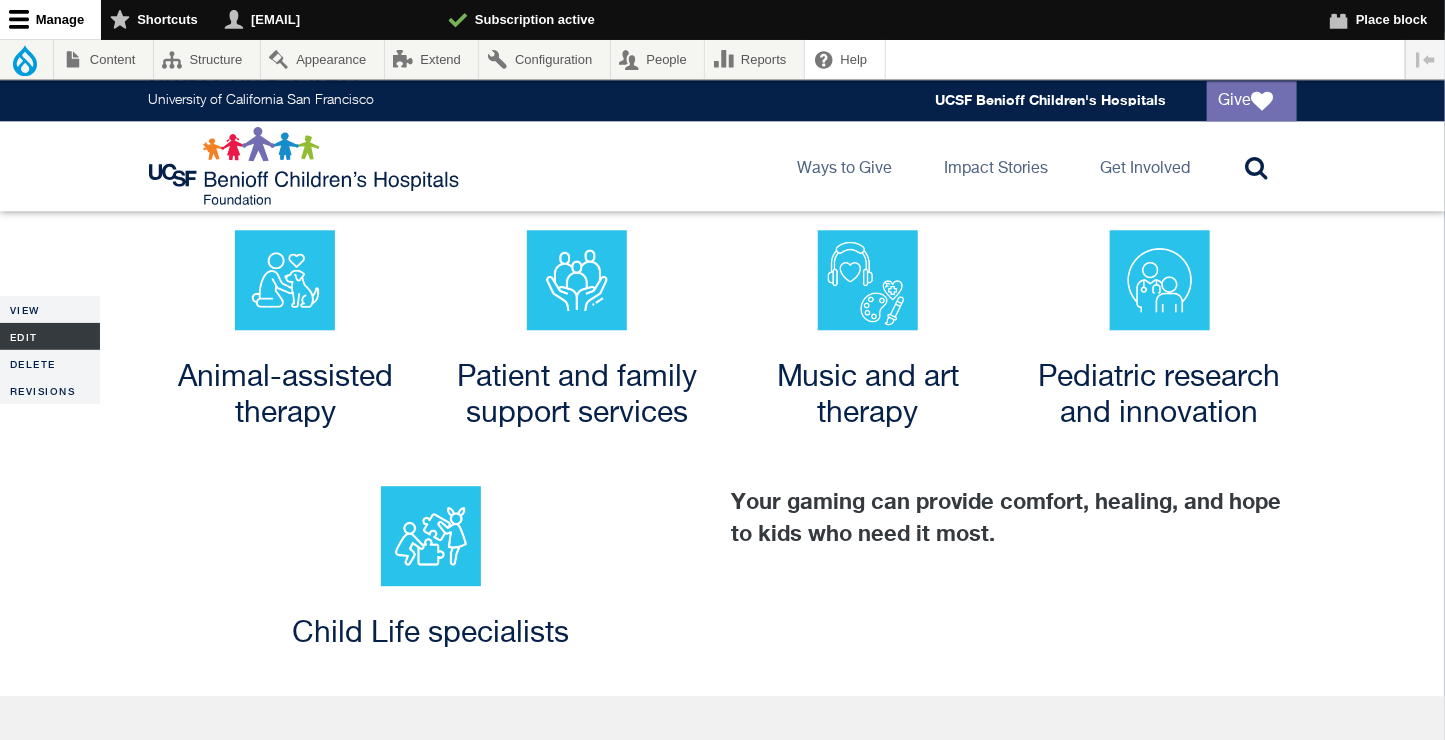 click on "Edit" at bounding box center [50, 336] 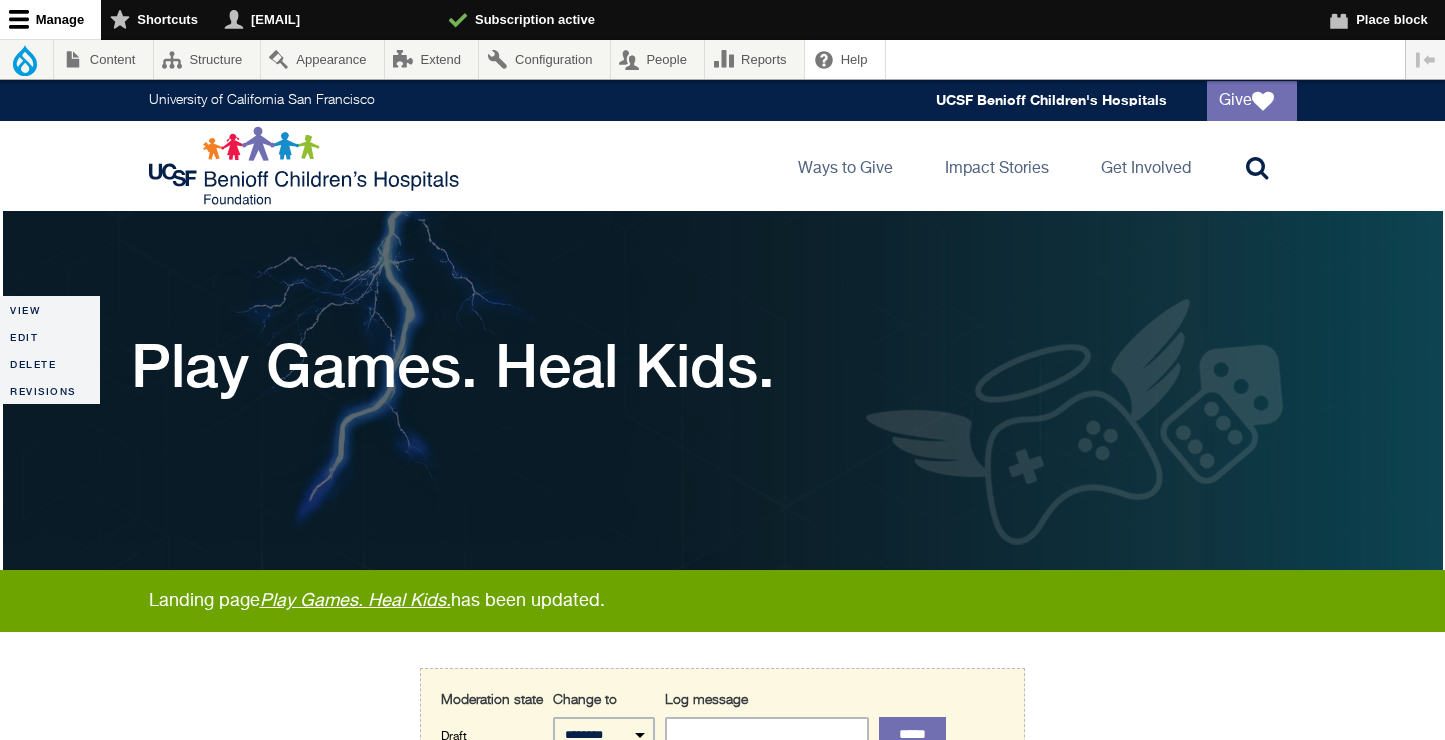 scroll, scrollTop: 0, scrollLeft: 0, axis: both 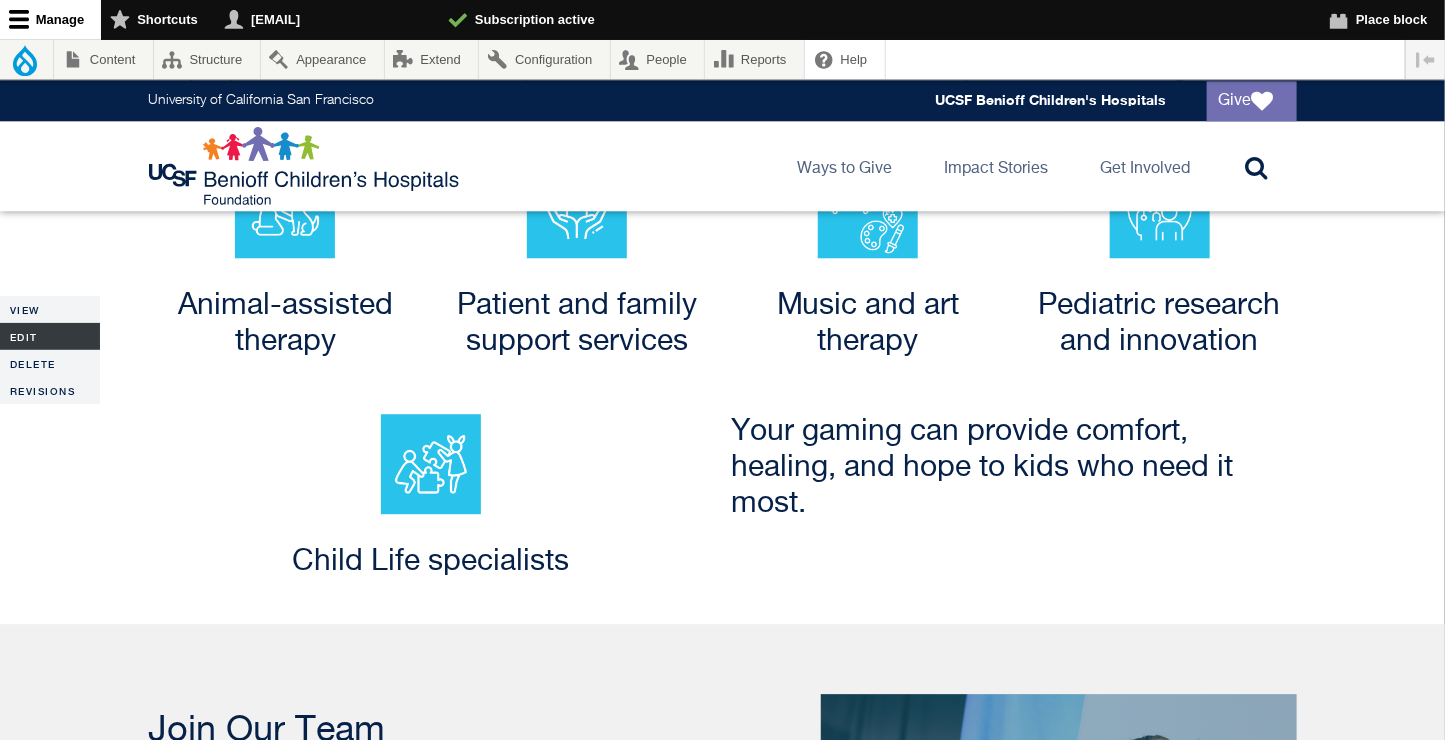 click on "Edit" at bounding box center [50, 336] 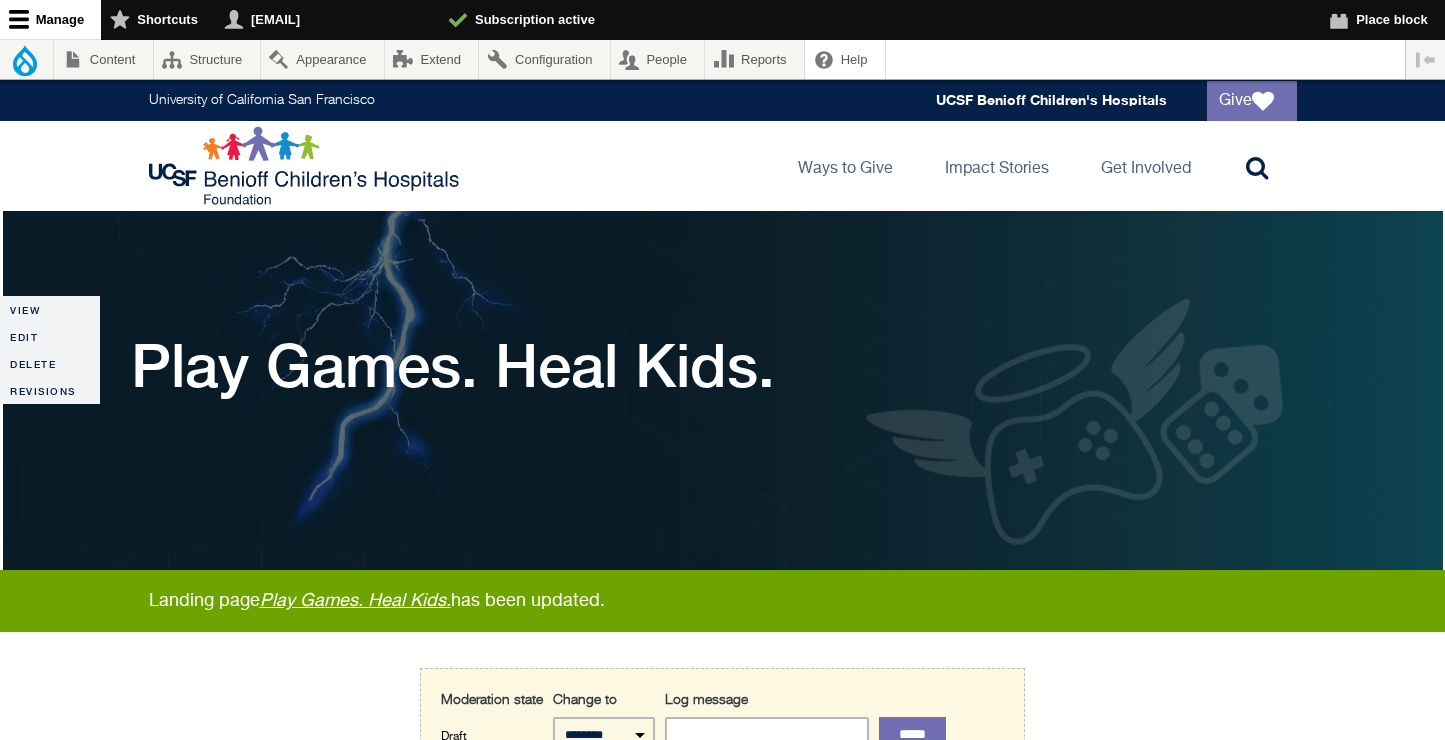 scroll, scrollTop: 0, scrollLeft: 0, axis: both 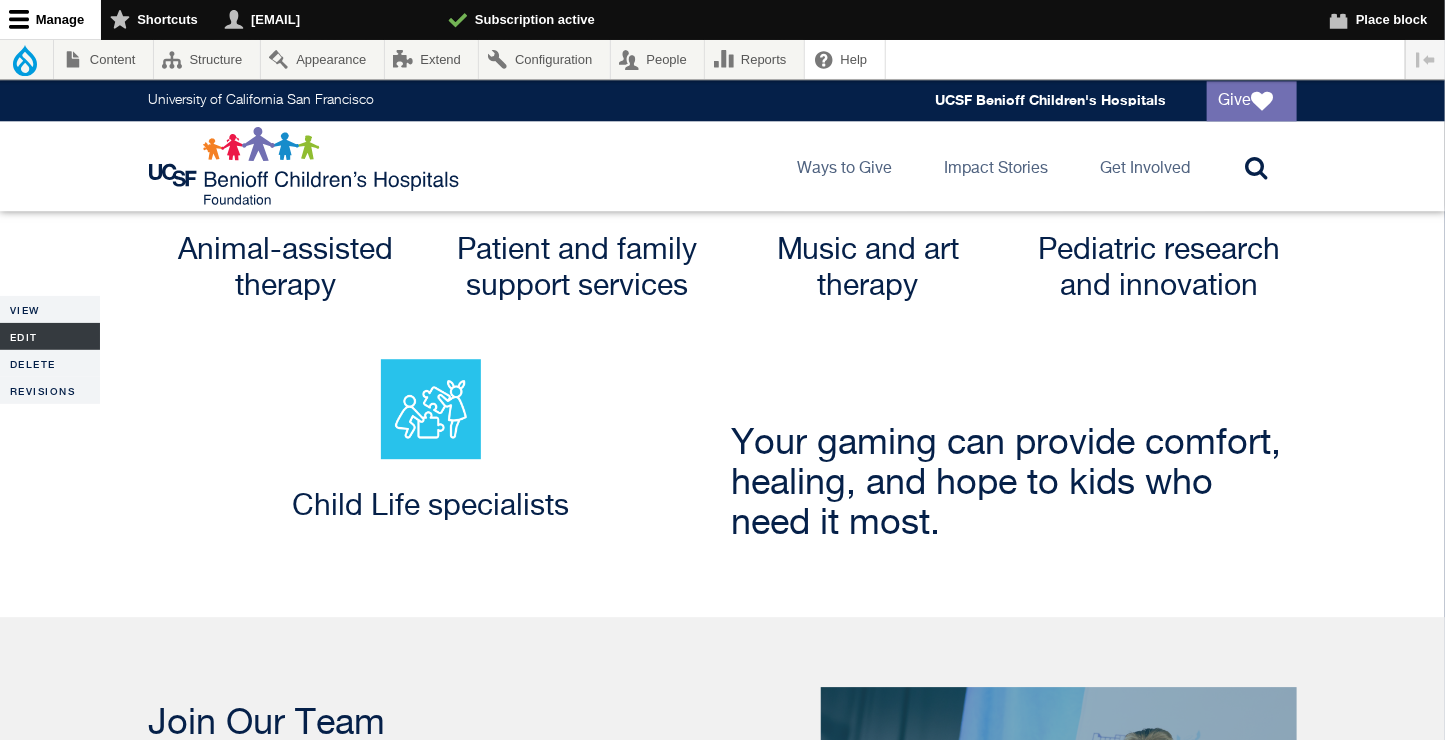 click on "Edit" at bounding box center (50, 336) 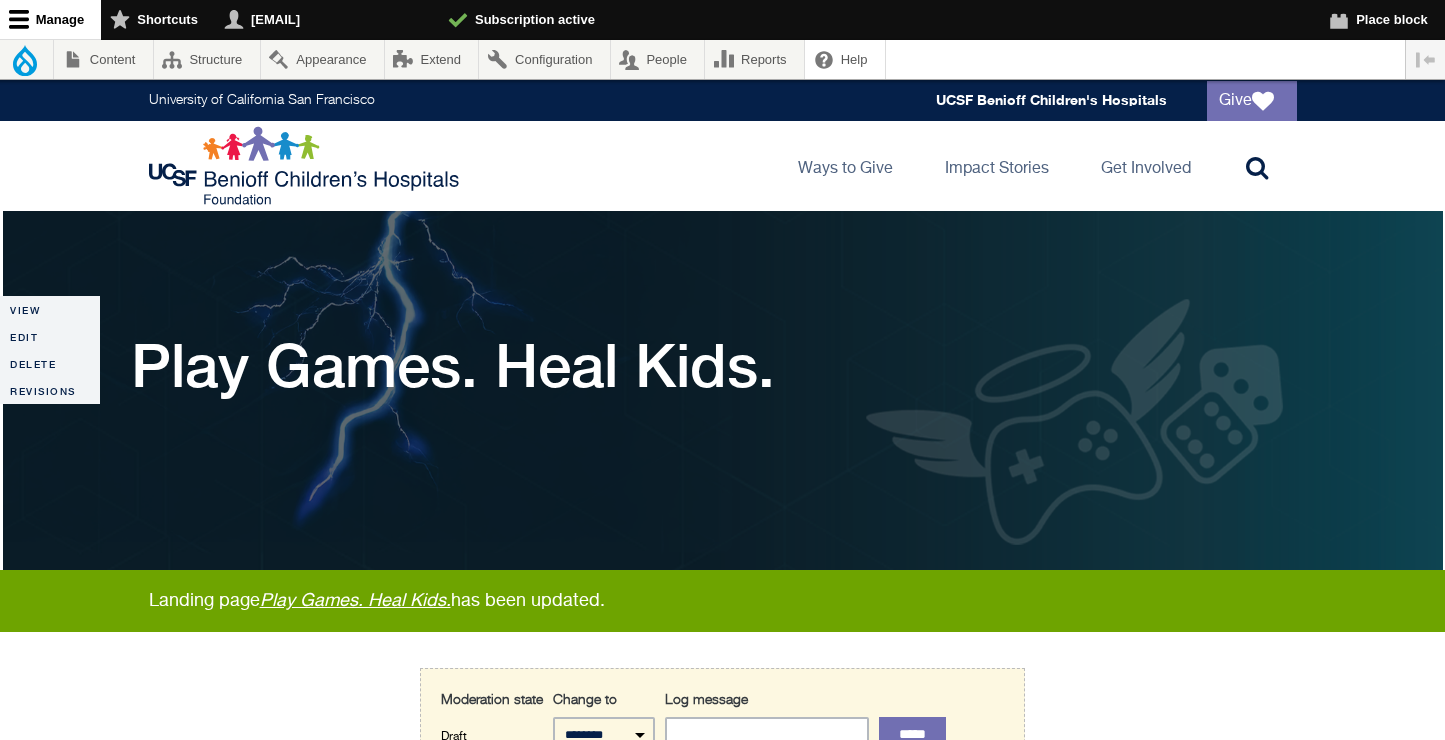 scroll, scrollTop: 0, scrollLeft: 0, axis: both 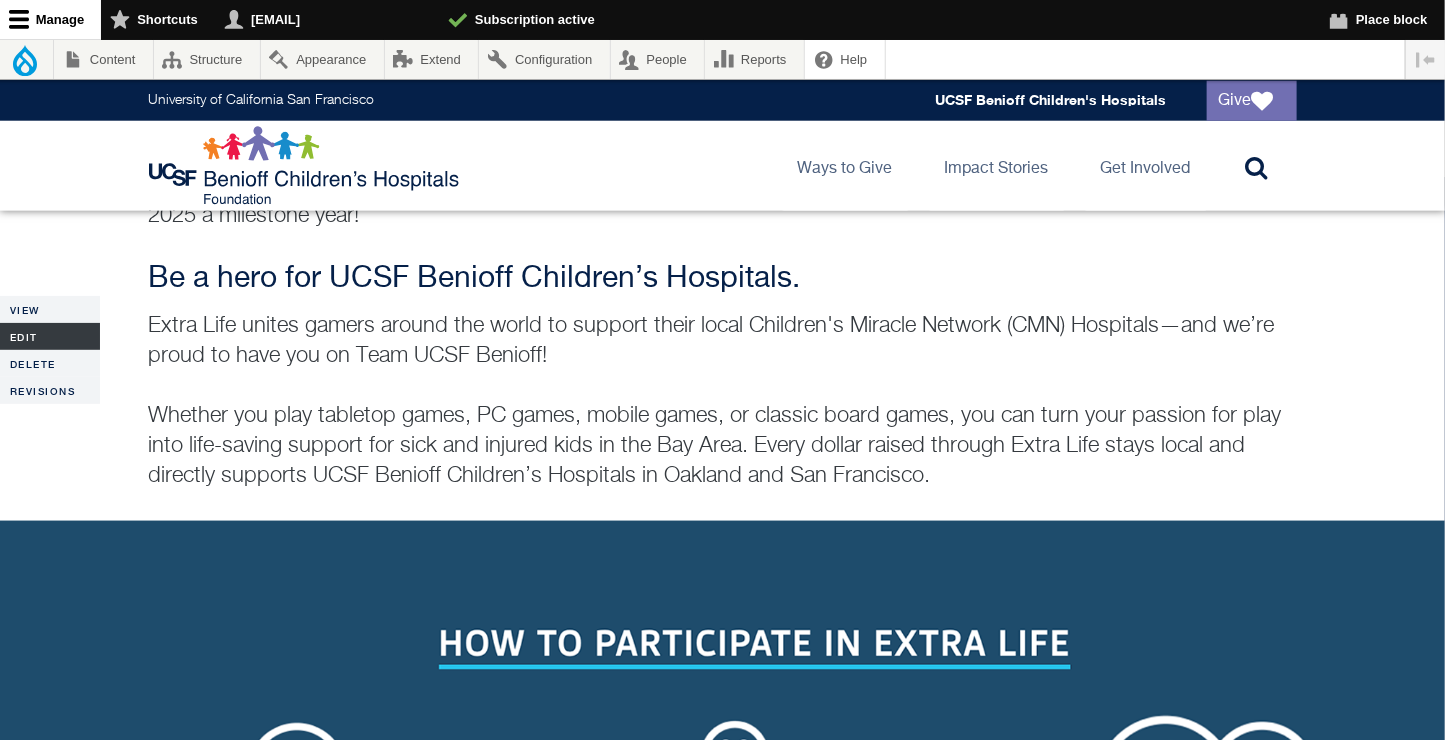 click on "Edit" at bounding box center [50, 336] 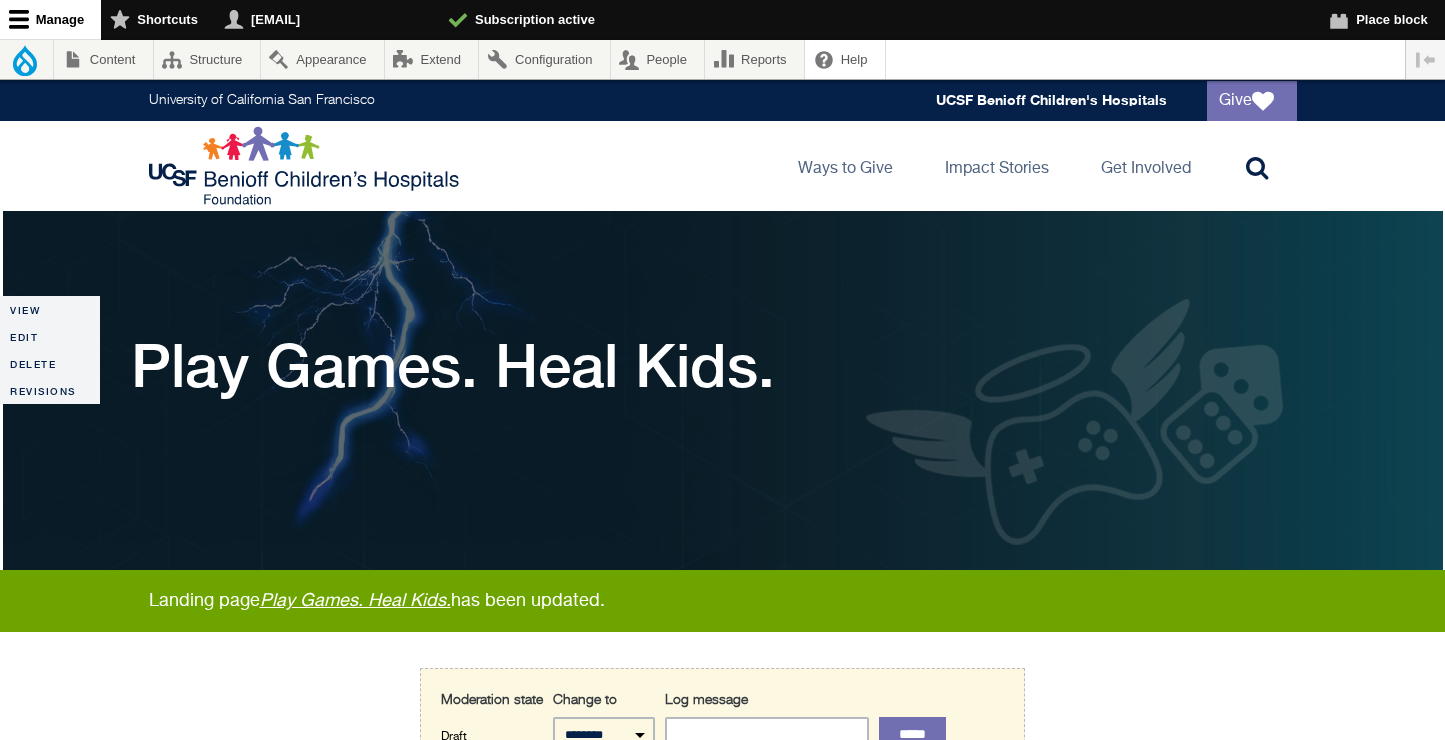 scroll, scrollTop: 310, scrollLeft: 0, axis: vertical 